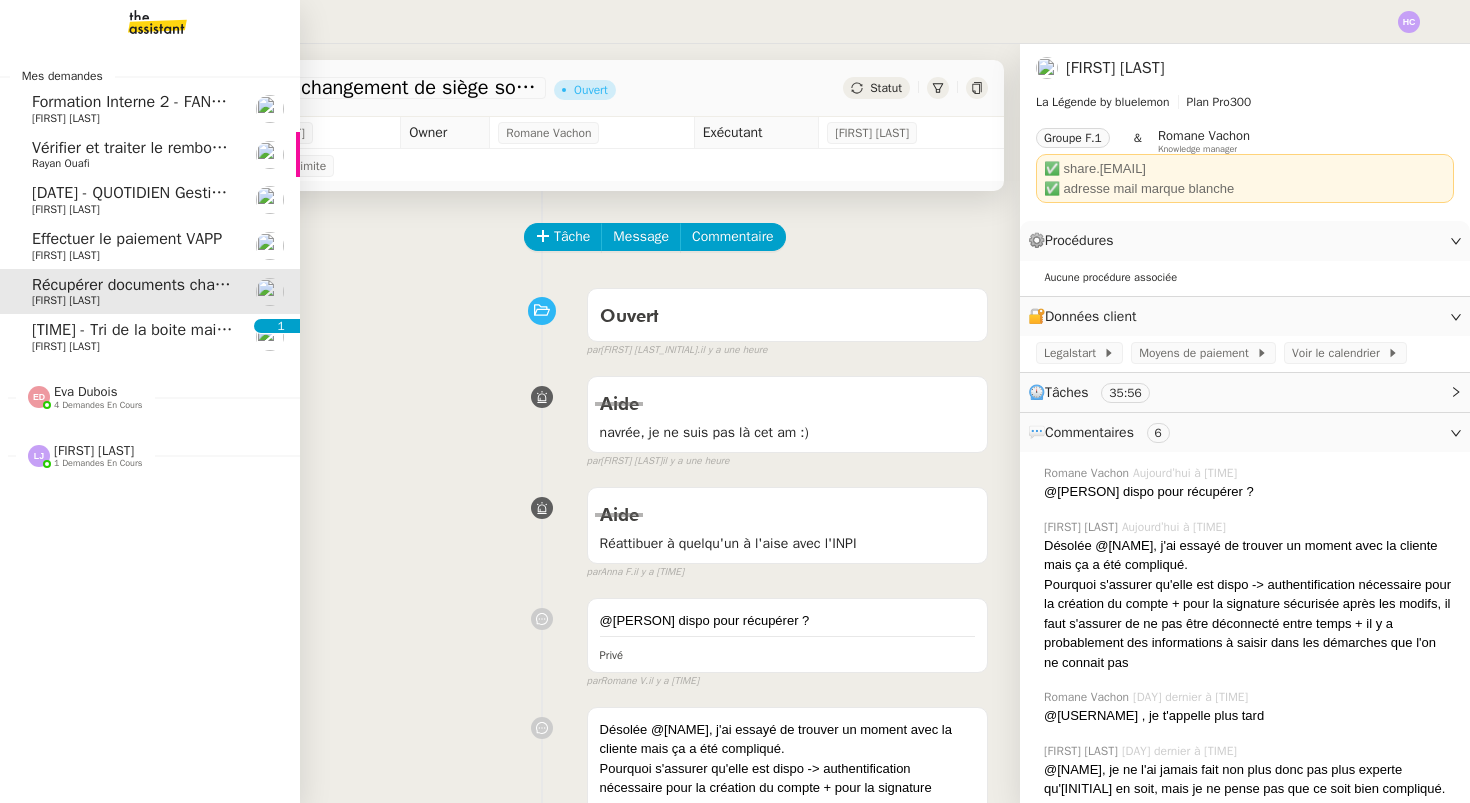 scroll, scrollTop: 0, scrollLeft: 0, axis: both 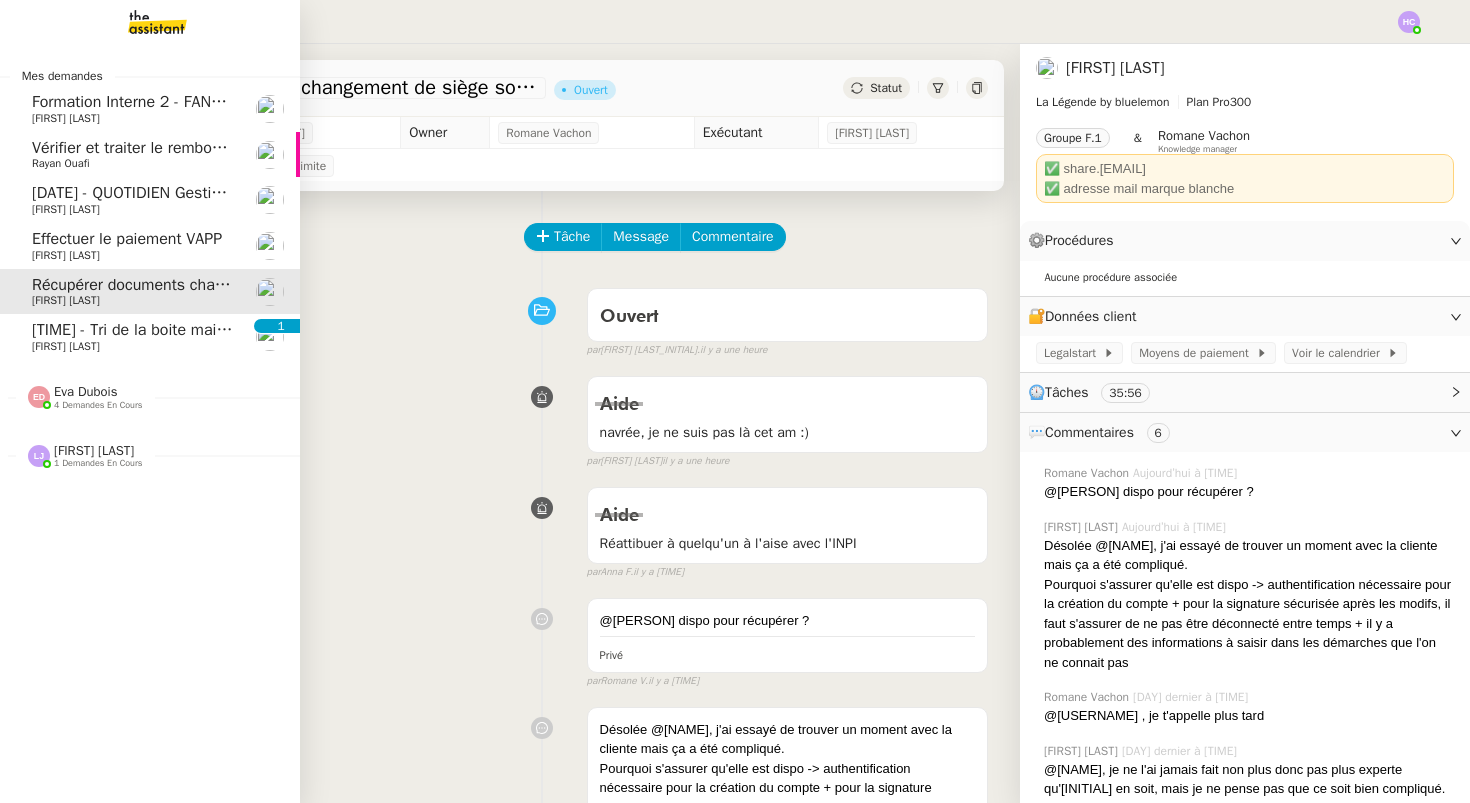 click on "[TIME] - Tri de la boite mail PRO - [DATE]" 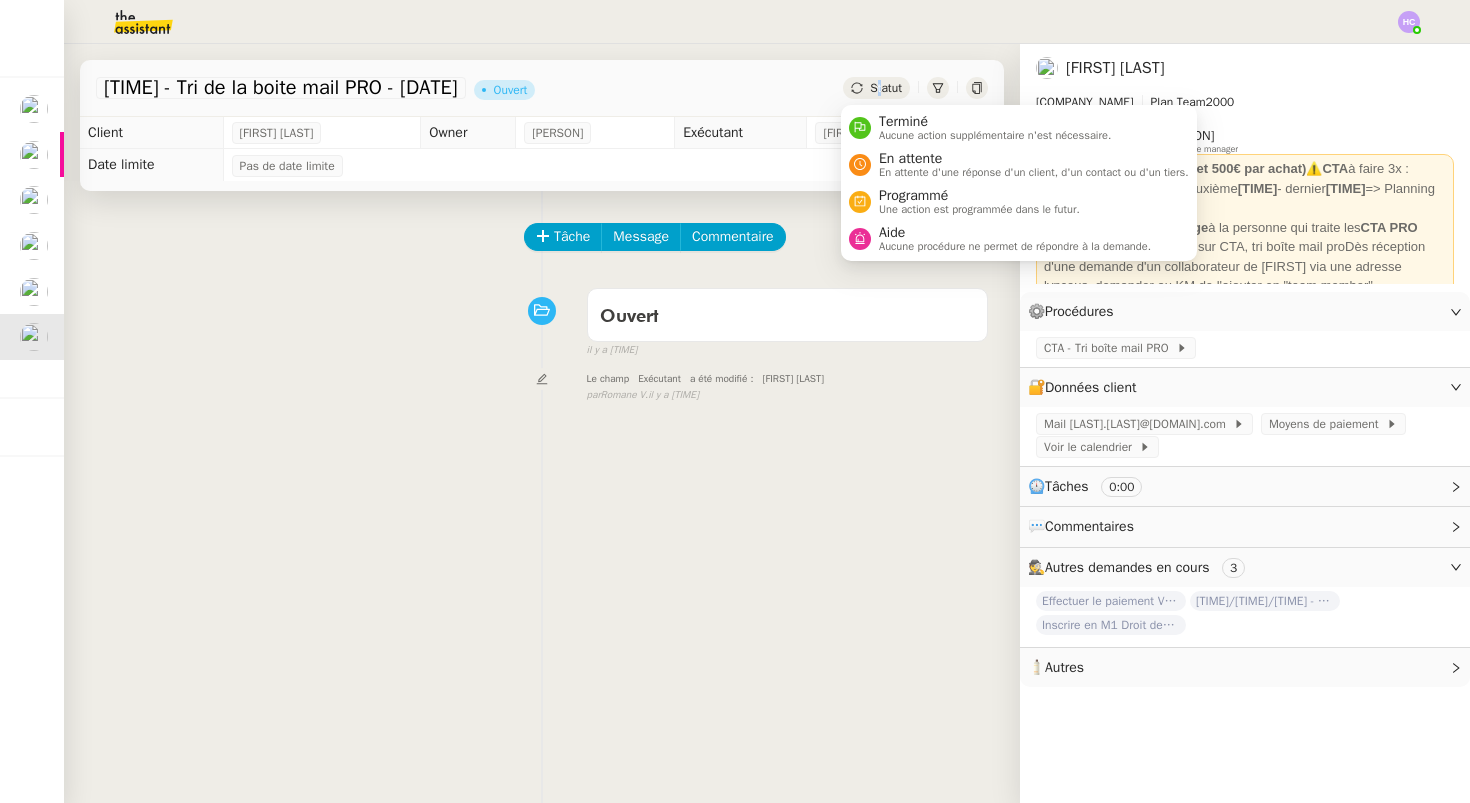 click on "Statut" 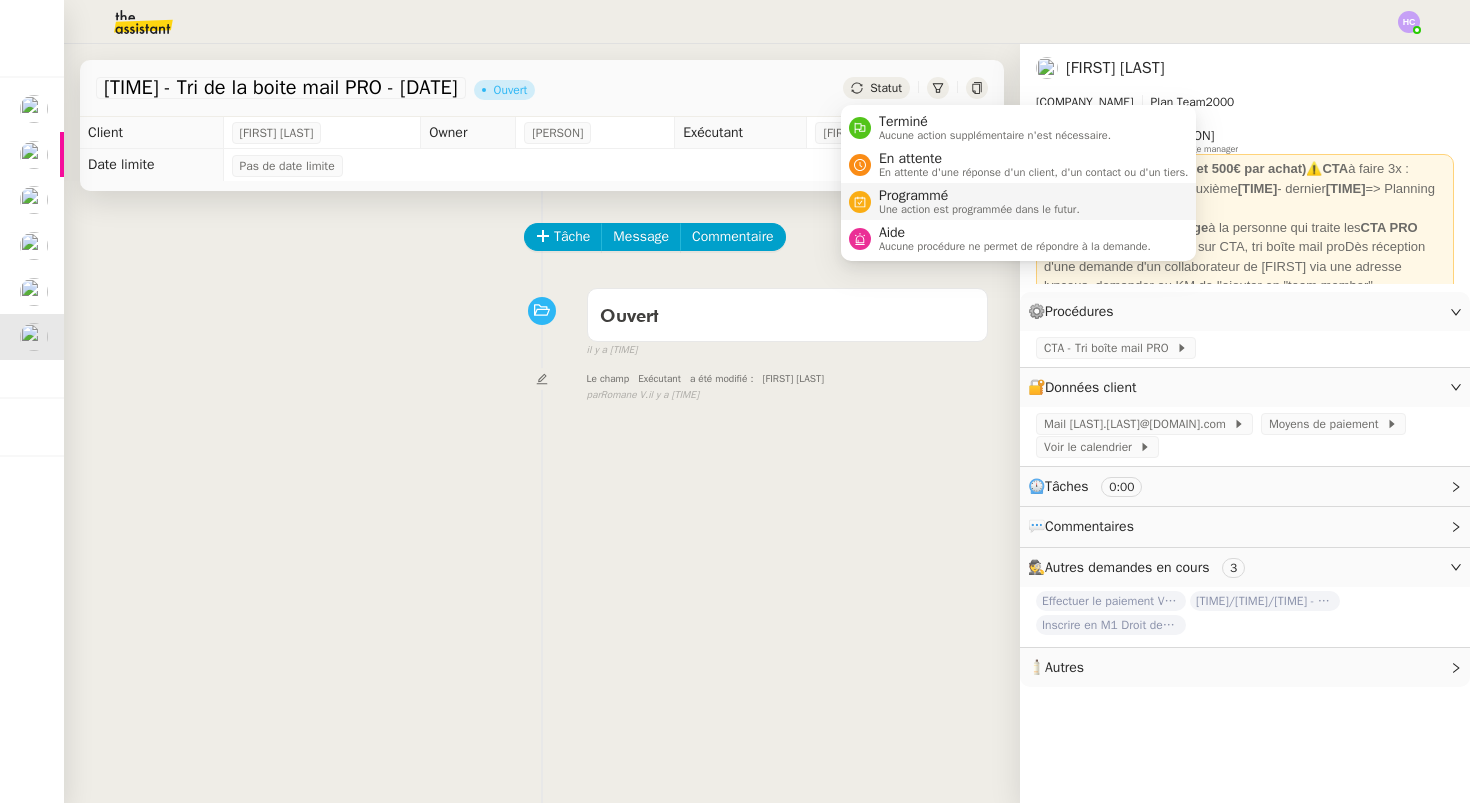 click on "Programmé" at bounding box center (979, 196) 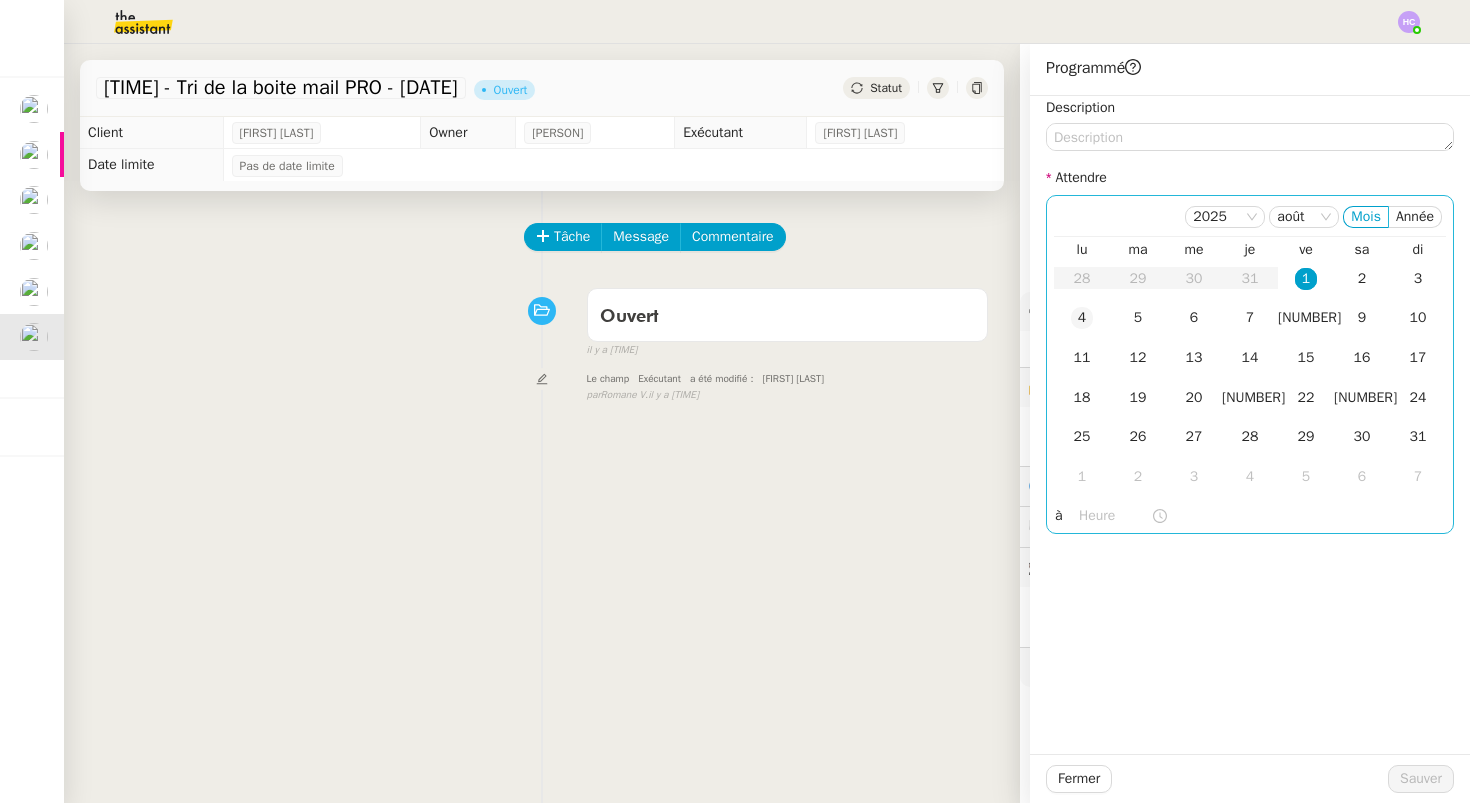 click on "4" 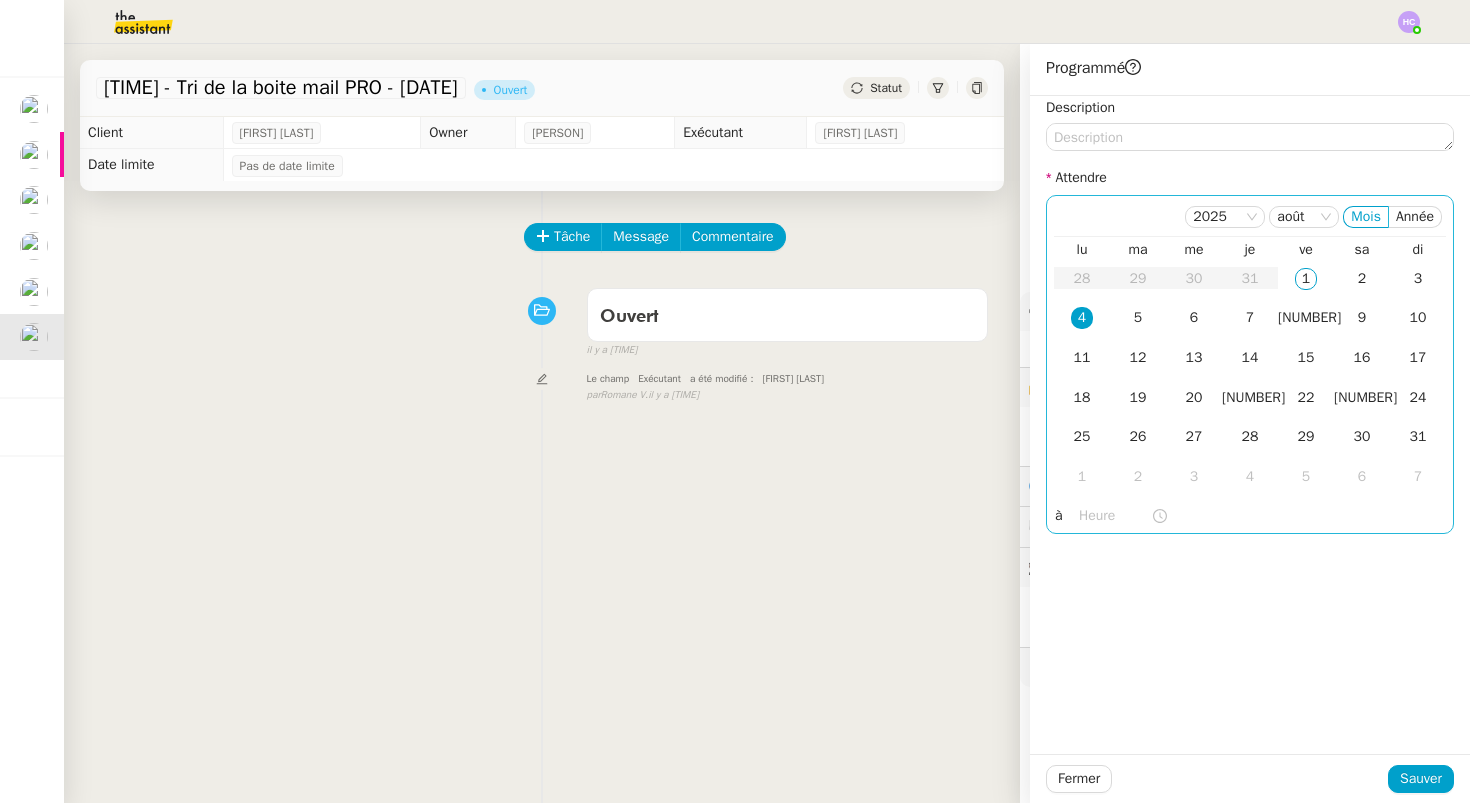 click 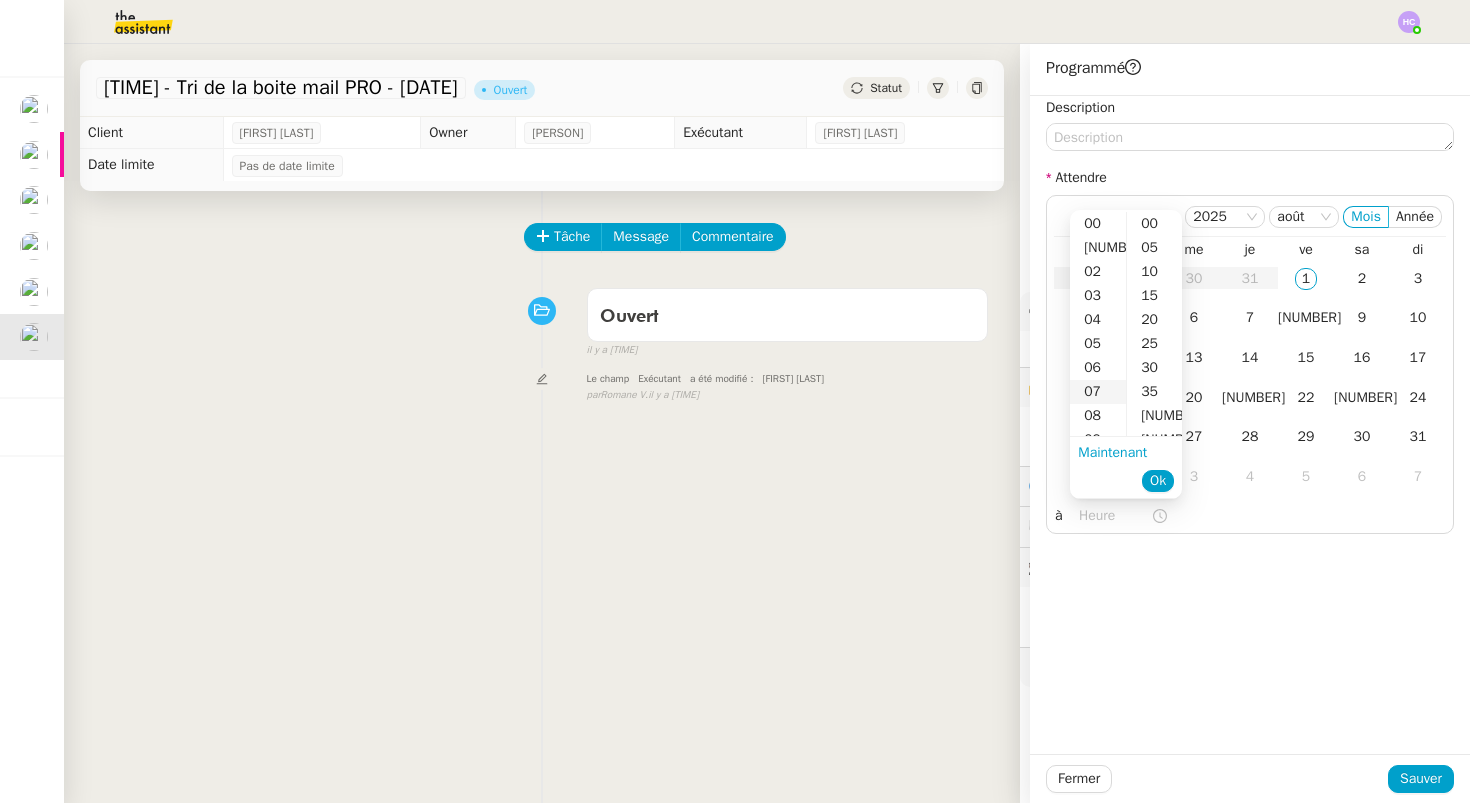 click on "07" at bounding box center (1098, 392) 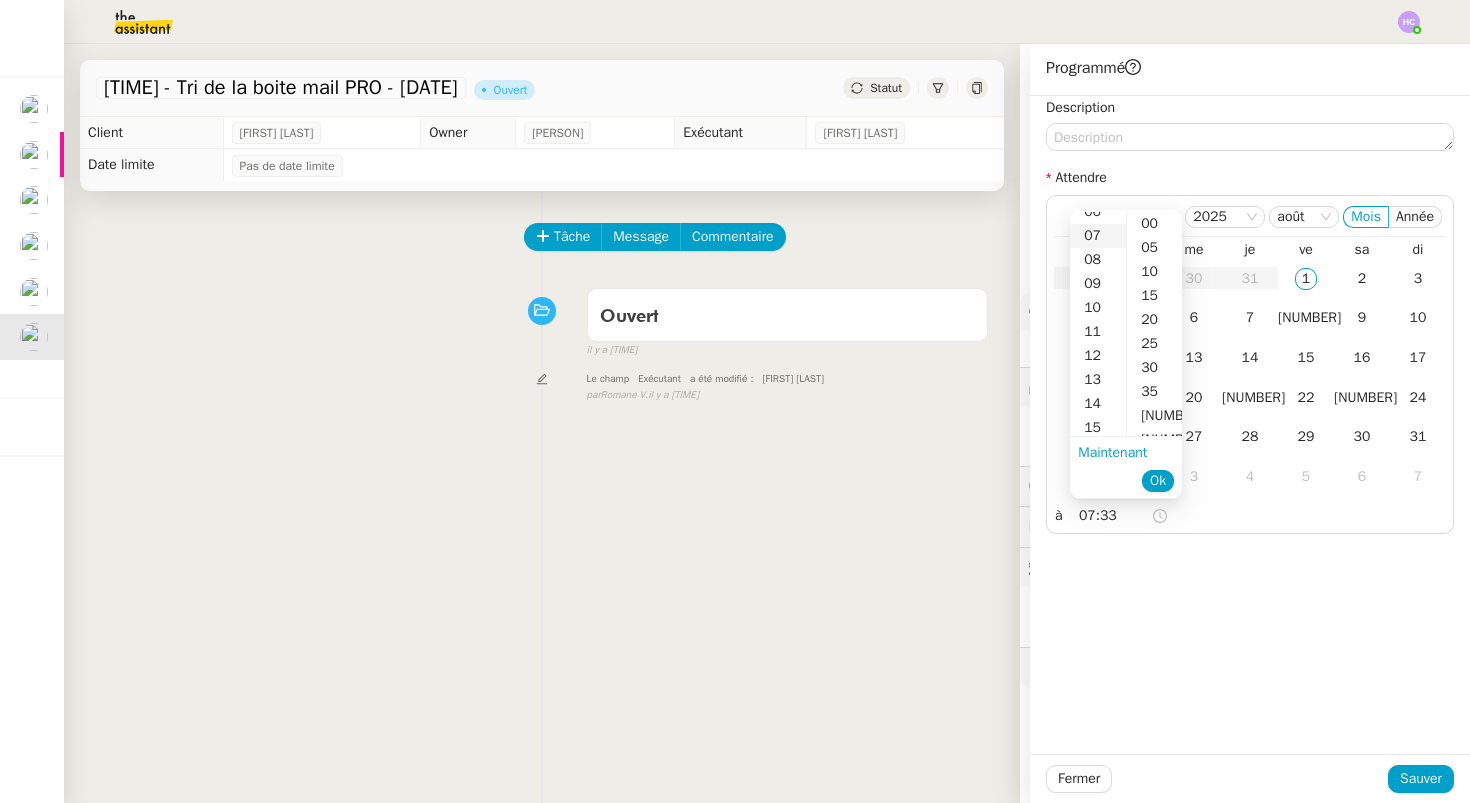 scroll, scrollTop: 168, scrollLeft: 0, axis: vertical 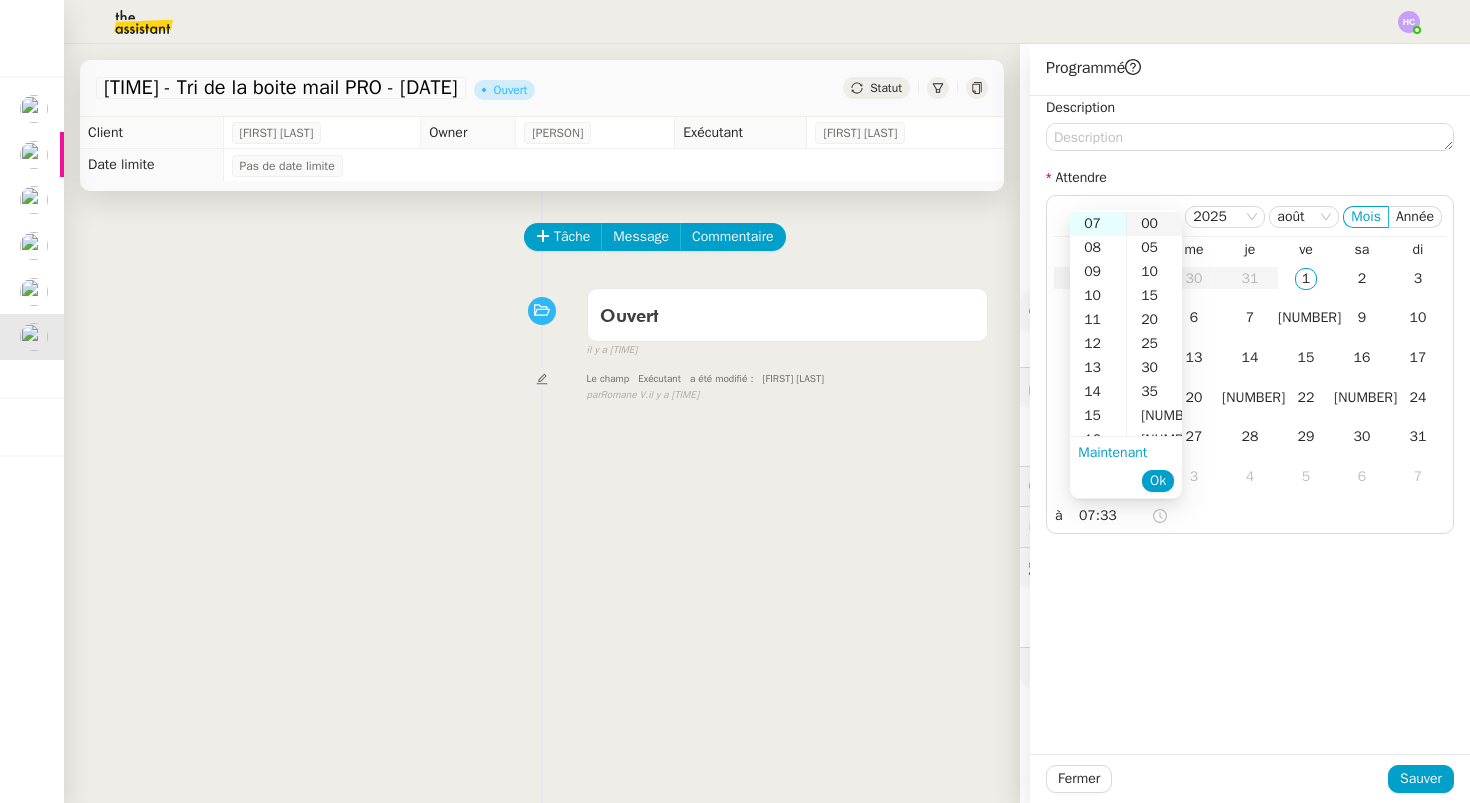 click on "00" at bounding box center [1154, 224] 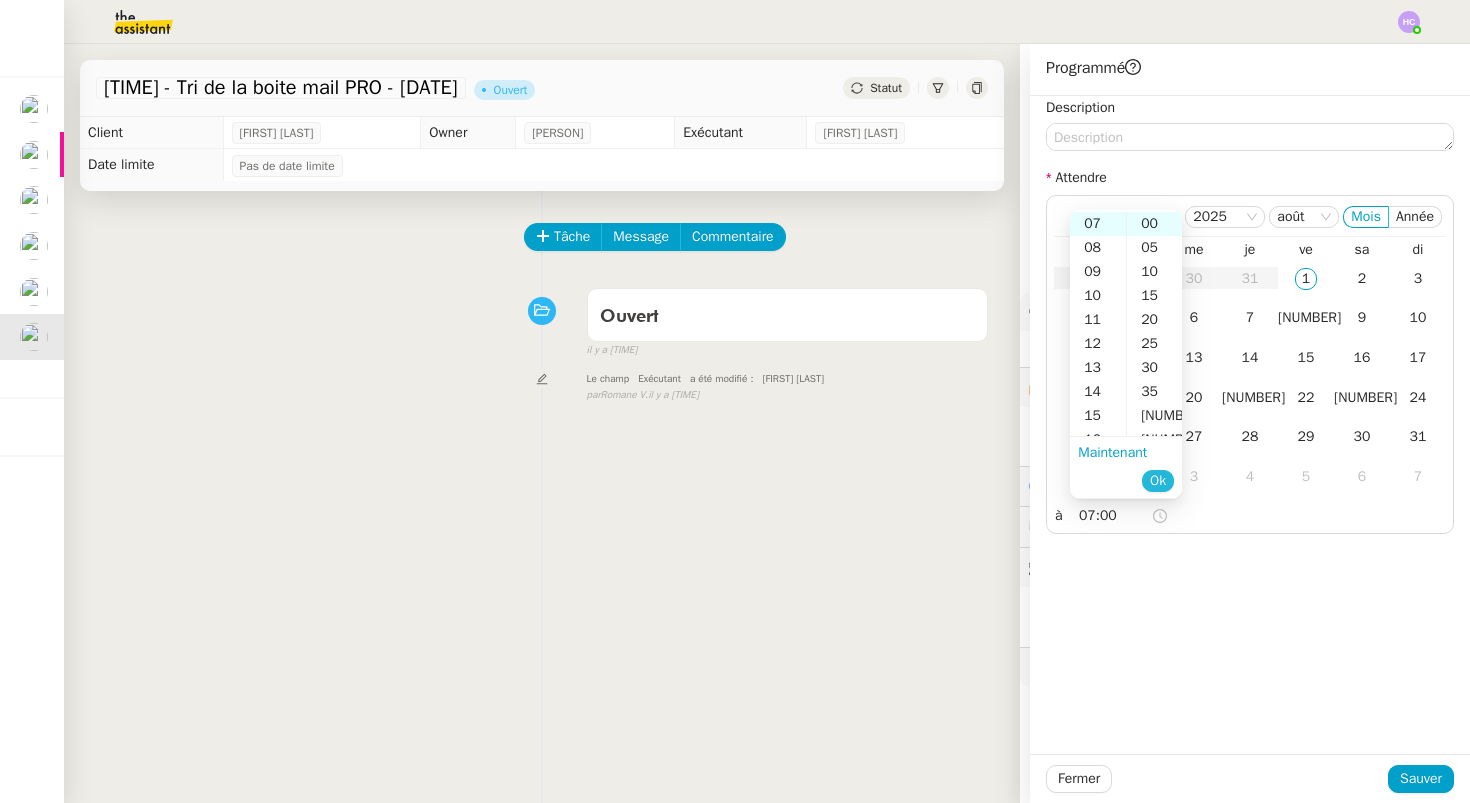 click on "Ok" at bounding box center [1158, 481] 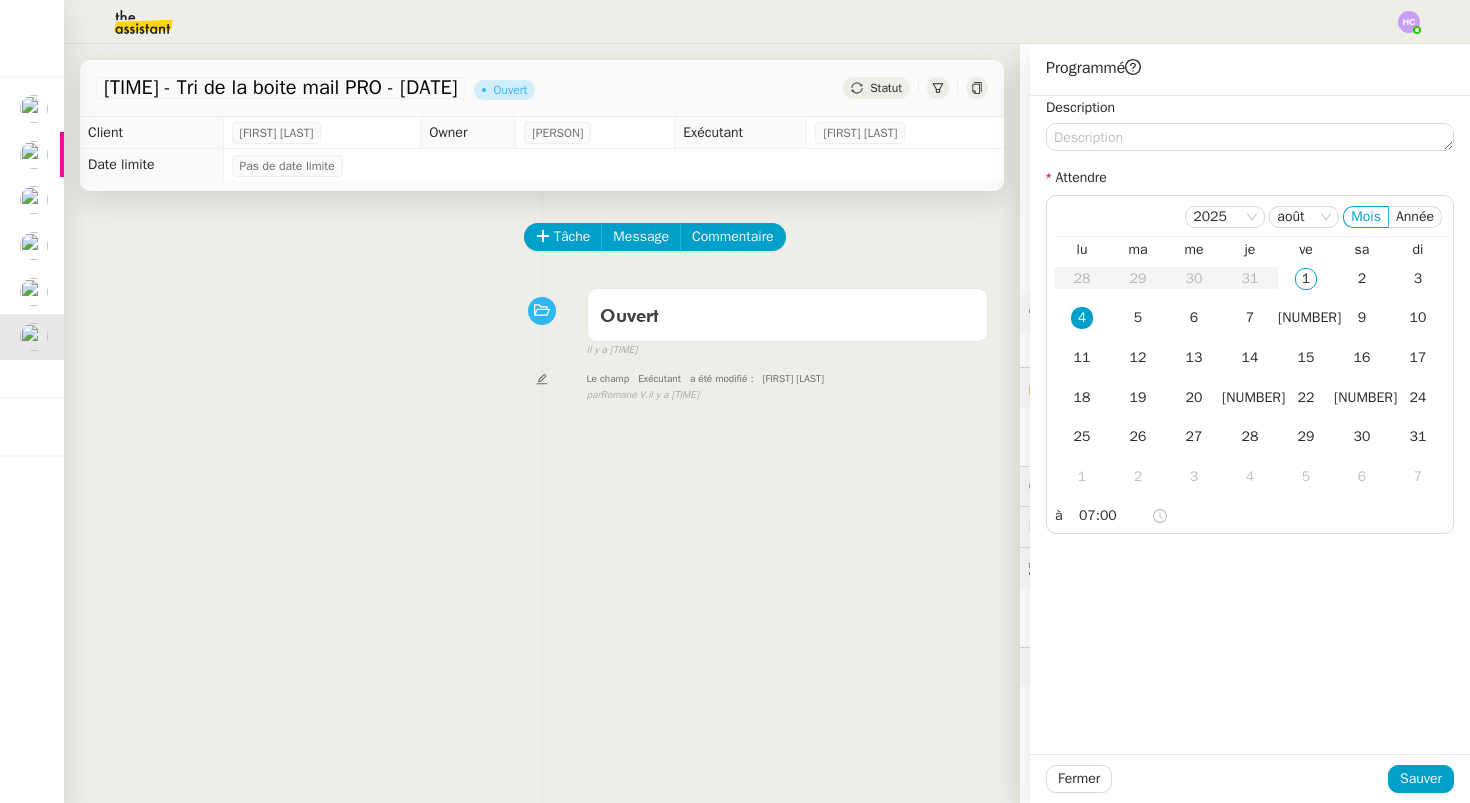 click on "Tâche Message Commentaire Veuillez patienter une erreur s'est produite 👌👌👌 message envoyé ✌️✌️✌️ Veuillez d'abord attribuer un client Une erreur s'est produite, veuillez réessayer Ouvert false il y a 38 minutes 👌👌👌 message envoyé ✌️✌️✌️ une erreur s'est produite 👌👌👌 message envoyé ✌️✌️✌️ Votre message va être revu ✌️✌️✌️ une erreur s'est produite La taille des fichiers doit être de 10Mb au maximum. Le champ     Exécutant     a été modifié :     [NAME] false par   [INITIAL] [INITIAL]   il y a 37 minutes 👌👌👌 message envoyé ✌️✌️✌️ une erreur s'est produite 👌👌👌 message envoyé ✌️✌️✌️ Votre message va être revu ✌️✌️✌️ une erreur s'est produite La taille des fichiers doit être de 10Mb au maximum." 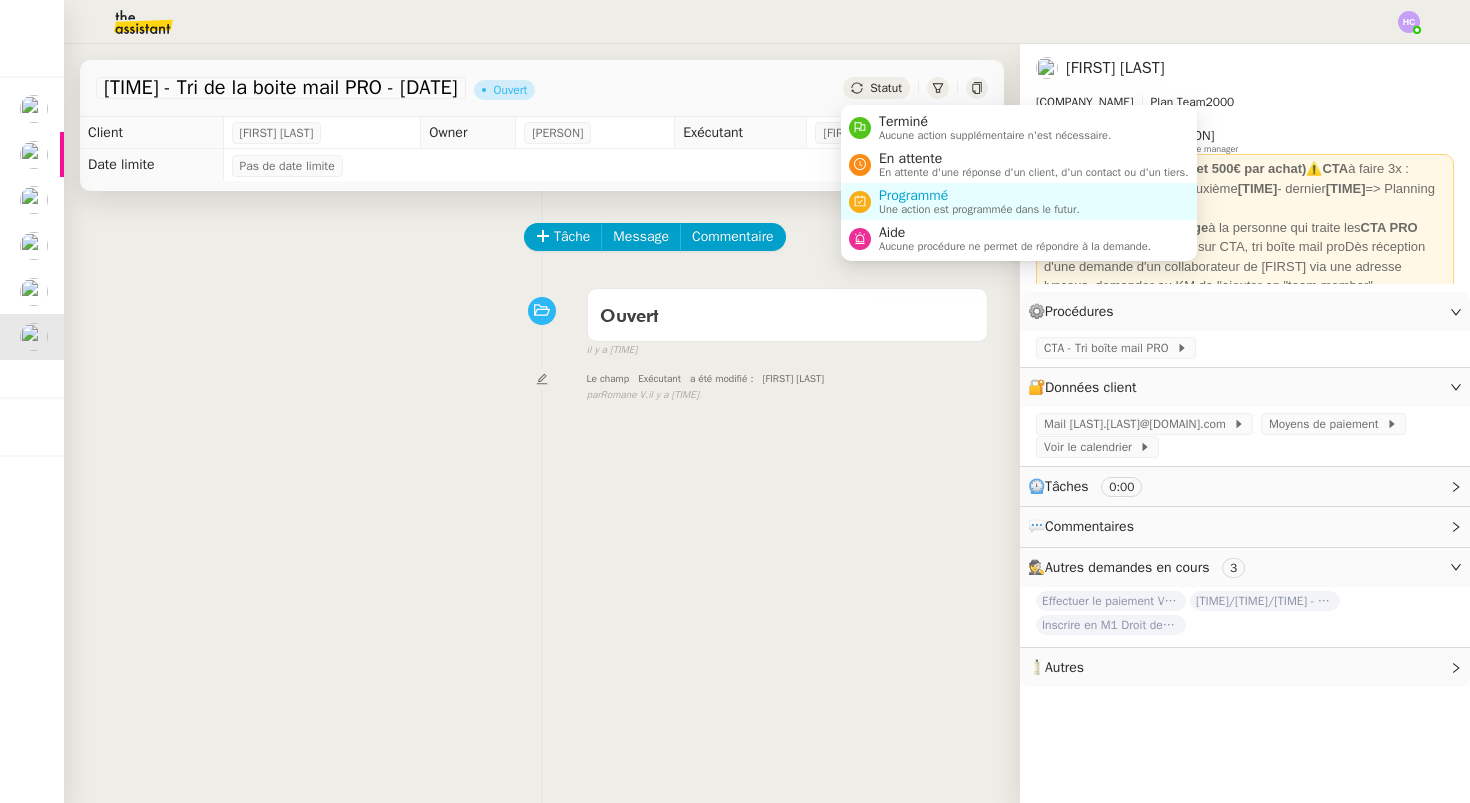 click on "Statut" 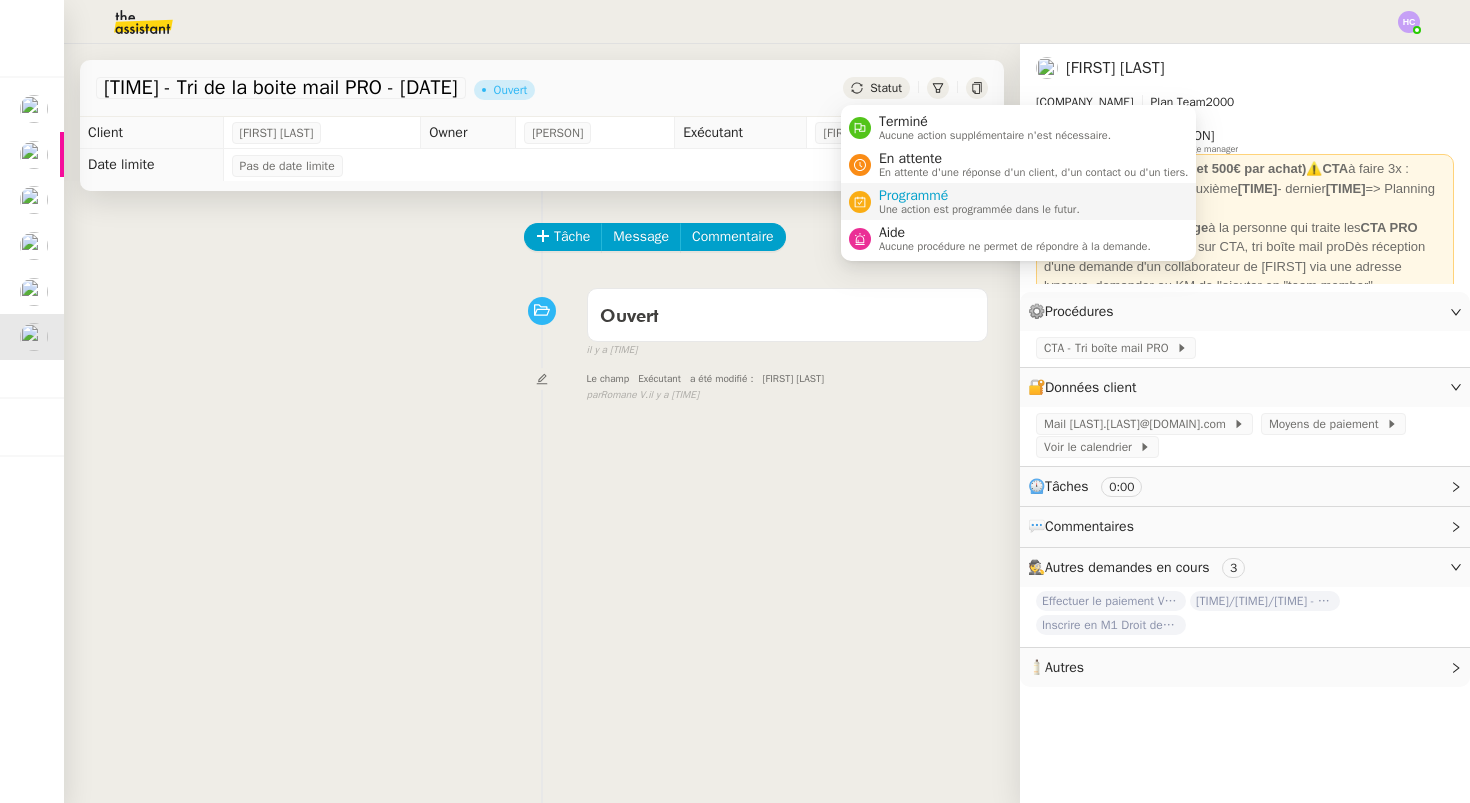 click on "Programmé" at bounding box center (979, 196) 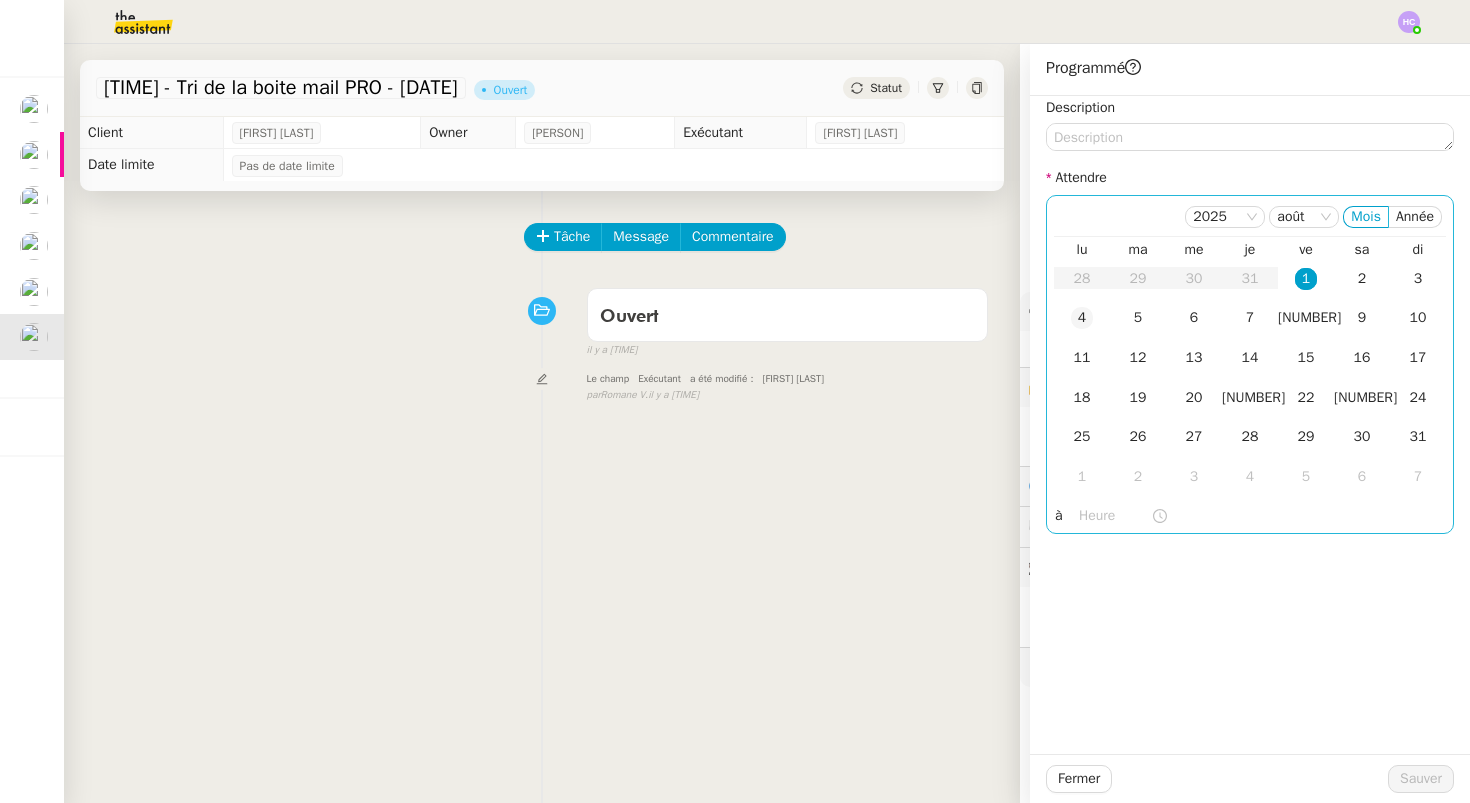click on "4" 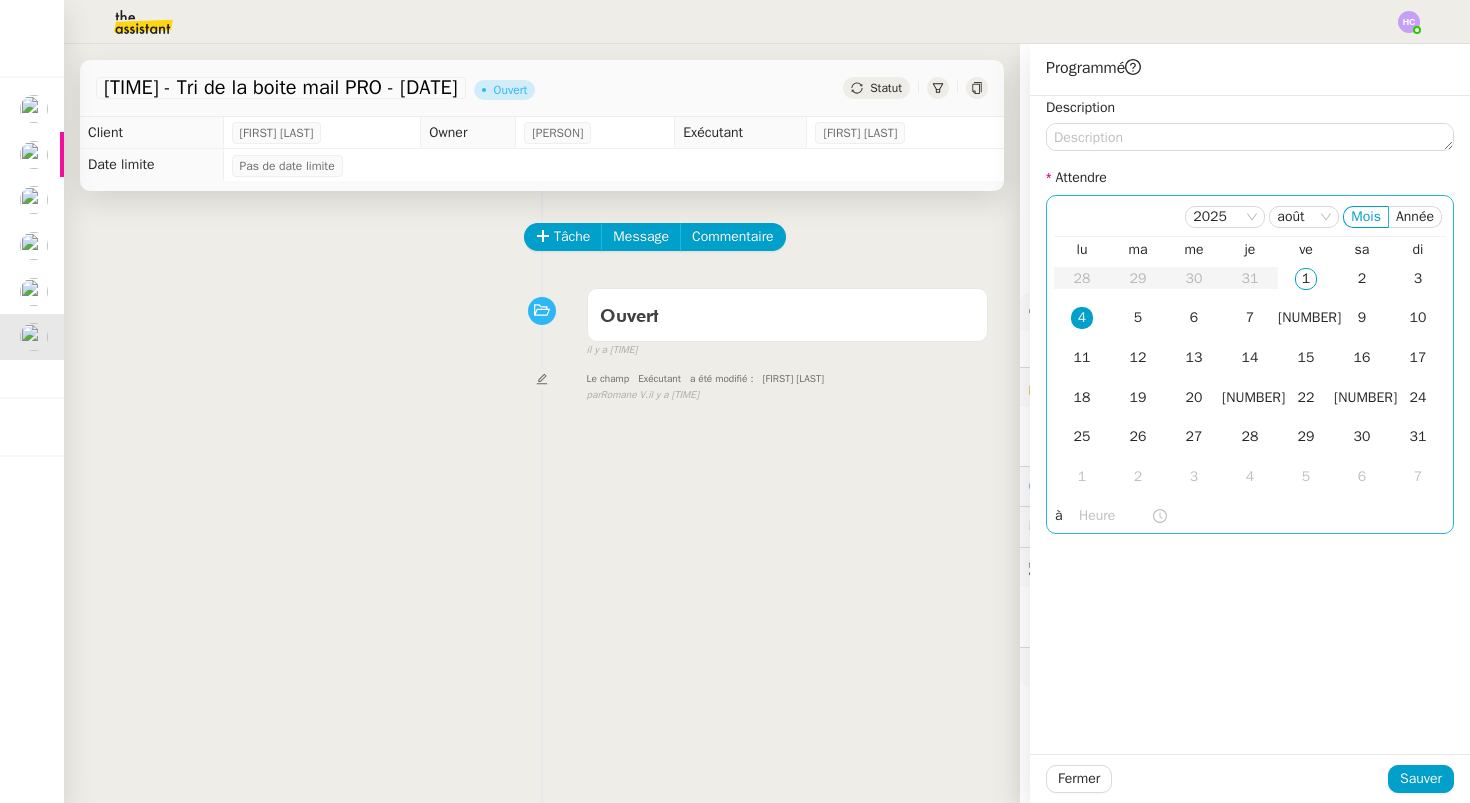 click 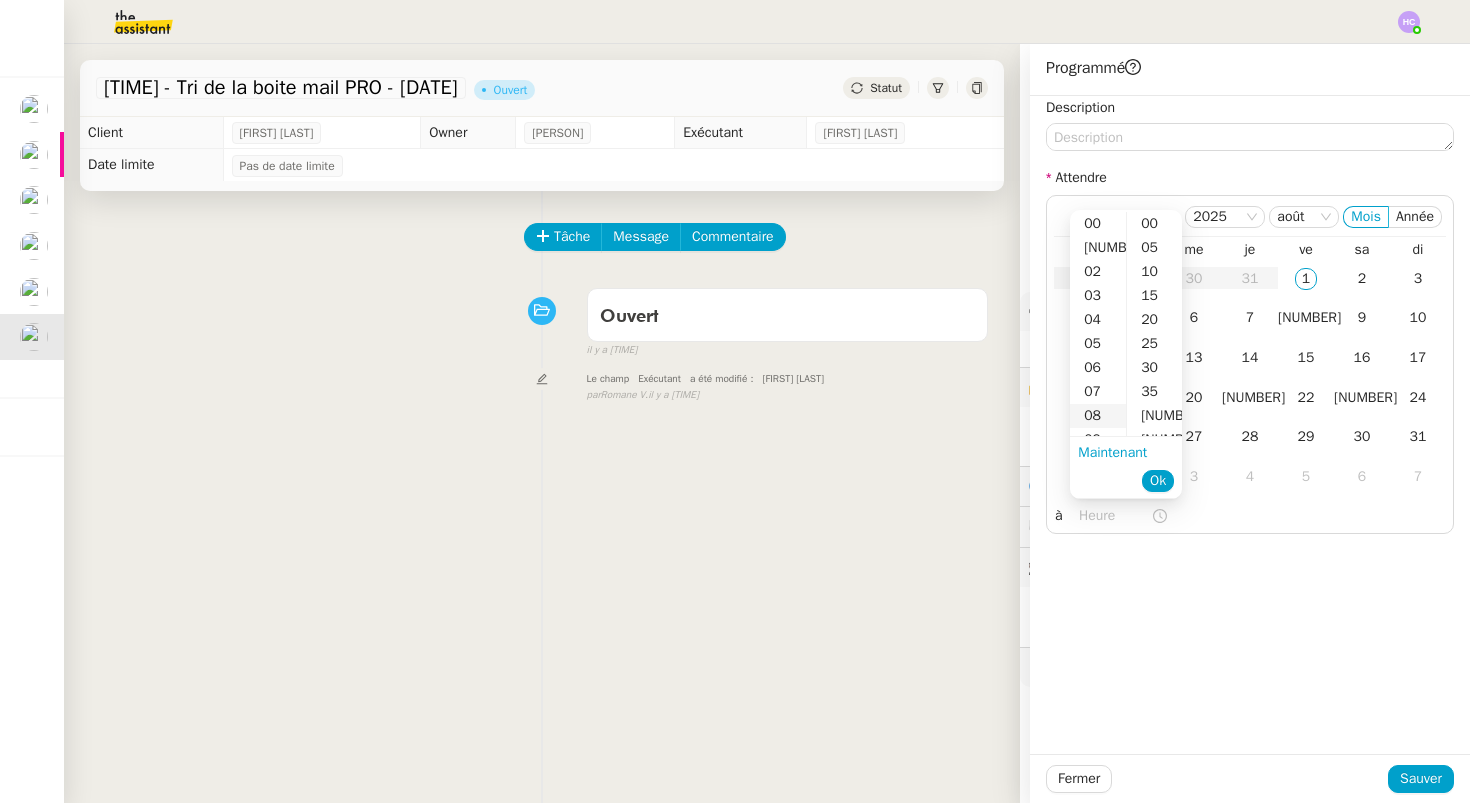 click on "08" at bounding box center (1098, 416) 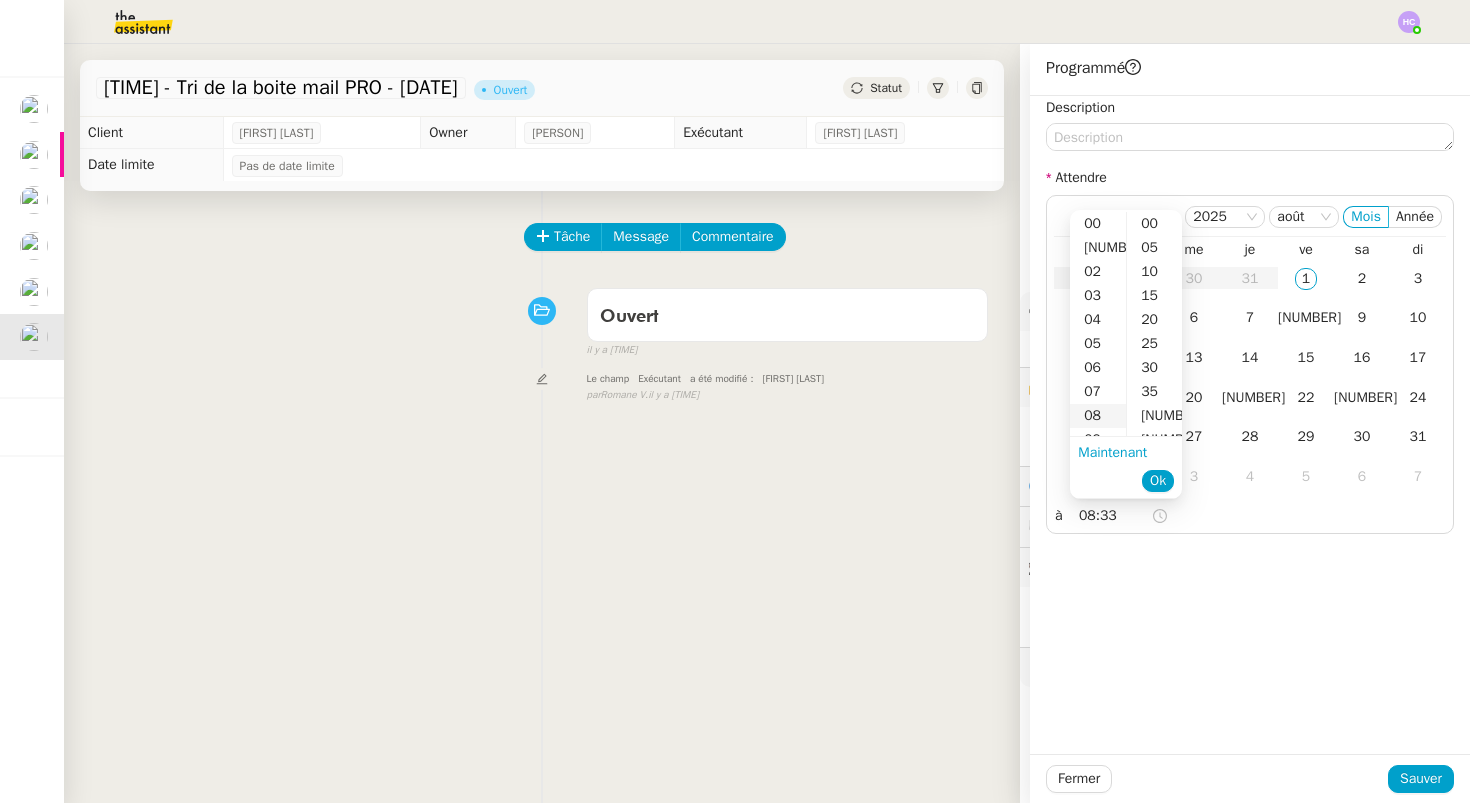 scroll, scrollTop: 192, scrollLeft: 0, axis: vertical 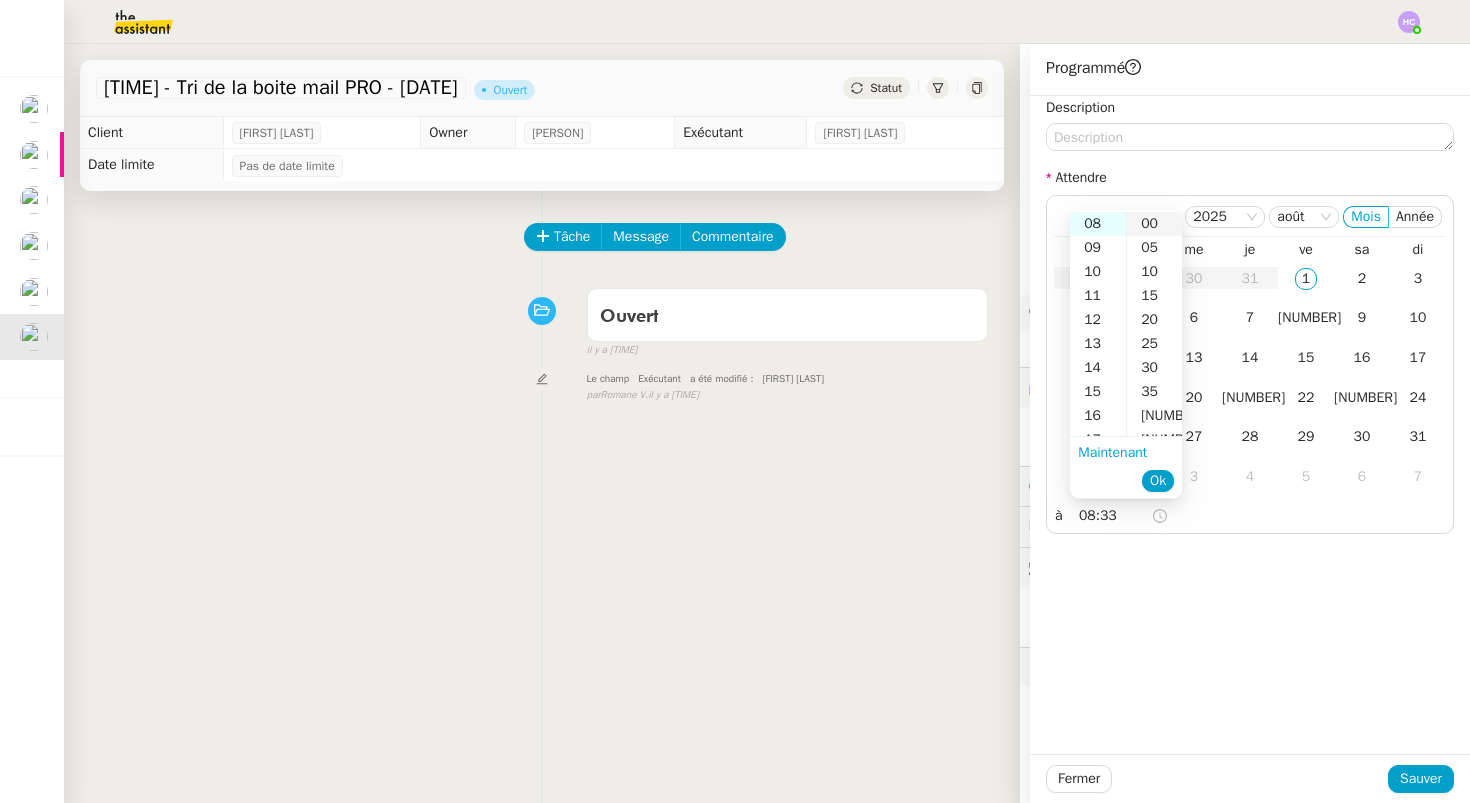 click on "00" at bounding box center (1154, 224) 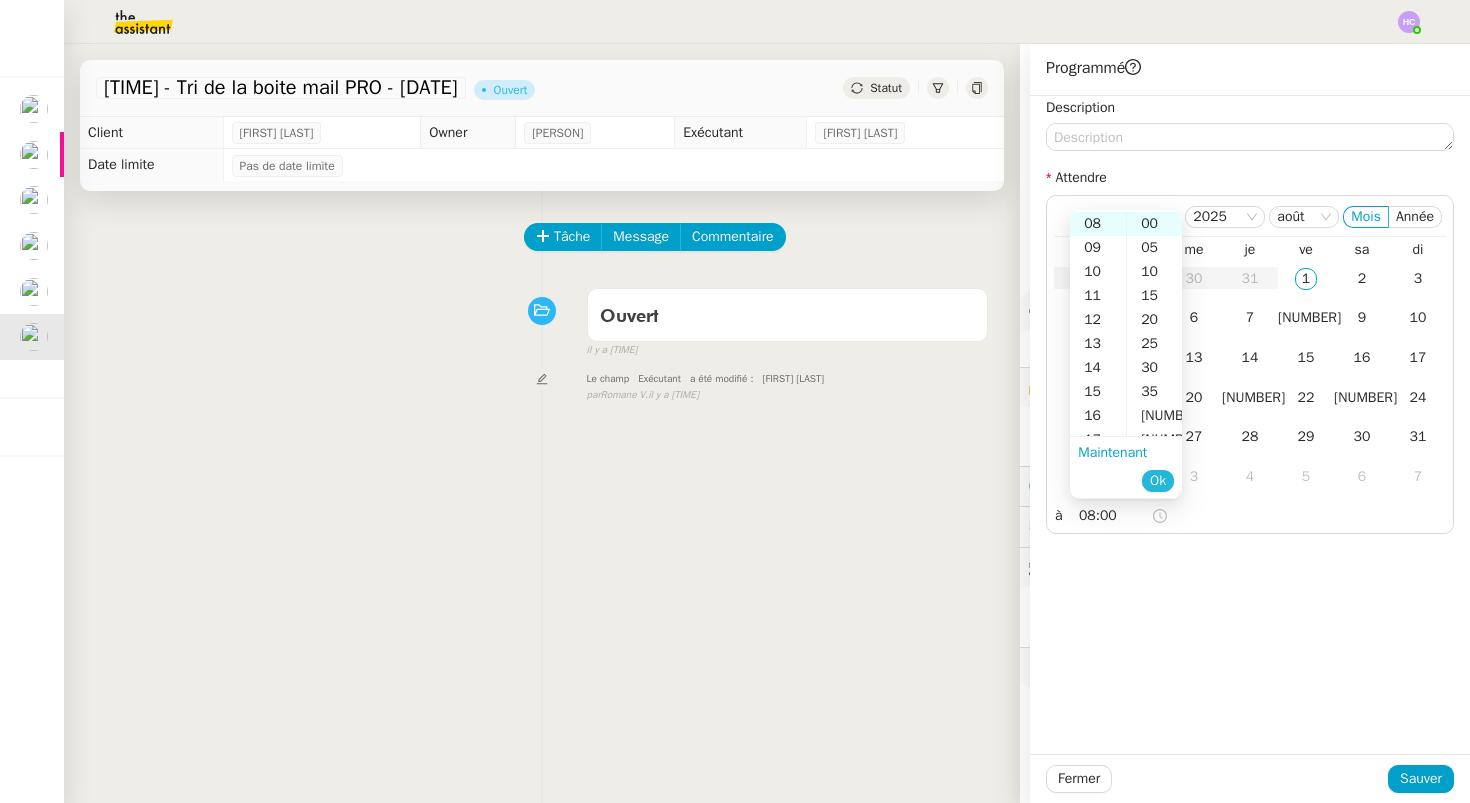 click on "Ok" at bounding box center (1158, 481) 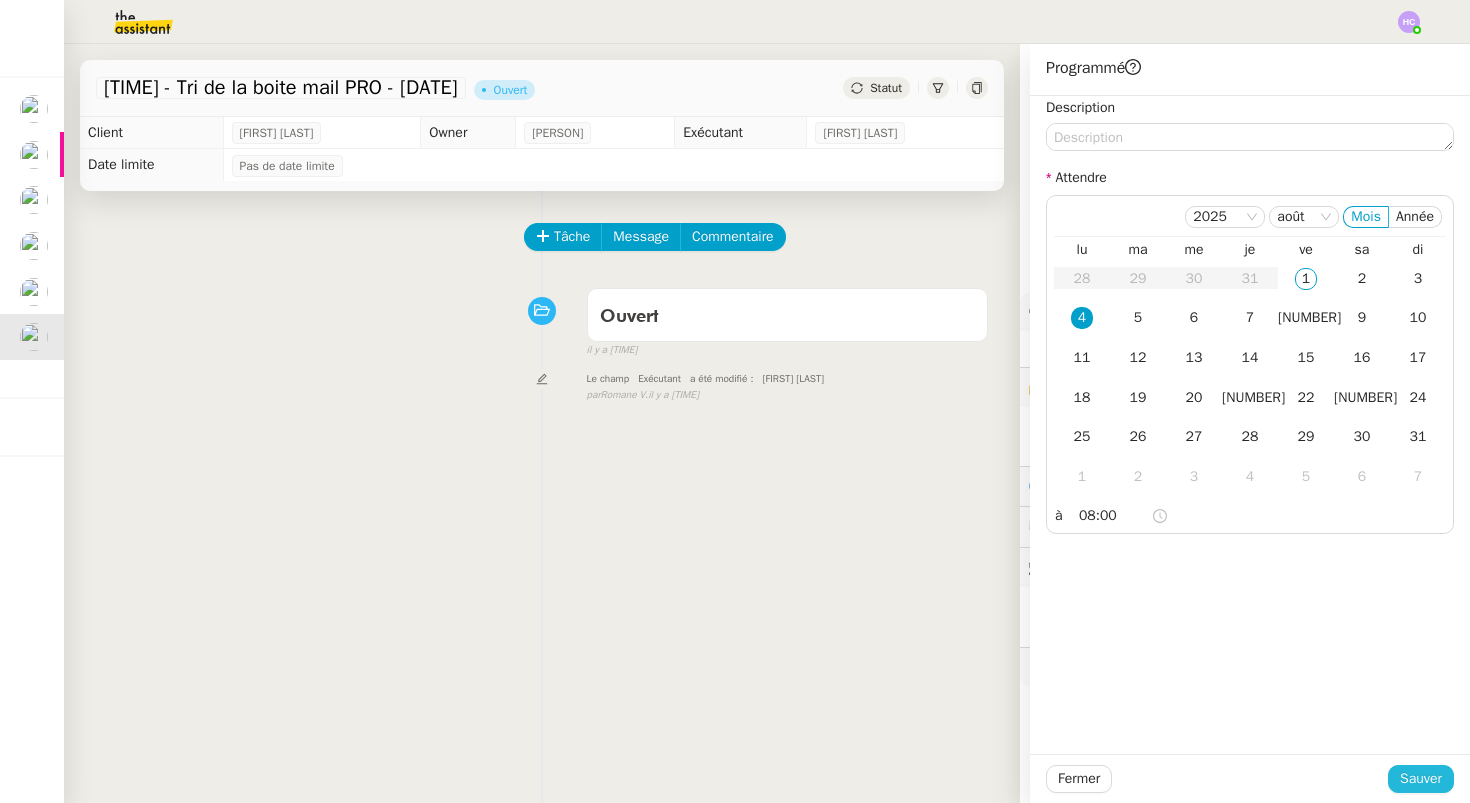 click on "Sauver" 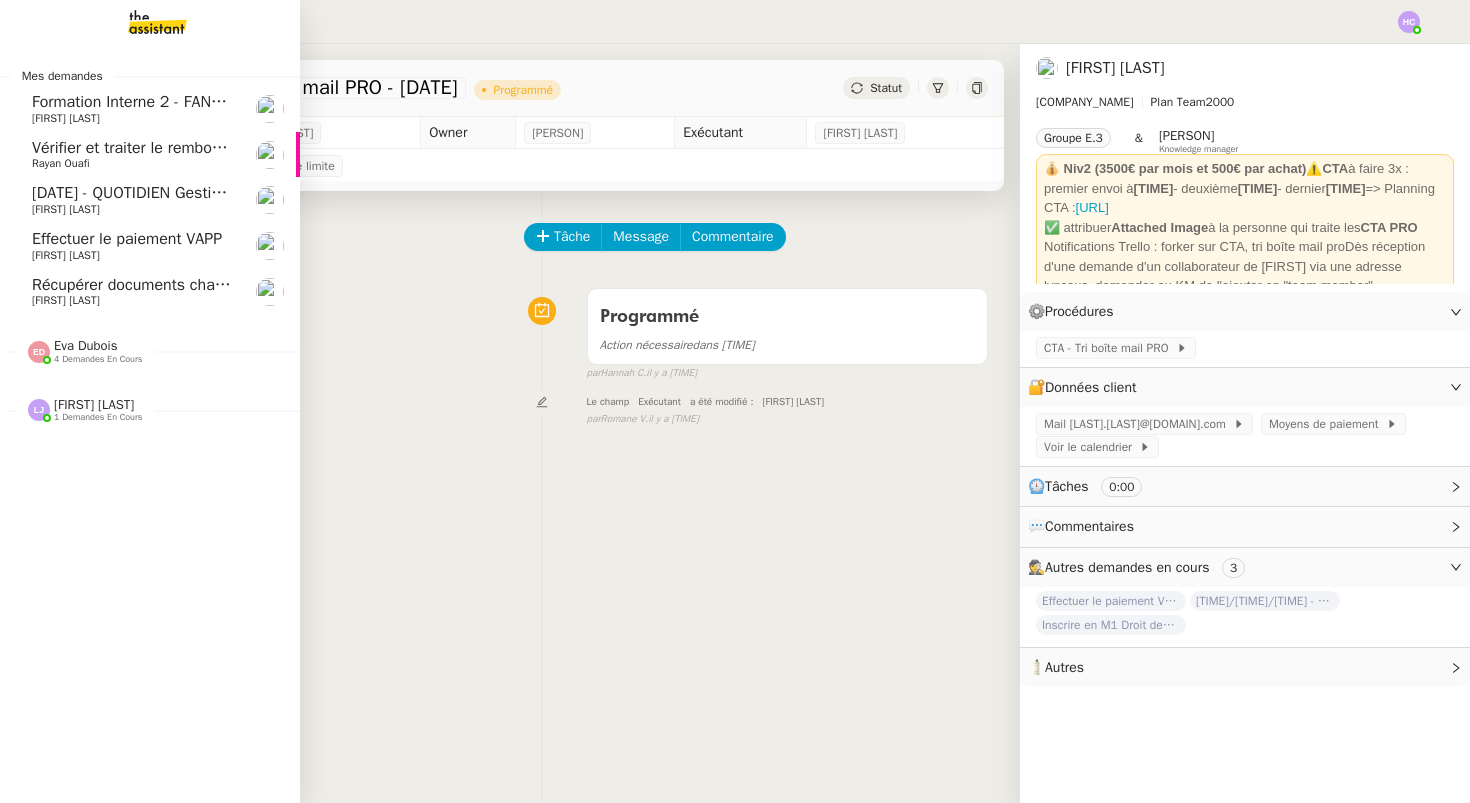 click on "Récupérer documents changement de siège social" 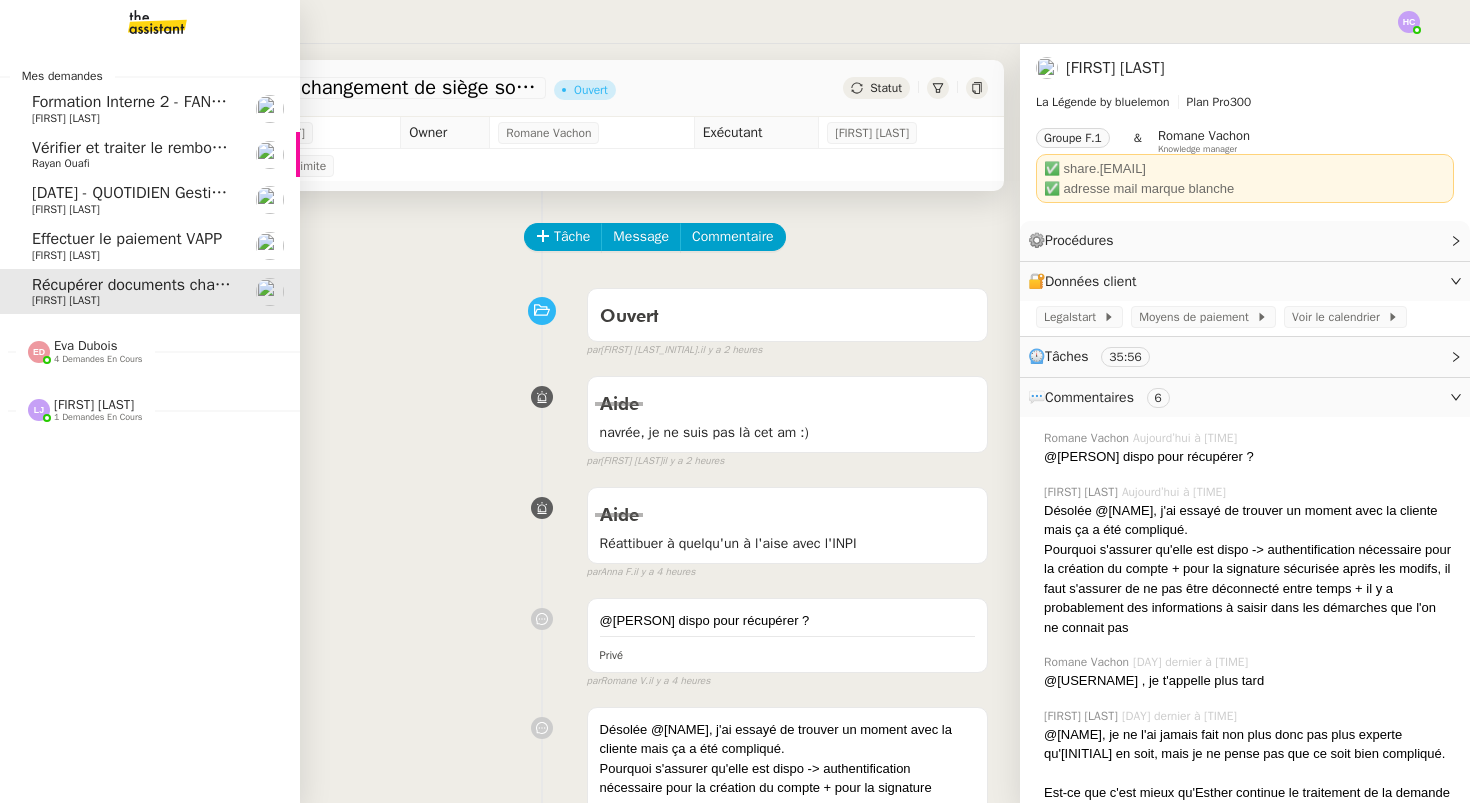 click on "Effectuer le paiement VAPP" 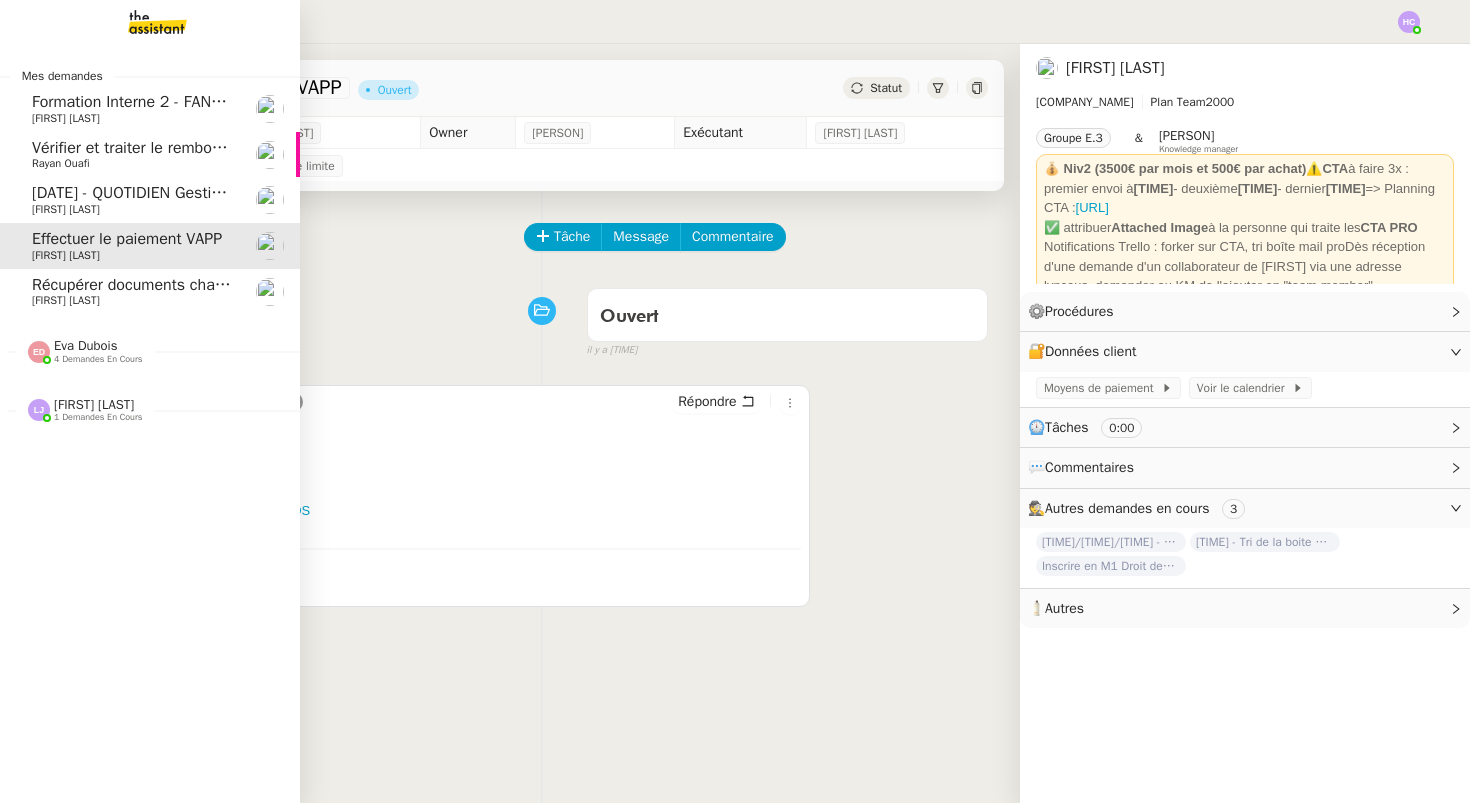 click on "Récupérer documents changement de siège social" 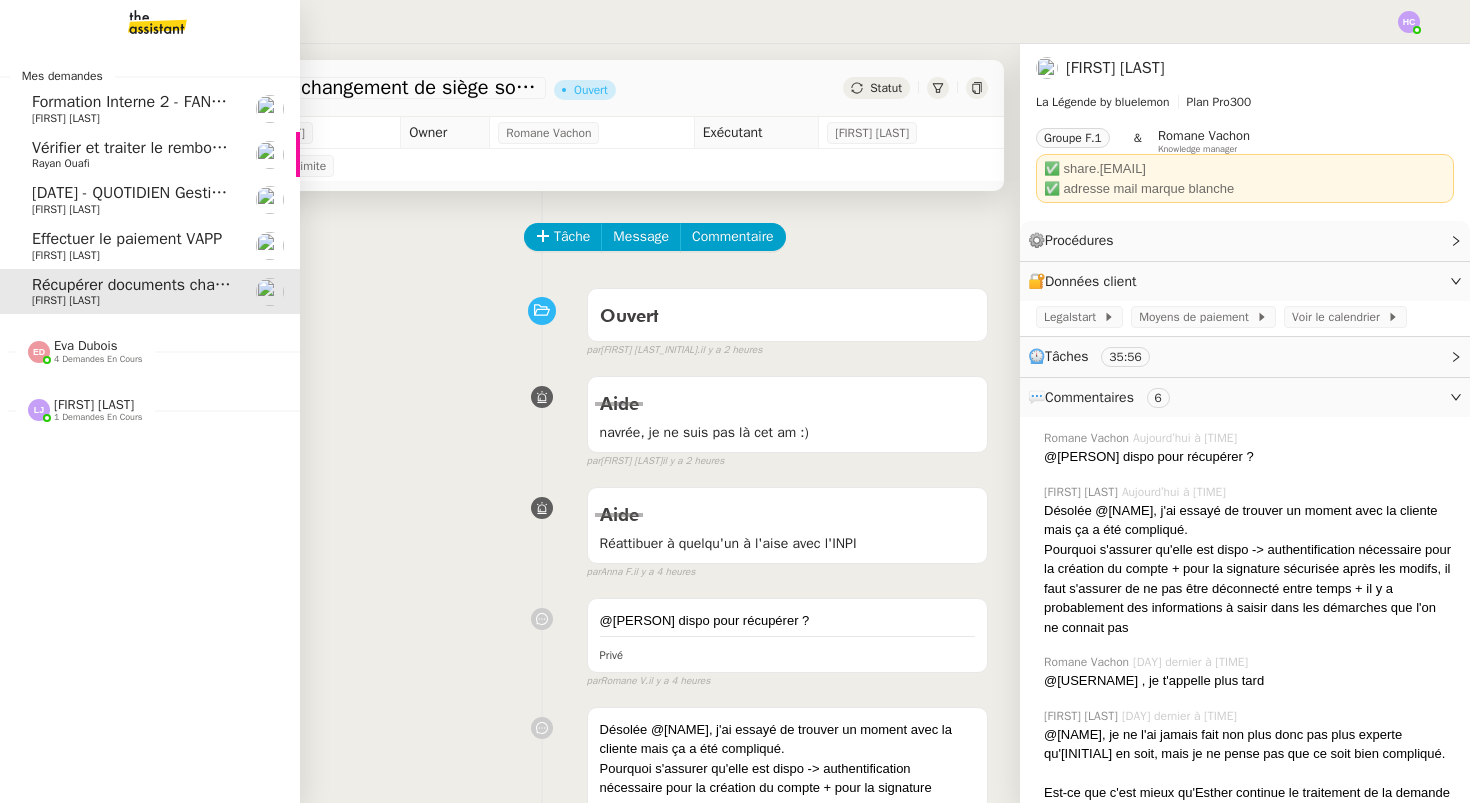 click on "Effectuer le paiement VAPP" 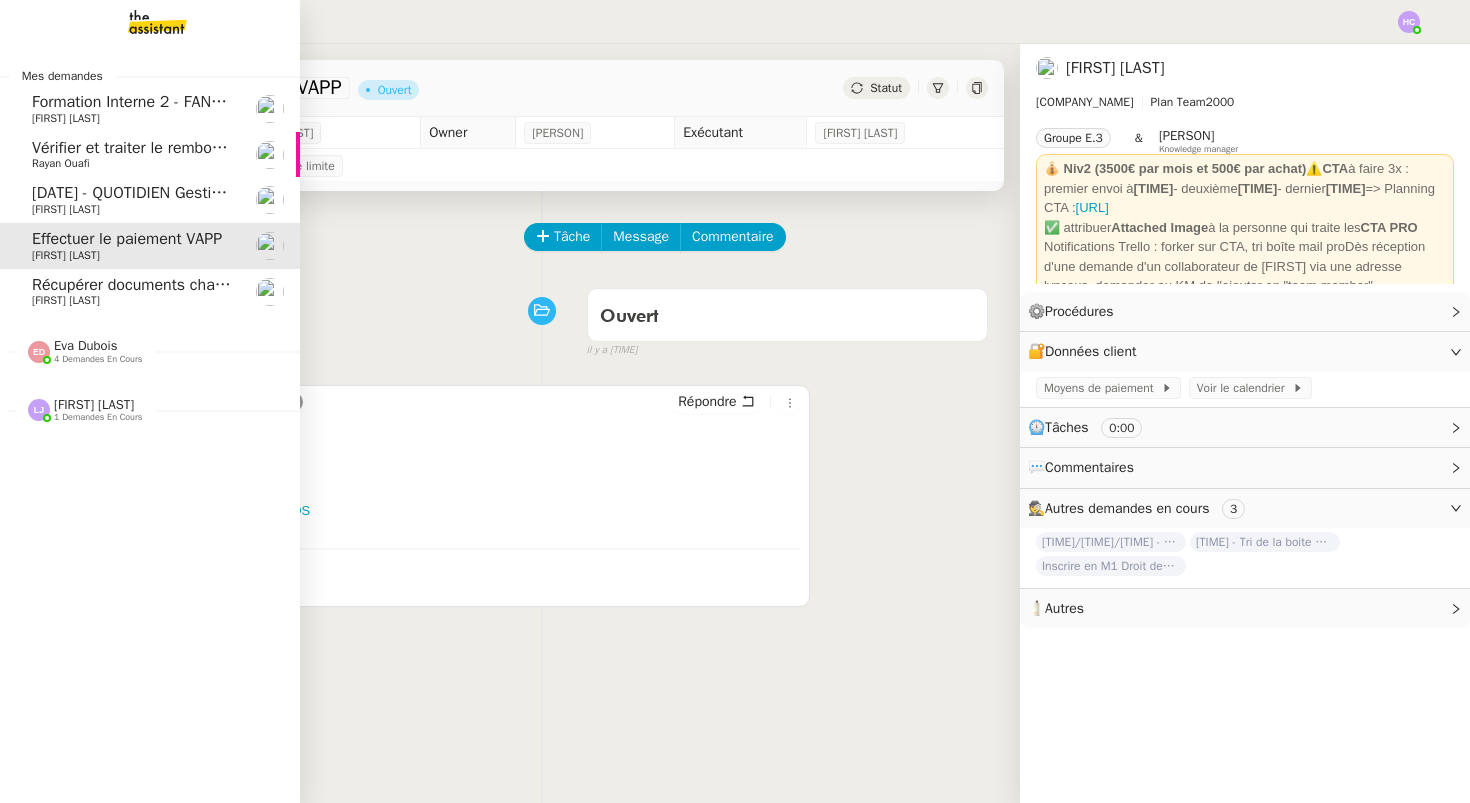 click on "[DATE] - QUOTIDIEN Gestion boite mail Accounting" 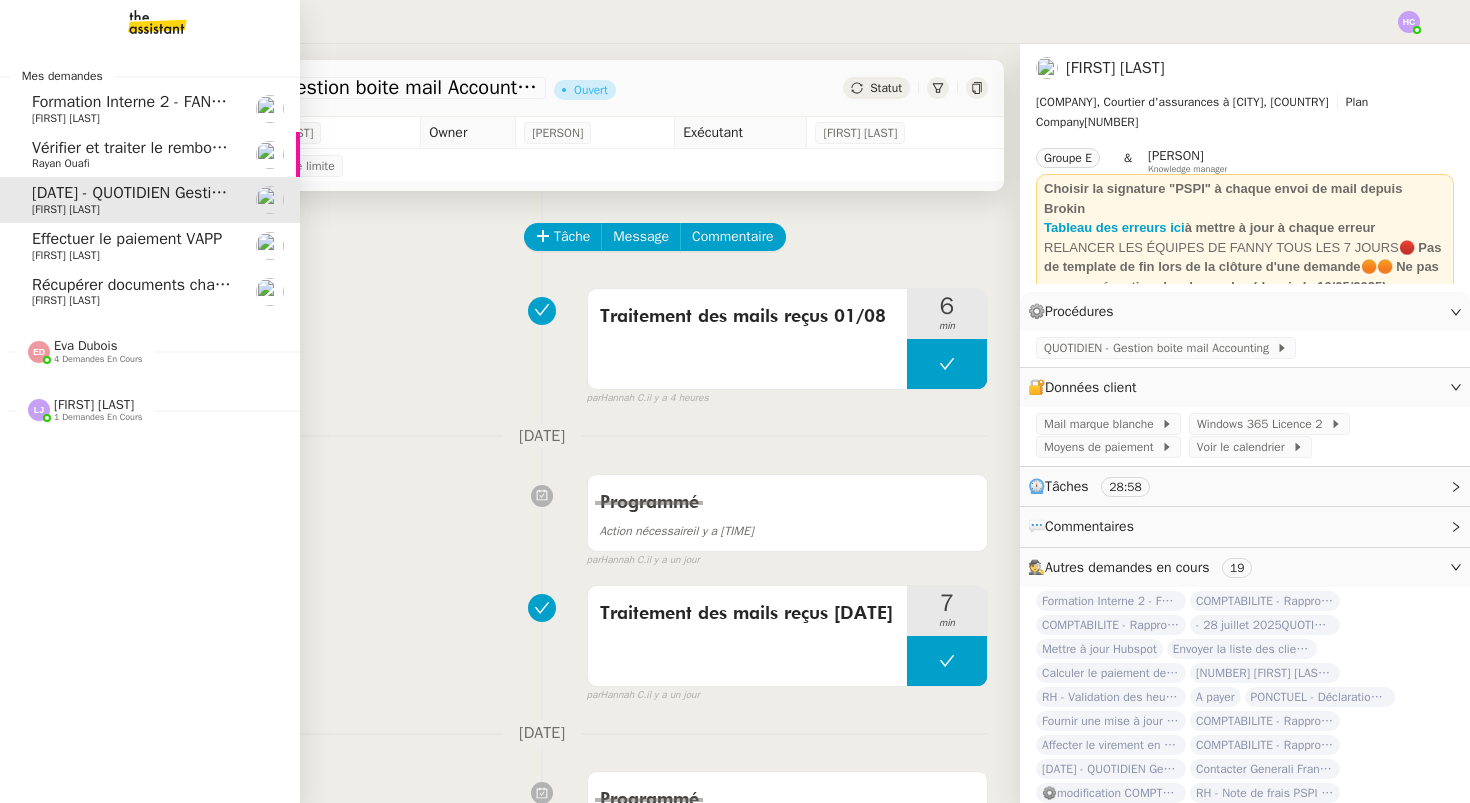 click on "Vérifier et traiter le remboursement des factures" 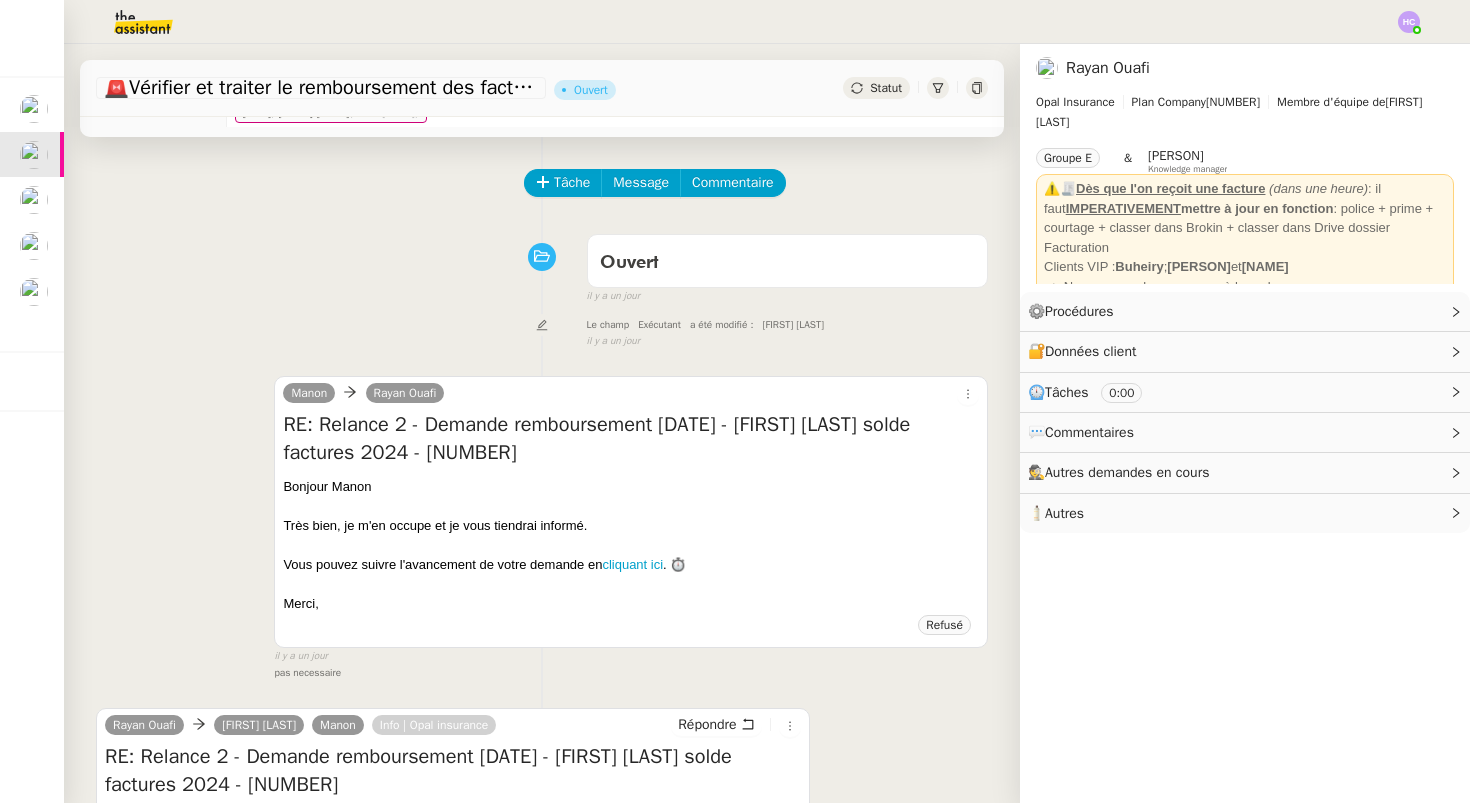 scroll, scrollTop: 0, scrollLeft: 0, axis: both 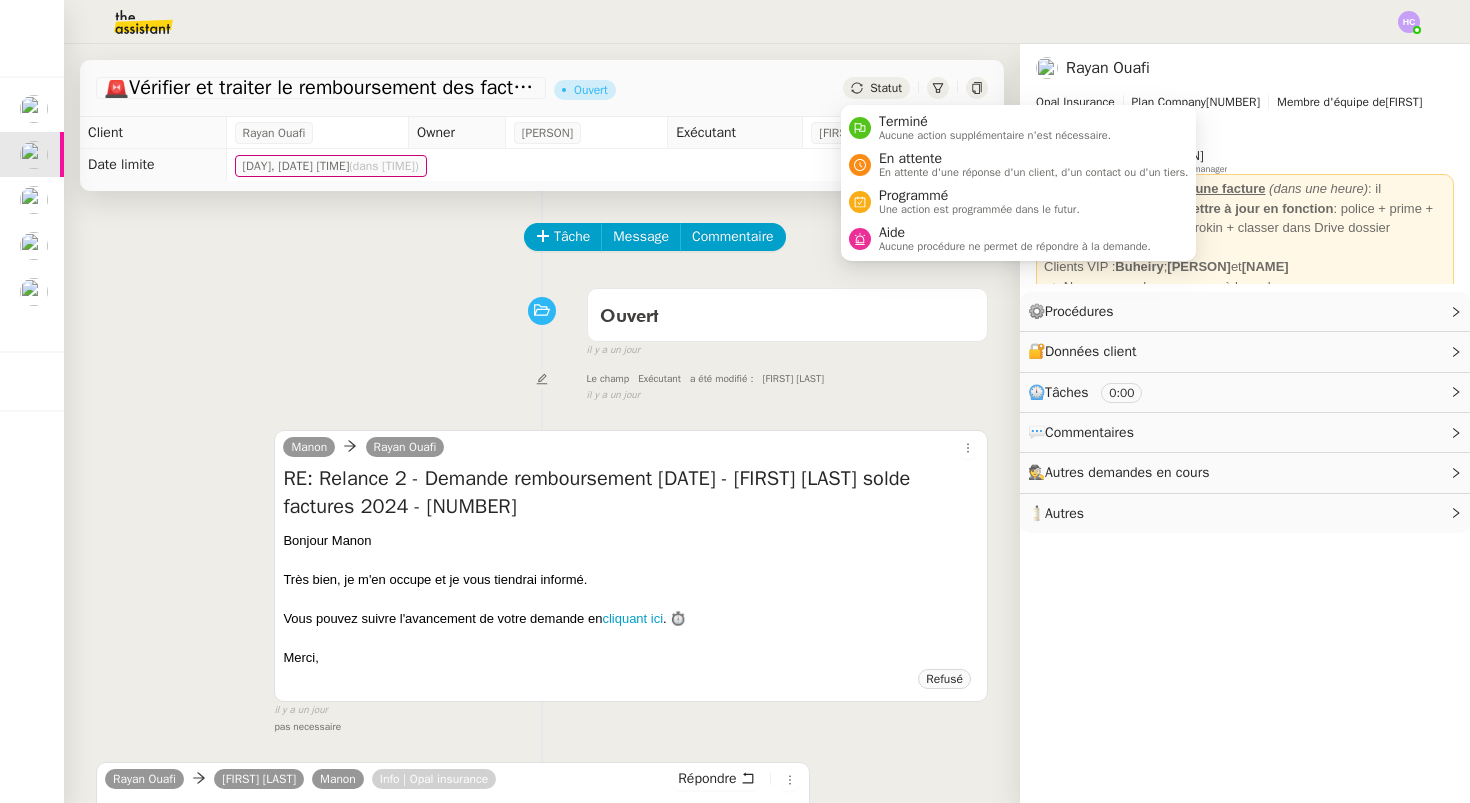 click on "Statut" 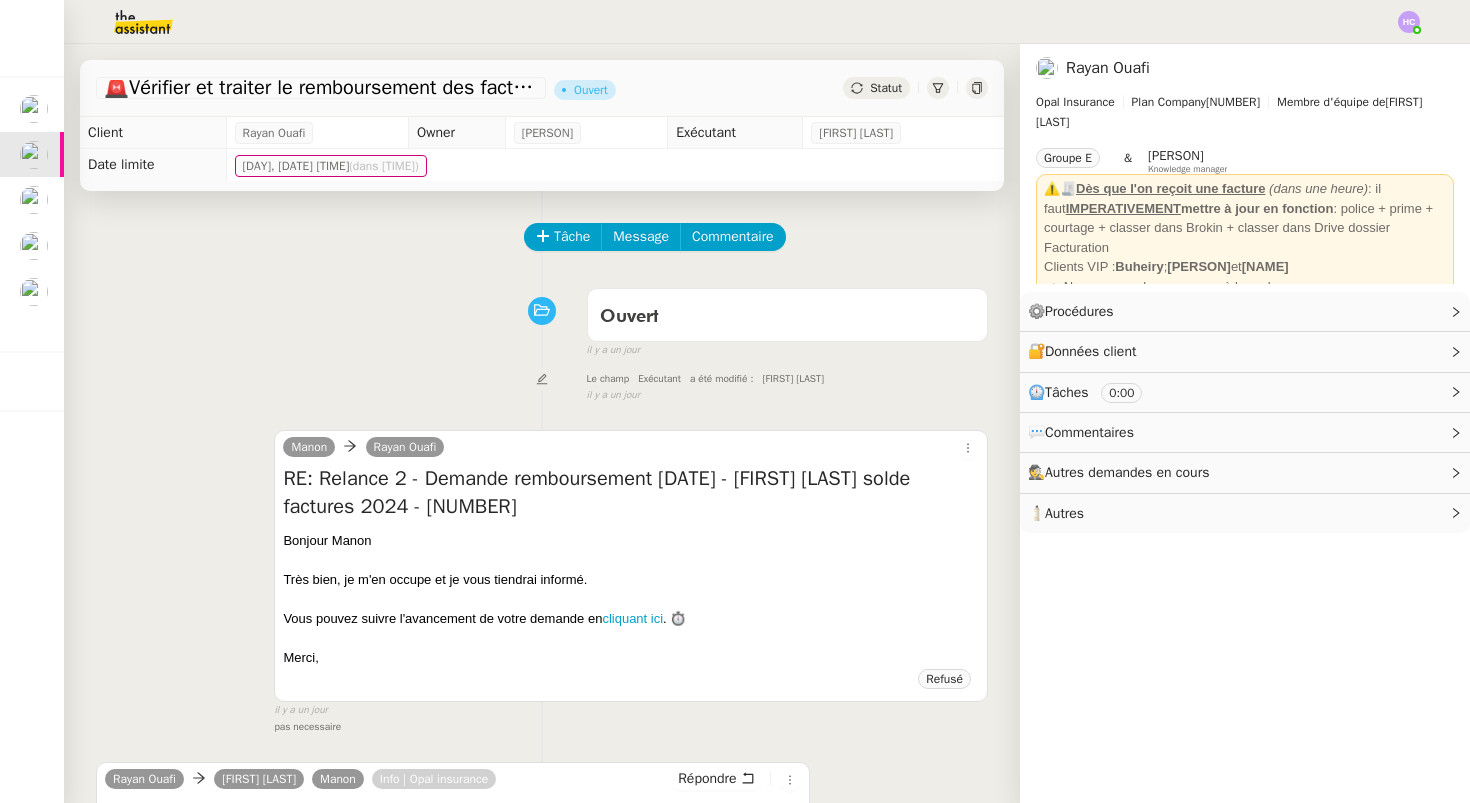 click on "Tâche Message Commentaire Veuillez patienter une erreur s'est produite 👌👌👌 message envoyé ✌️✌️✌️ Veuillez d'abord attribuer un client Une erreur s'est produite, veuillez réessayer Ouvert false il y a un jour 👌👌👌 message envoyé ✌️✌️✌️ une erreur s'est produite 👌👌👌 message envoyé ✌️✌️✌️ Votre message va être revu ✌️✌️✌️ une erreur s'est produite La taille des fichiers doit être de 10Mb au maximum. Le champ     Exécutant     a été modifié :     [FIRST] [LAST] false il y a un jour 👌👌👌 message envoyé ✌️✌️✌️ une erreur s'est produite 👌👌👌 message envoyé ✌️✌️✌️ Votre message va être revu ✌️✌️✌️ une erreur s'est produite La taille des fichiers doit être de 10Mb au maximum.  [FIRST]      [FIRST]     [LAST] RE: Relance 2 - Demande remboursement 19.02.25 - [FIRST] [LAST] solde  factures 2024 - 8000164
Bonjour [FIRST] Très bien, je m'en occupe et je vous tiendrai informé. false" 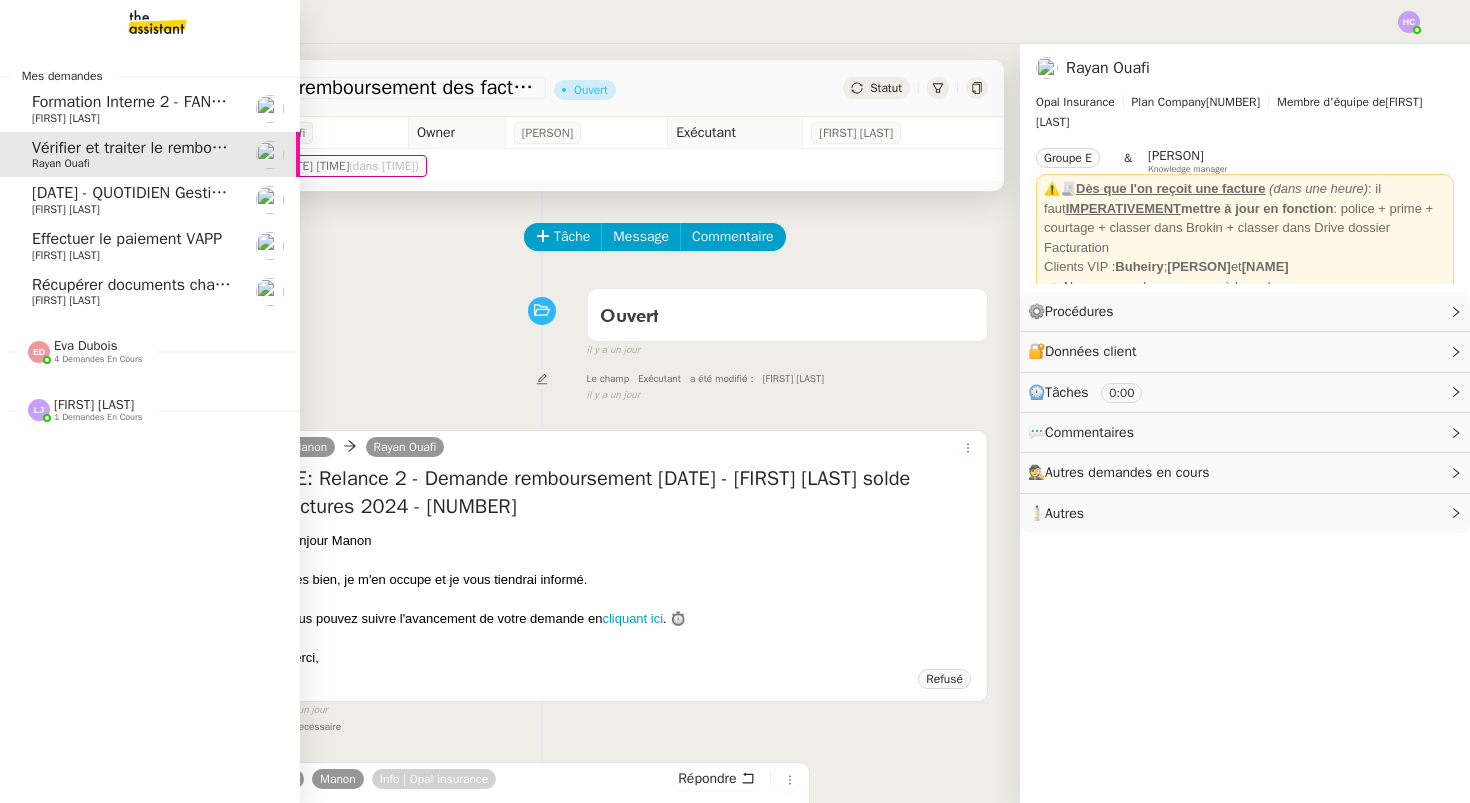 click on "[DATE] - QUOTIDIEN Gestion boite mail Accounting" 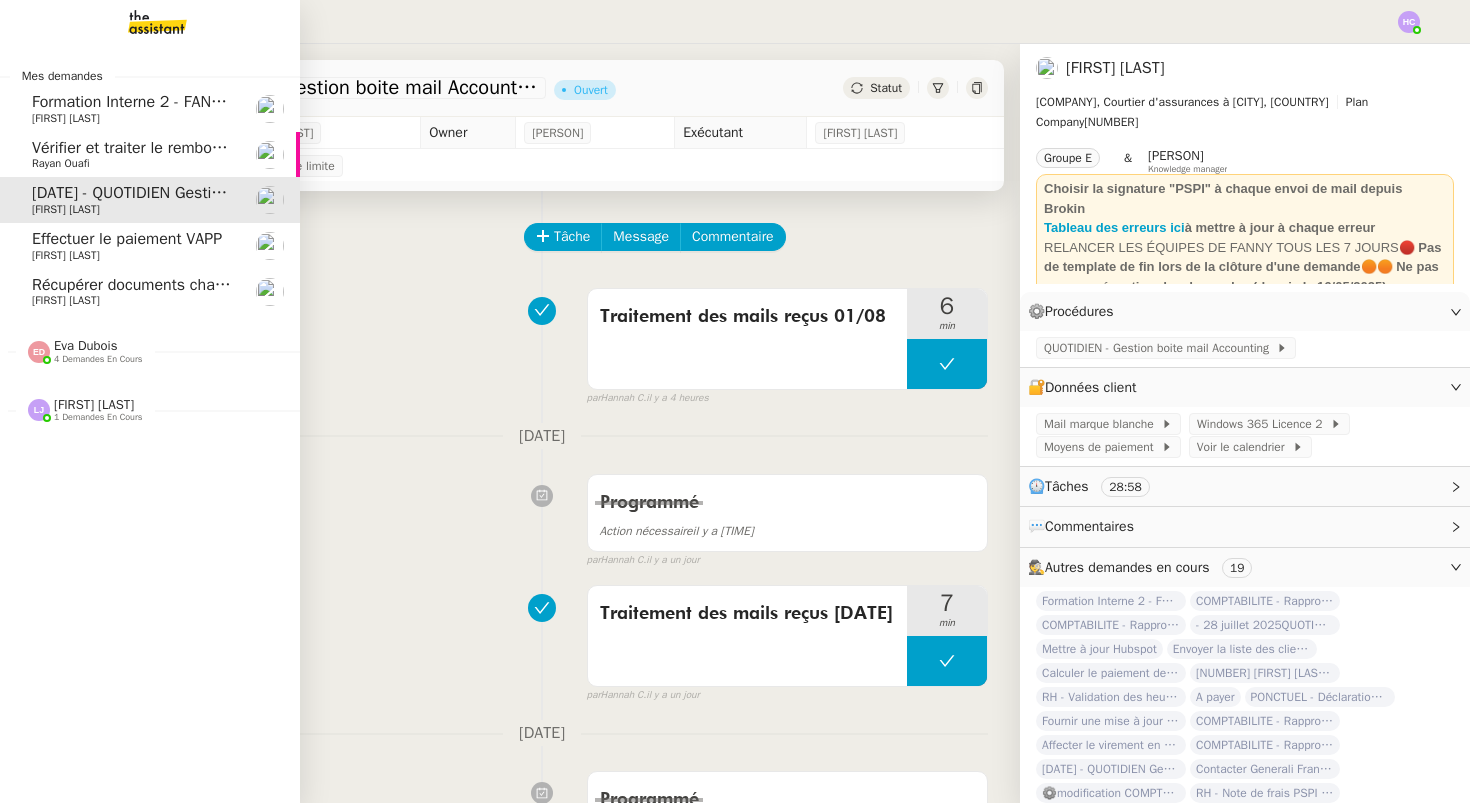 click on "Effectuer le paiement VAPP" 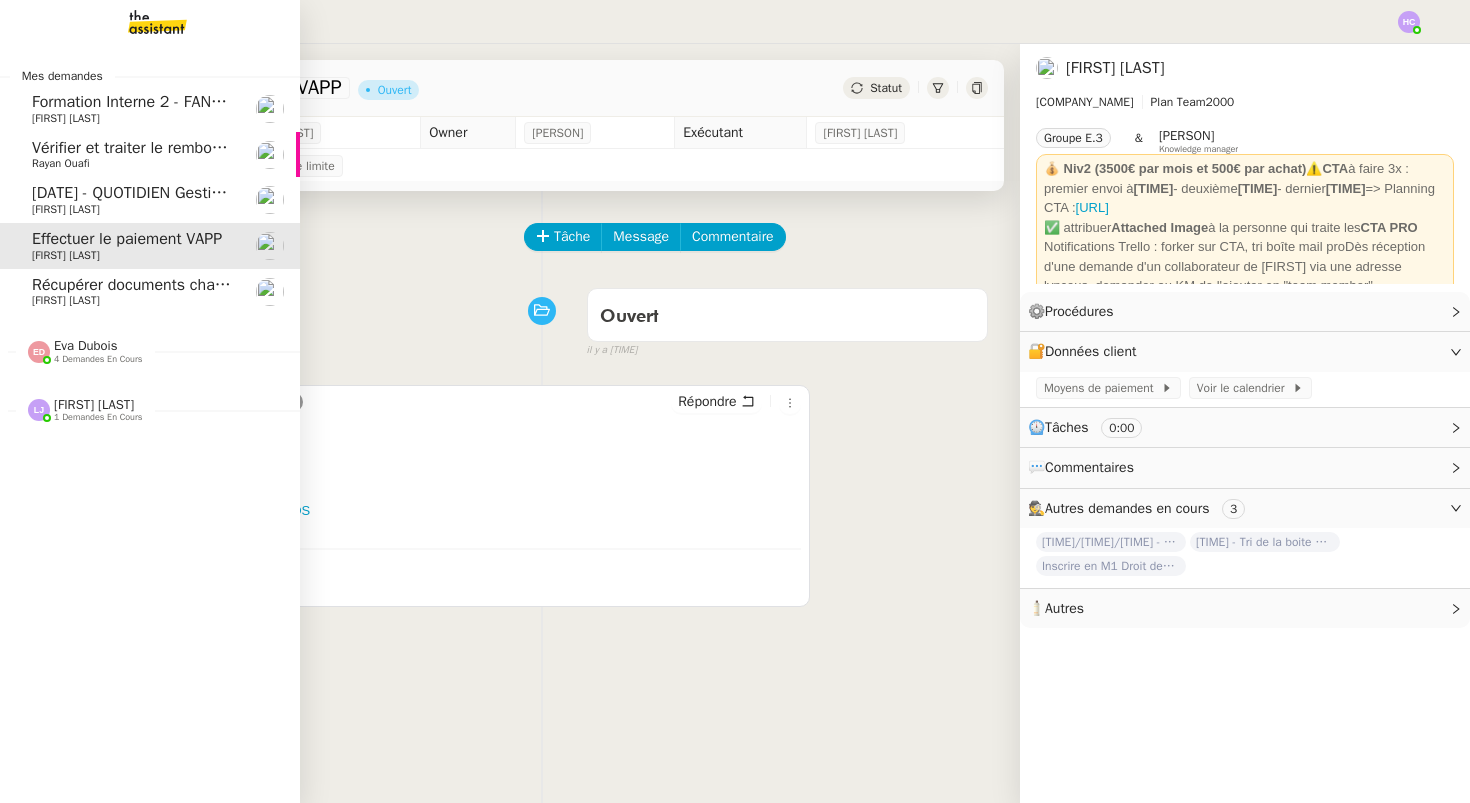 click on "Récupérer documents changement de siège social" 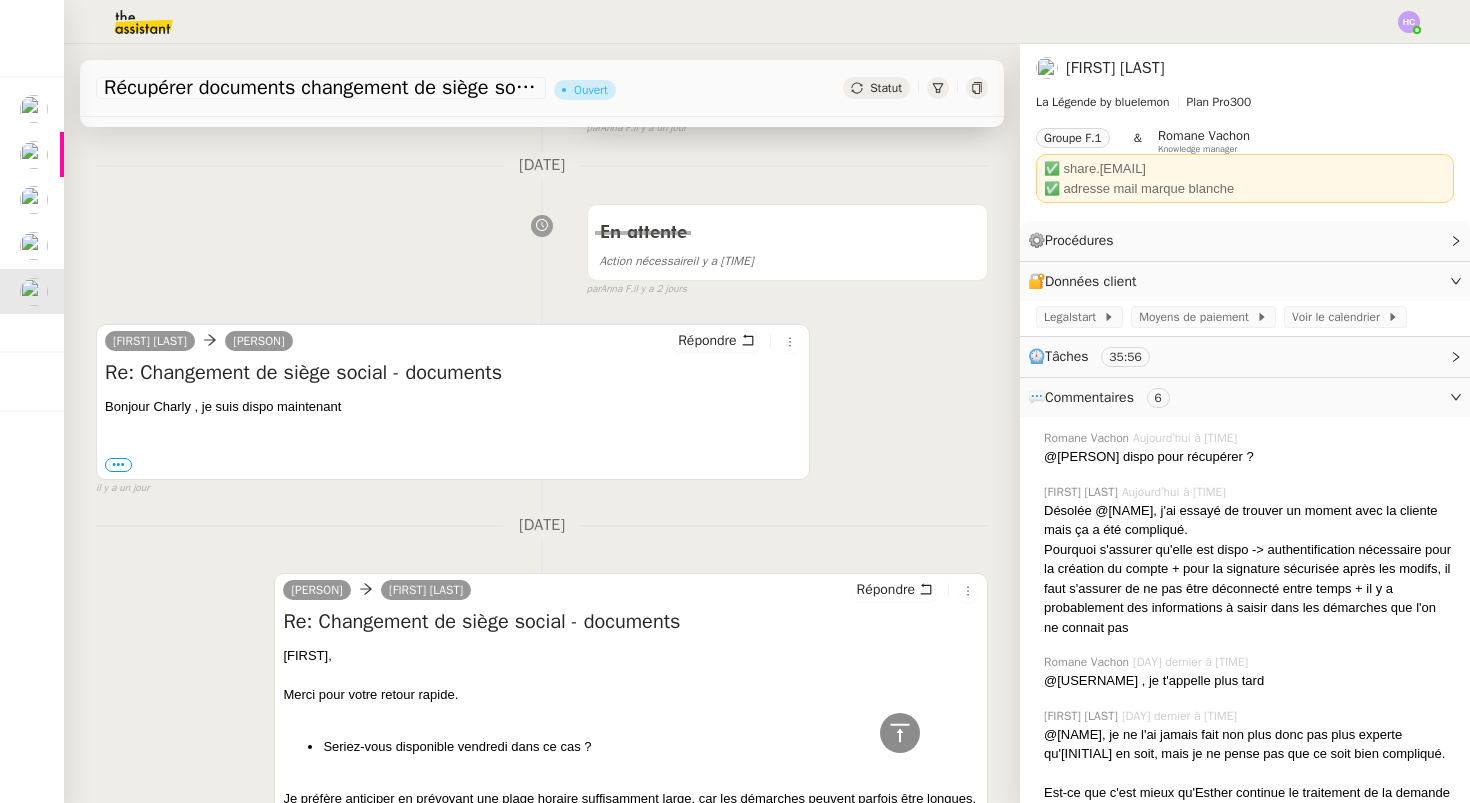 scroll, scrollTop: 1464, scrollLeft: 0, axis: vertical 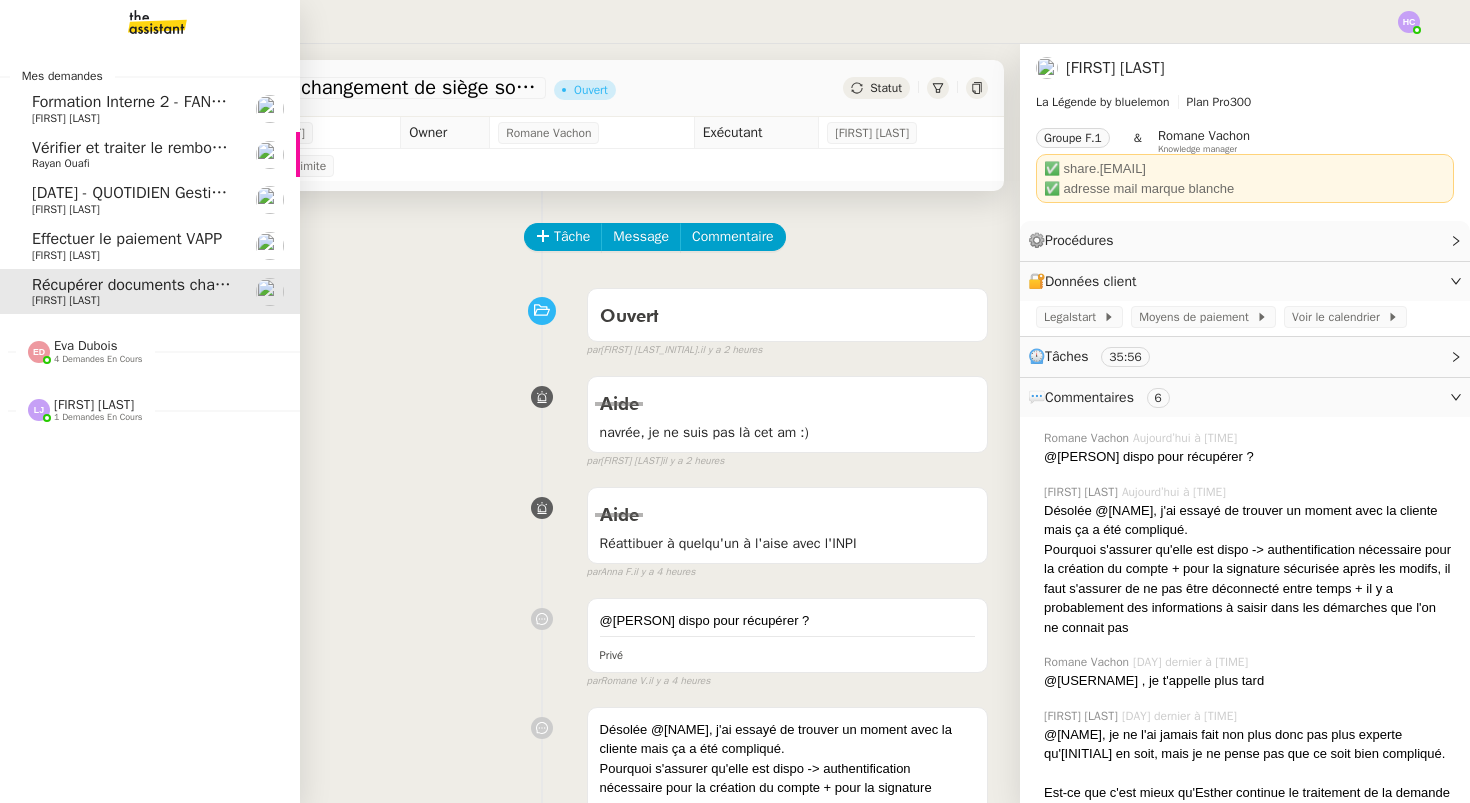 click on "Effectuer le paiement VAPP" 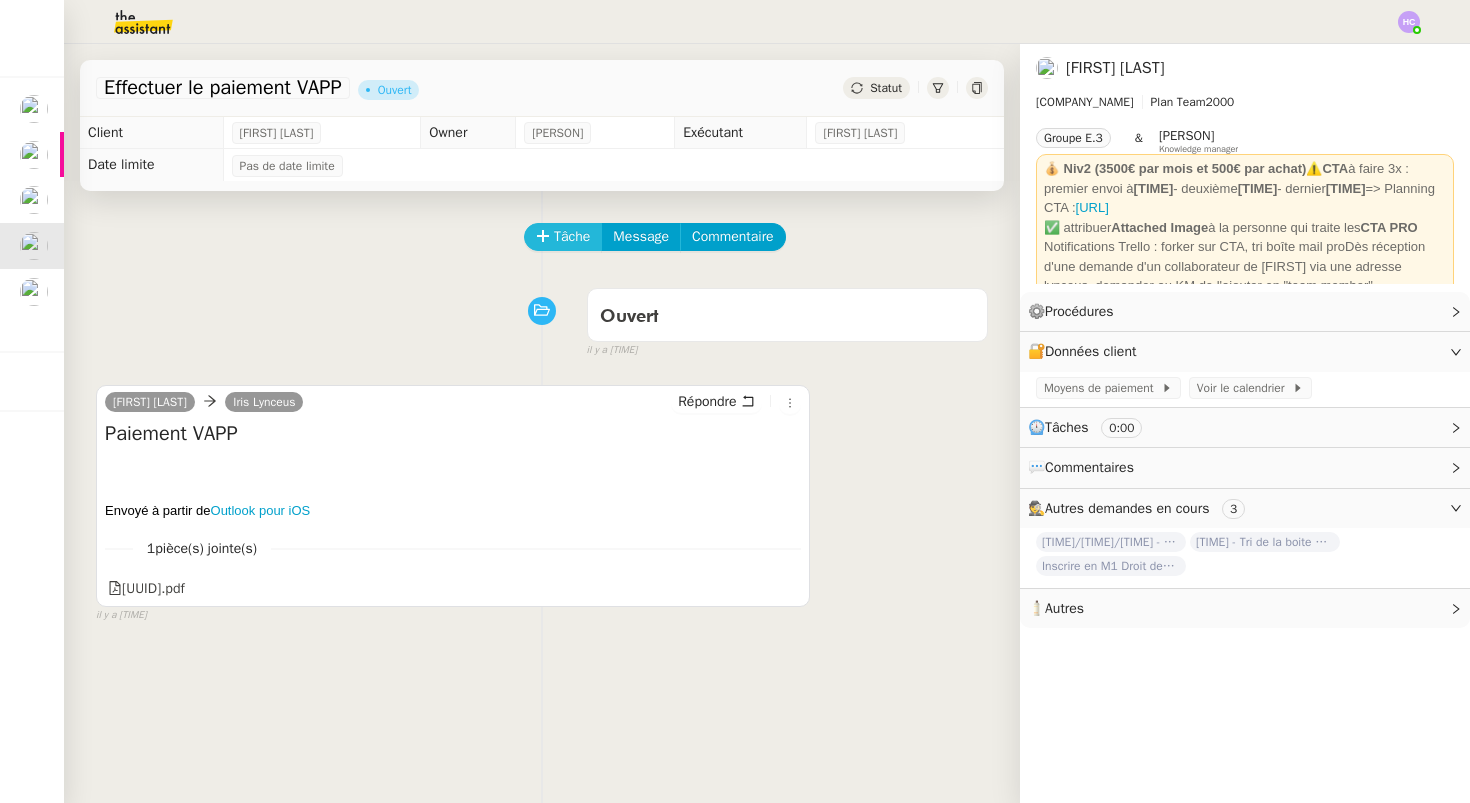 click on "Tâche" 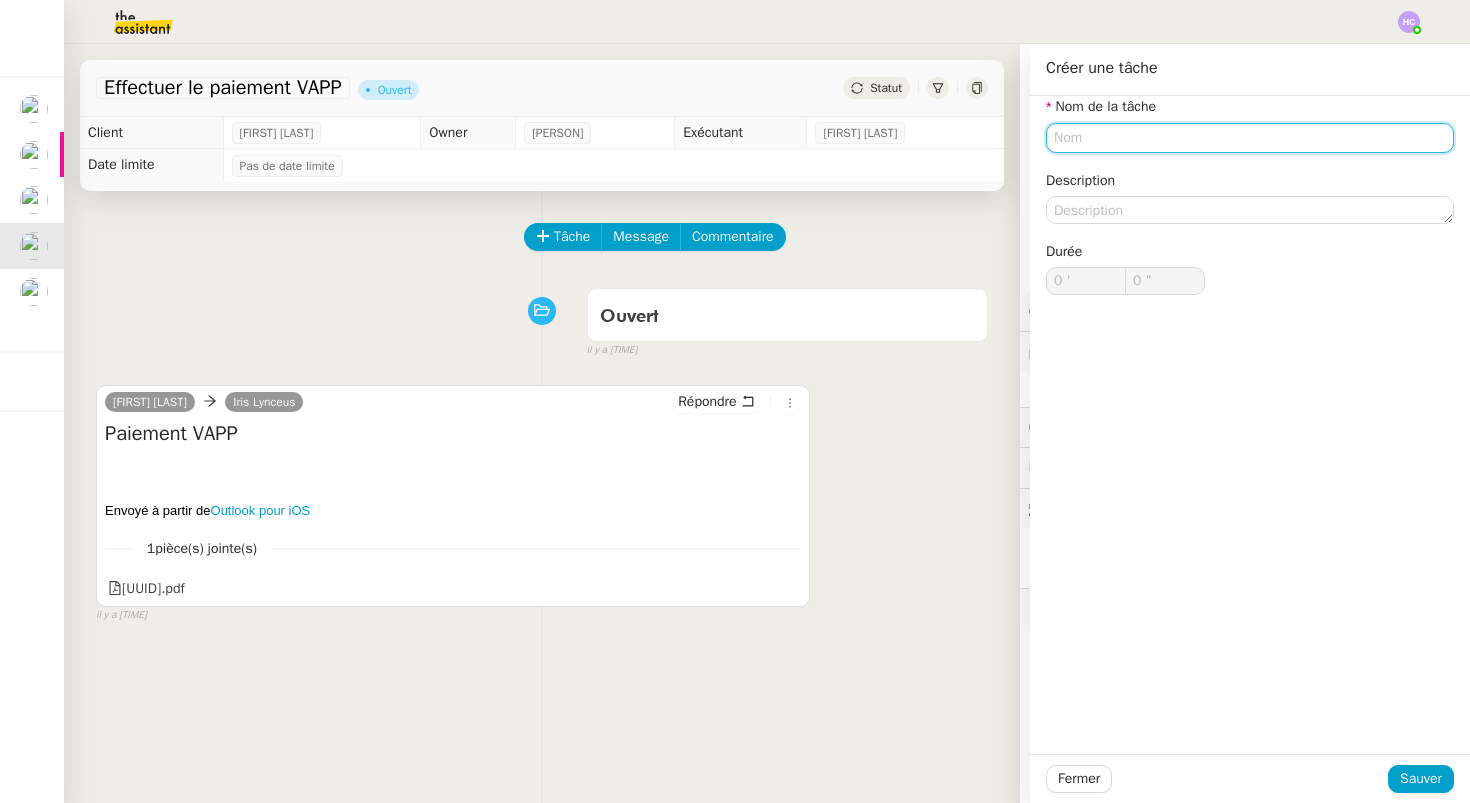 click 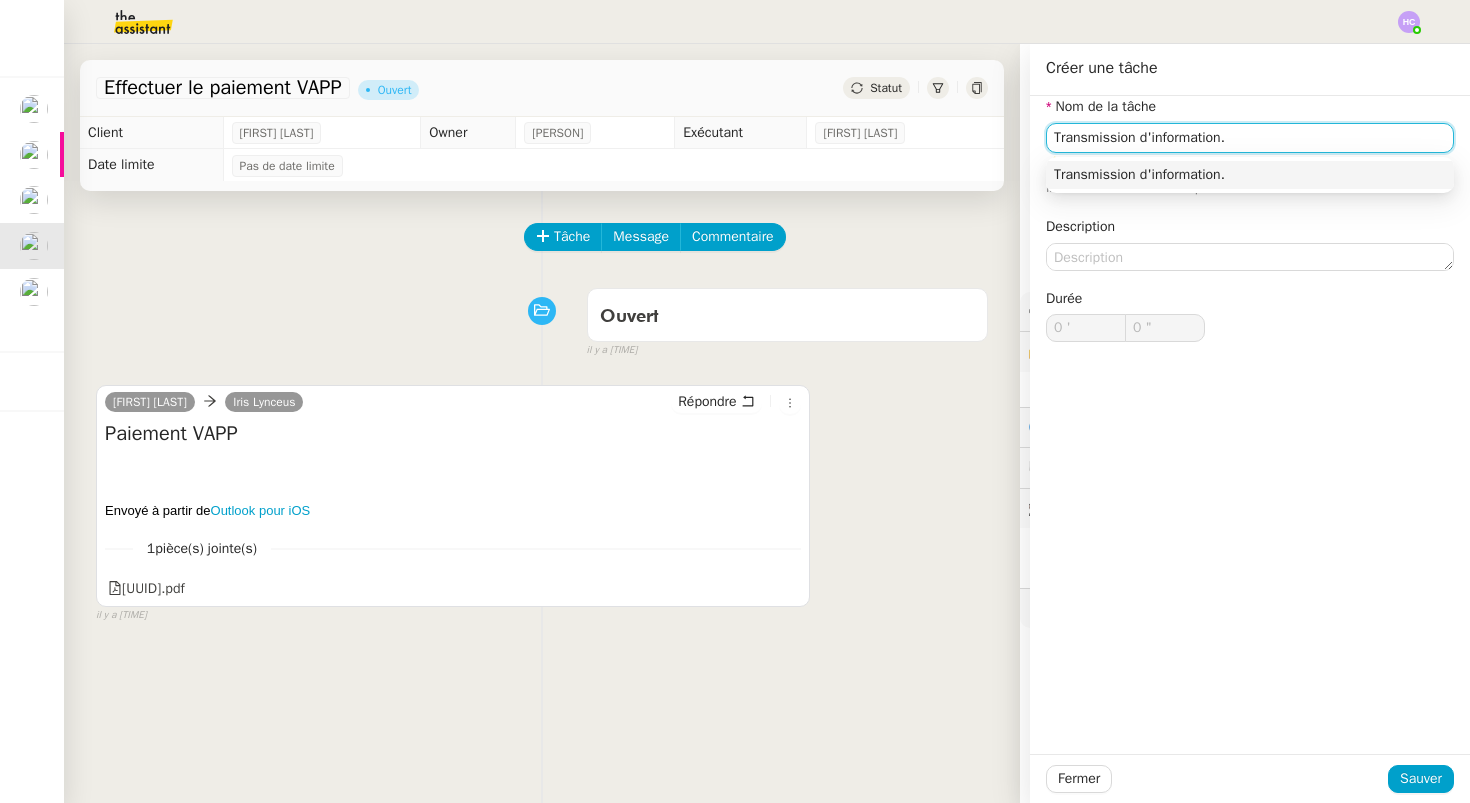 click on "Transmission d'information." at bounding box center [1250, 175] 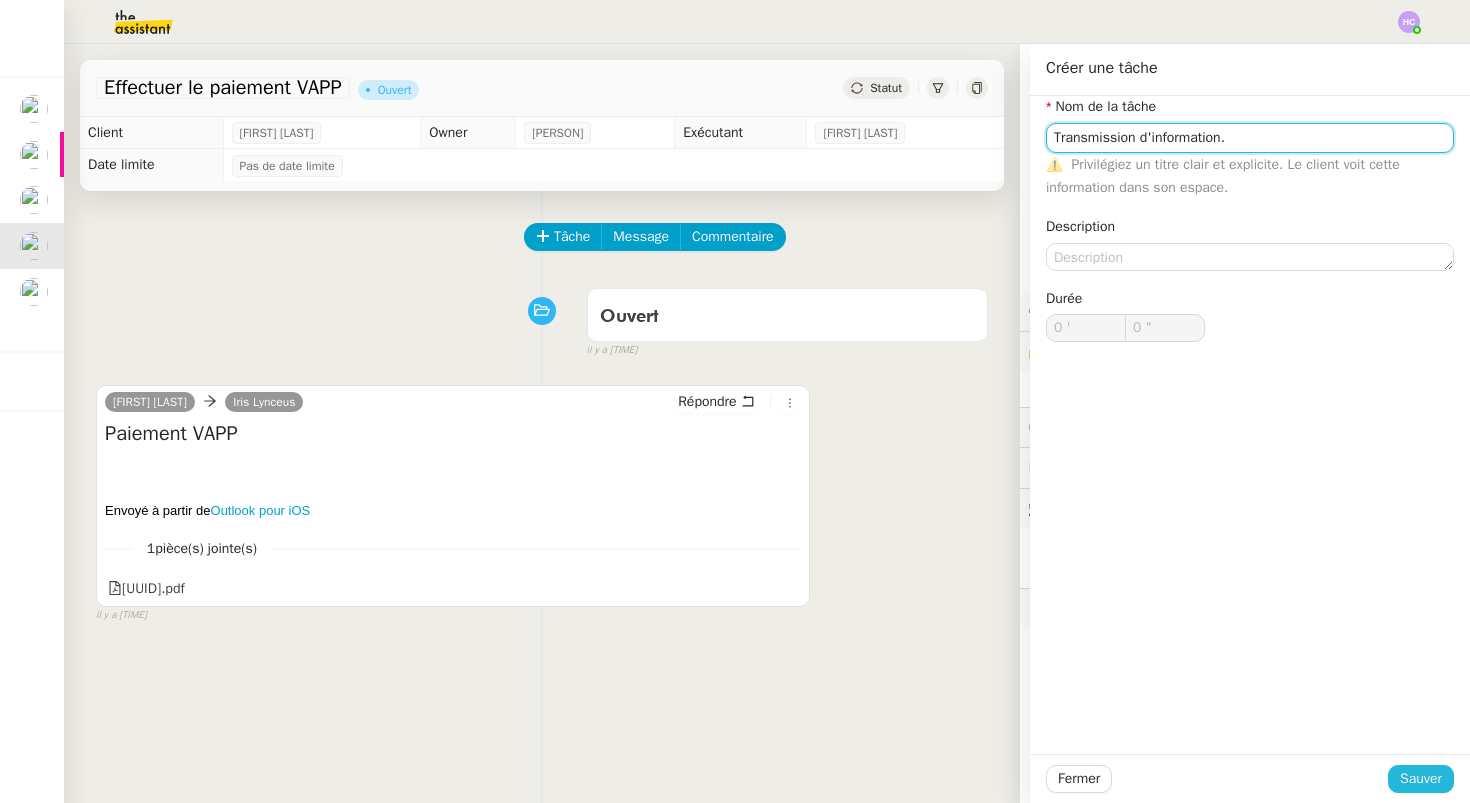 type on "Transmission d'information." 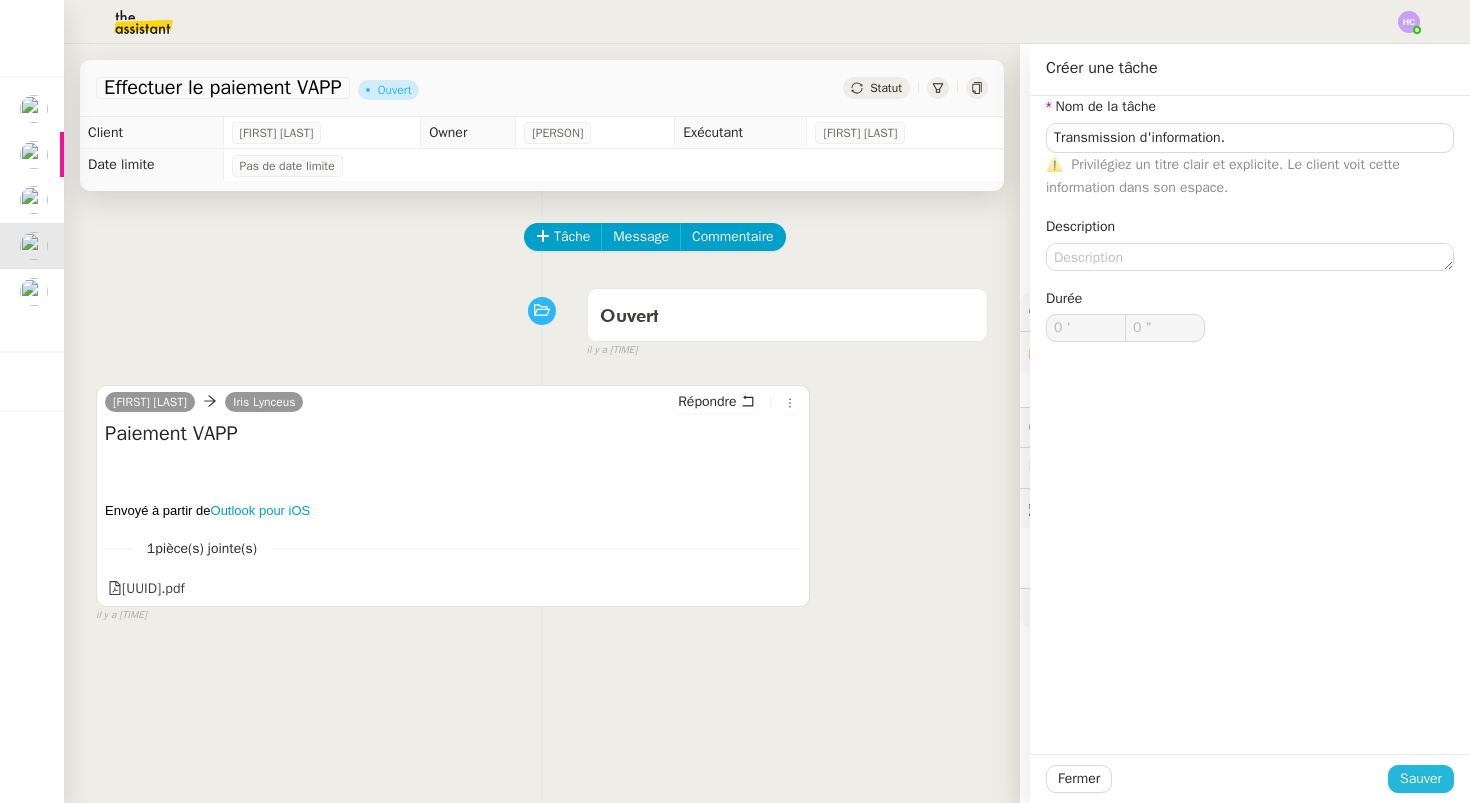 click on "Sauver" 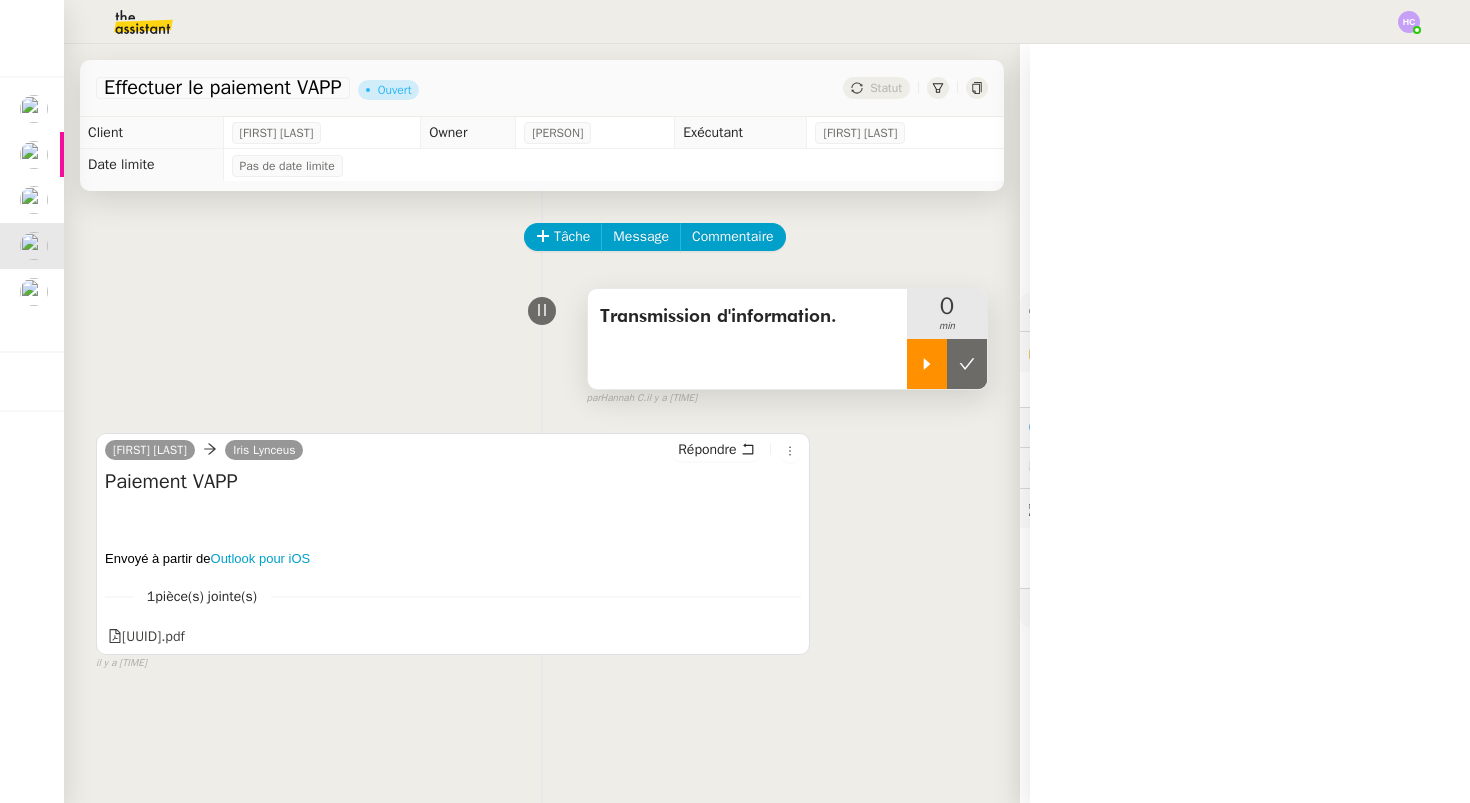 click 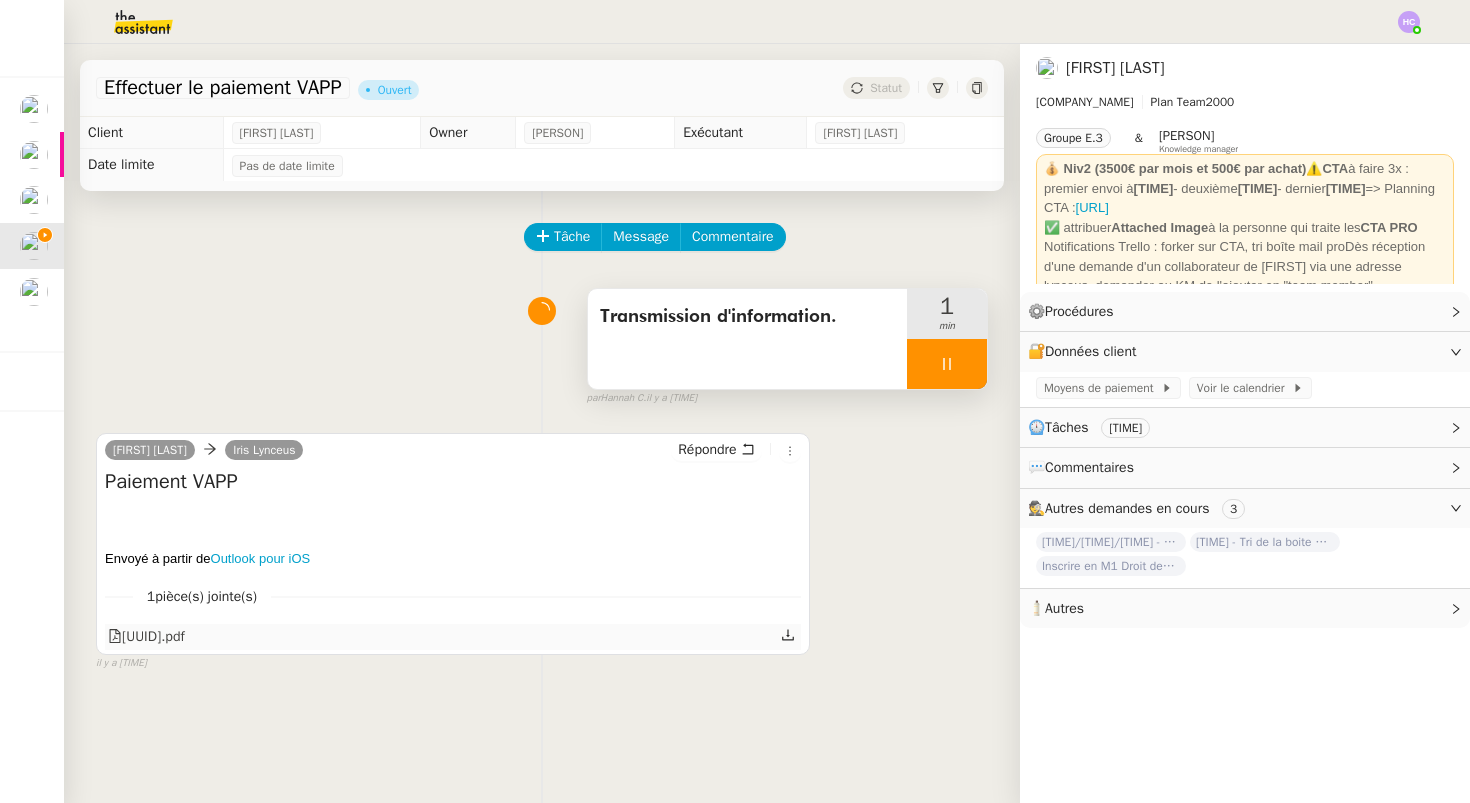 click 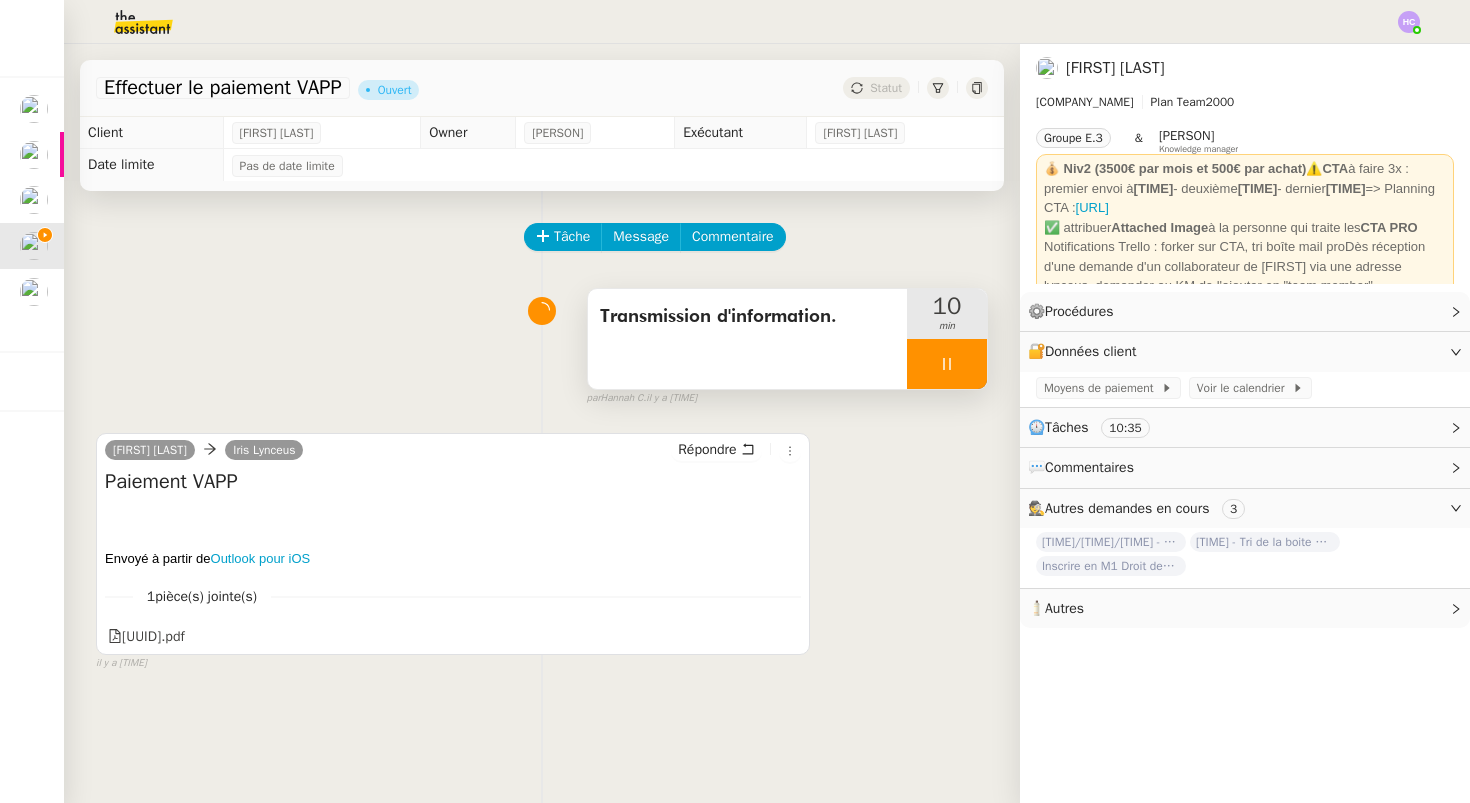 click at bounding box center (947, 364) 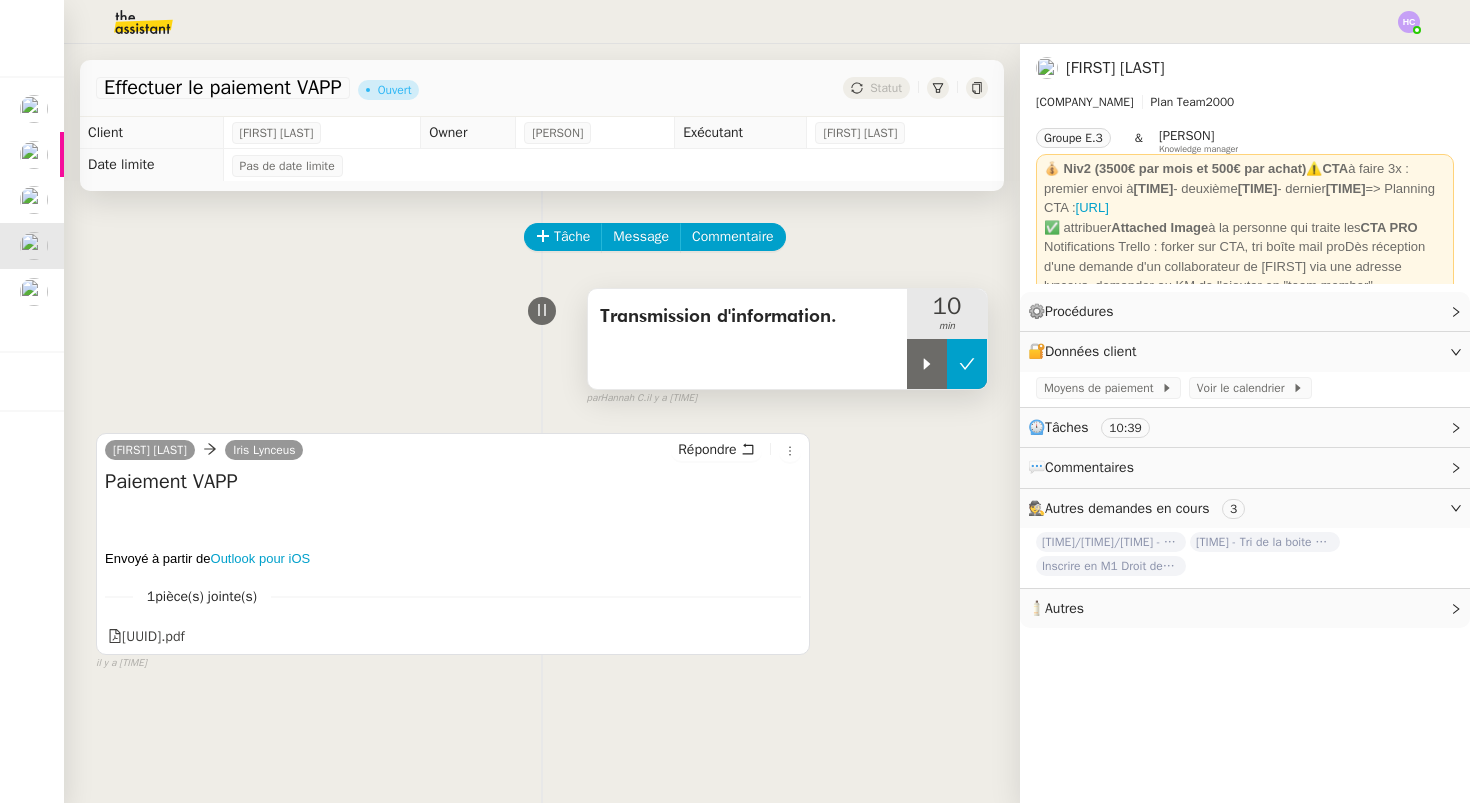 click at bounding box center (967, 364) 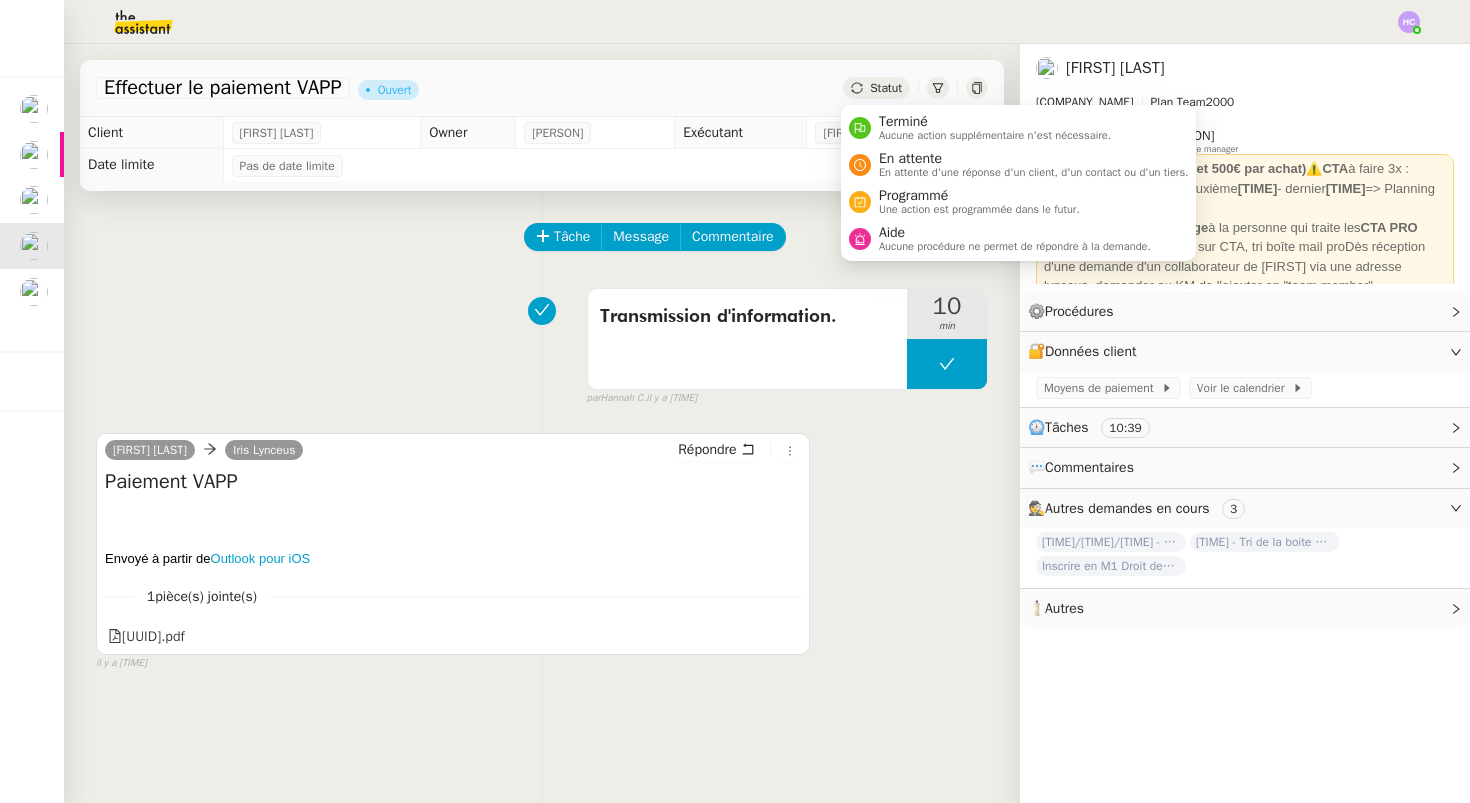 click on "Statut" 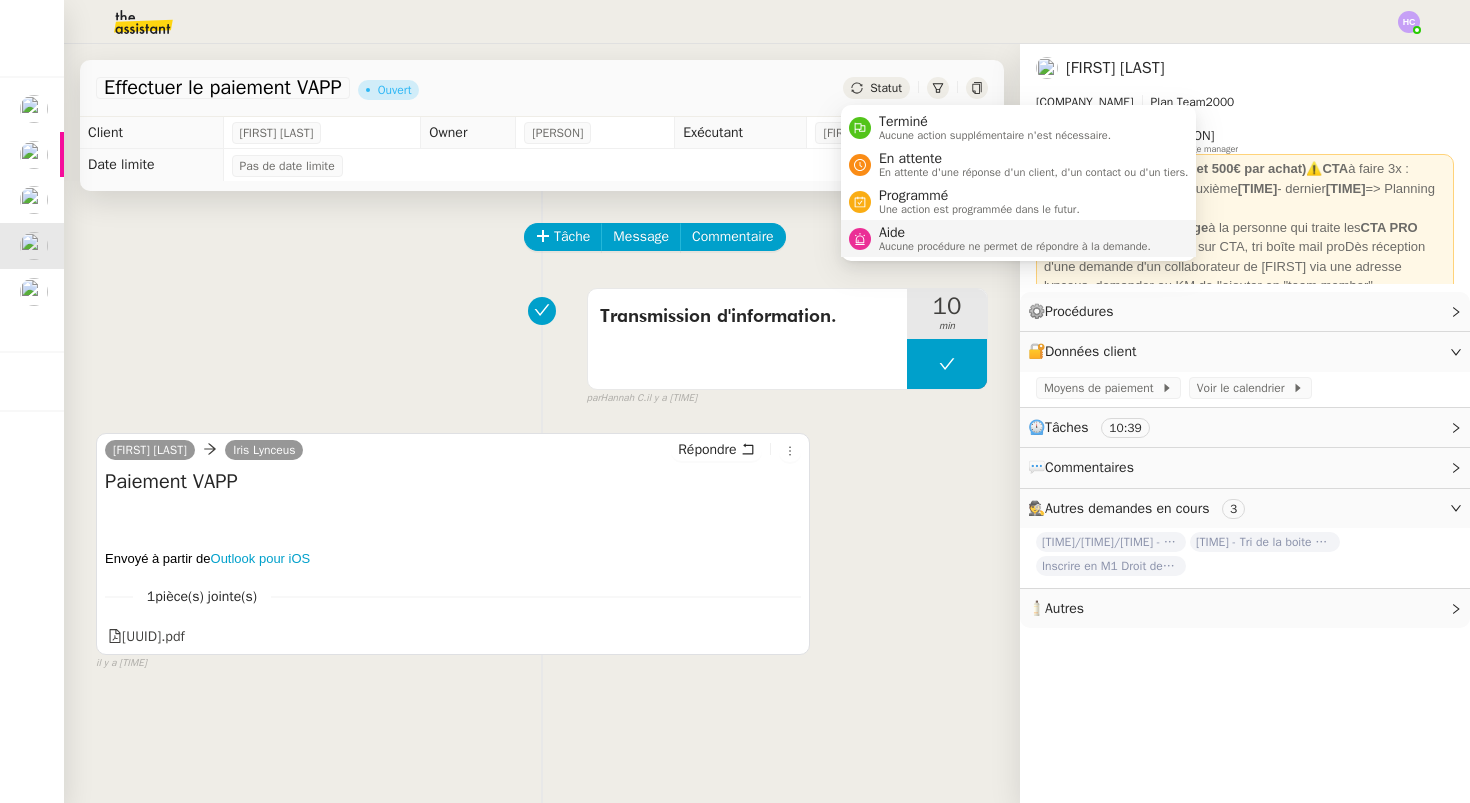 click on "Aucune procédure ne permet de répondre à la demande." at bounding box center (1015, 246) 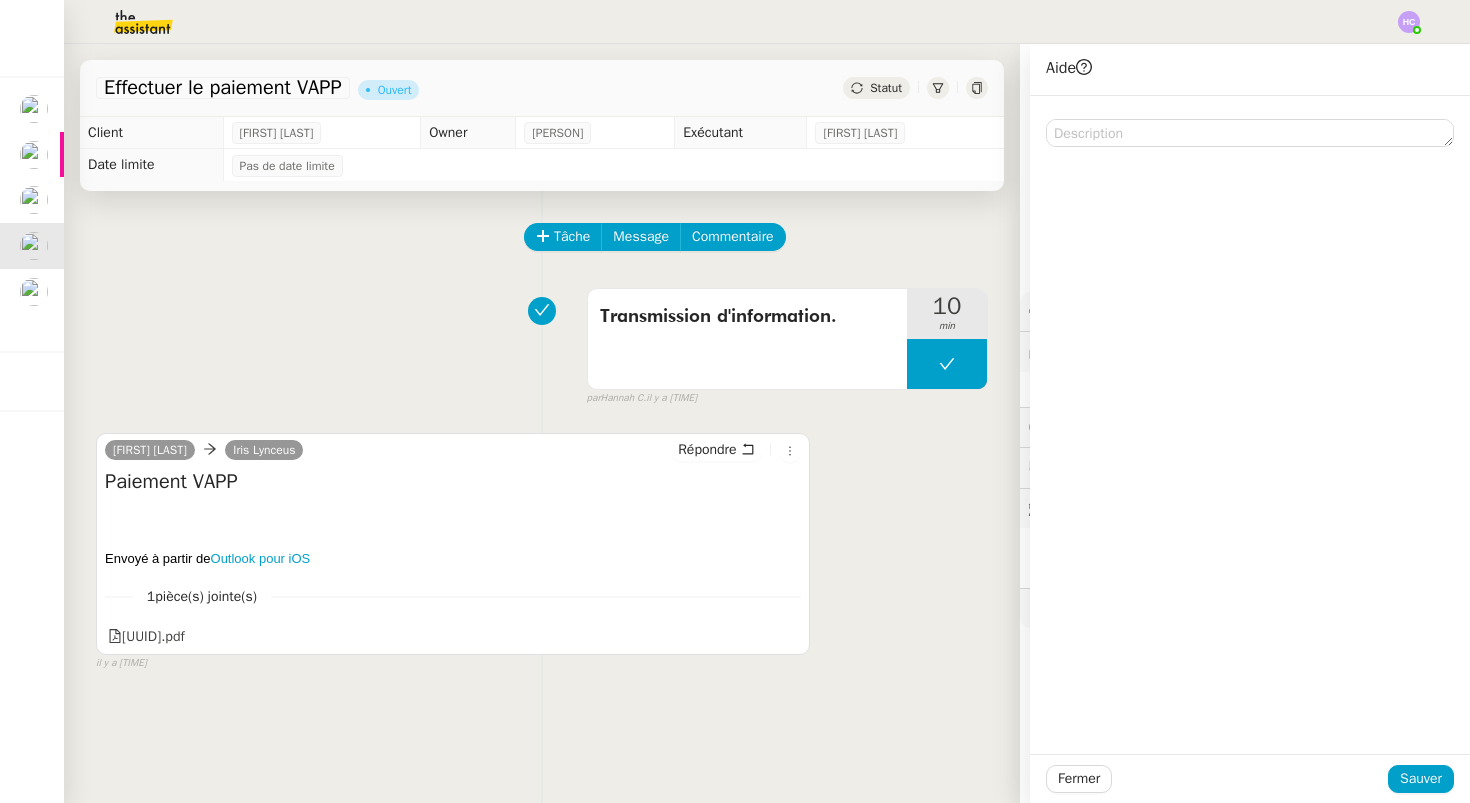 click on "Tâche Message Commentaire" 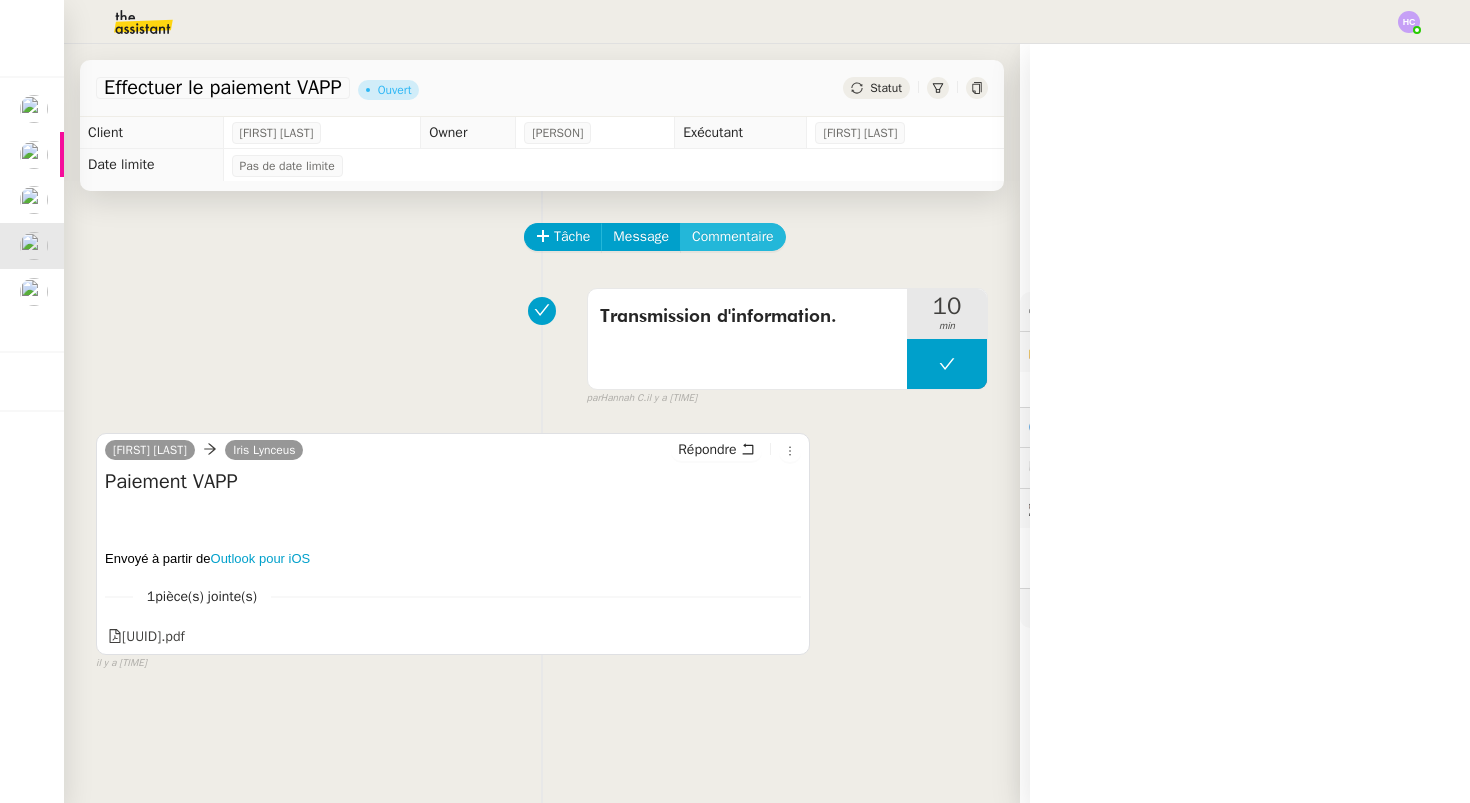 click on "Commentaire" 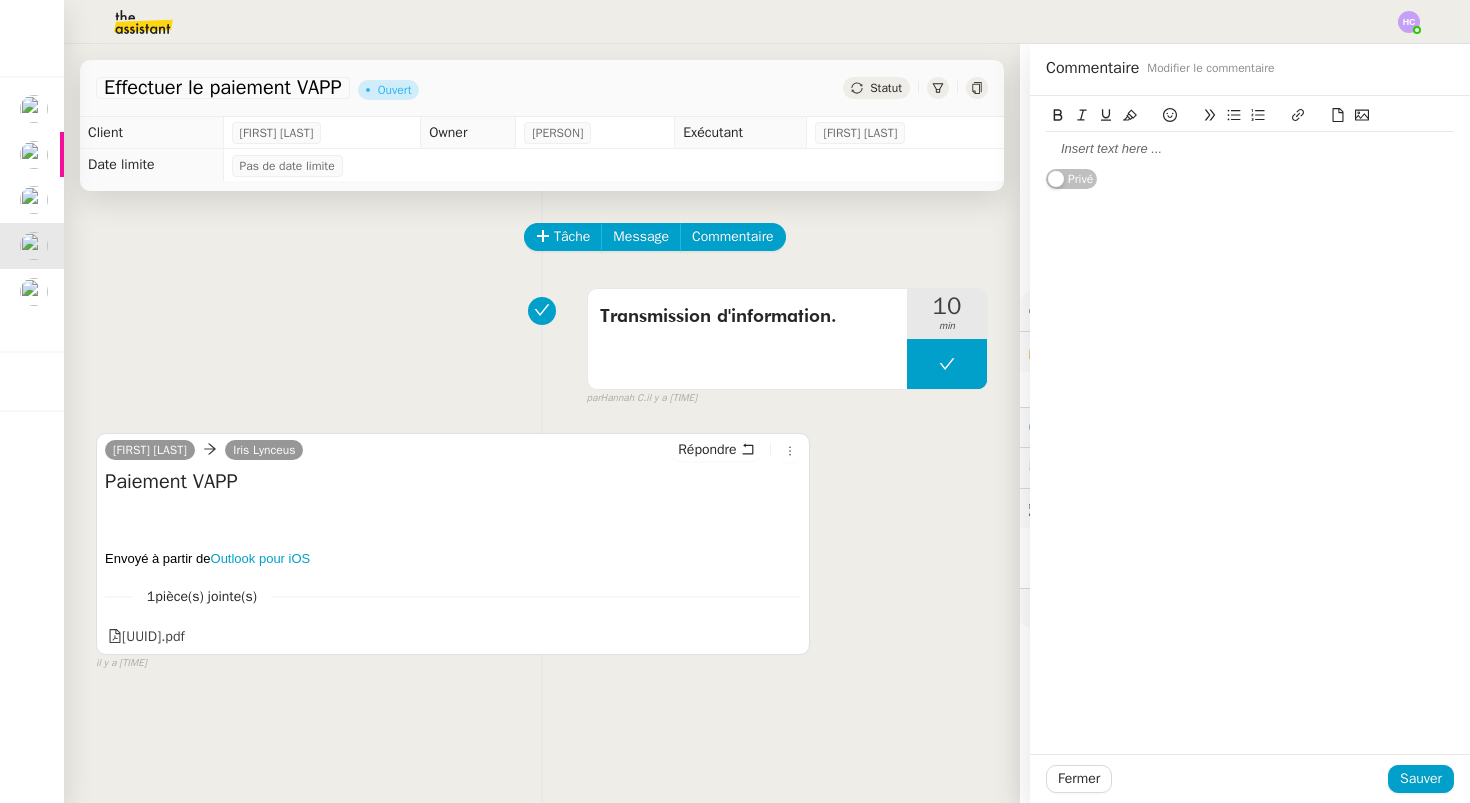 type 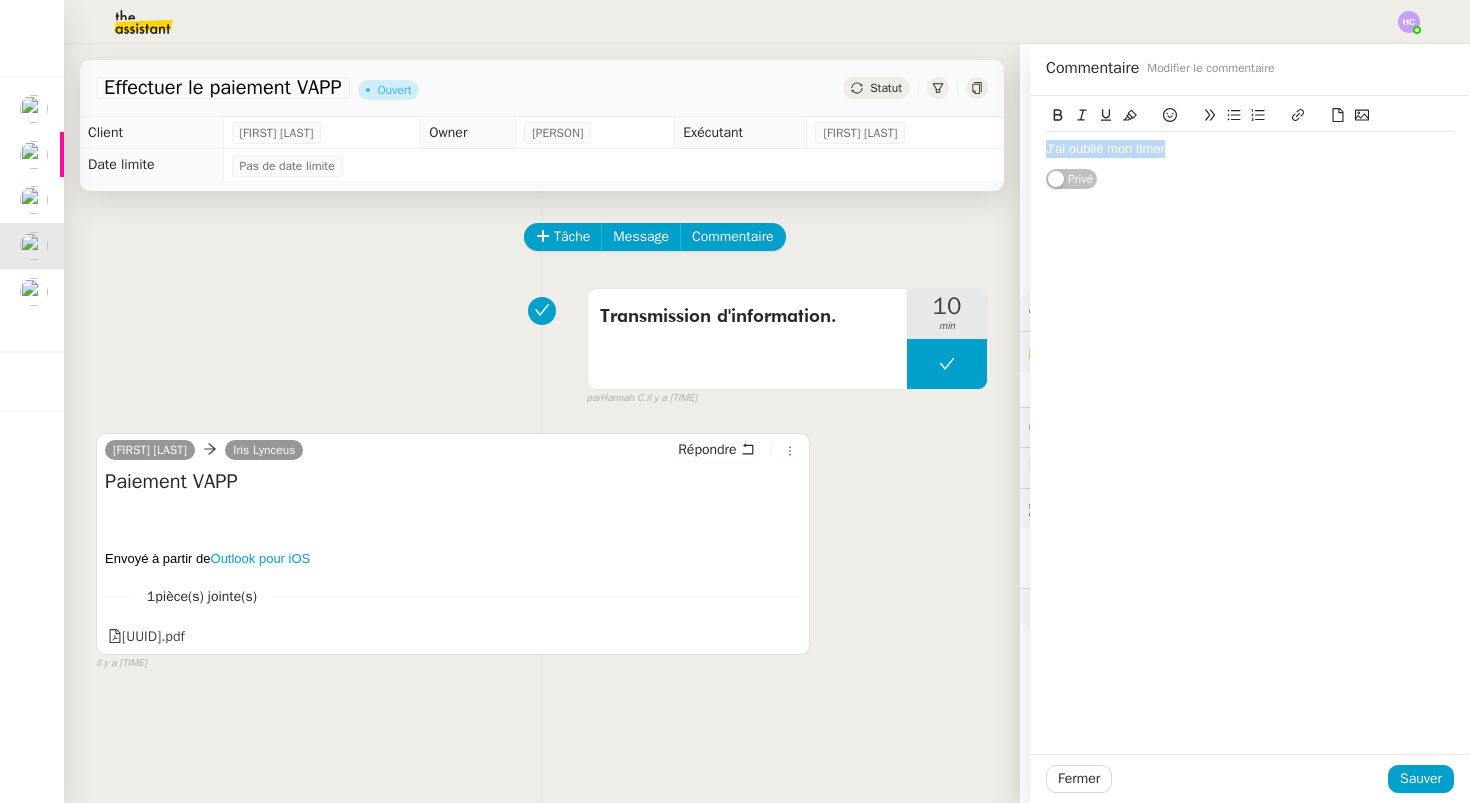 drag, startPoint x: 1190, startPoint y: 146, endPoint x: 1032, endPoint y: 143, distance: 158.02847 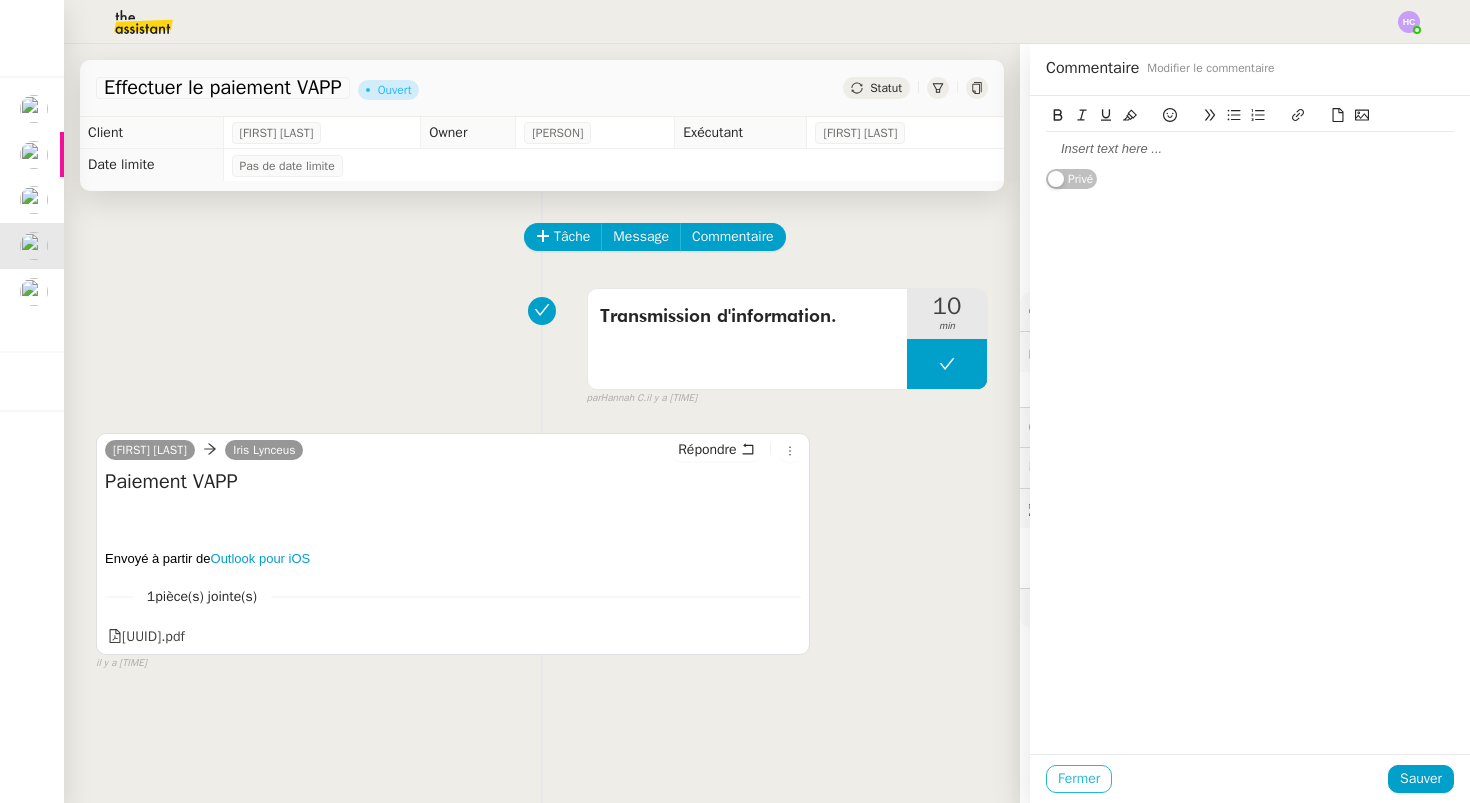 click on "Fermer" 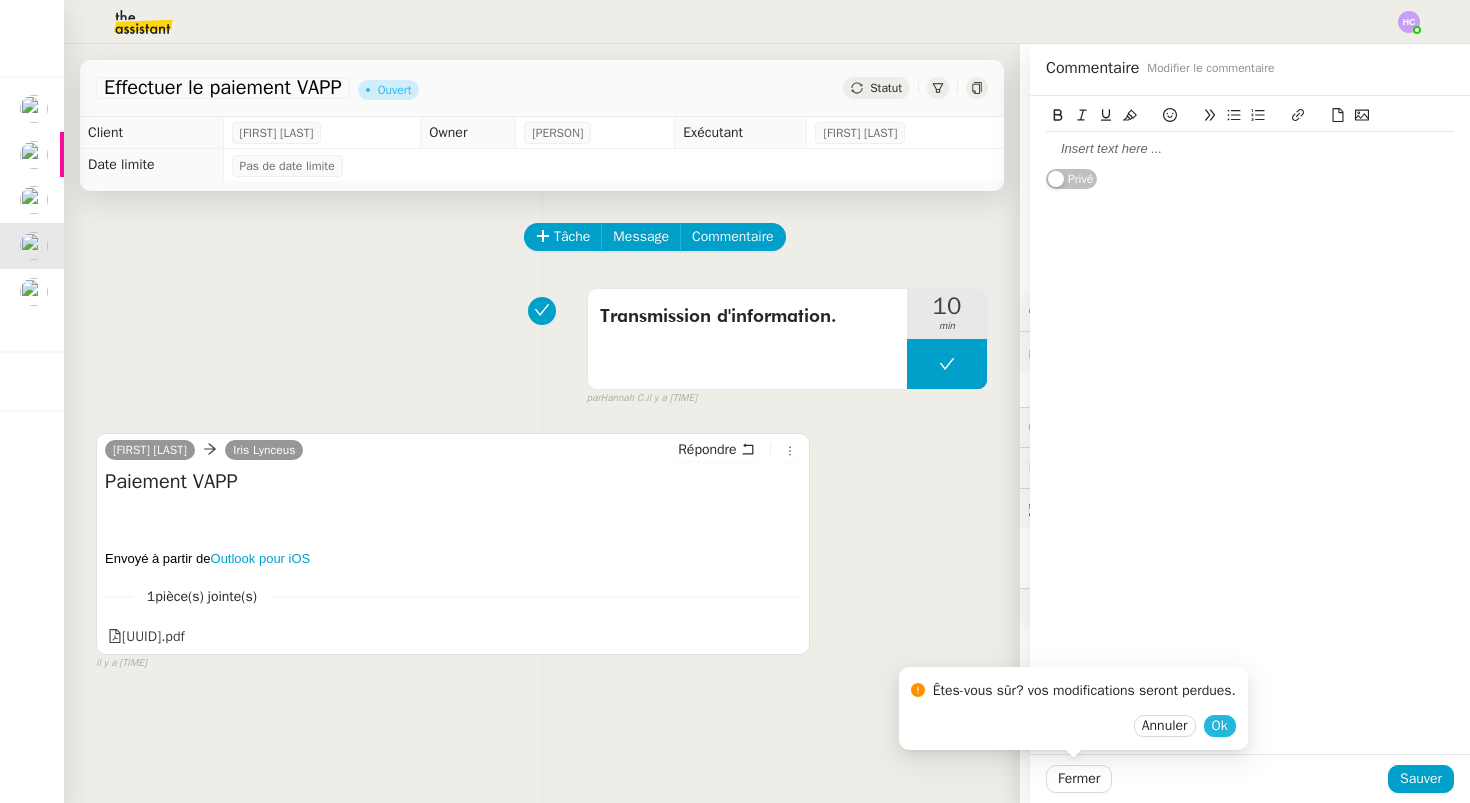 click on "Ok" at bounding box center [1220, 726] 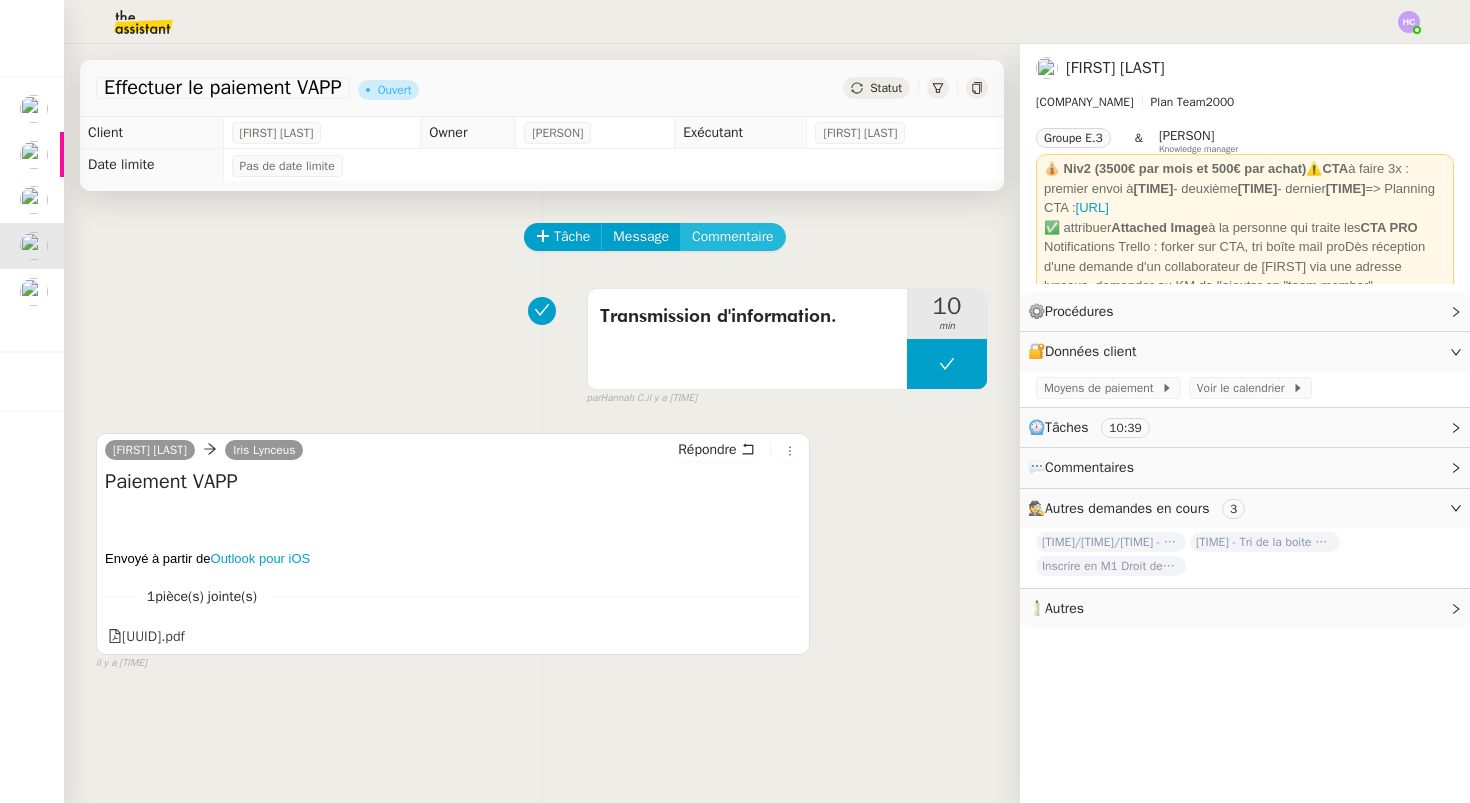 click on "Commentaire" 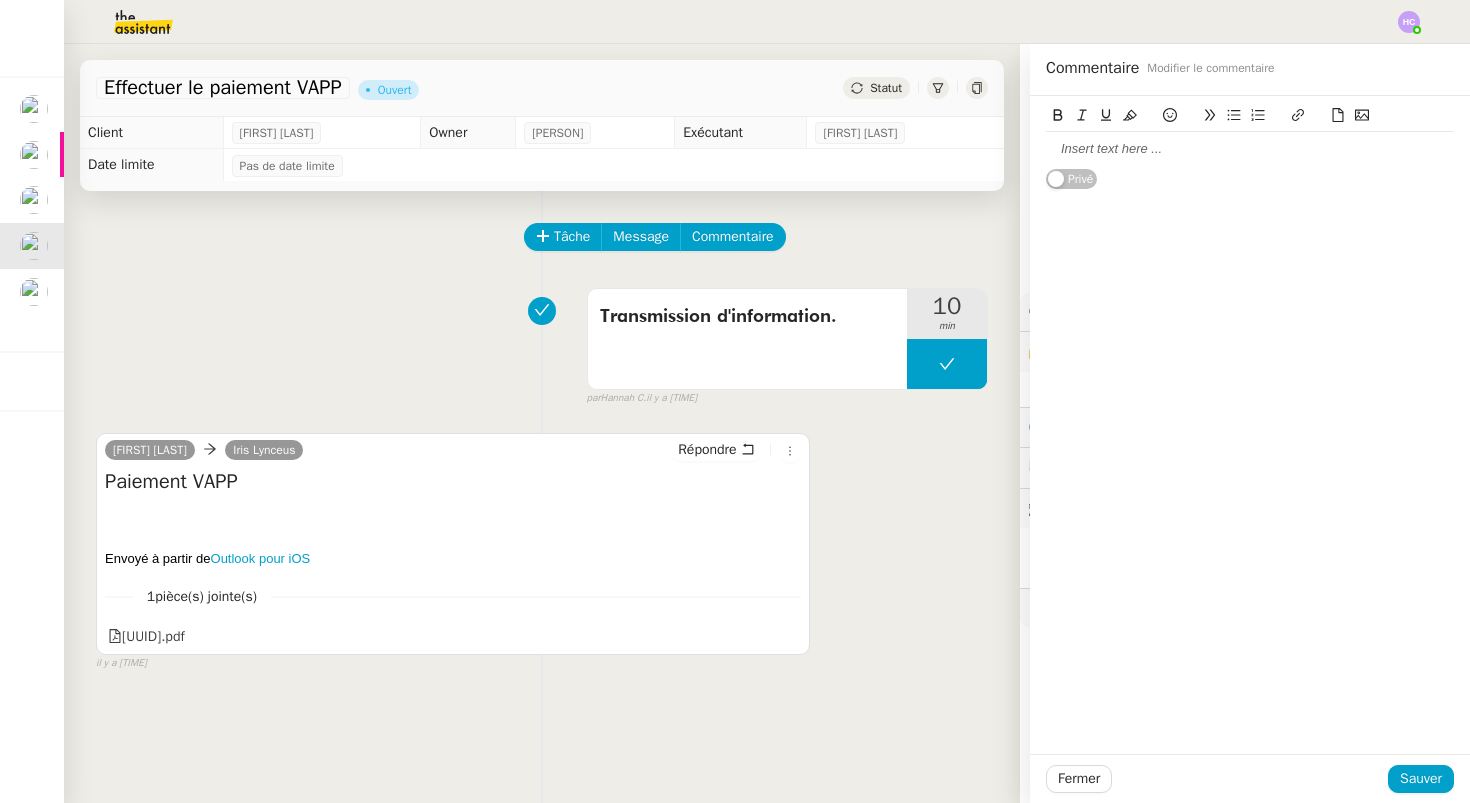 type 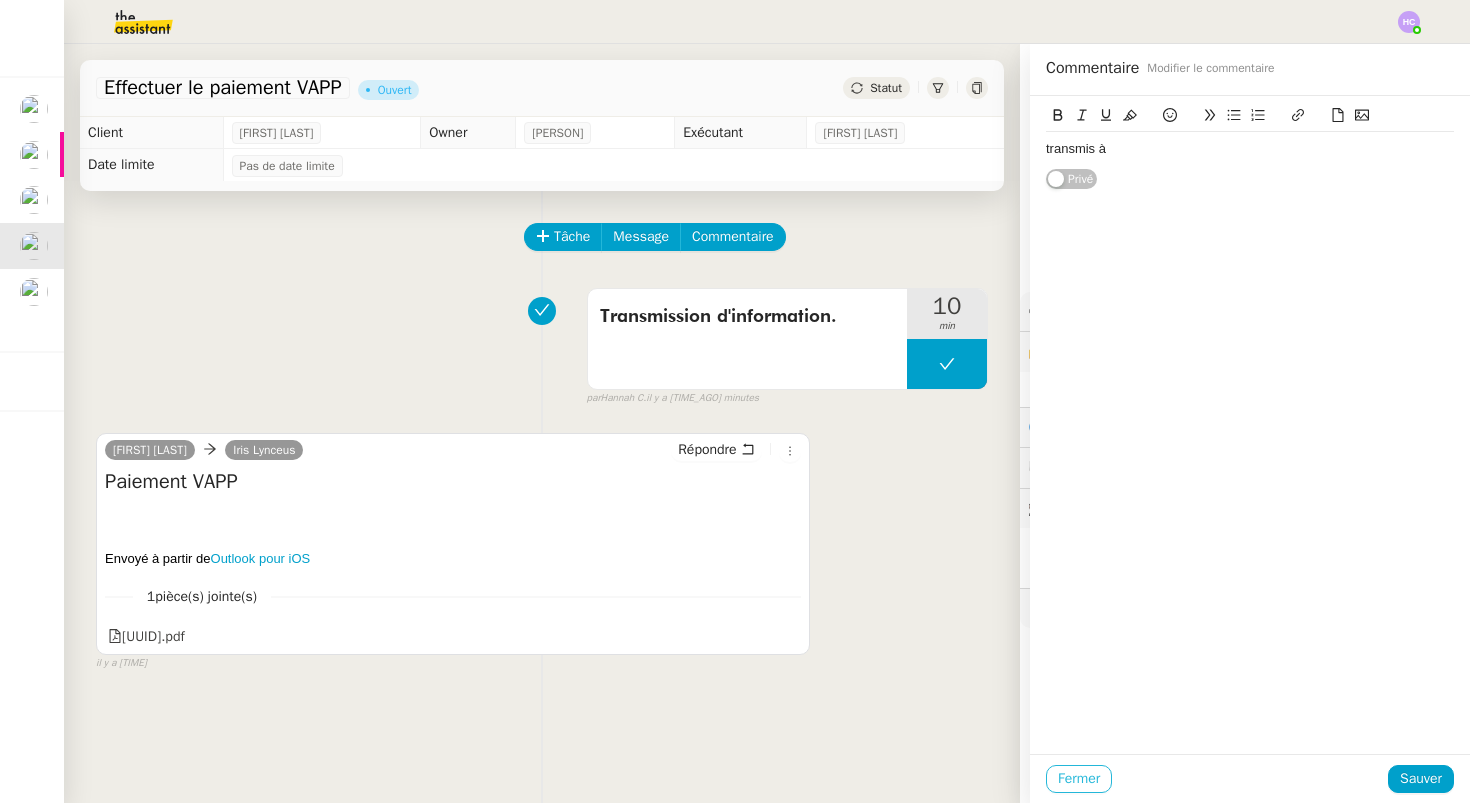 click on "Fermer" 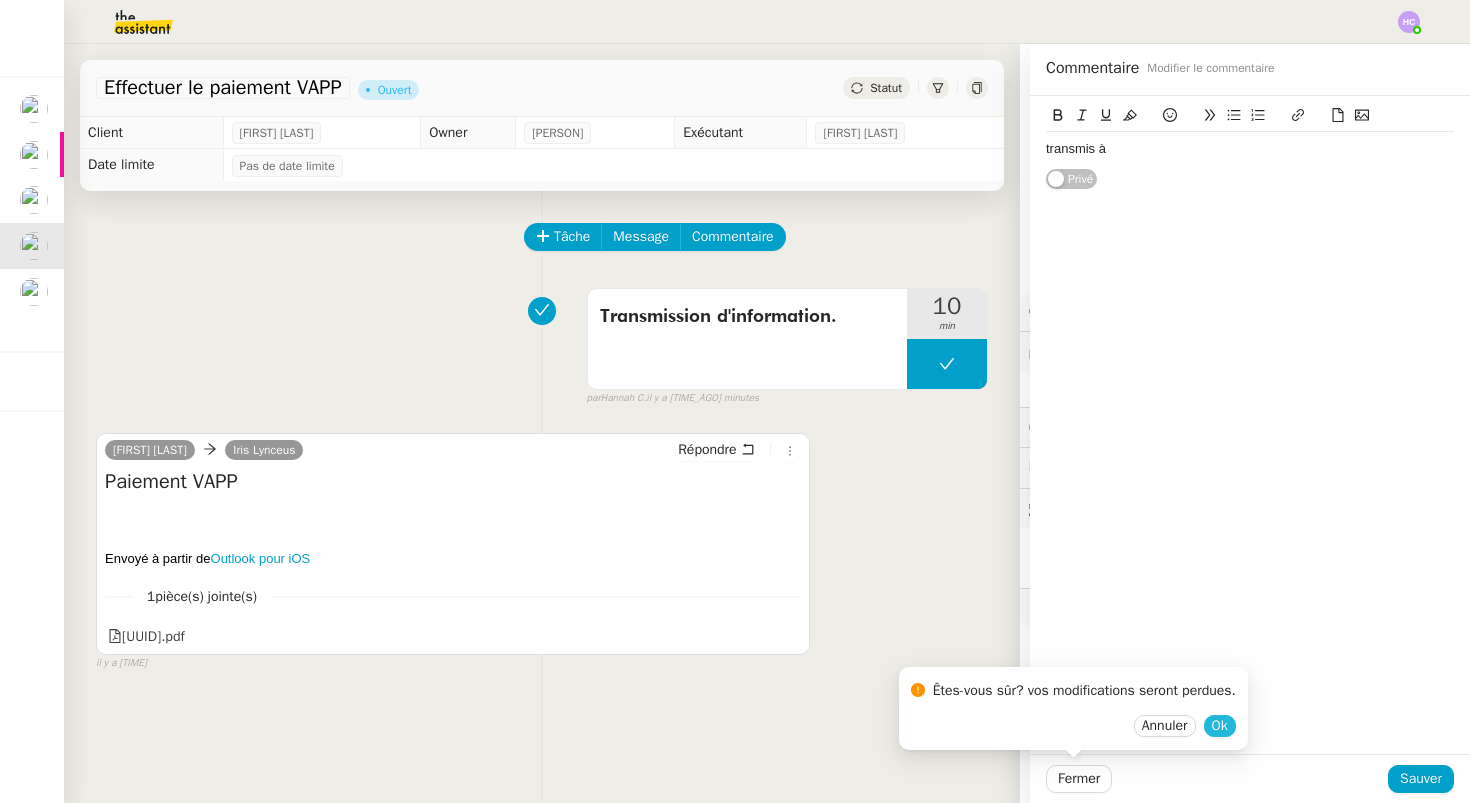 click on "Ok" at bounding box center [1220, 726] 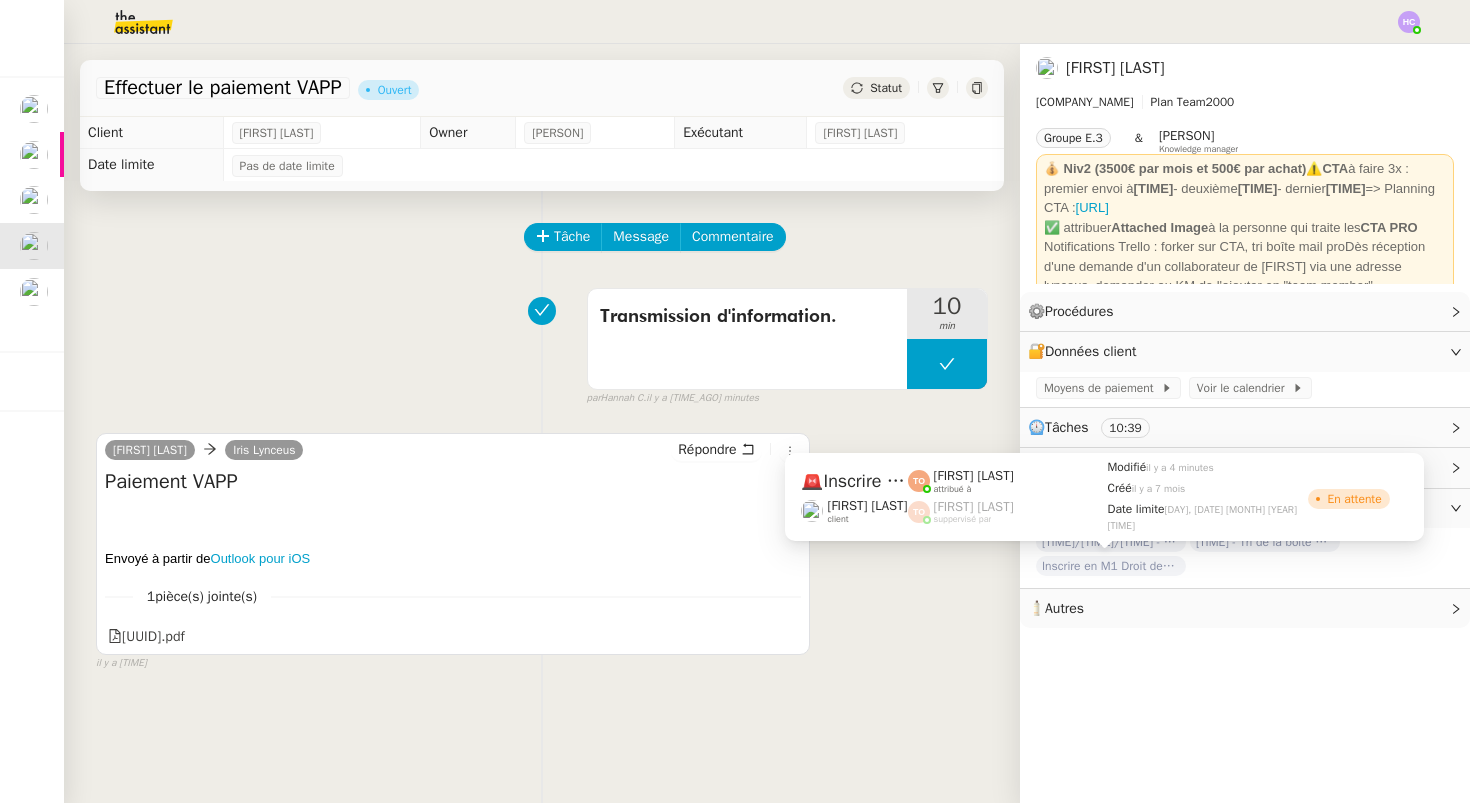 click on "Inscrire en M1 Droit des affaires" 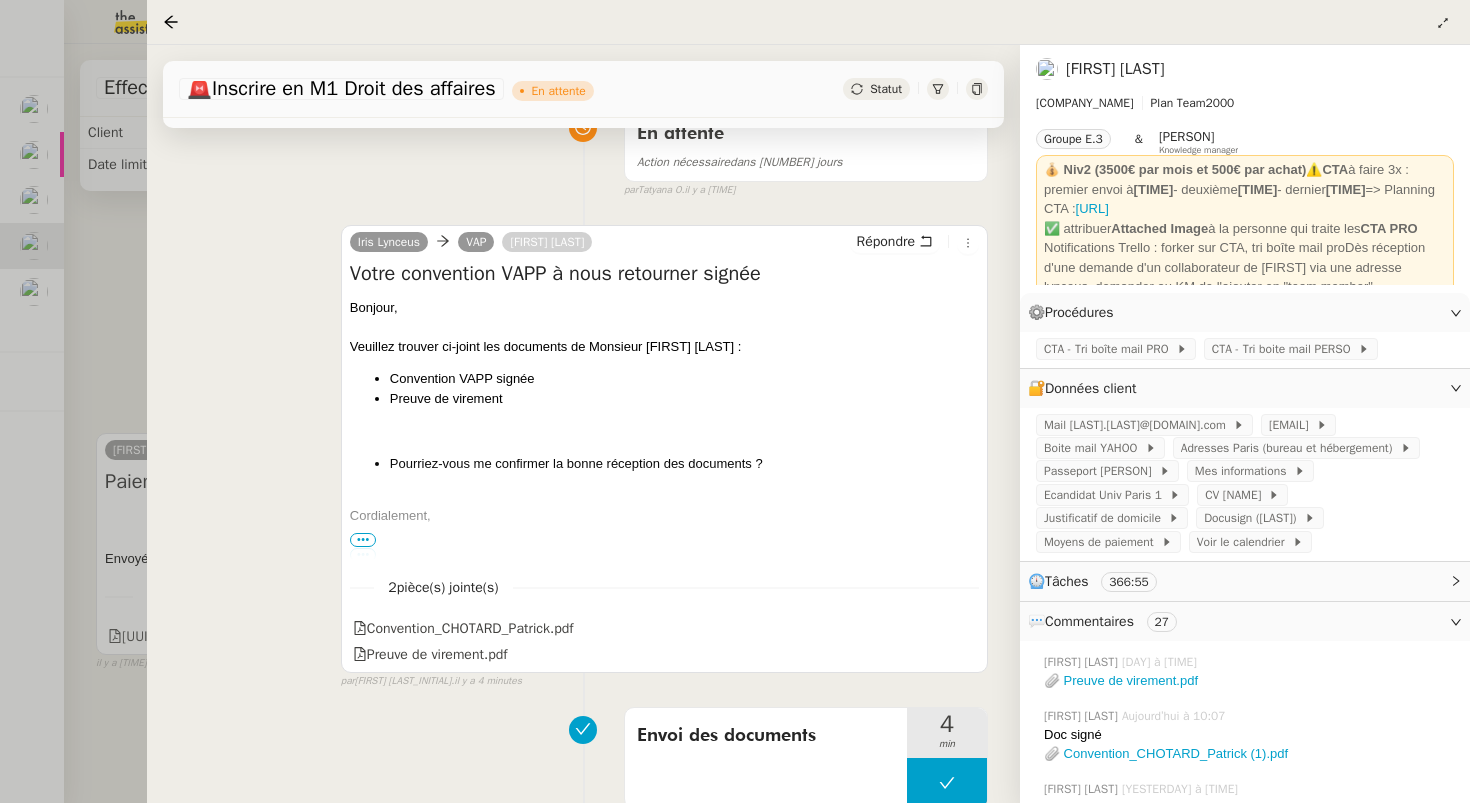 scroll, scrollTop: 0, scrollLeft: 0, axis: both 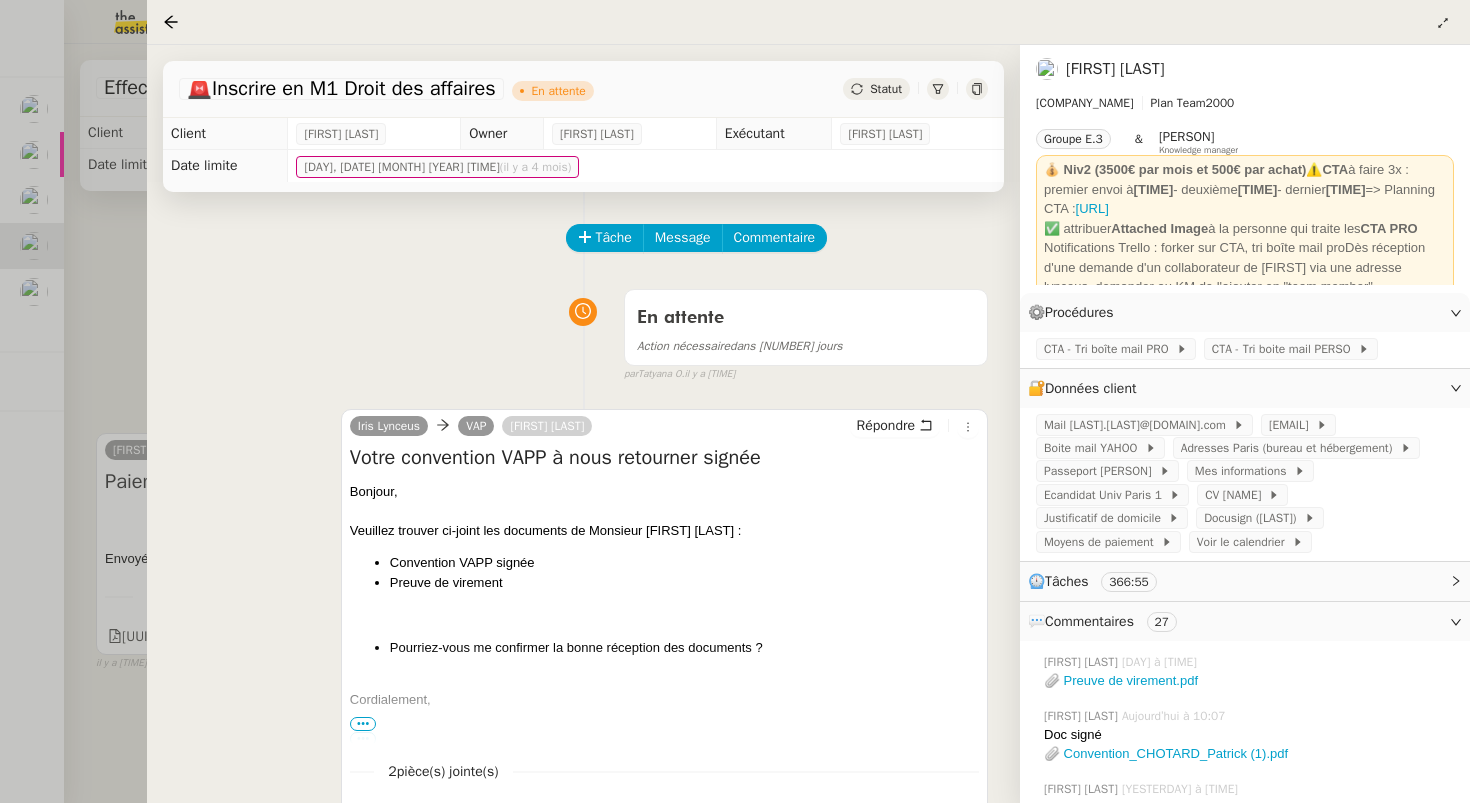 click at bounding box center (735, 401) 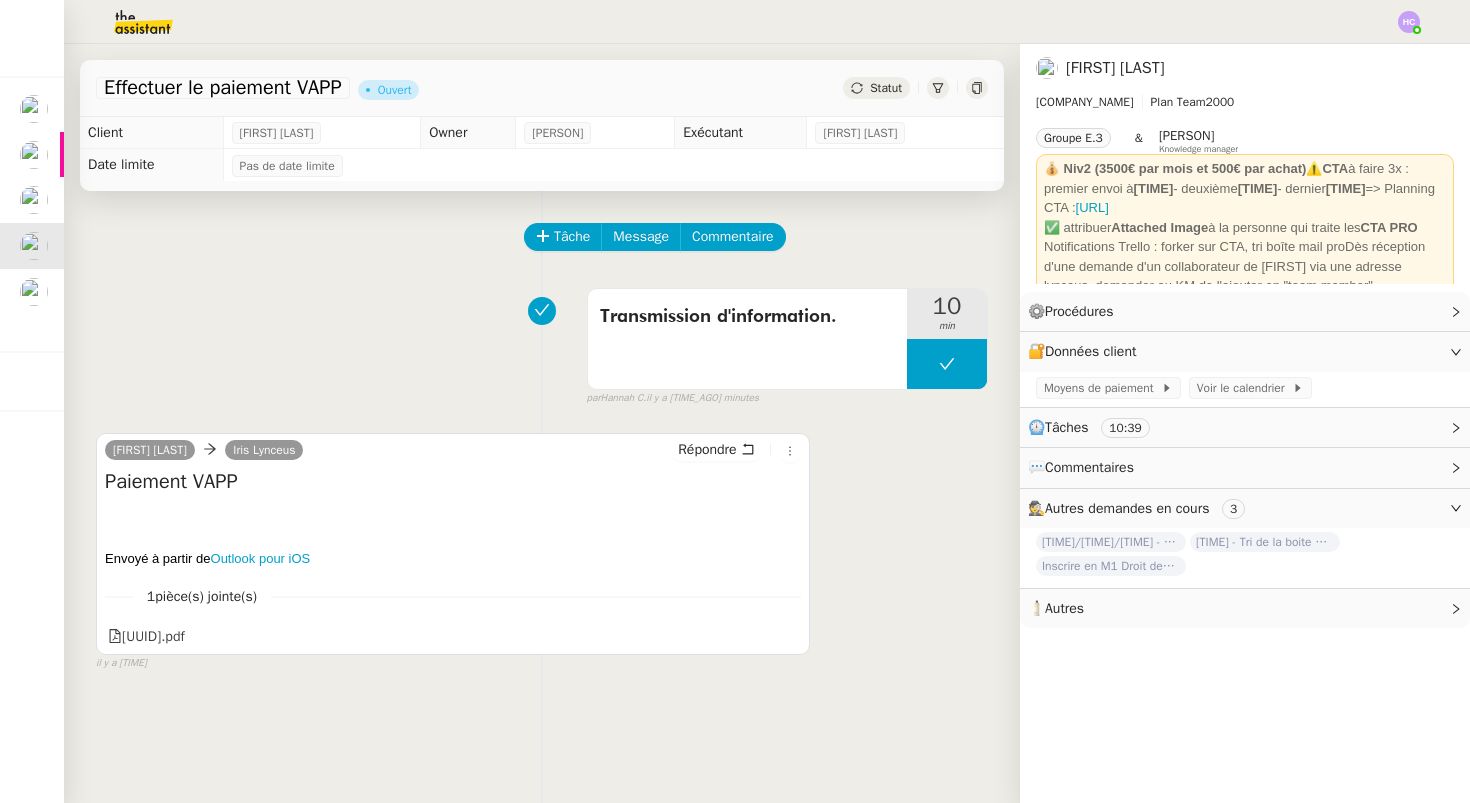 click on "Statut" 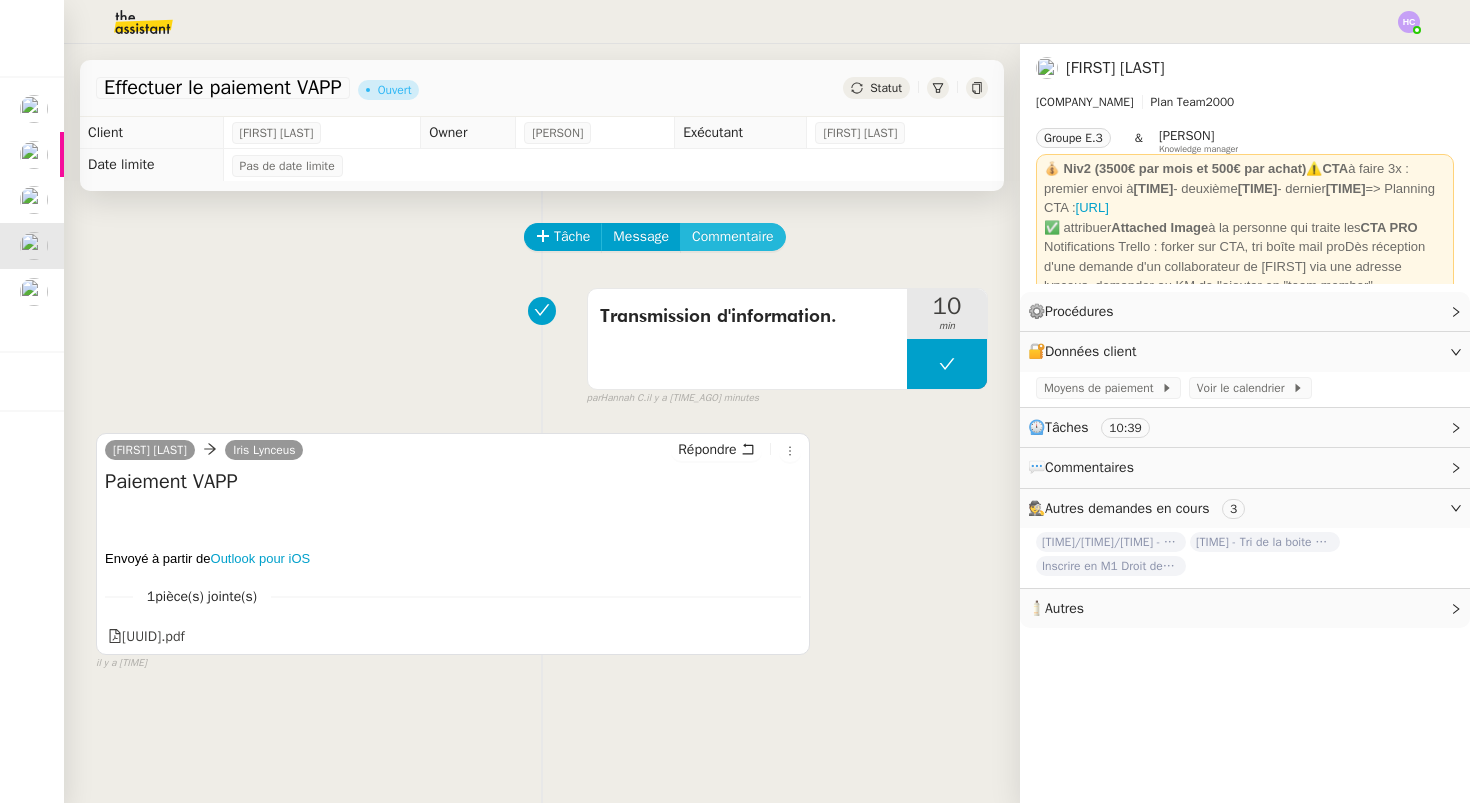 click on "Commentaire" 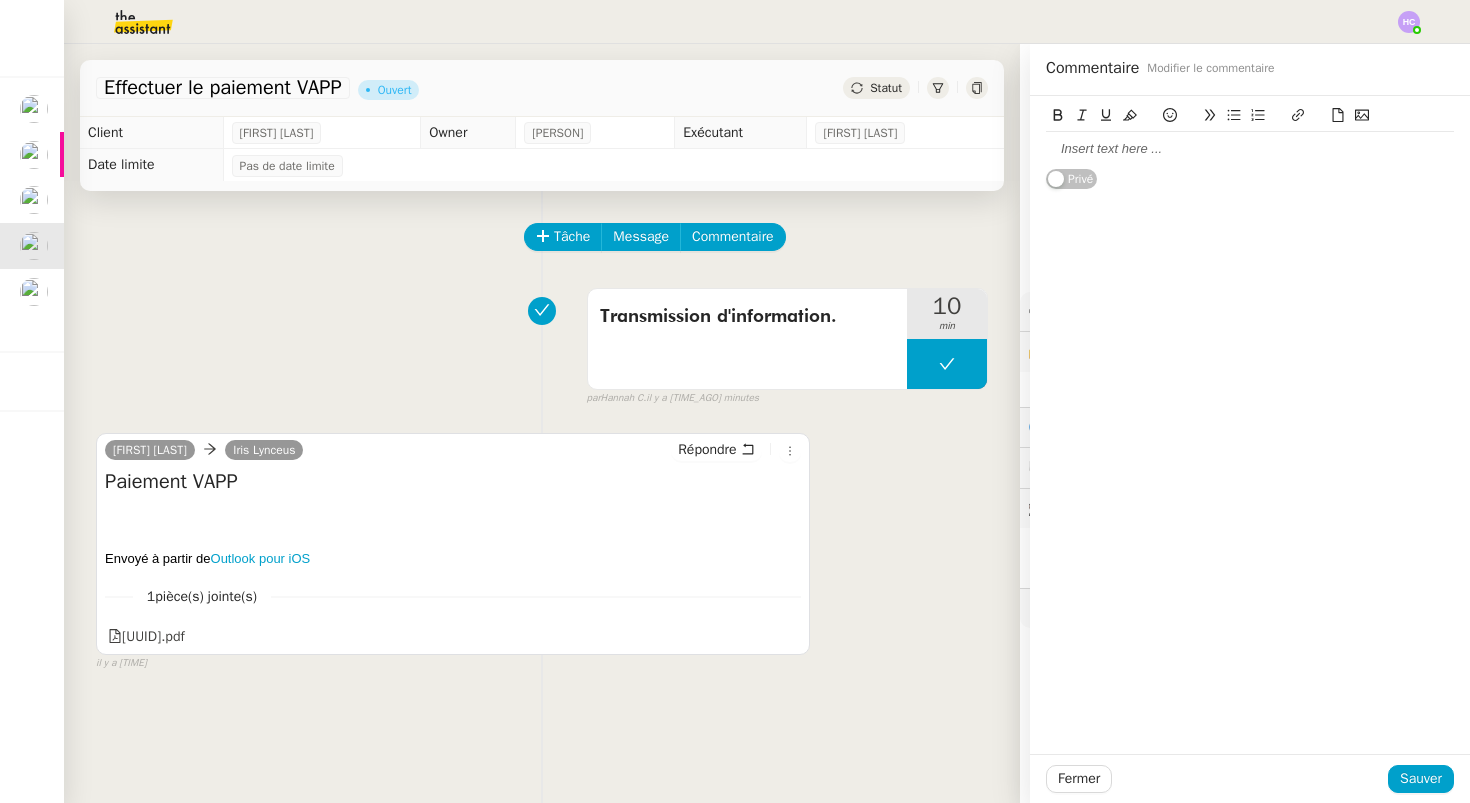 type 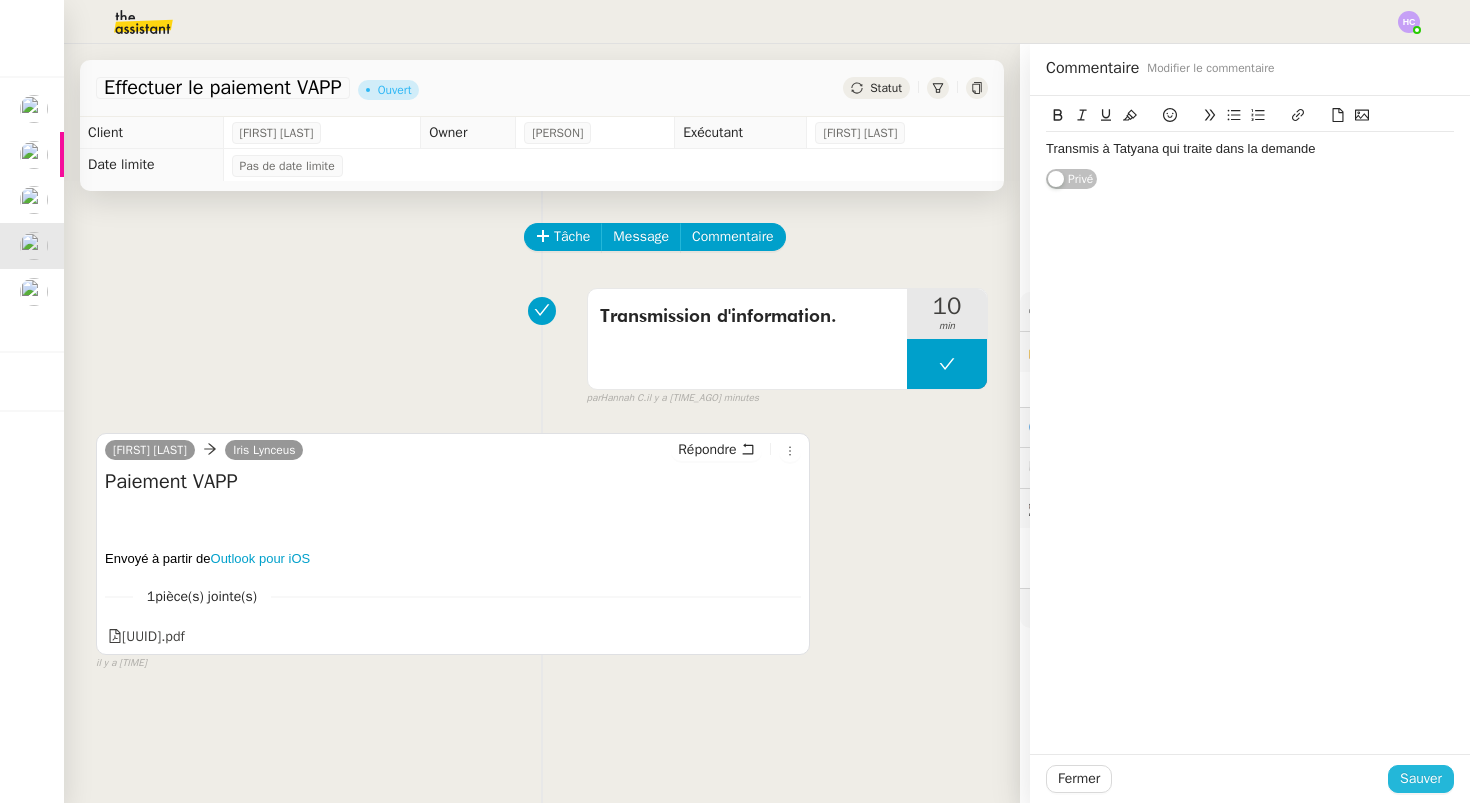 click on "Sauver" 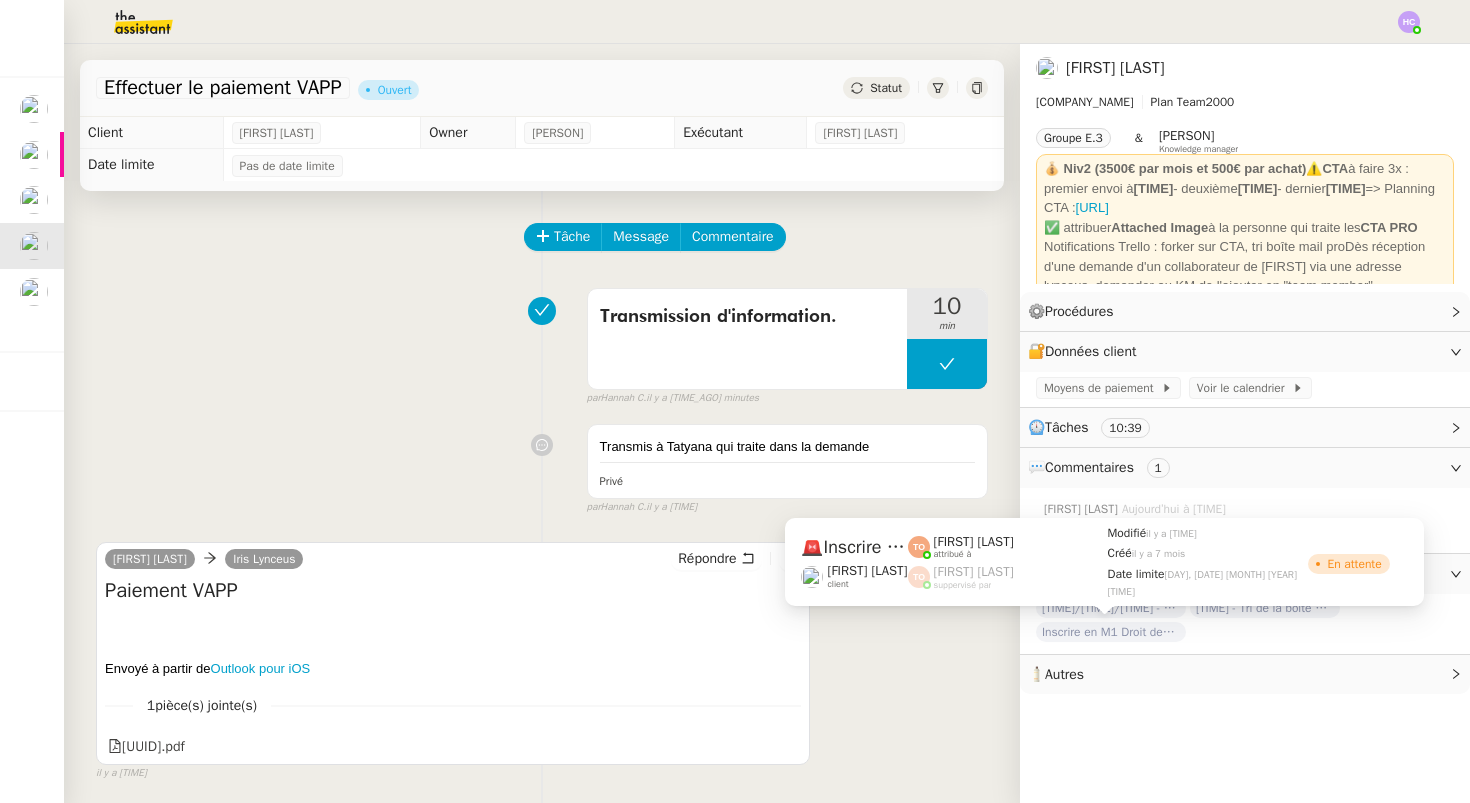 click on "Inscrire en M1 Droit des affaires" 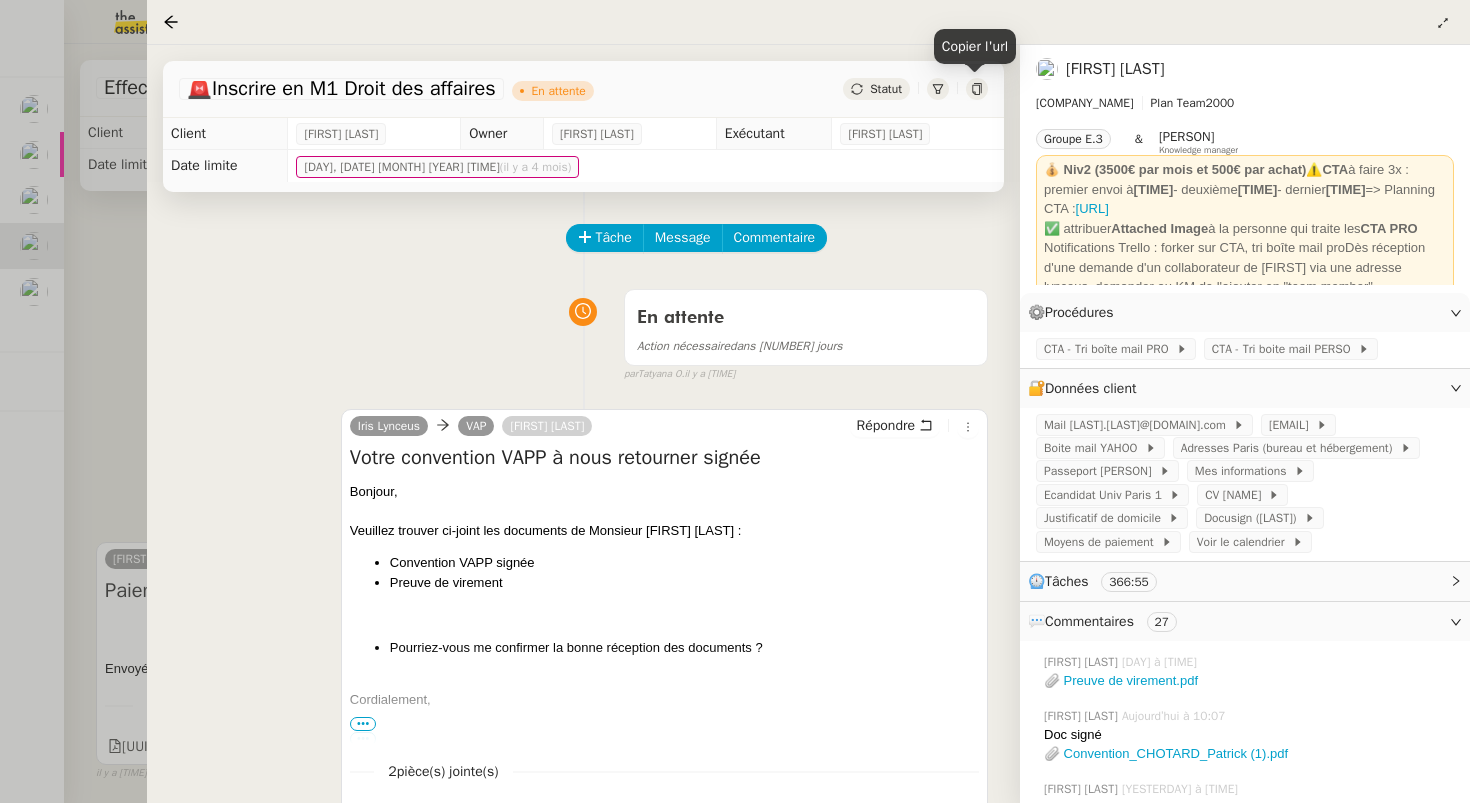 click 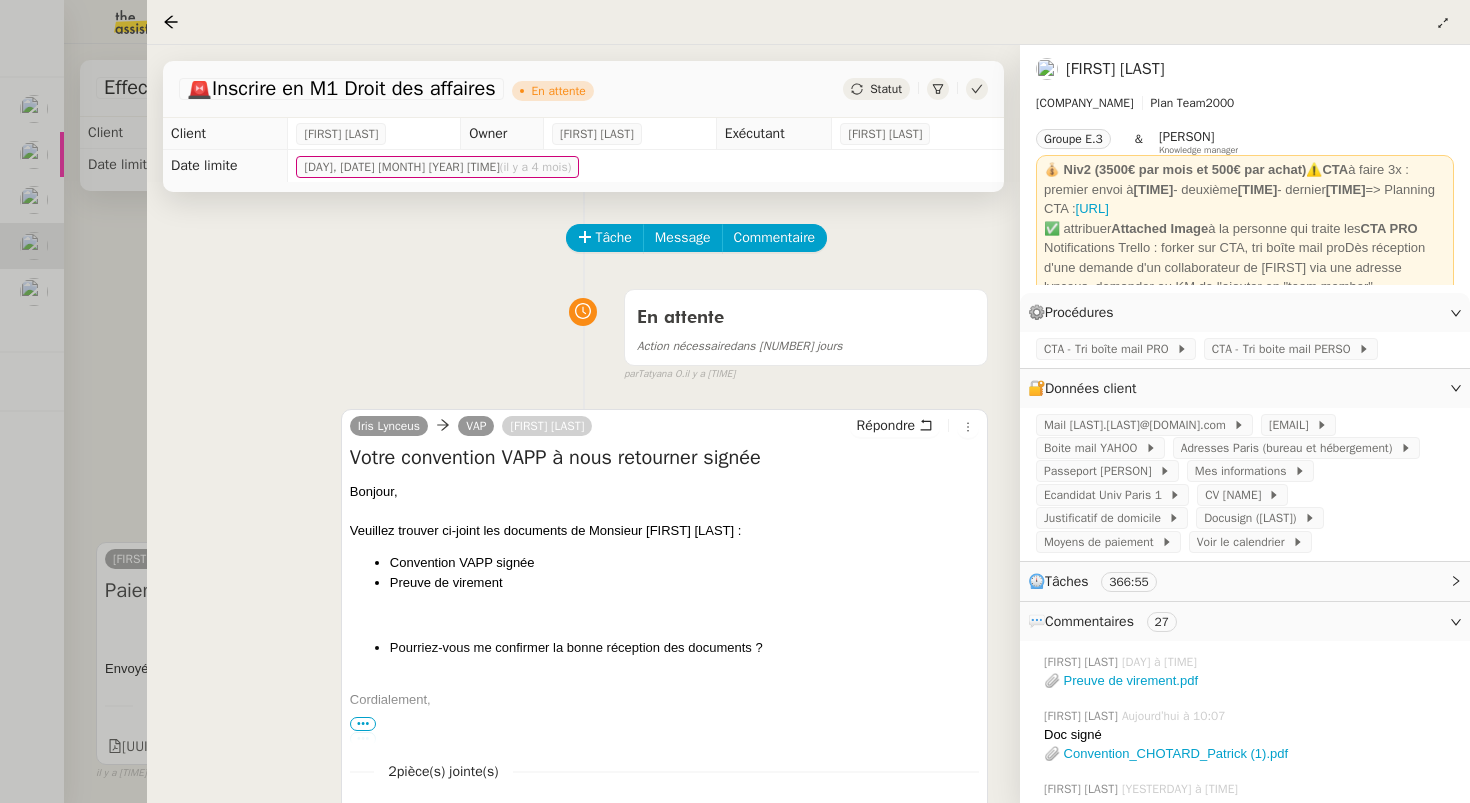 click at bounding box center [735, 401] 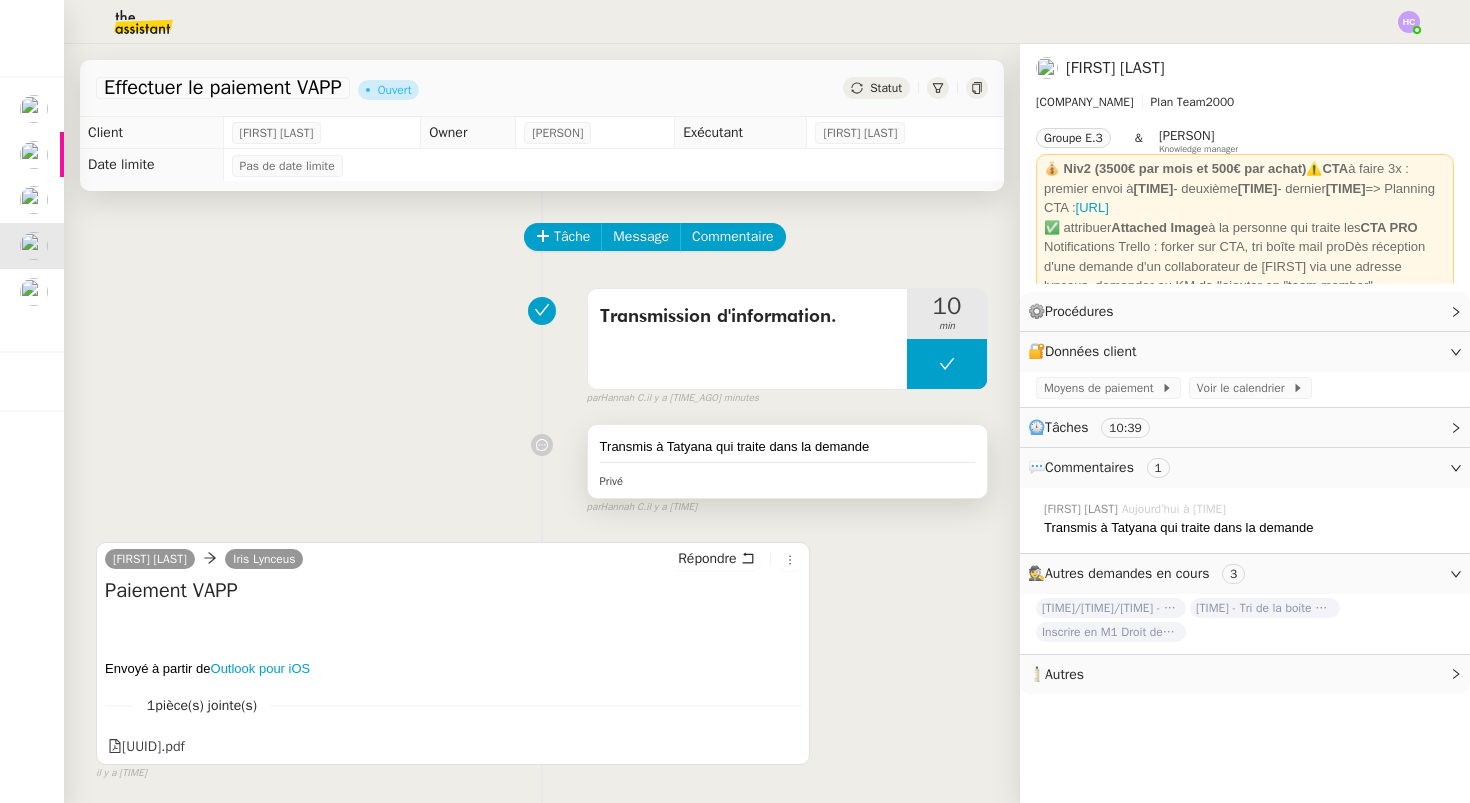 click on "Transmis à Tatyana qui traite dans la demande" at bounding box center (787, 447) 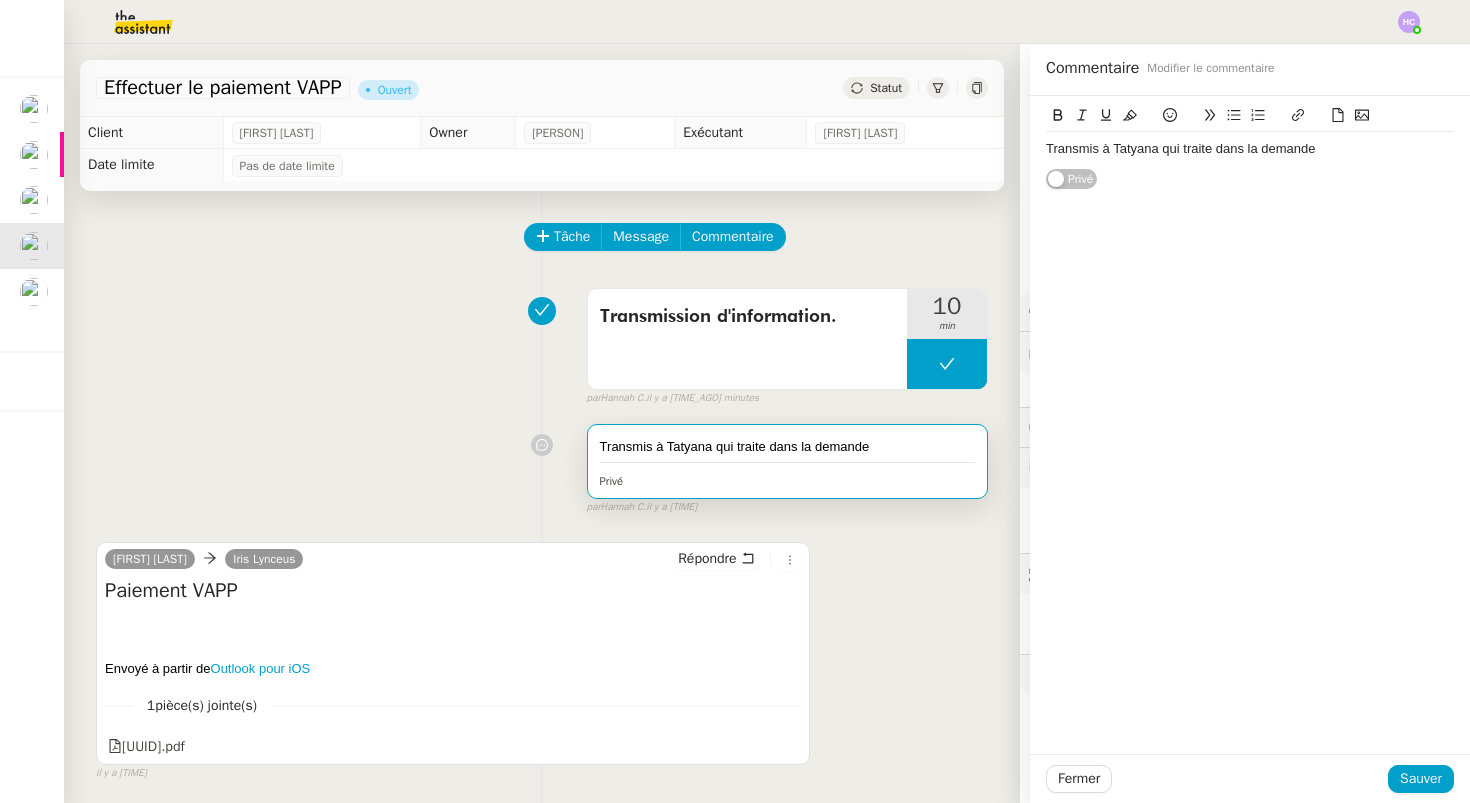click on "Transmis à Tatyana qui traite dans la demande" 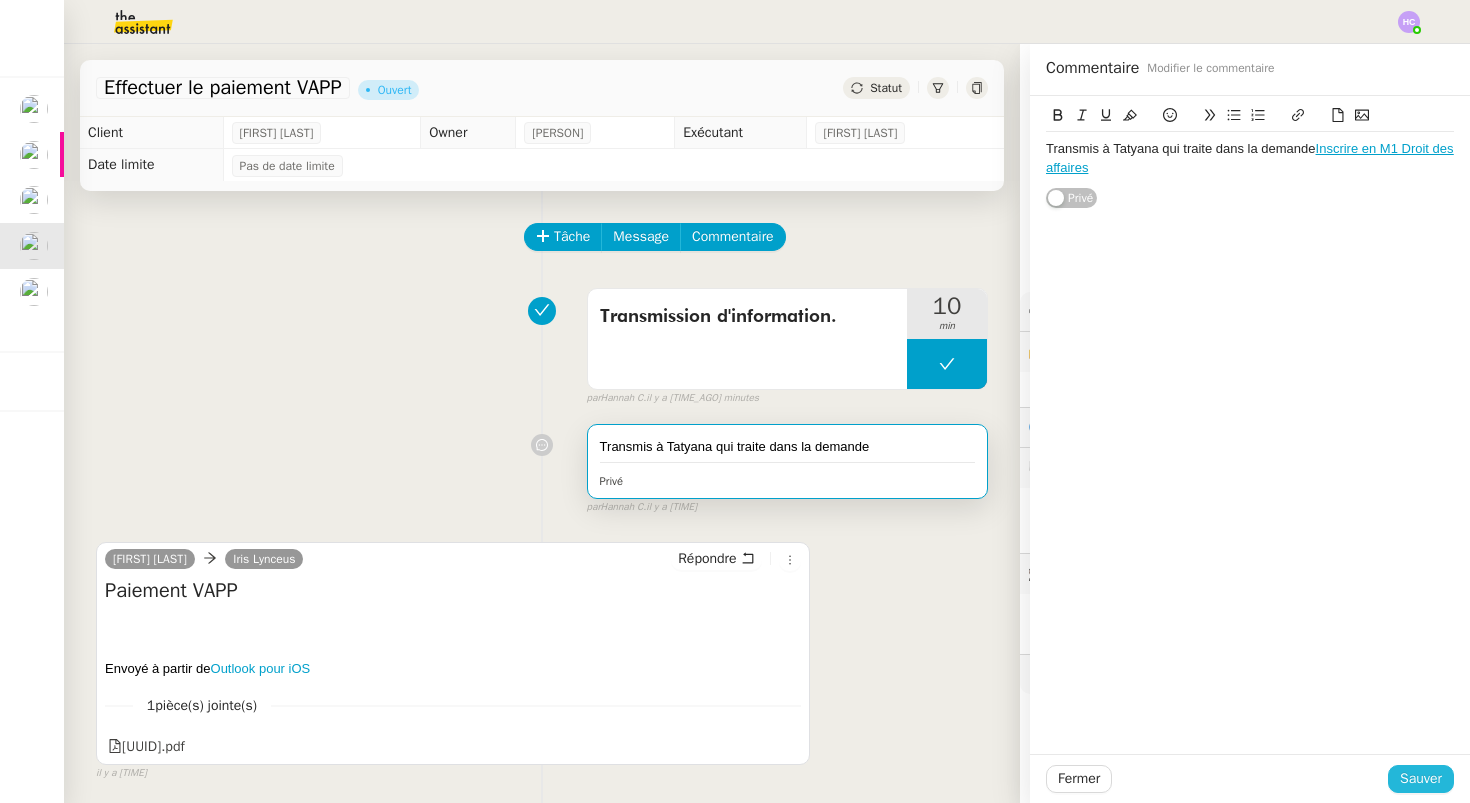 click on "Sauver" 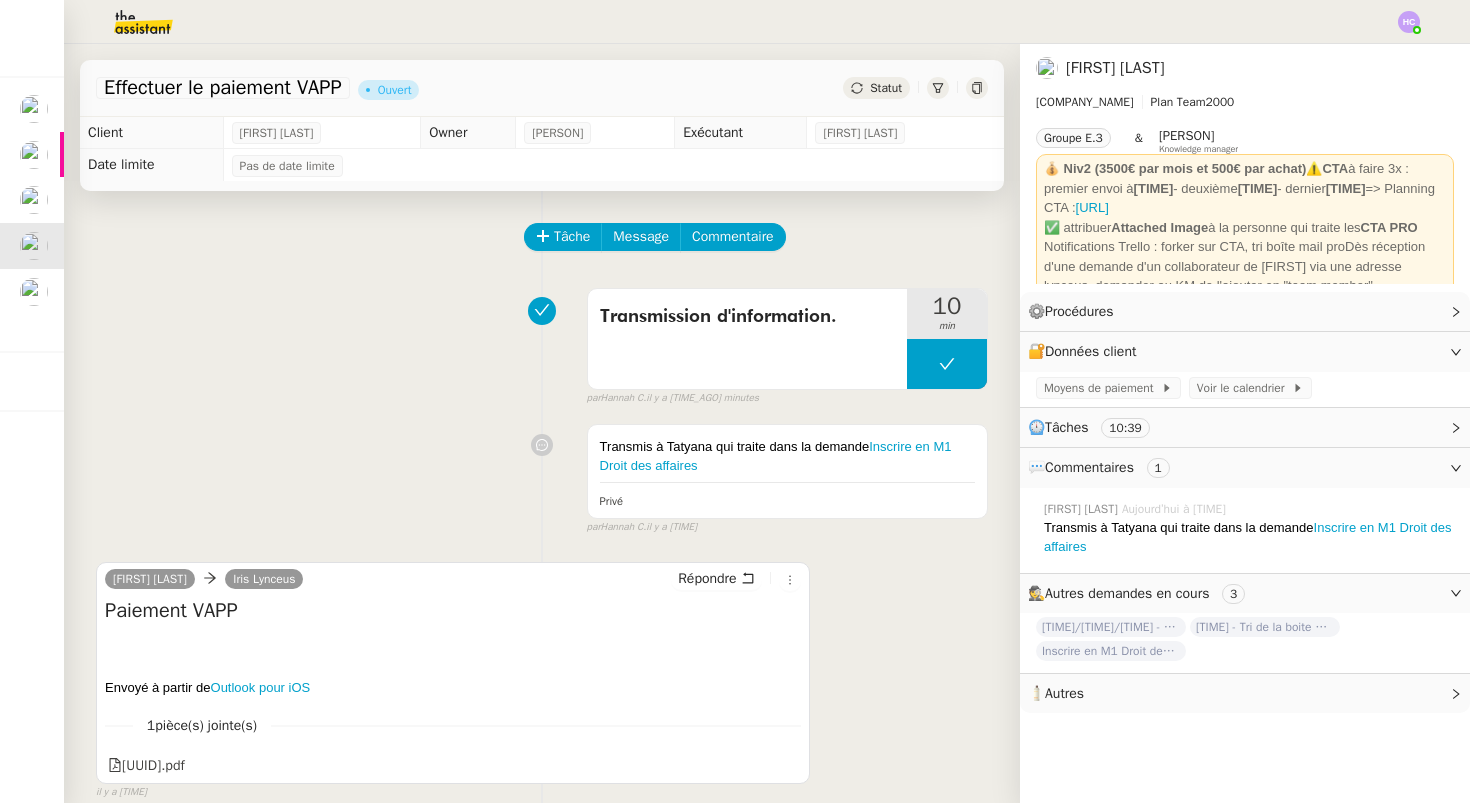 click on "Statut" 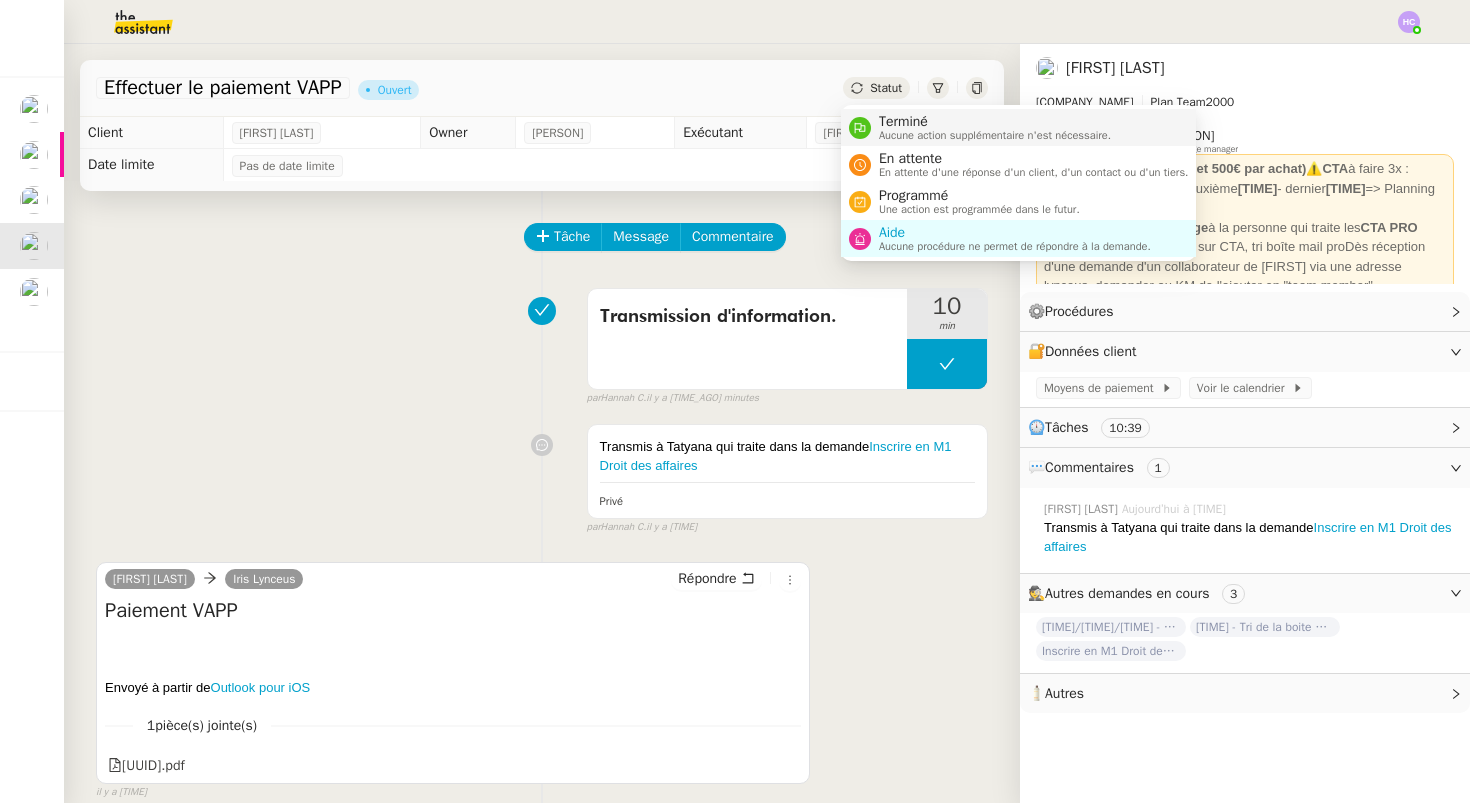 click on "Terminé" at bounding box center (995, 122) 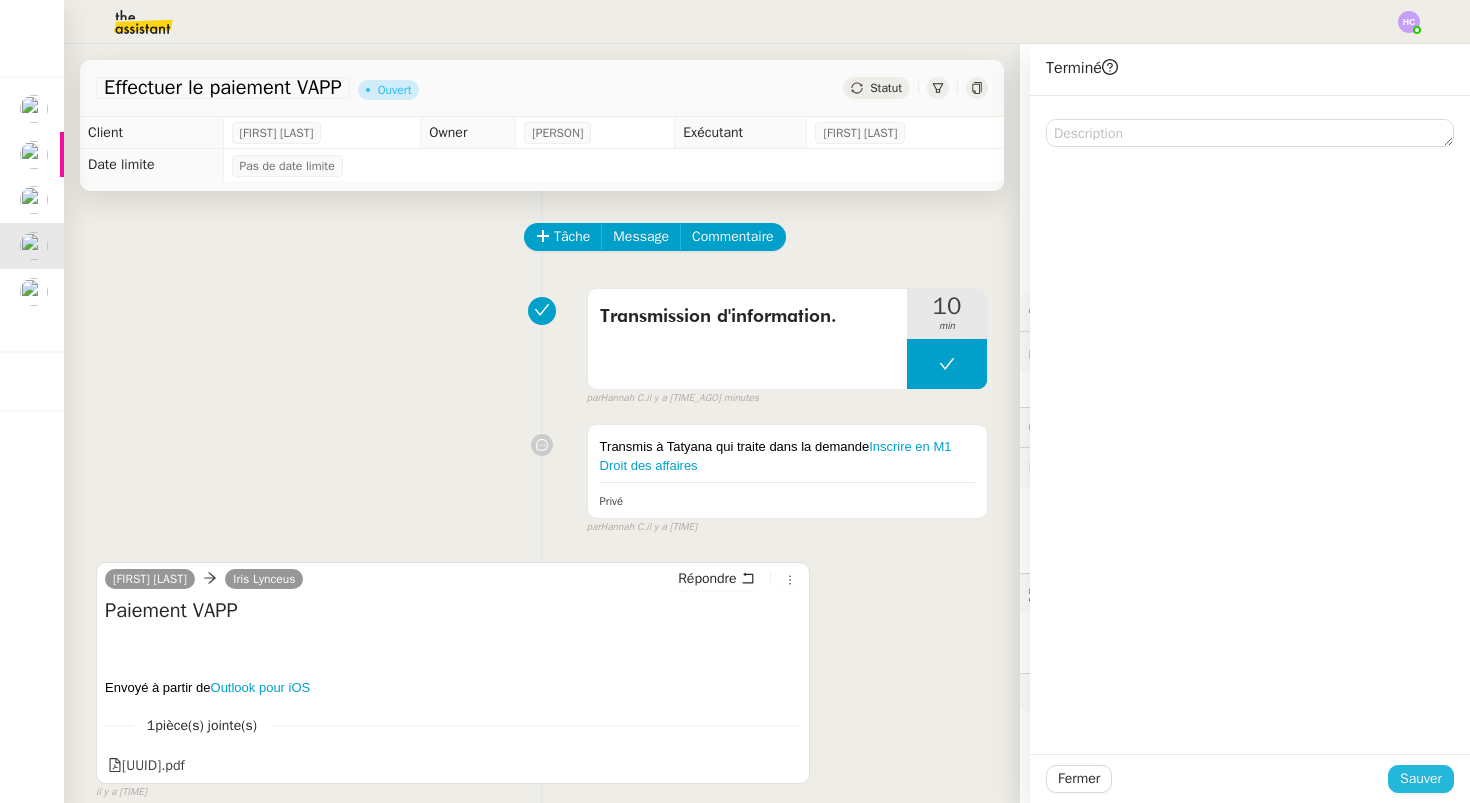 click on "Sauver" 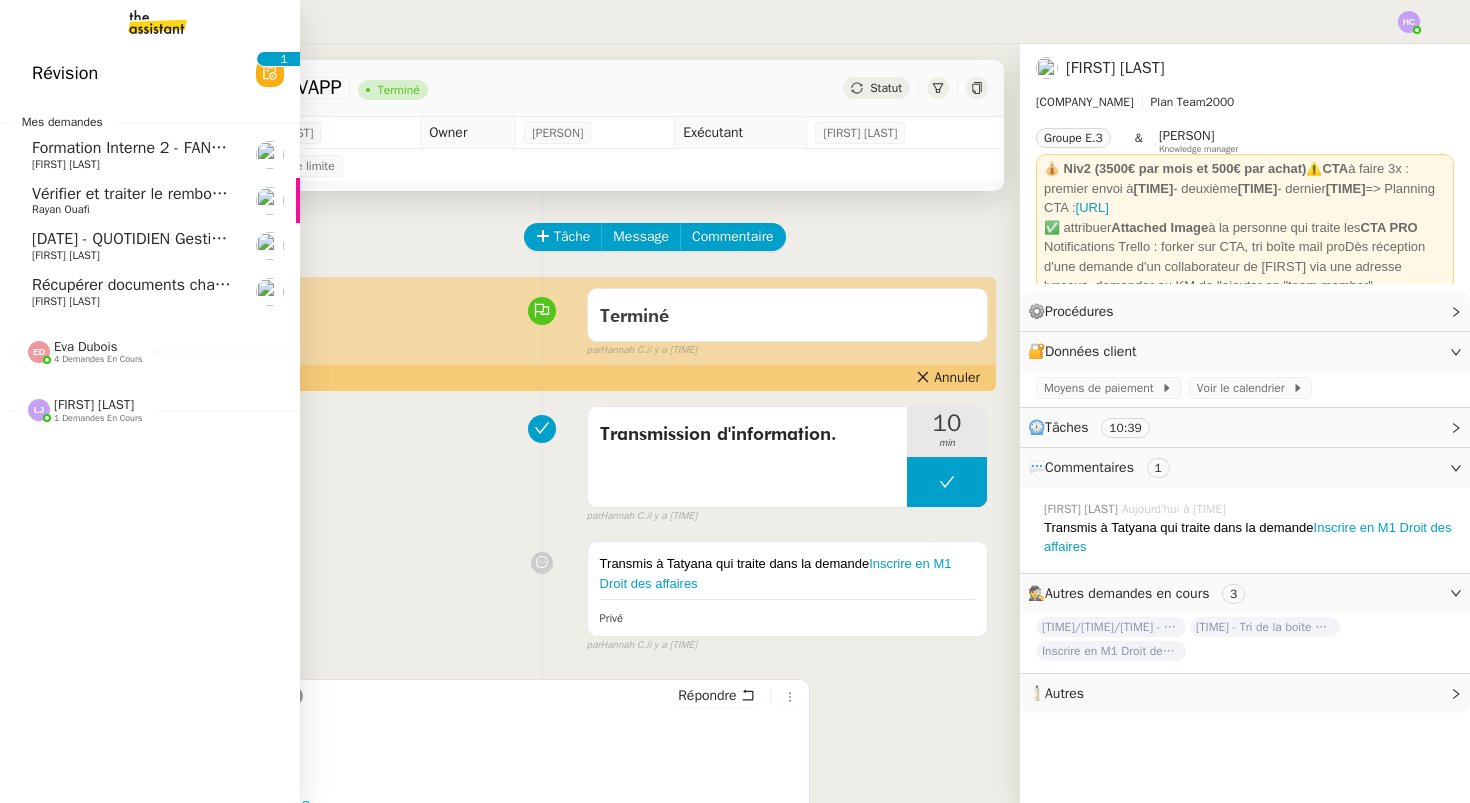 click on "Récupérer documents changement de siège social" 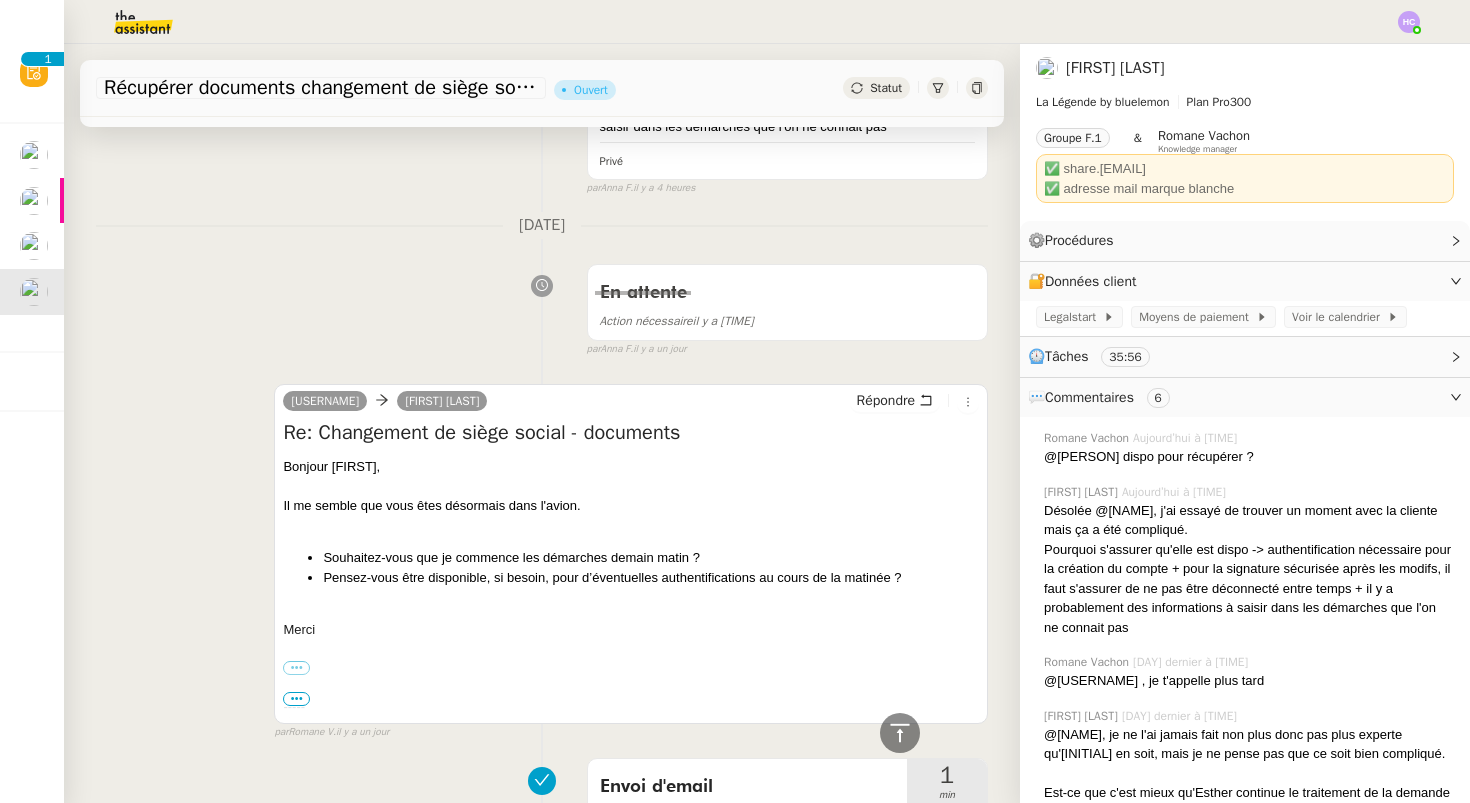 scroll, scrollTop: 762, scrollLeft: 0, axis: vertical 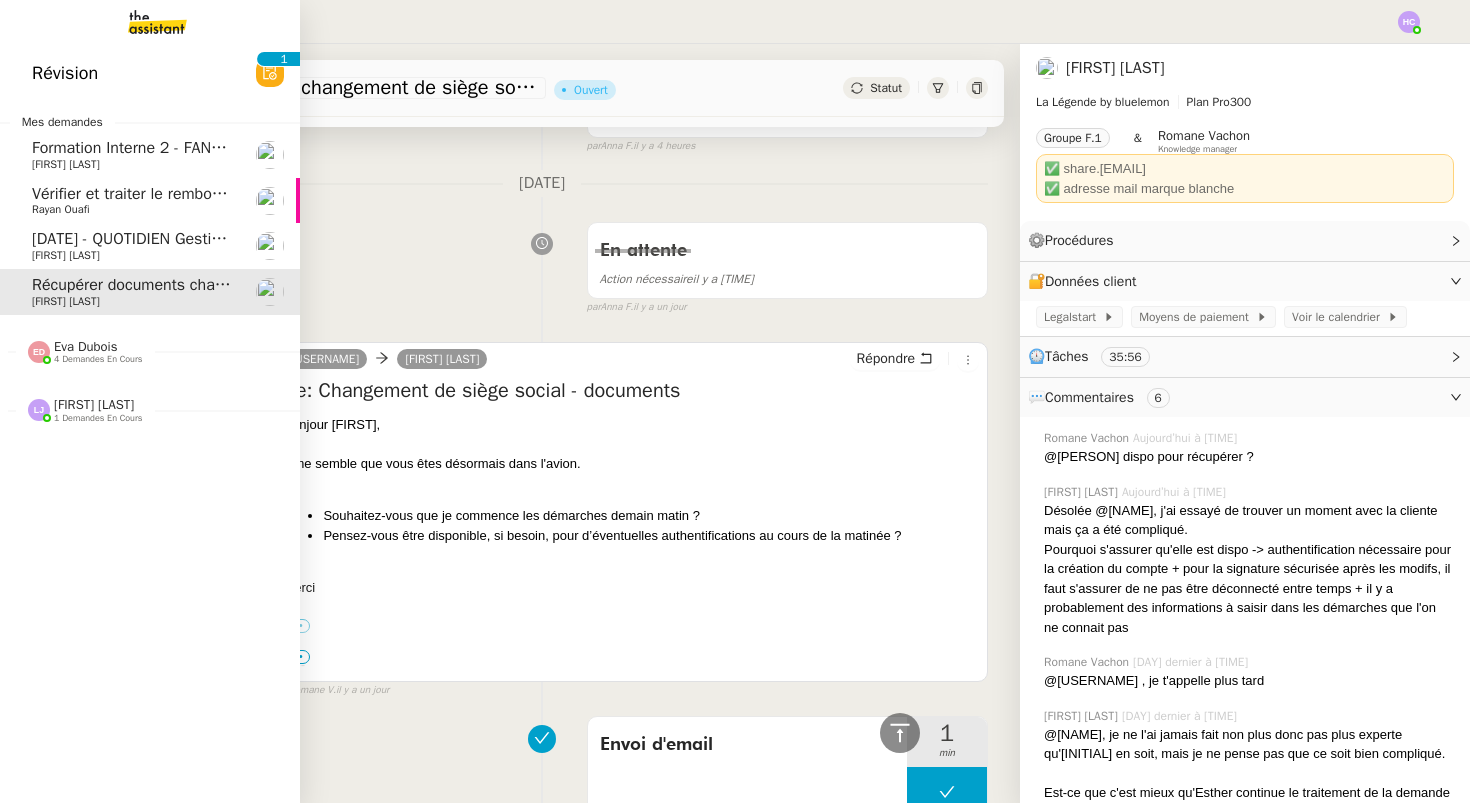 click on "[DATE] - QUOTIDIEN Gestion boite mail Accounting" 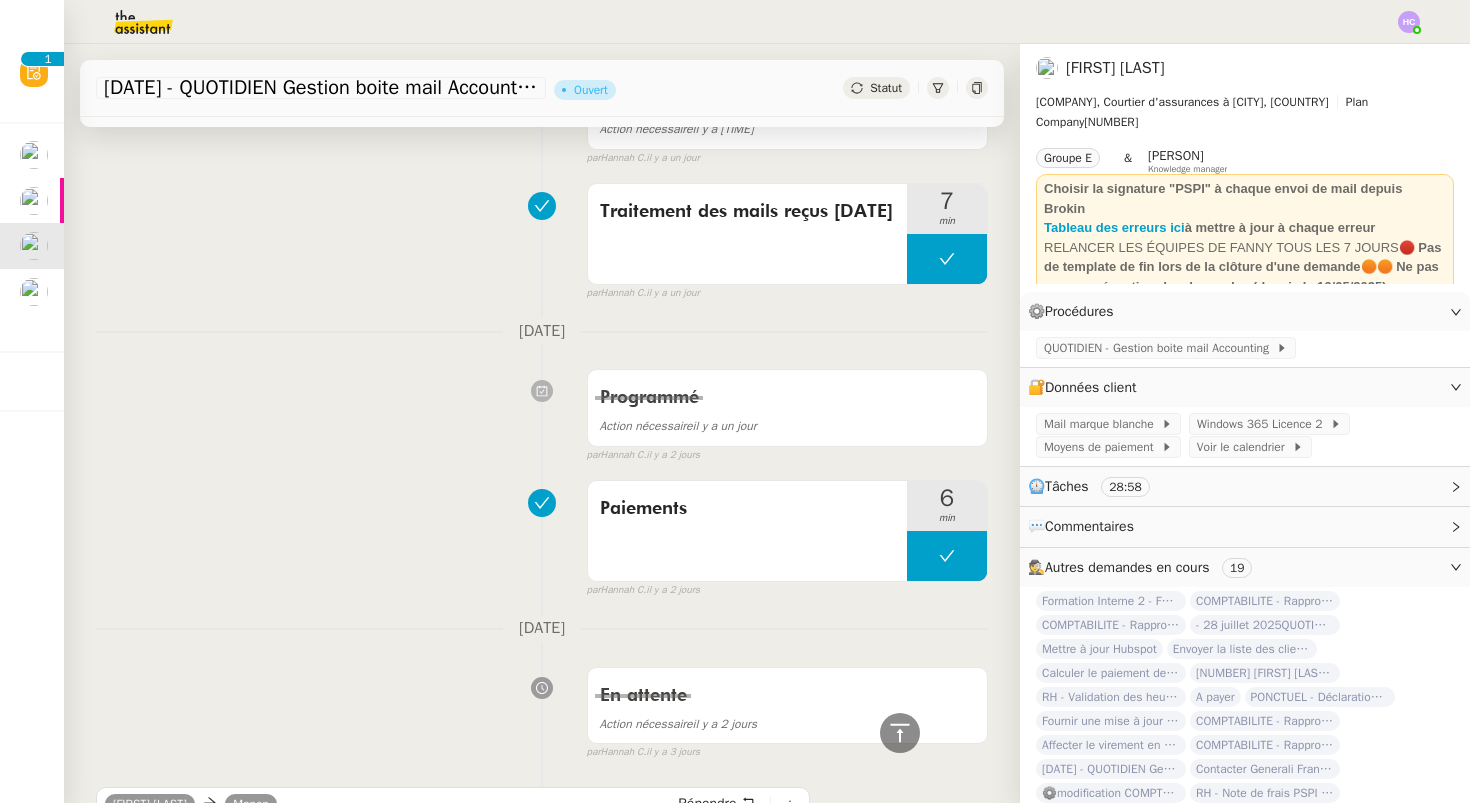 scroll, scrollTop: 0, scrollLeft: 0, axis: both 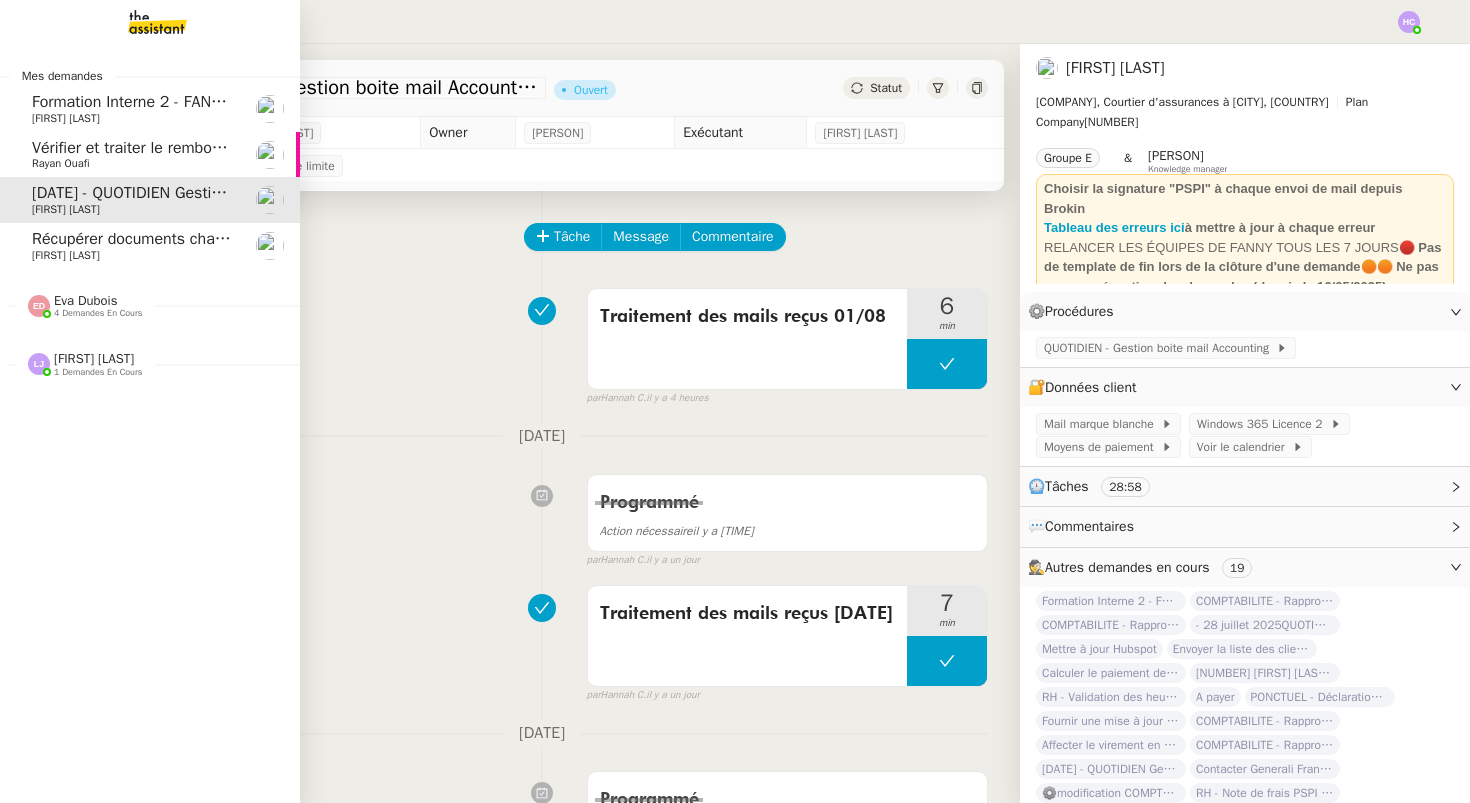 click on "[DATE] - QUOTIDIEN Gestion boite mail Accounting" 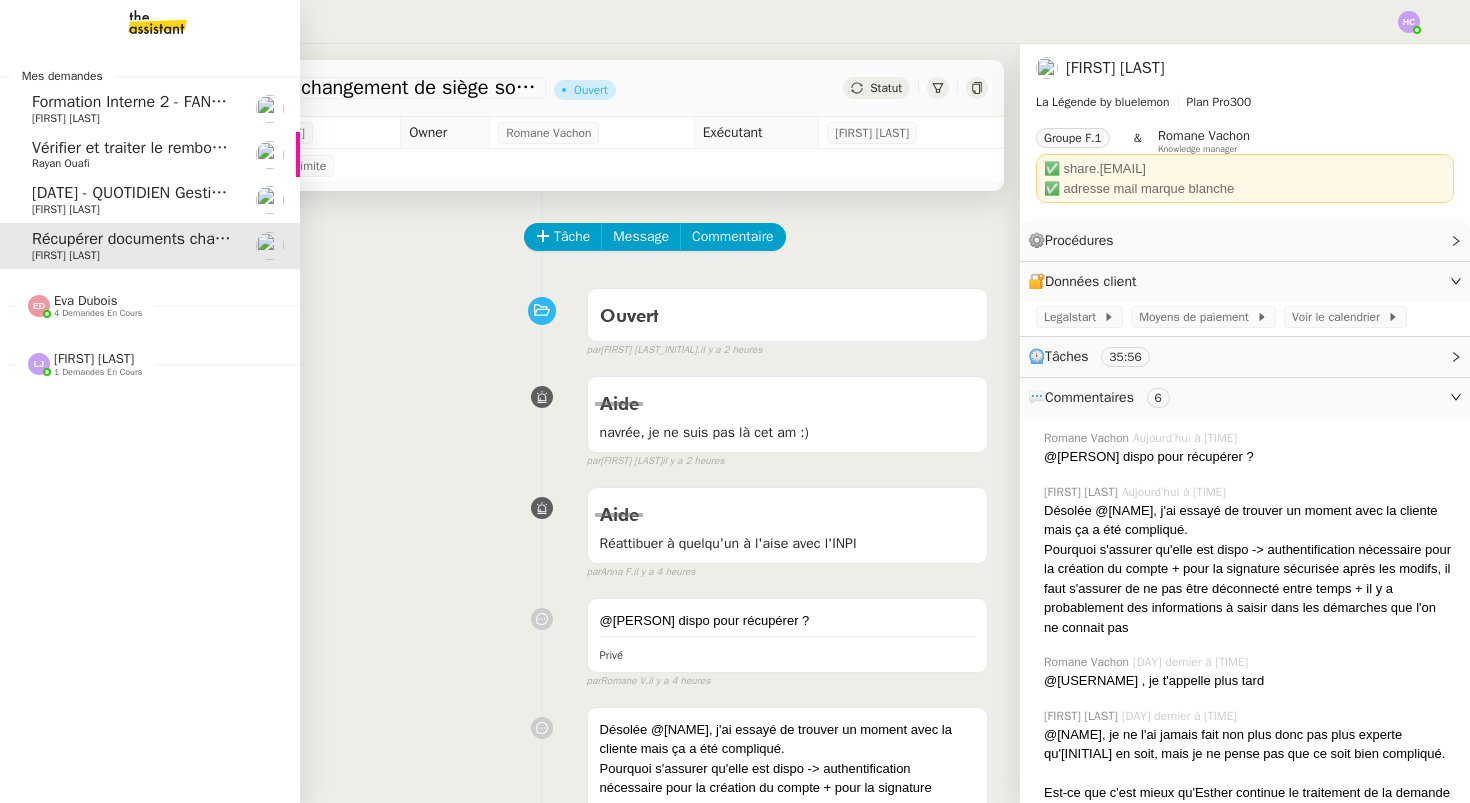 click on "Vérifier et traiter le remboursement des factures" 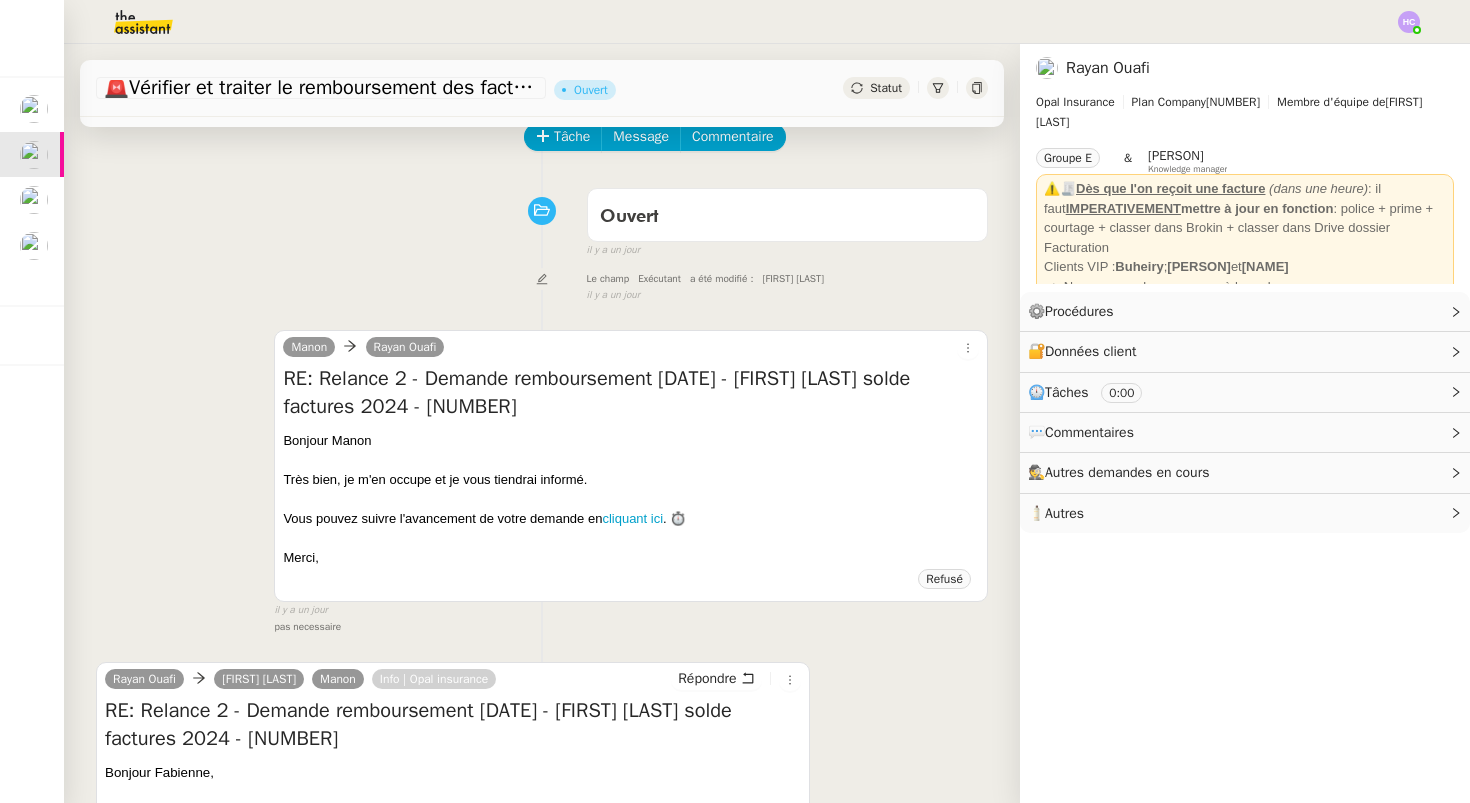 scroll, scrollTop: 0, scrollLeft: 0, axis: both 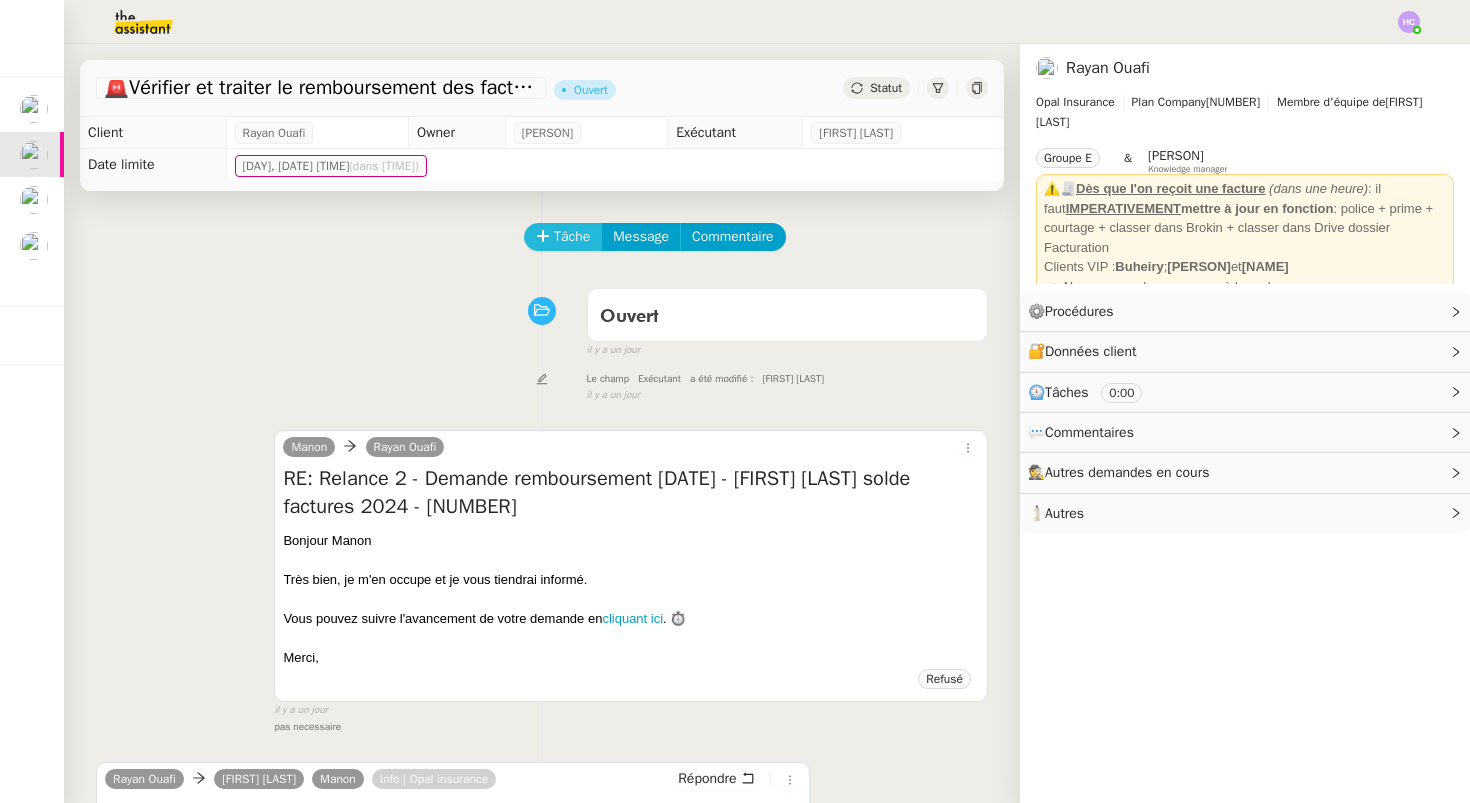 click on "Tâche" 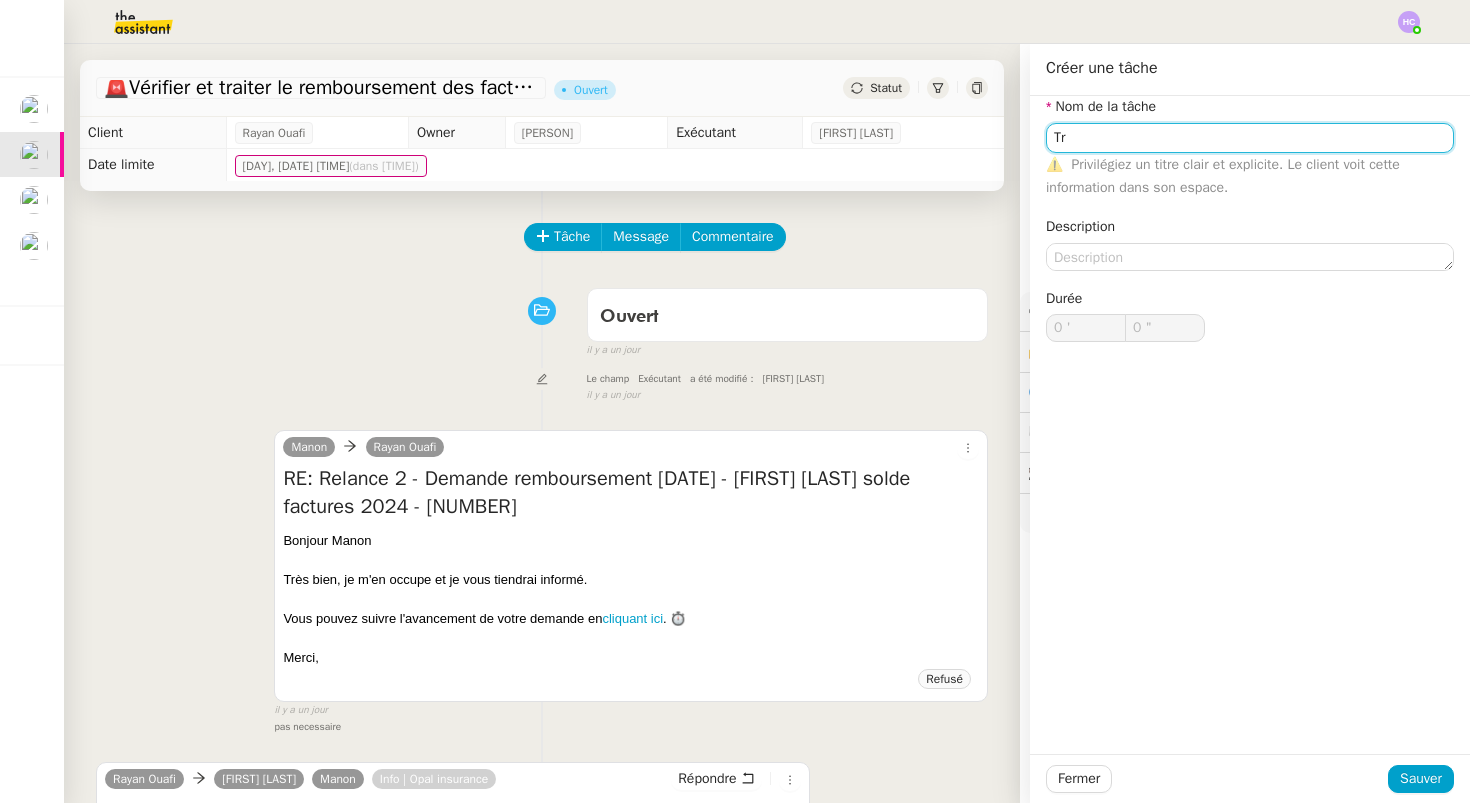 type on "T" 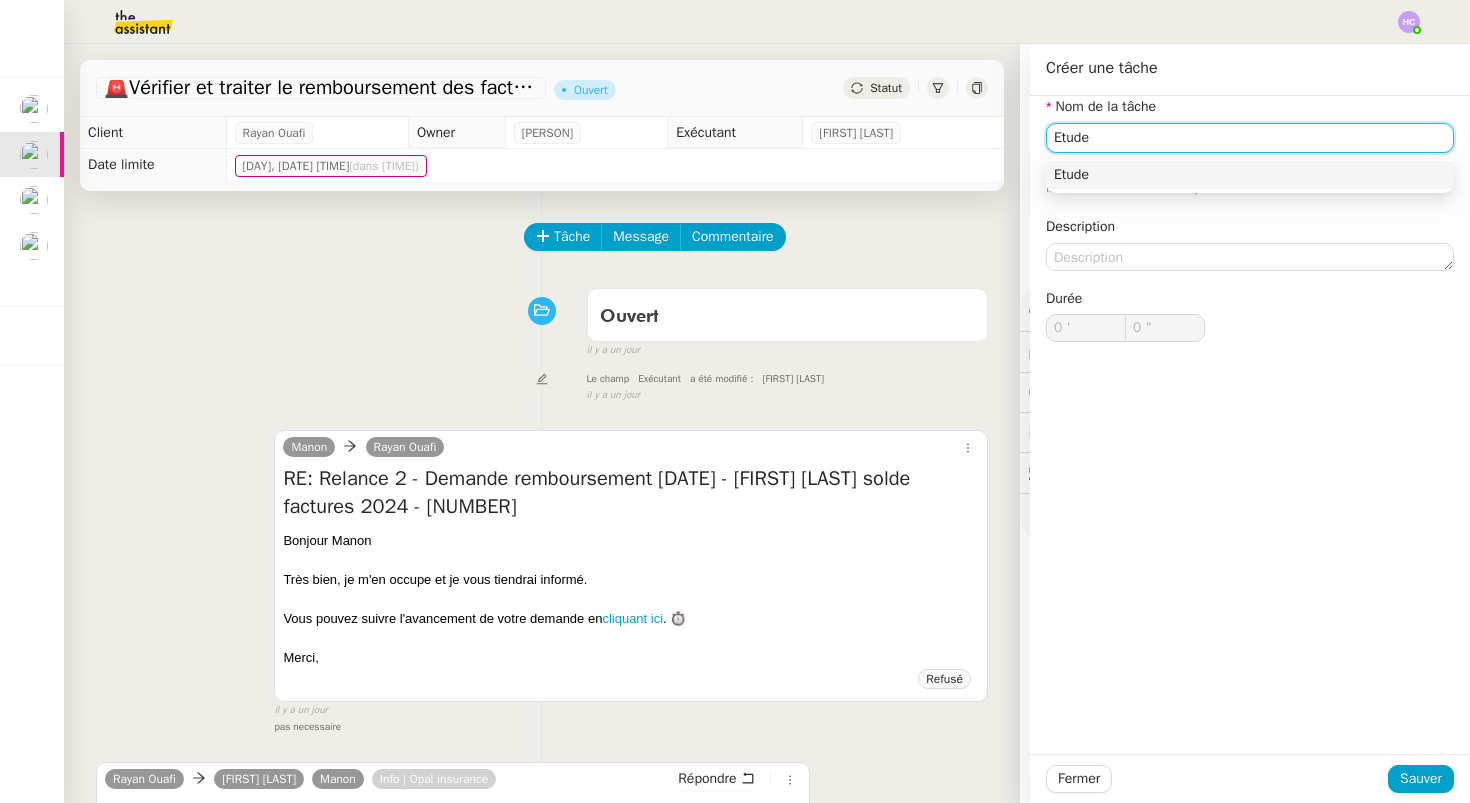 type on "Etude" 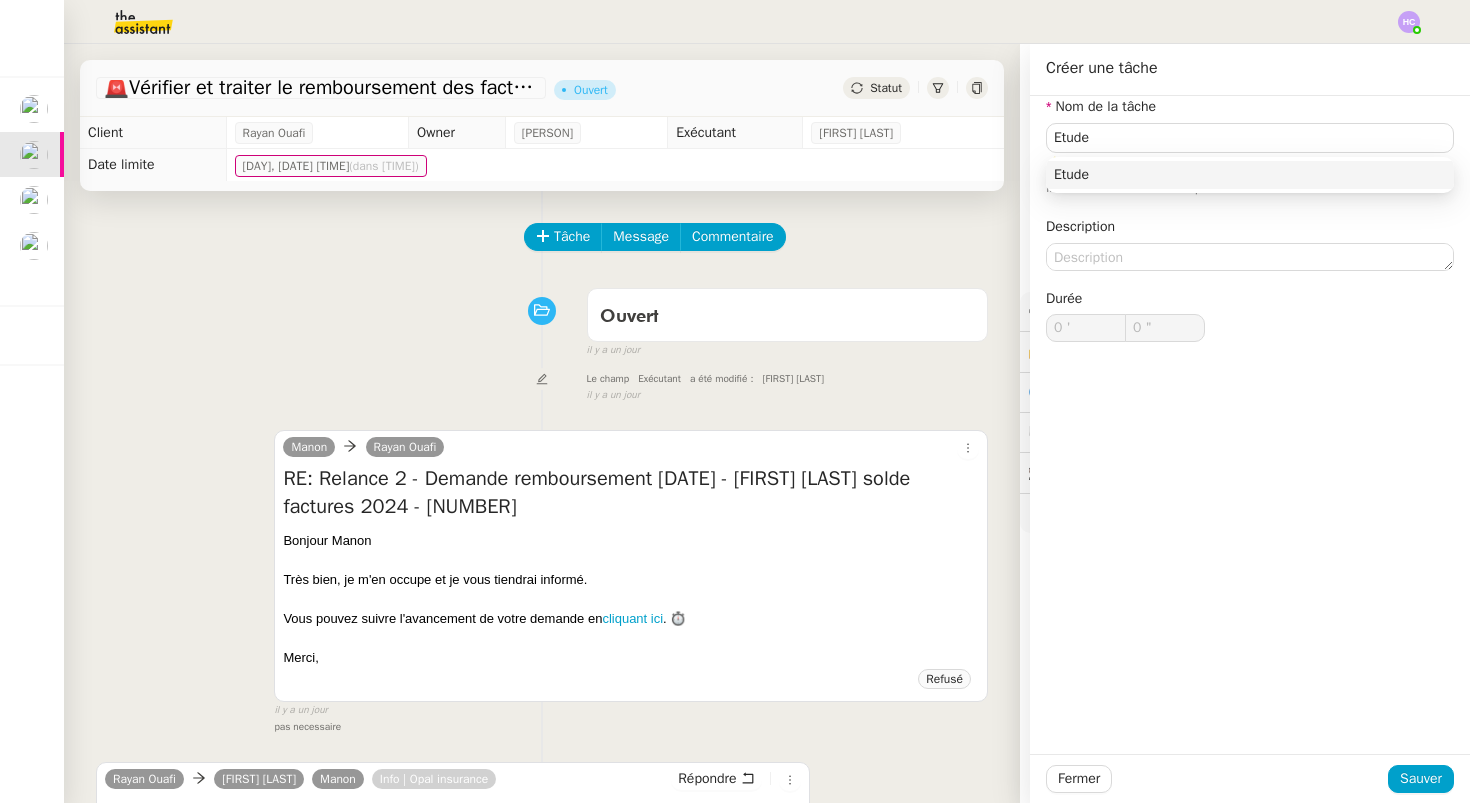 click on "Etude" at bounding box center [1250, 175] 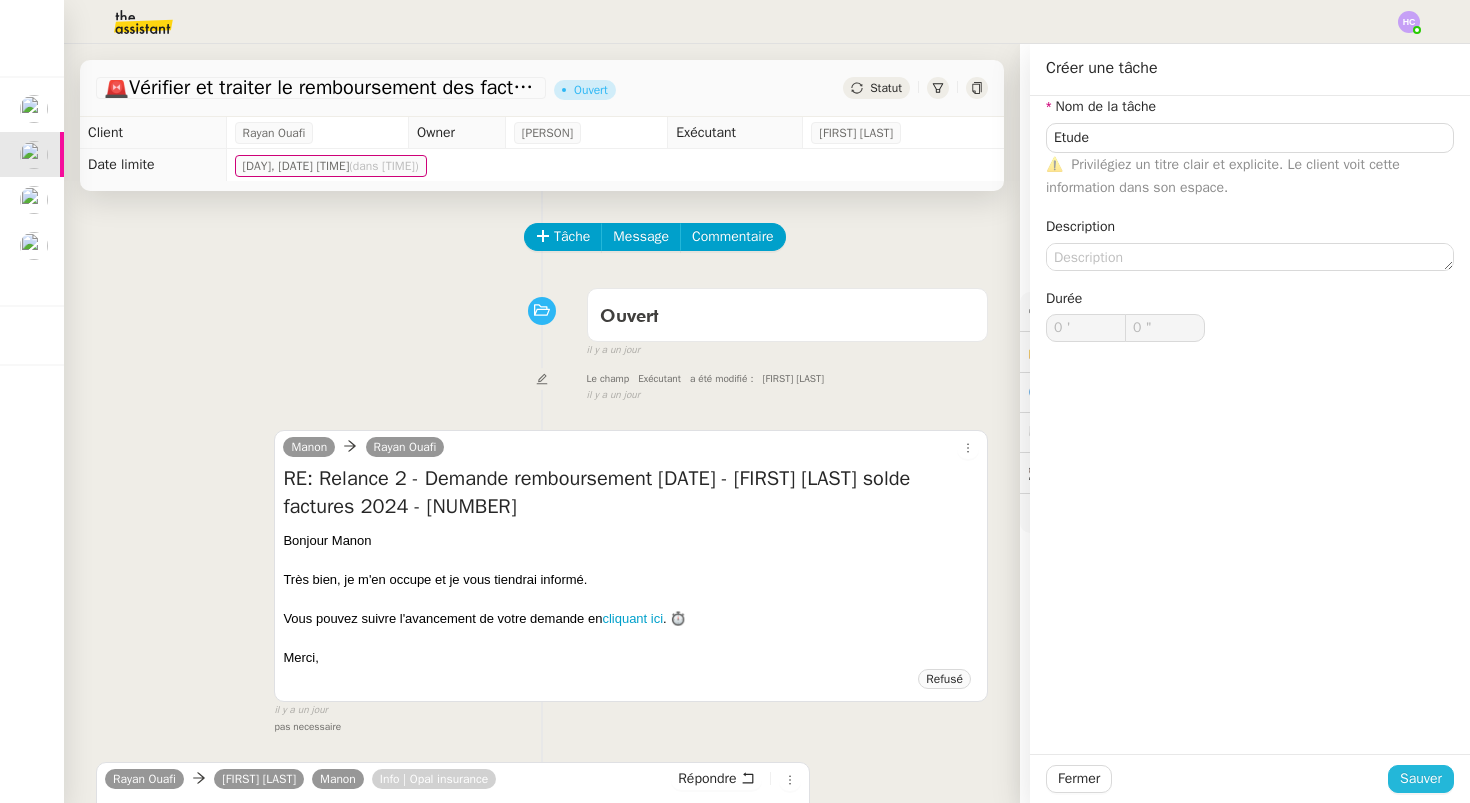 click on "Sauver" 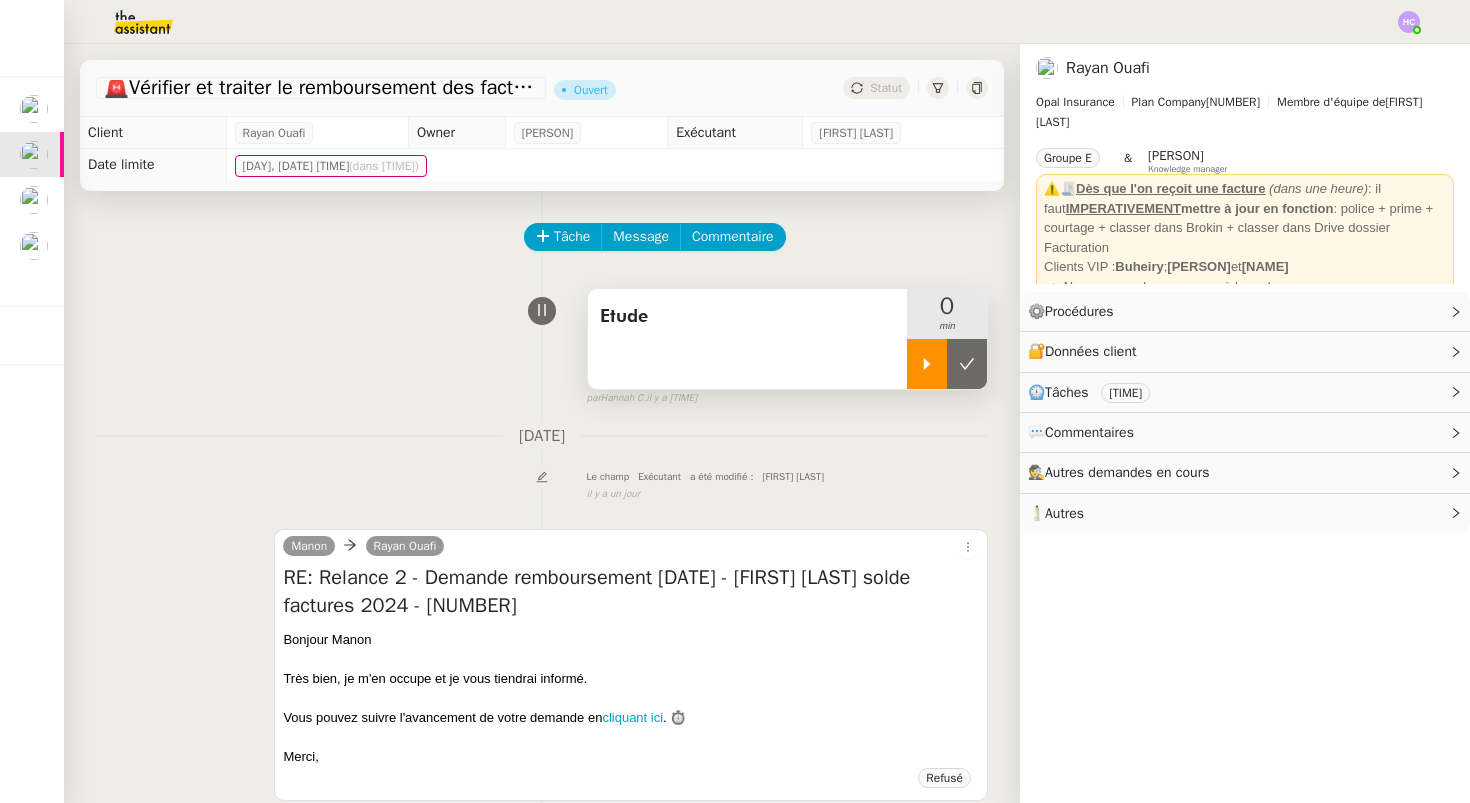click at bounding box center (927, 364) 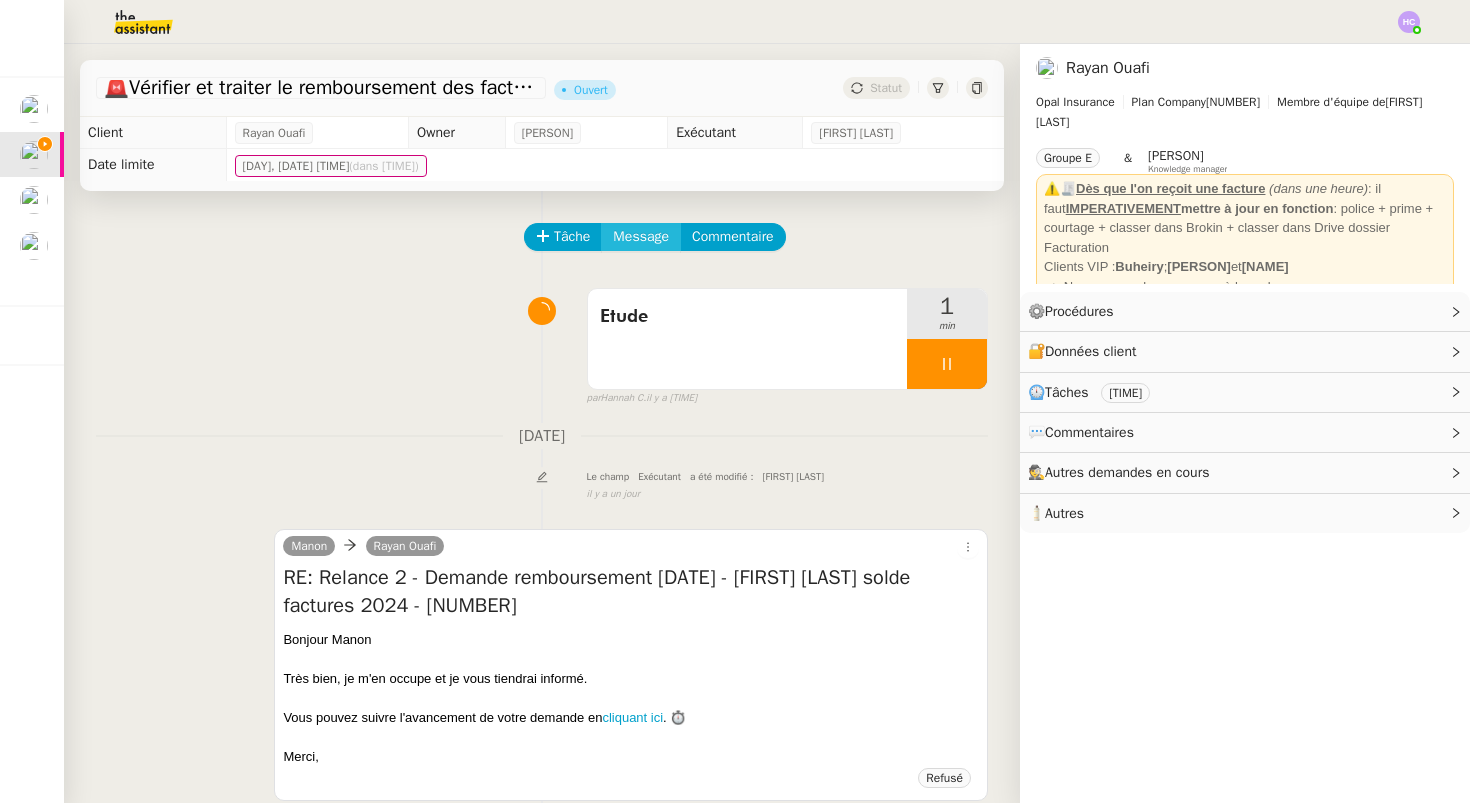 click on "Message" 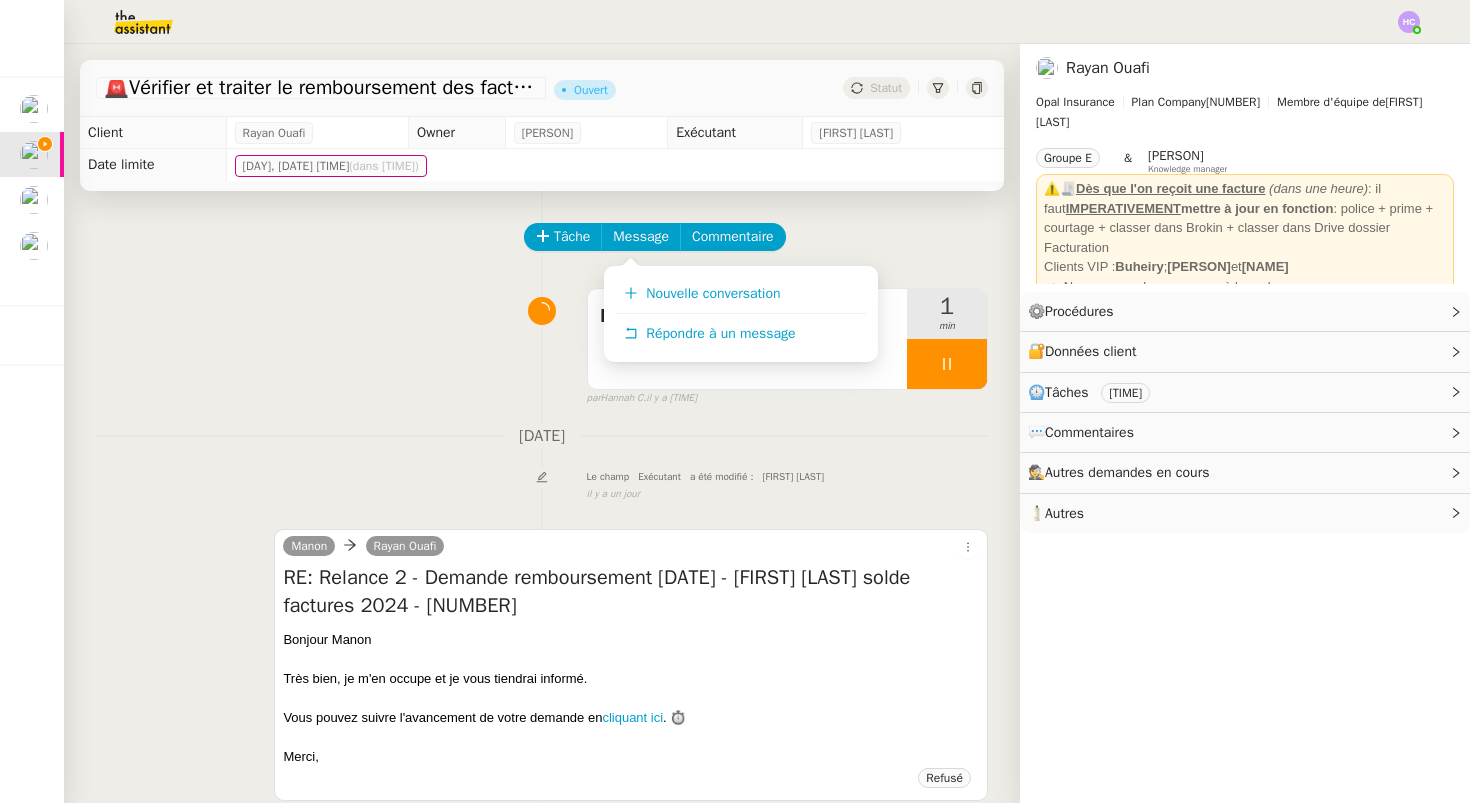 click on "Tâche Message Commentaire Veuillez patienter une erreur s'est produite 👌👌👌 message envoyé ✌️✌️✌️ Veuillez d'abord attribuer un client Une erreur s'est produite, veuillez réessayer  Etude     1 min false par   Hannah C.   il y a quelques secondes 👌👌👌 message envoyé ✌️✌️✌️ une erreur s'est produite 👌👌👌 message envoyé ✌️✌️✌️ Votre message va être revu ✌️✌️✌️ une erreur s'est produite La taille des fichiers doit être de 10Mb au maximum. 31 juillet 2025 Le champ     Exécutant     a été modifié :     Hannah Cassar false il y a un jour 👌👌👌 message envoyé ✌️✌️✌️ une erreur s'est produite 👌👌👌 message envoyé ✌️✌️✌️ Votre message va être revu ✌️✌️✌️ une erreur s'est produite La taille des fichiers doit être de 10Mb au maximum.  Manon      Rayan  Ouafi  RE: Relance 2 - Demande remboursement 19.02.25 - Gérald Meyer solde  factures 2024 - 8000164
Bonjour Manon Merci," 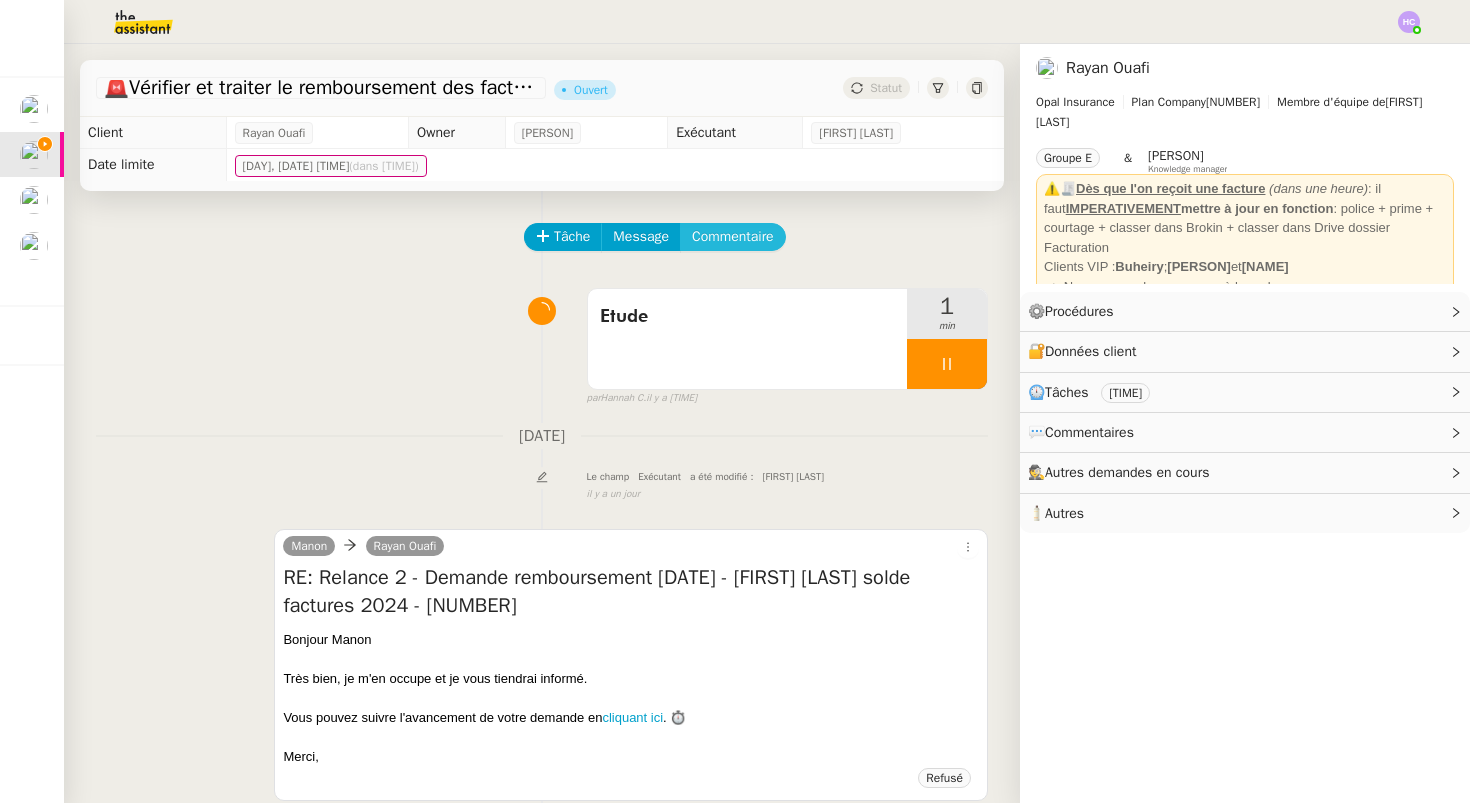 click on "Commentaire" 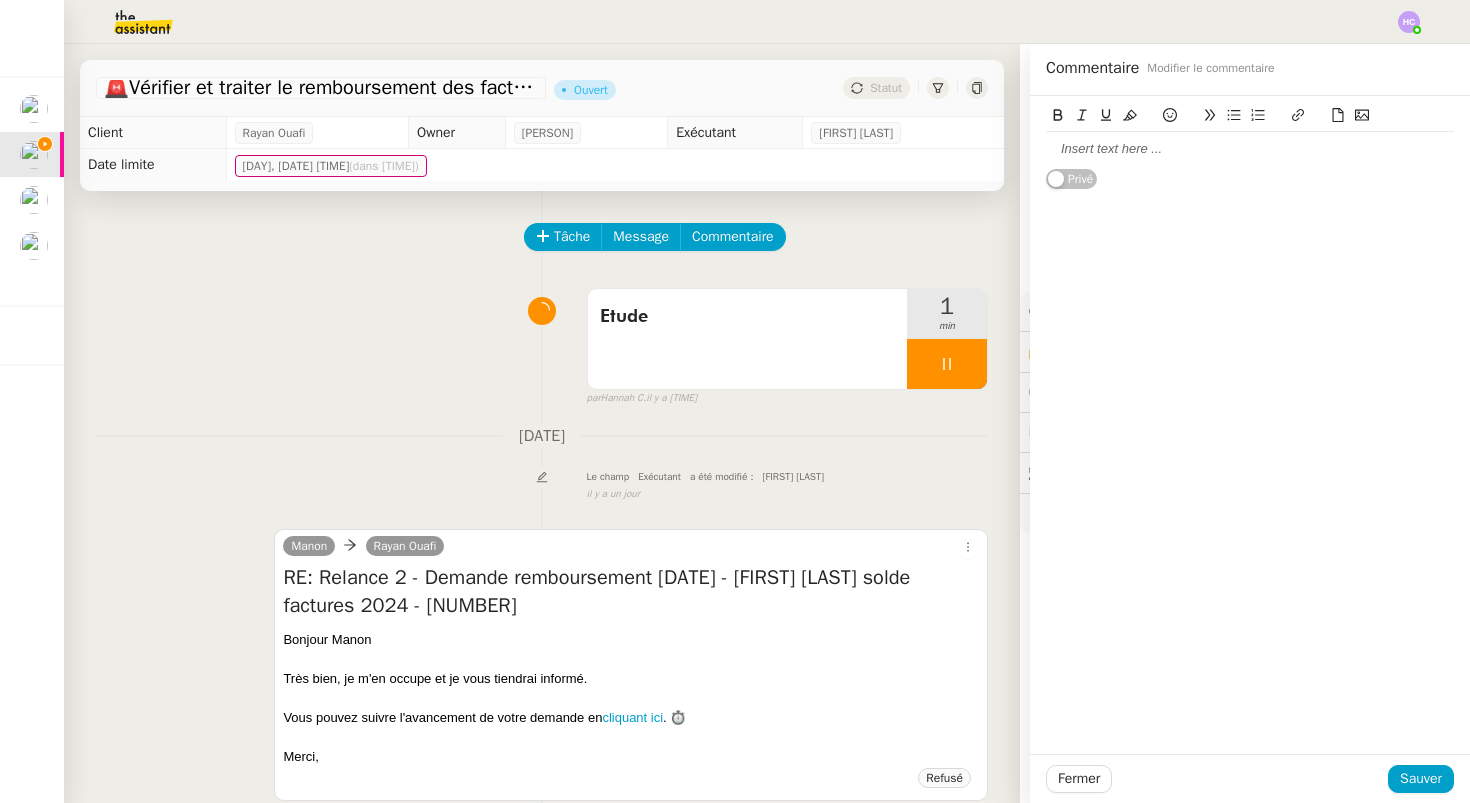 type 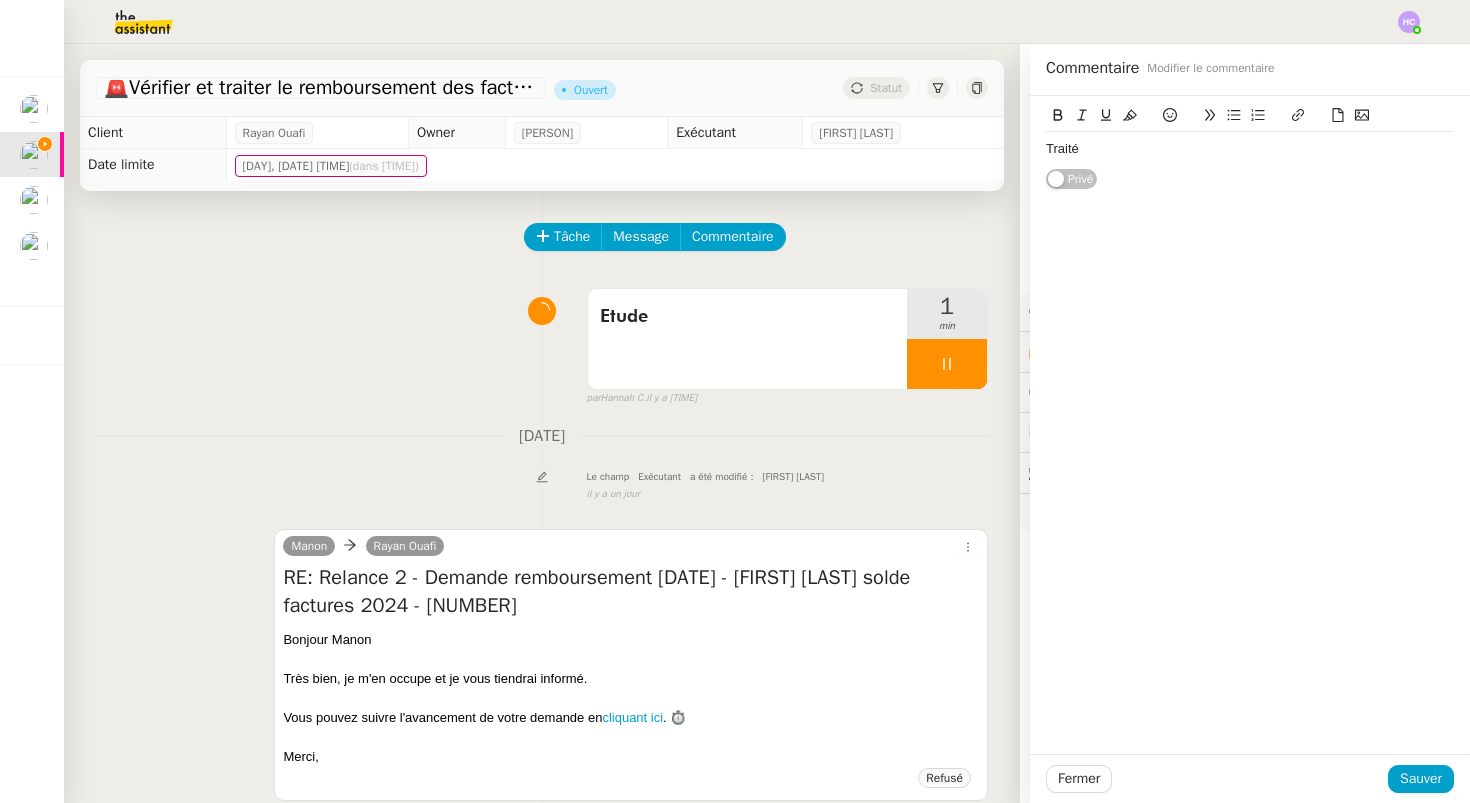 click on "Traité" 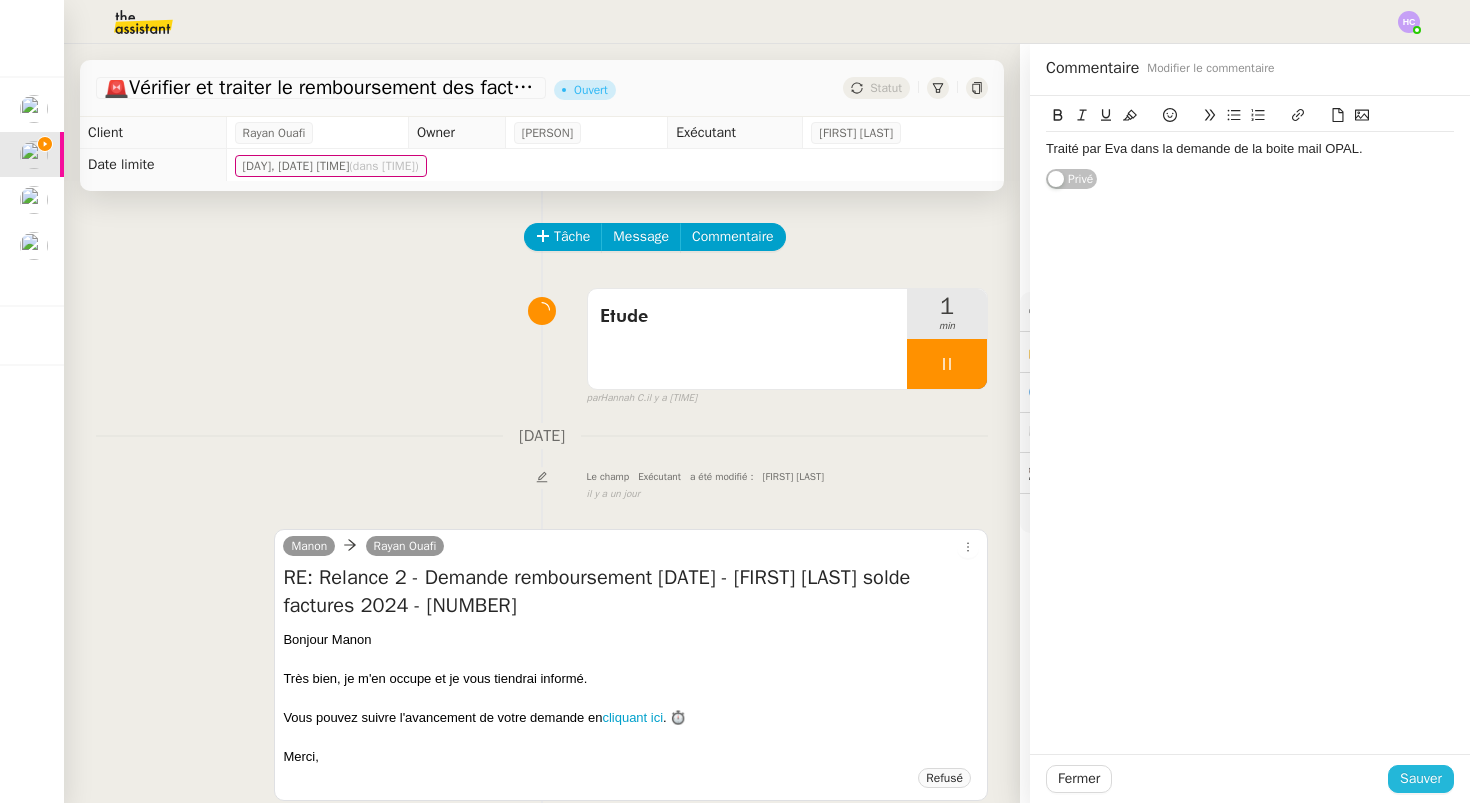 click on "Sauver" 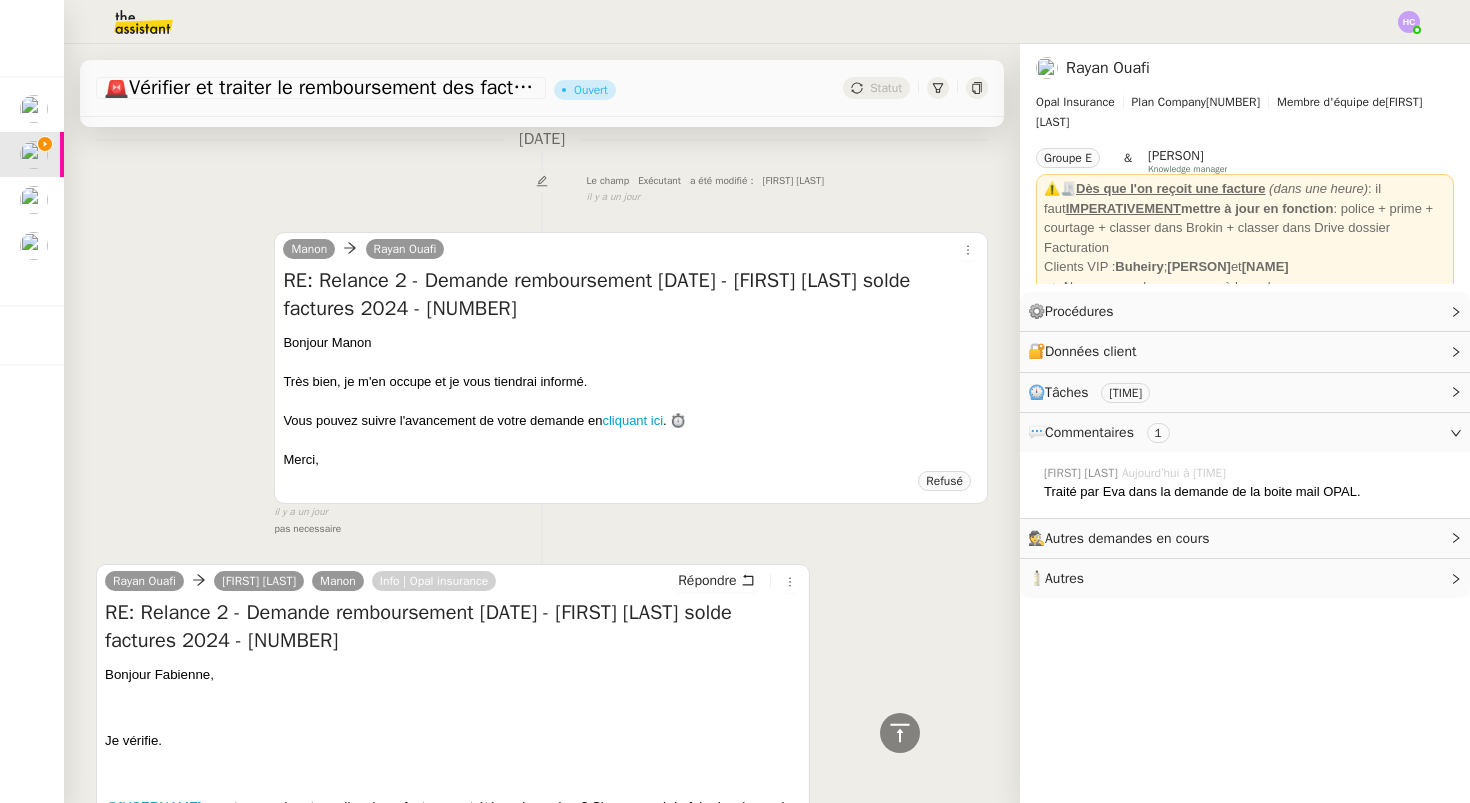 scroll, scrollTop: 0, scrollLeft: 0, axis: both 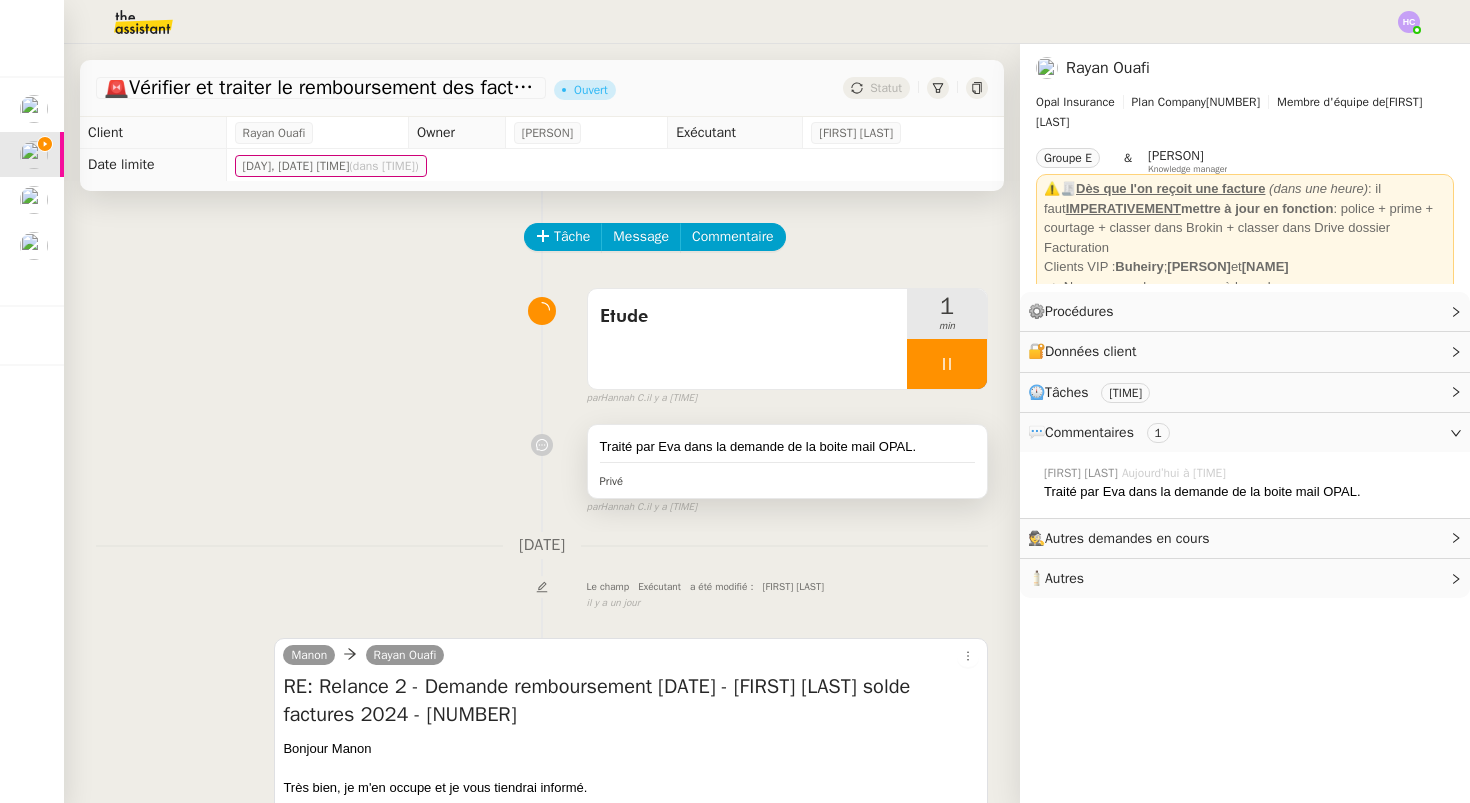 click on "Traité par Eva dans la demande de la boite mail OPAL." at bounding box center [787, 447] 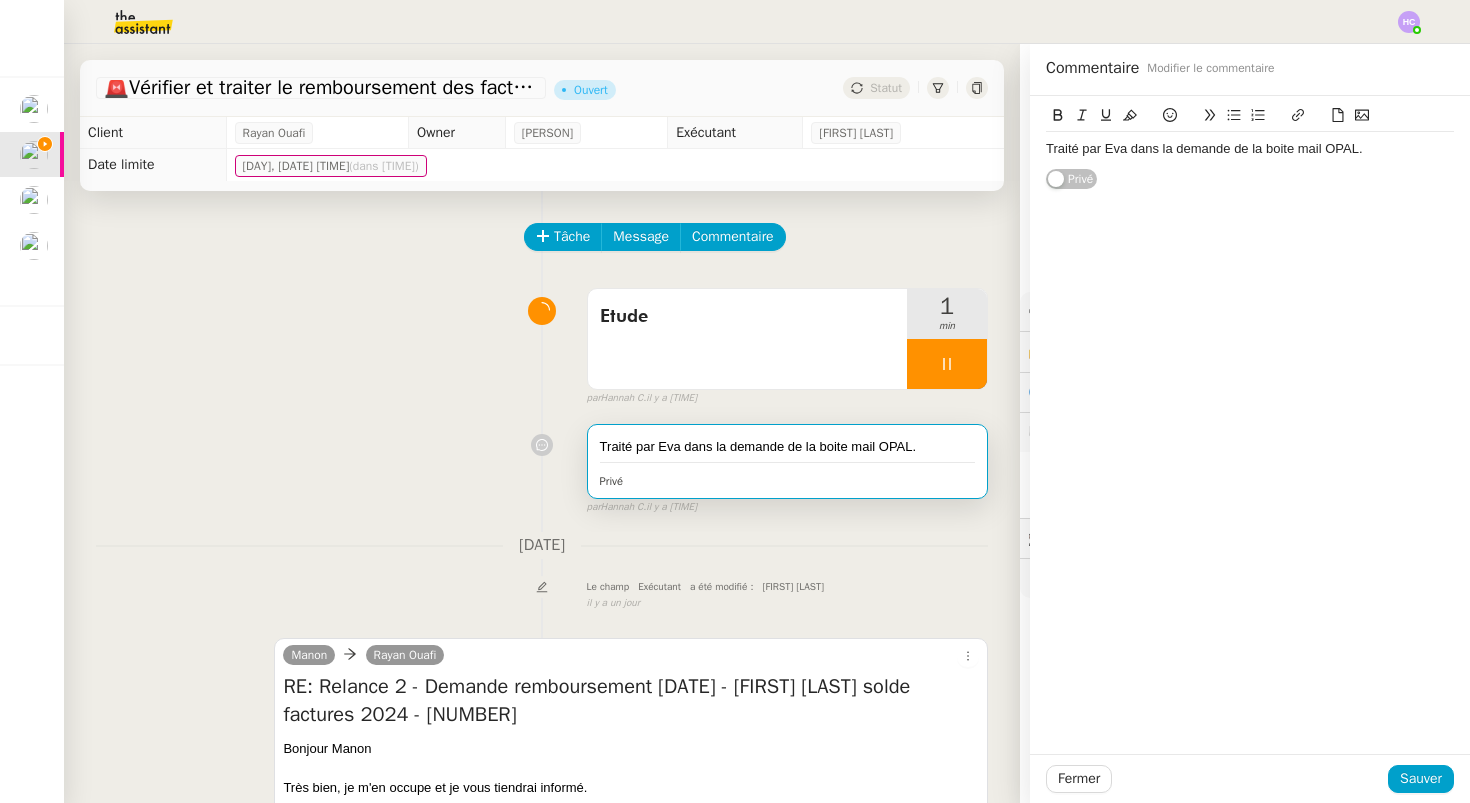 click on "Traité par Eva dans la demande de la boite mail OPAL." 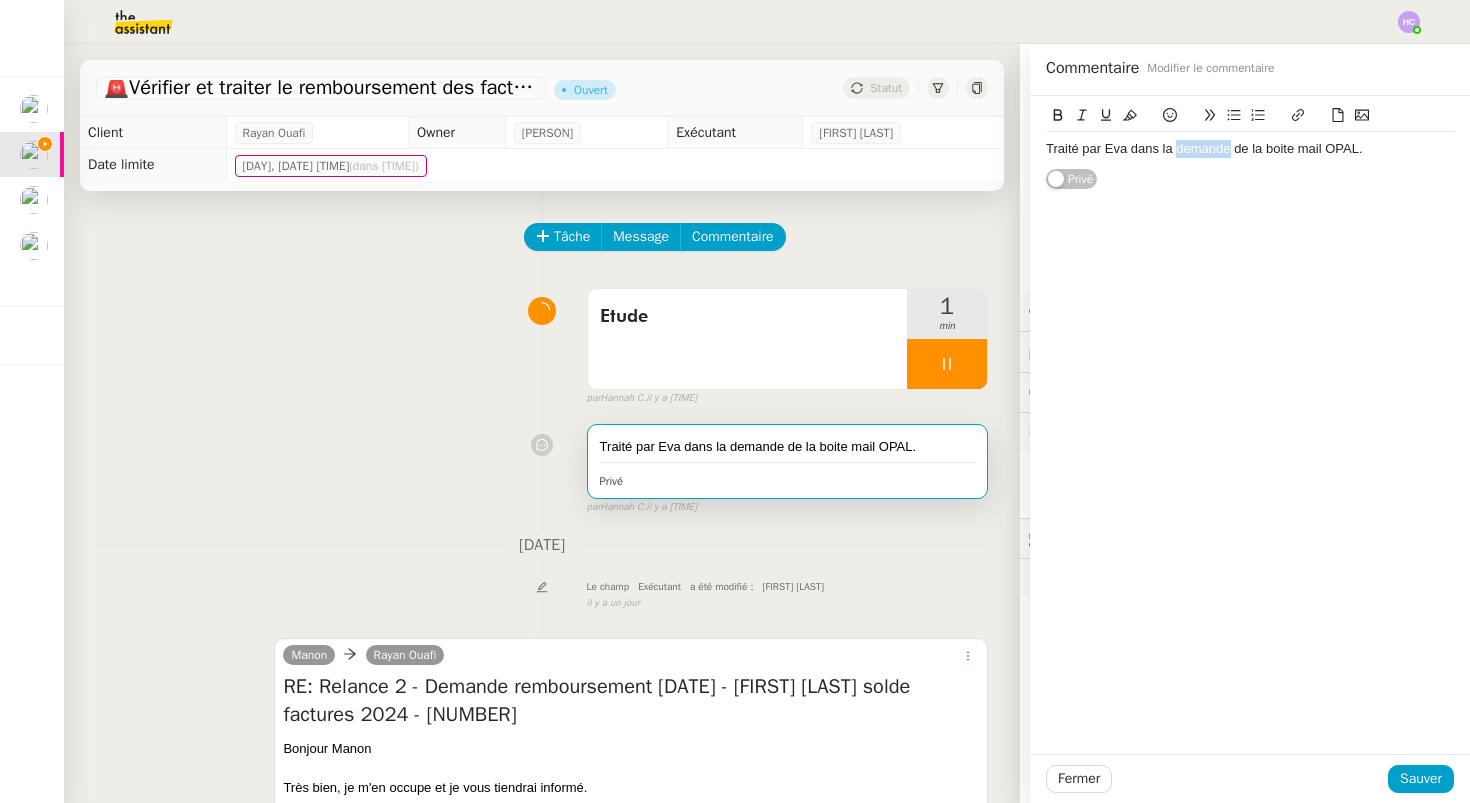 click on "Traité par Eva dans la demande de la boite mail OPAL." 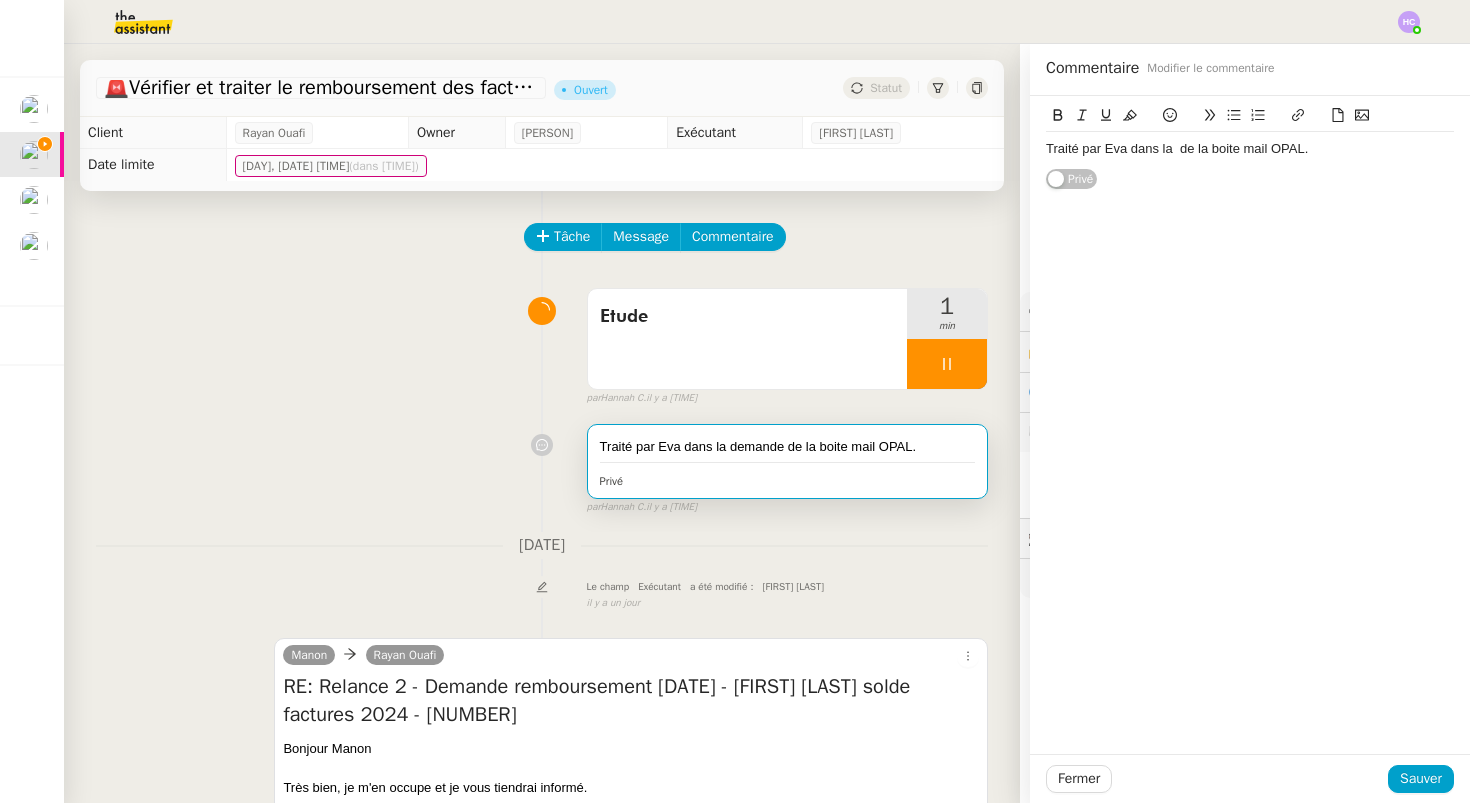 type 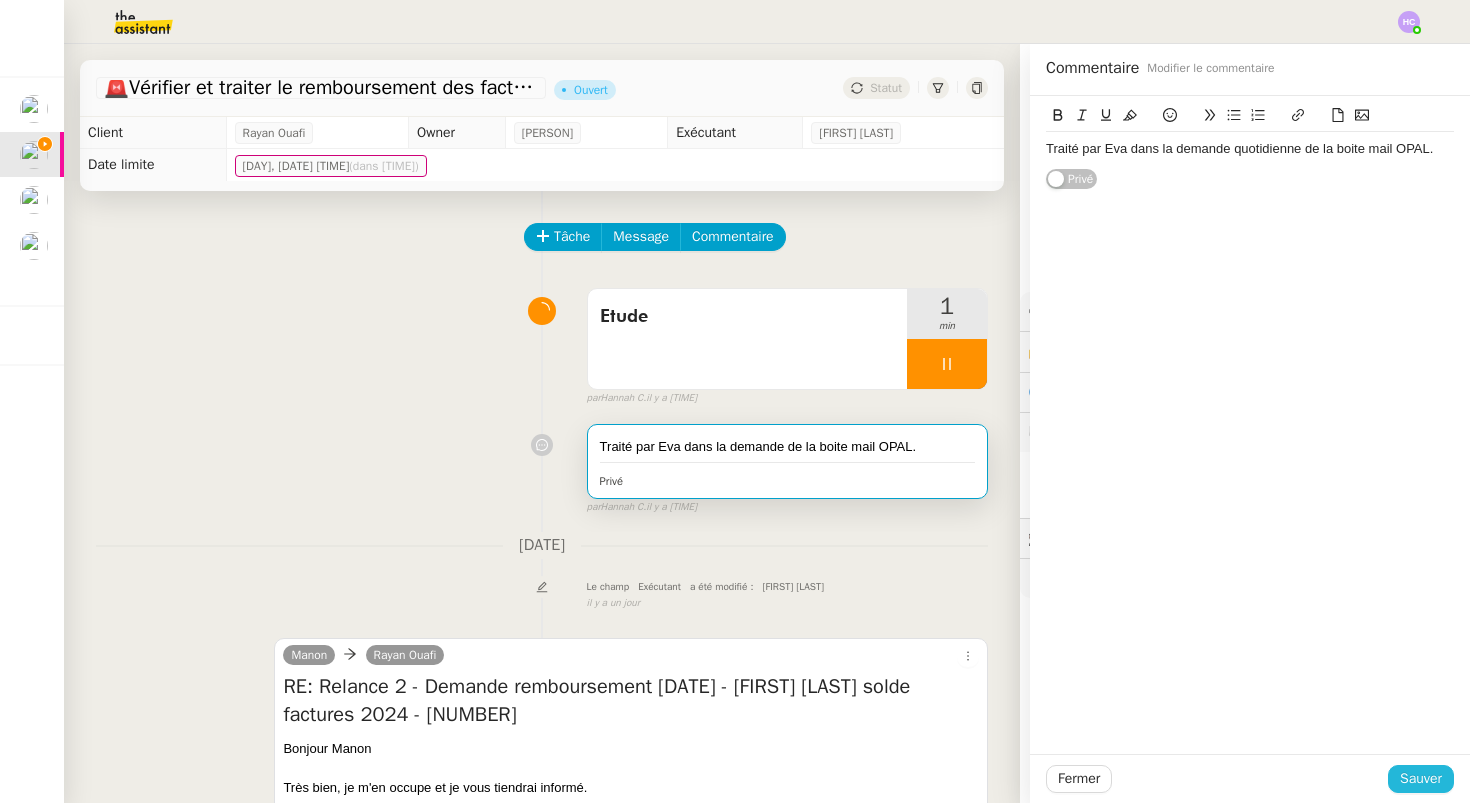 click on "Sauver" 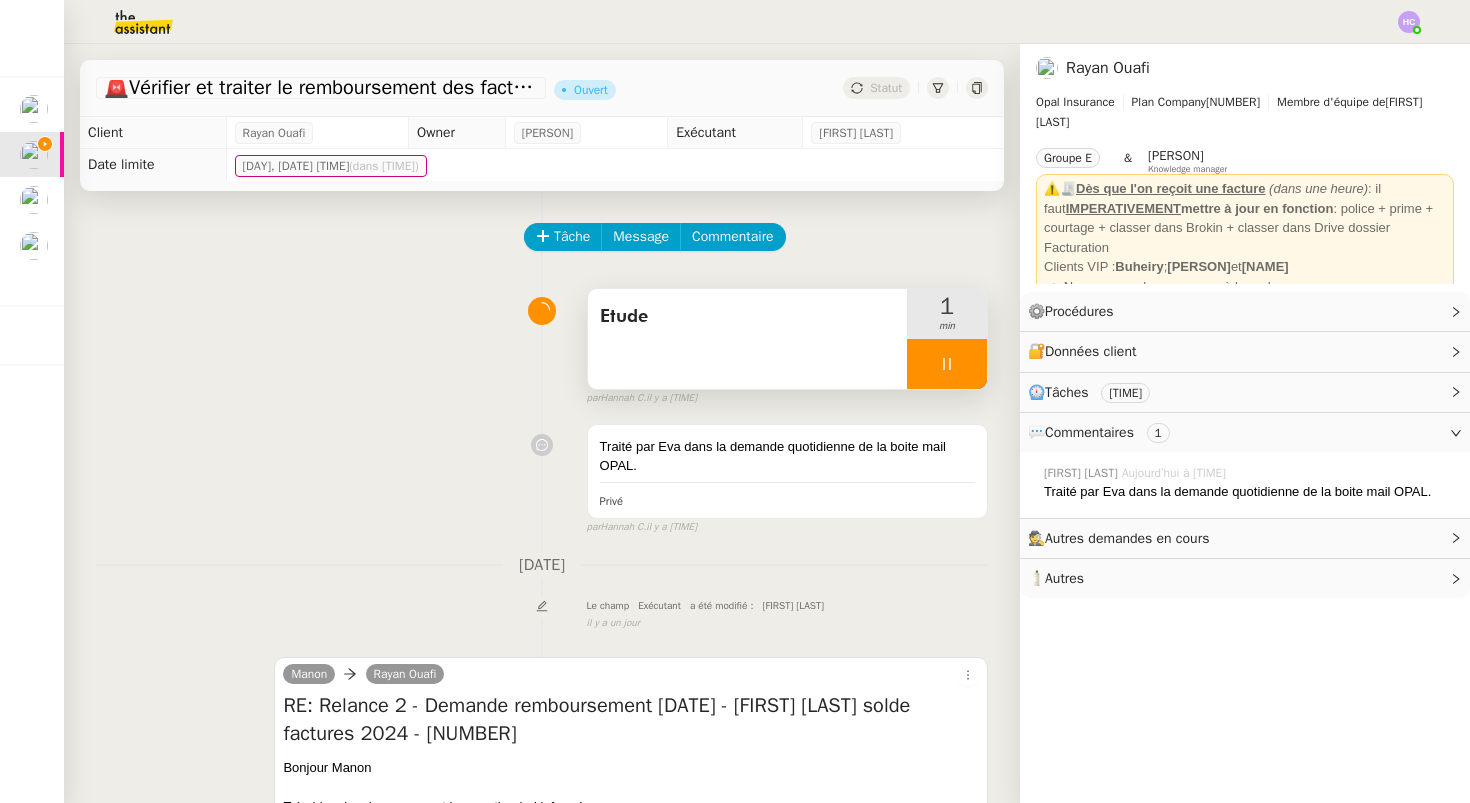 click 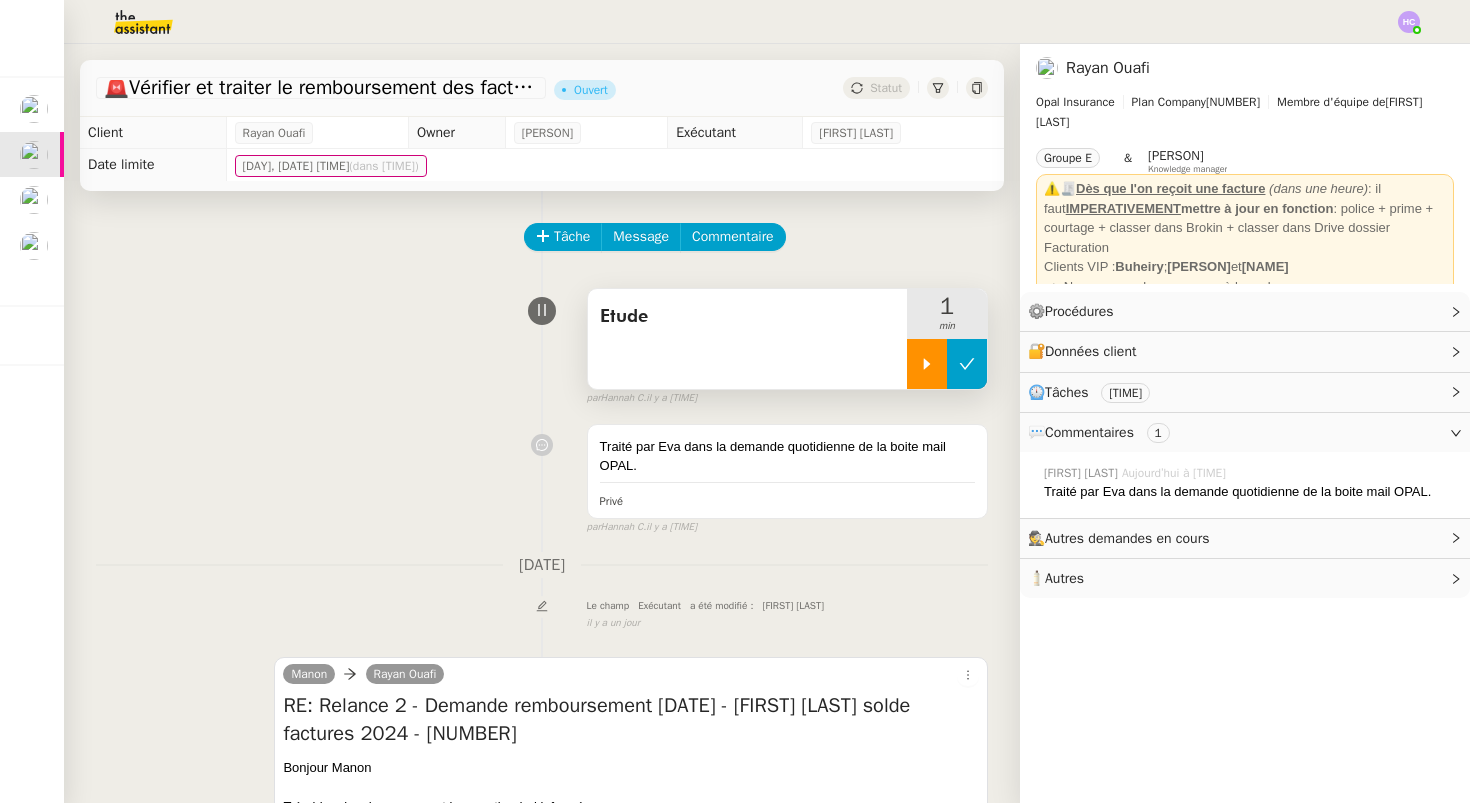 click 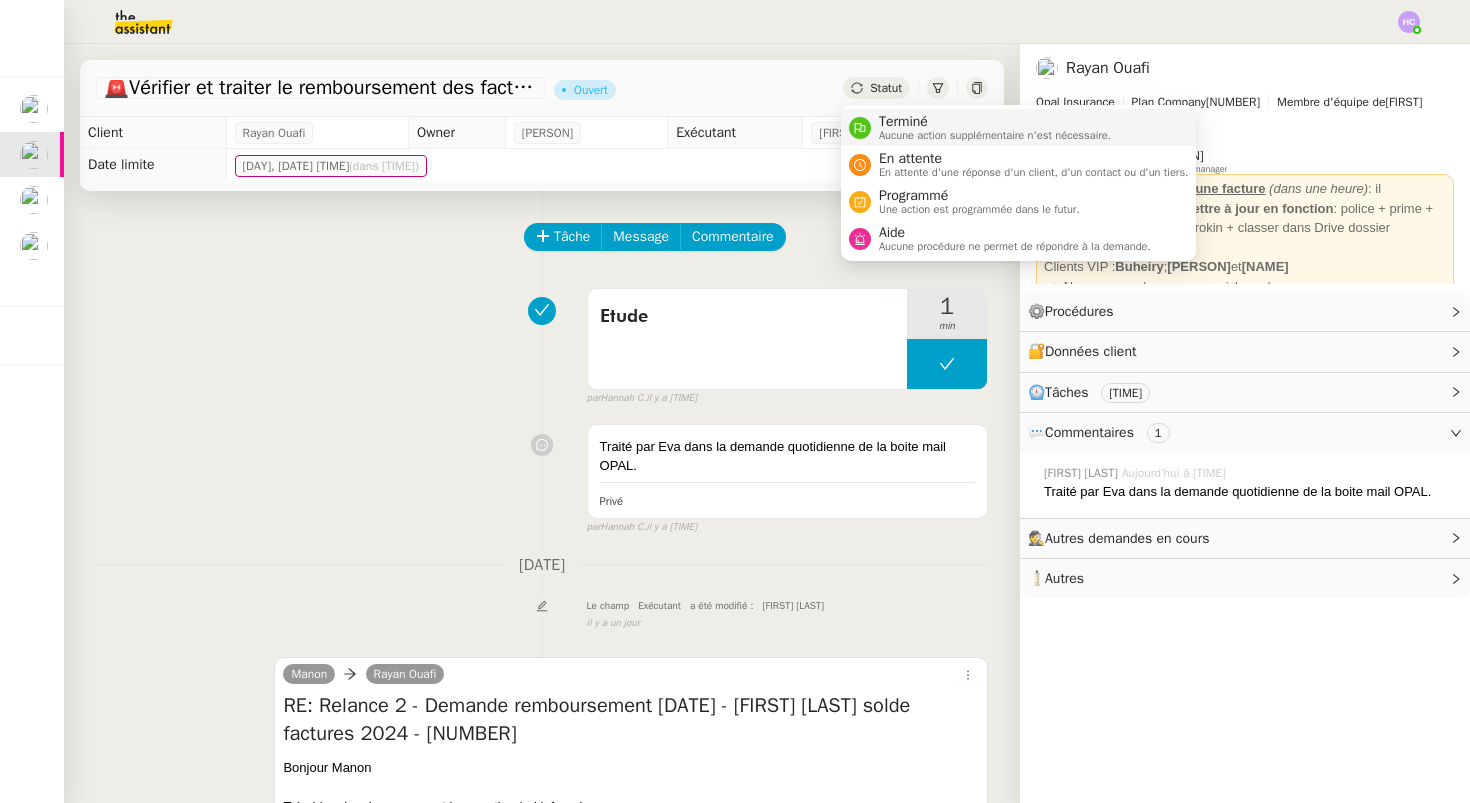 click on "Terminé" at bounding box center (995, 122) 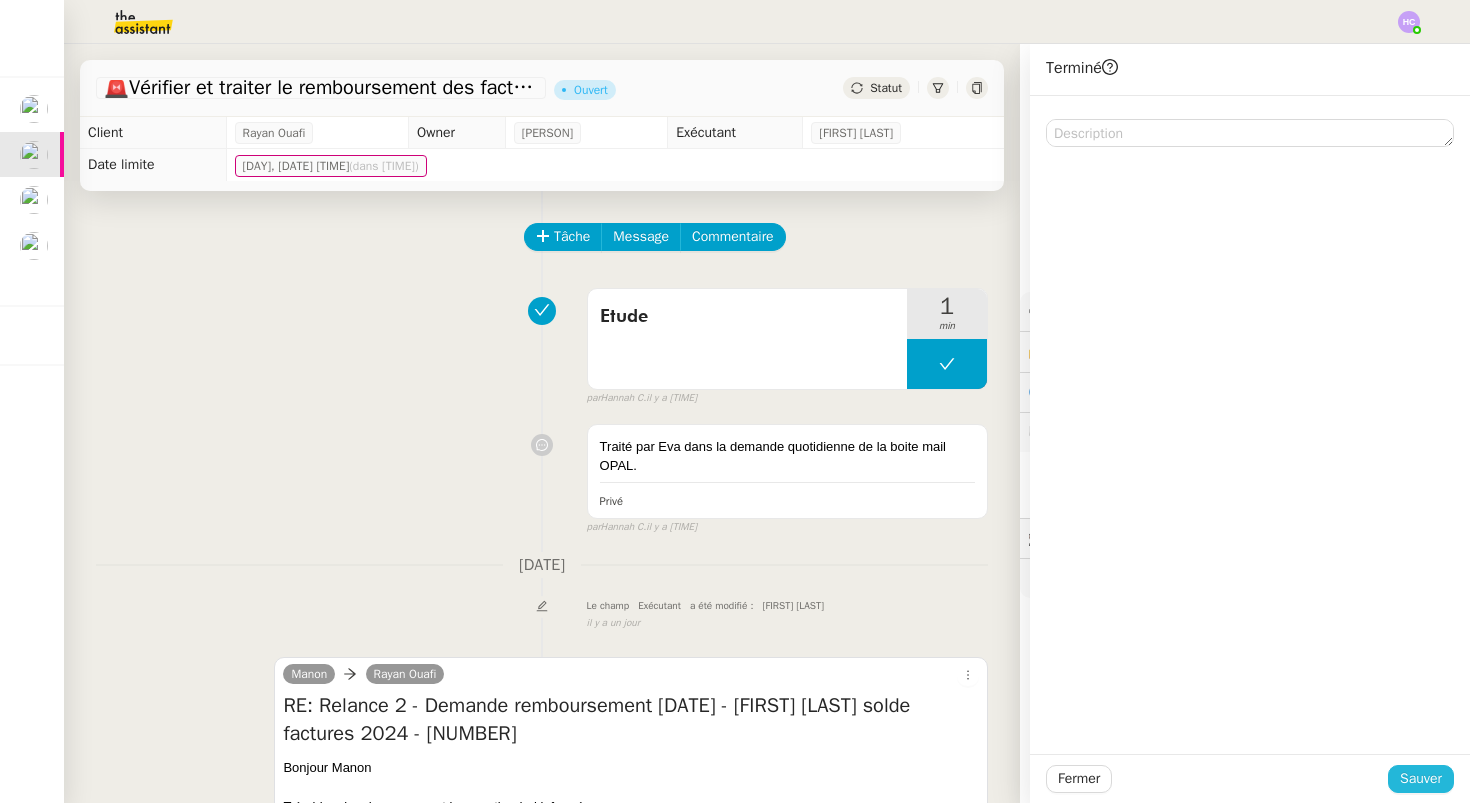 click on "Sauver" 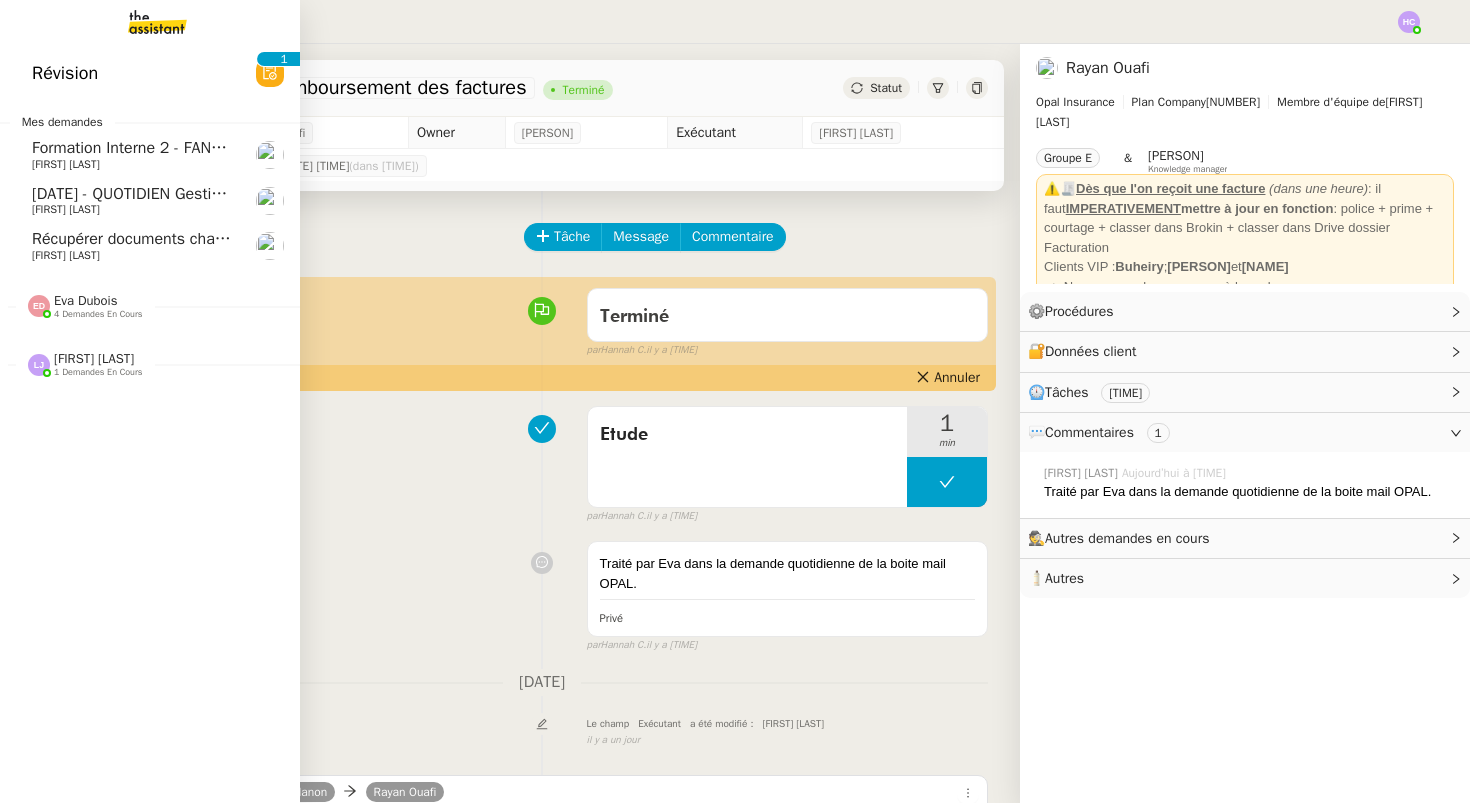 click on "[FIRST] [LAST]" 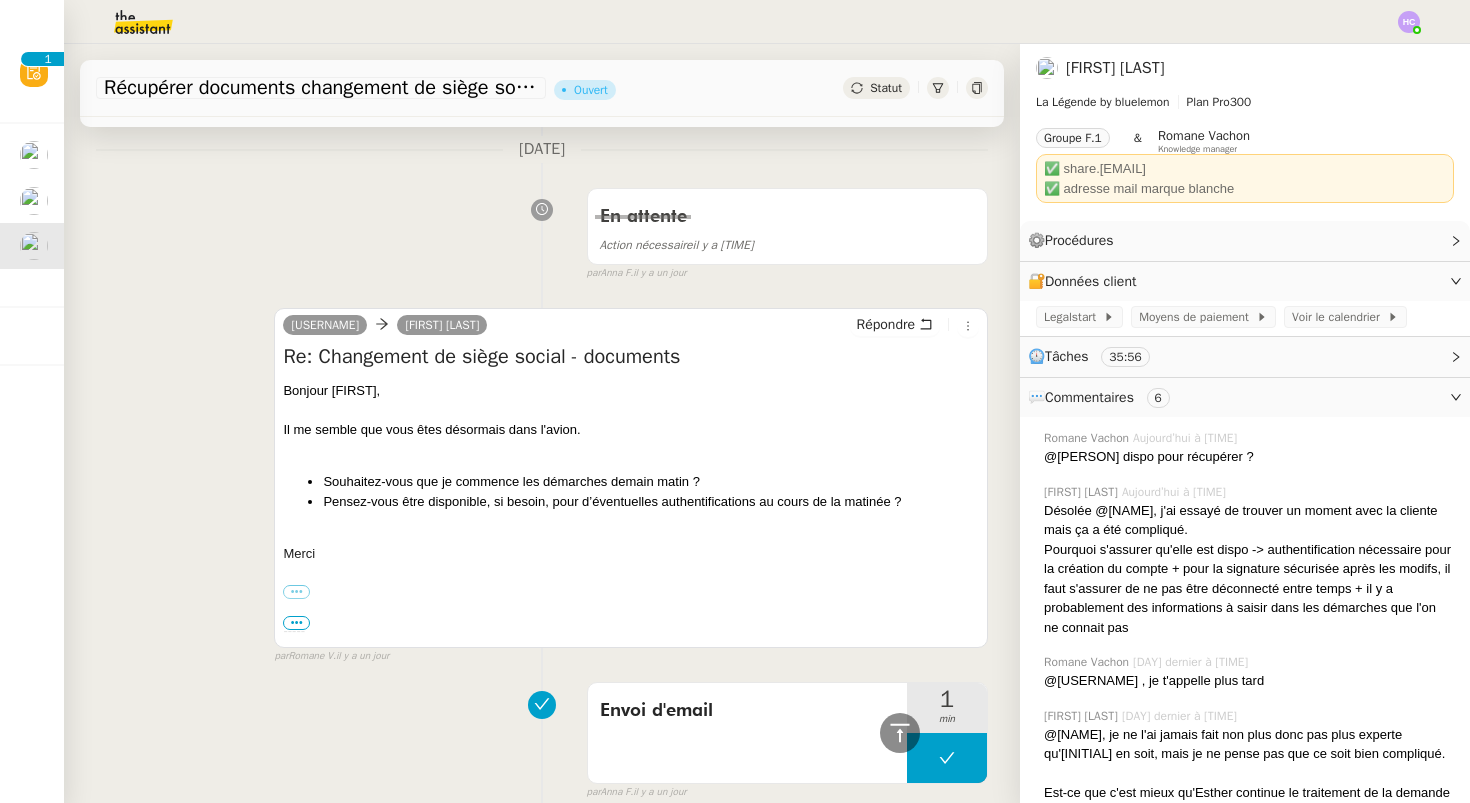 scroll, scrollTop: 801, scrollLeft: 0, axis: vertical 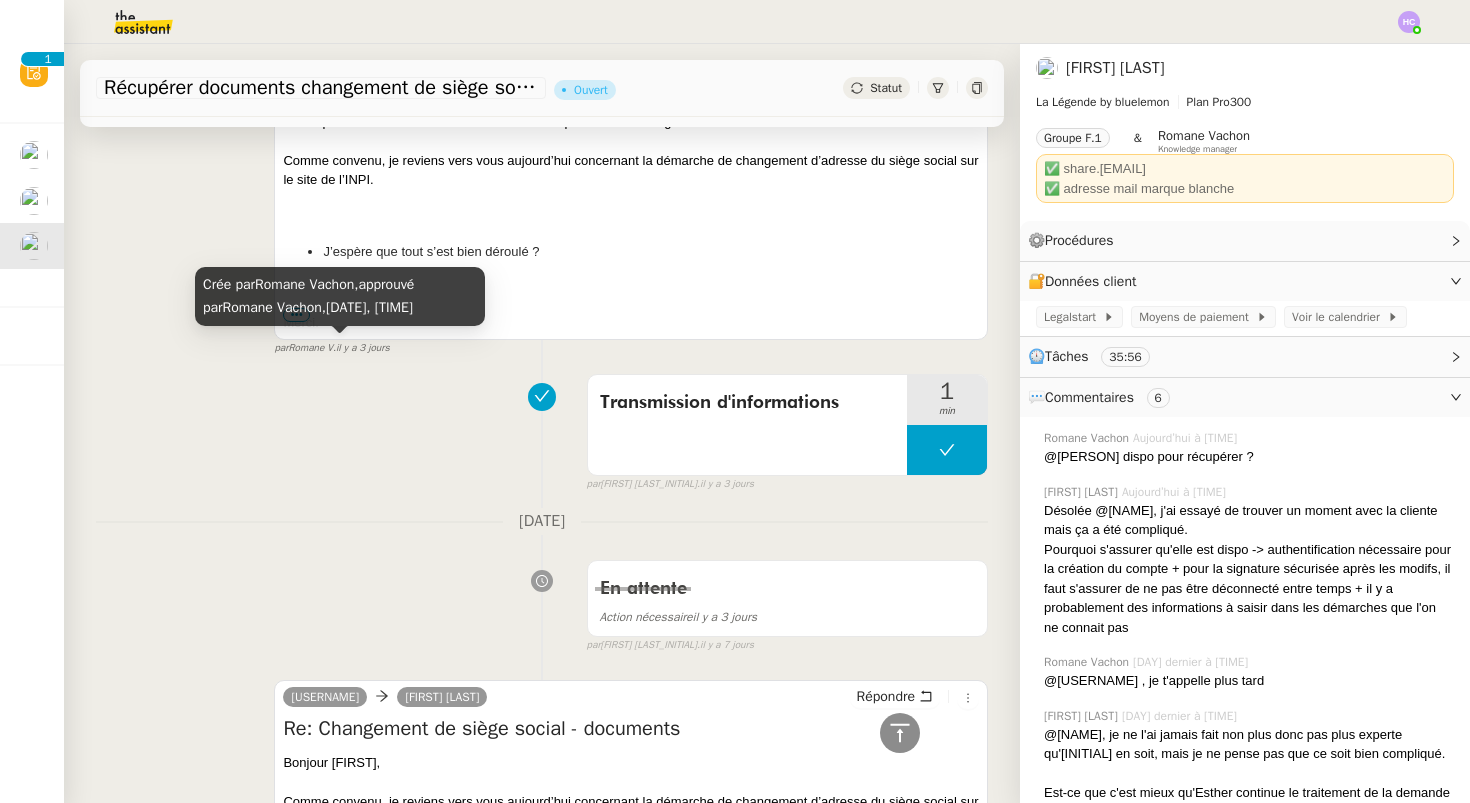 click on "il y a 3 jours" at bounding box center (363, 348) 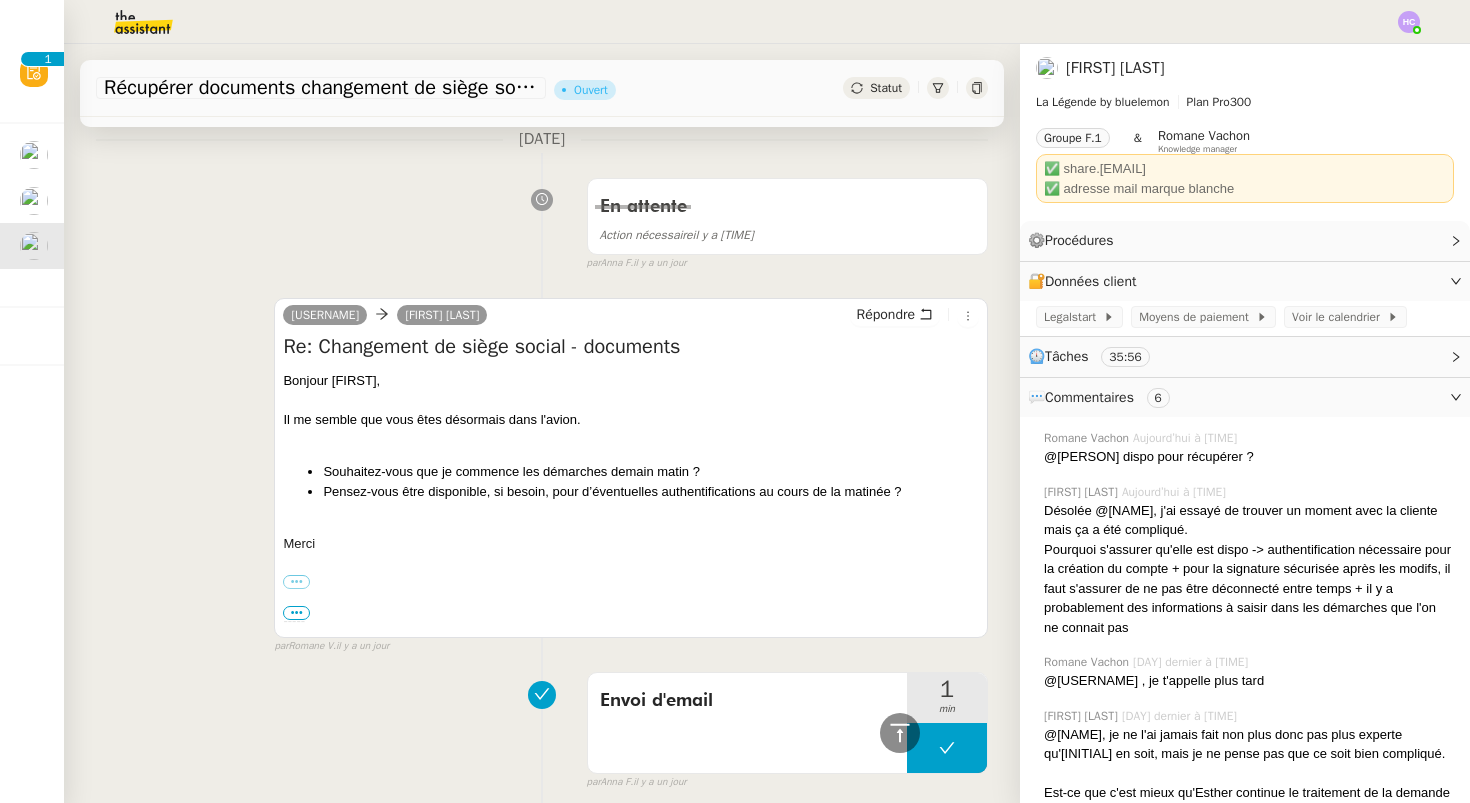scroll, scrollTop: 810, scrollLeft: 0, axis: vertical 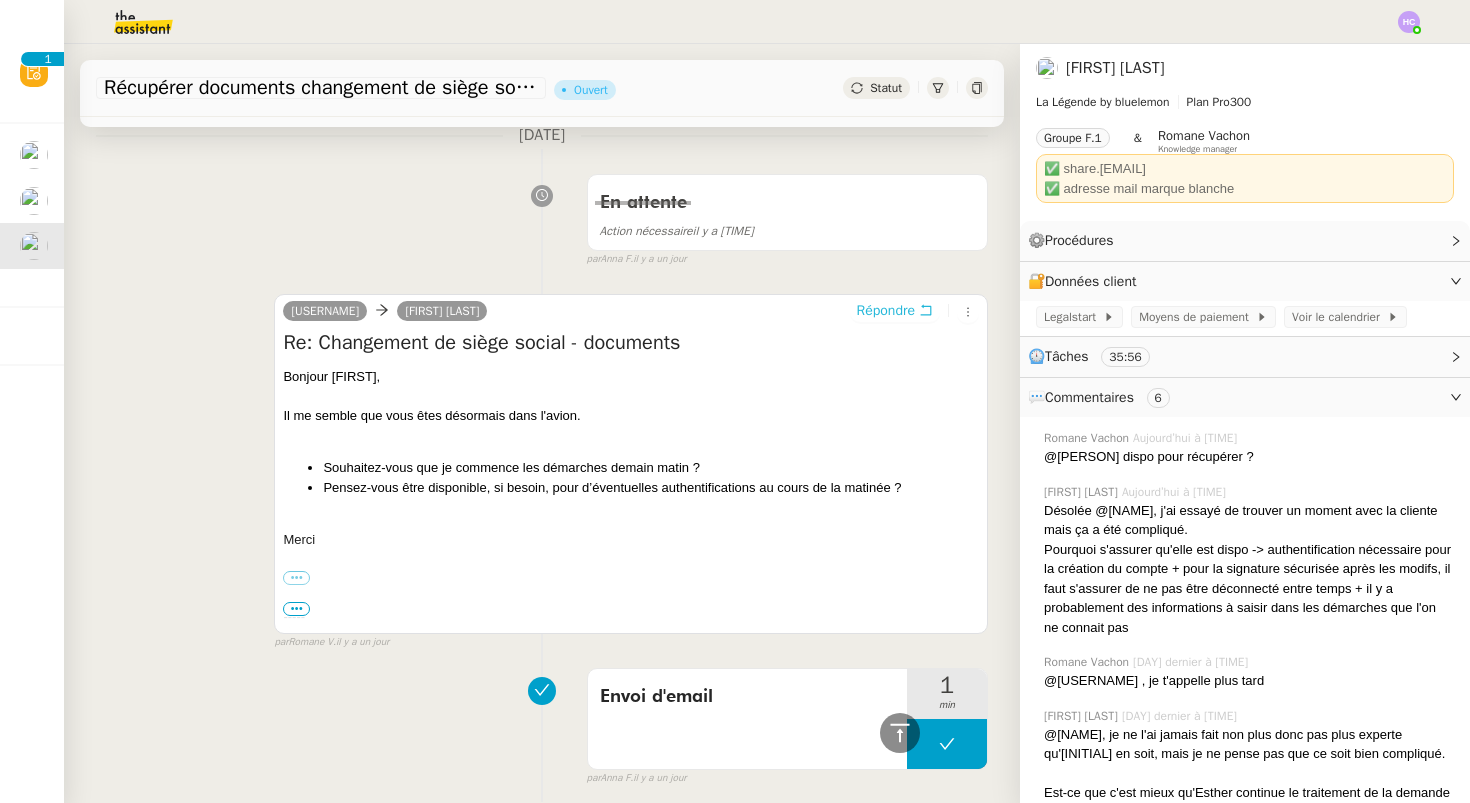 click on "Répondre" at bounding box center (886, 311) 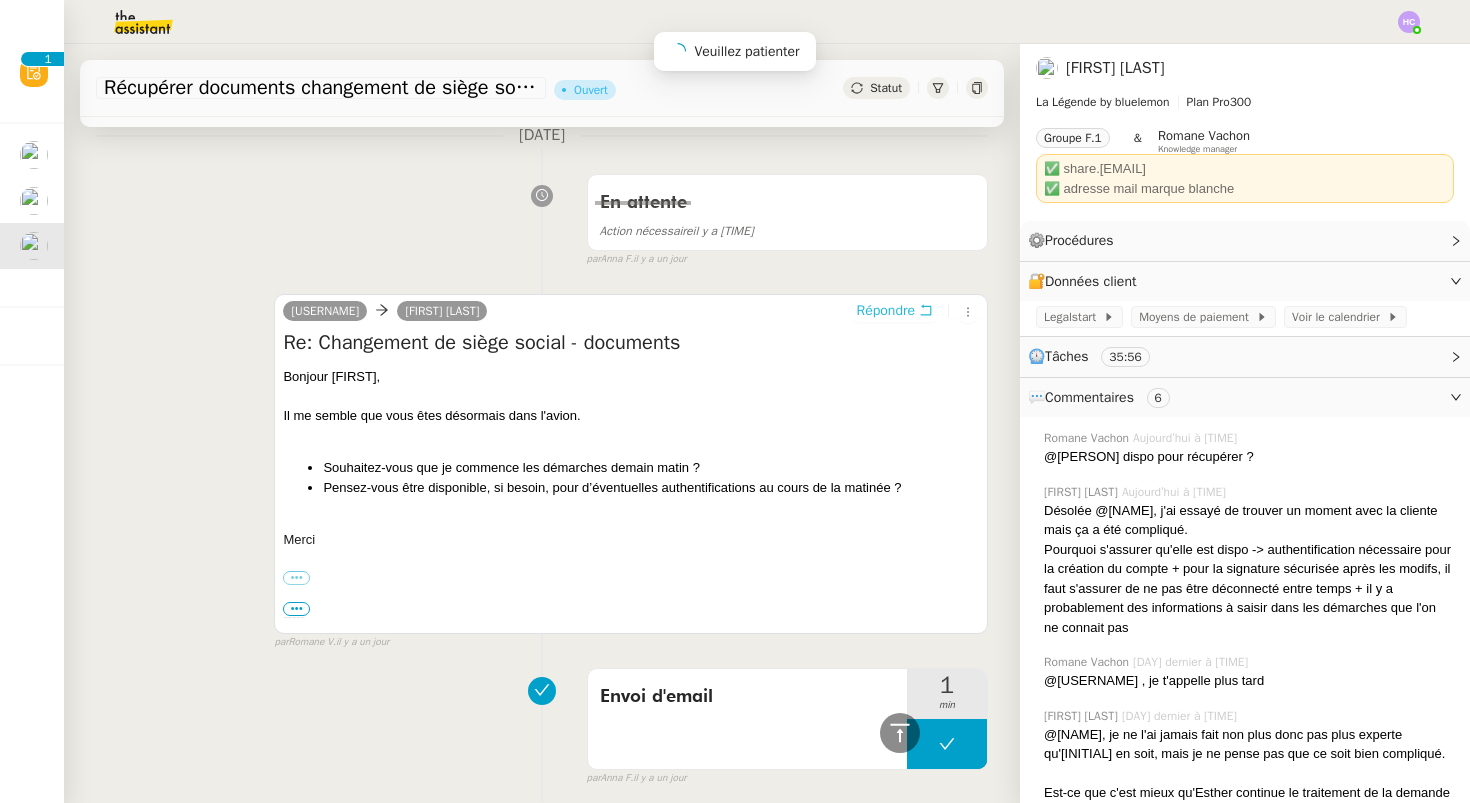 scroll, scrollTop: 962, scrollLeft: 0, axis: vertical 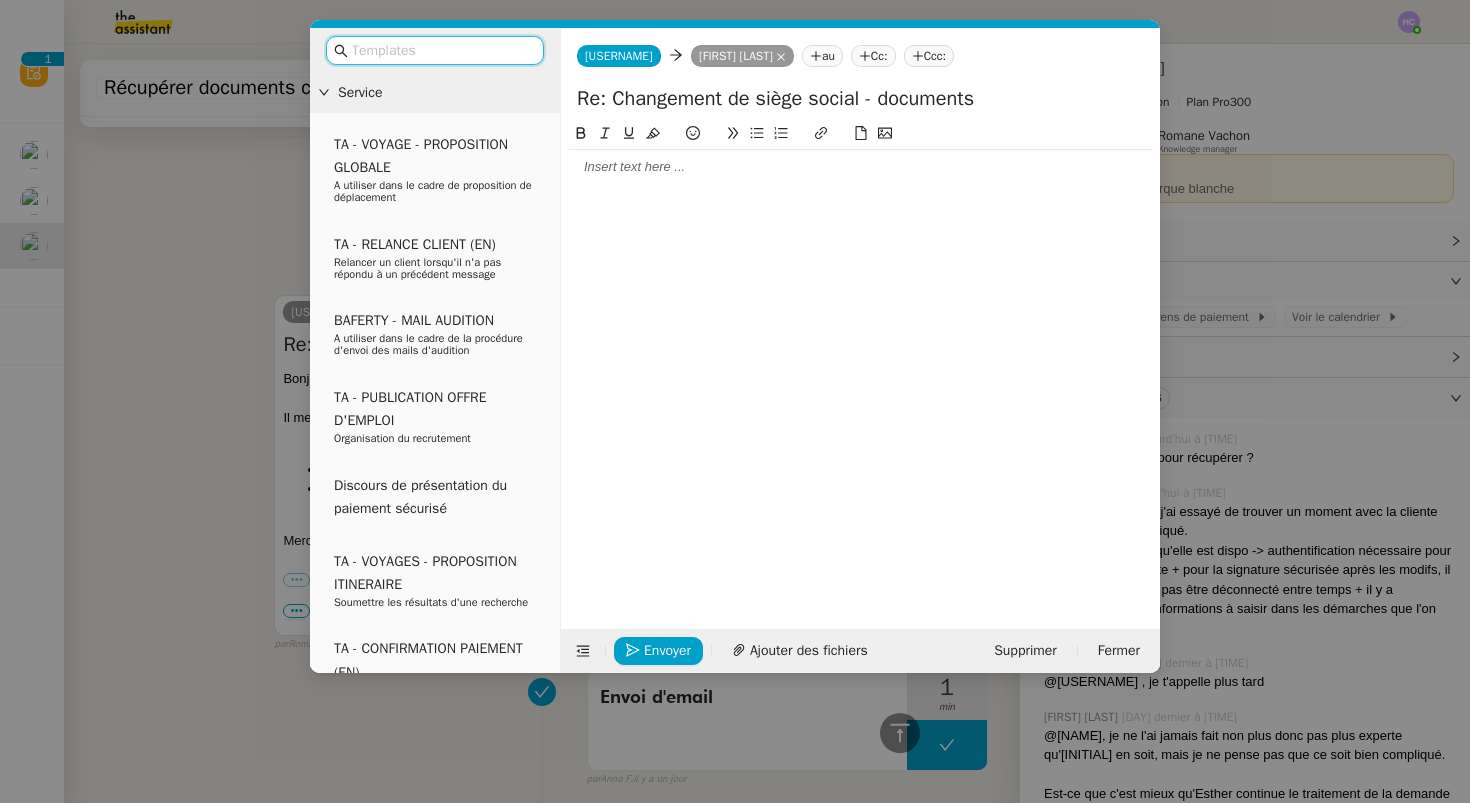 click 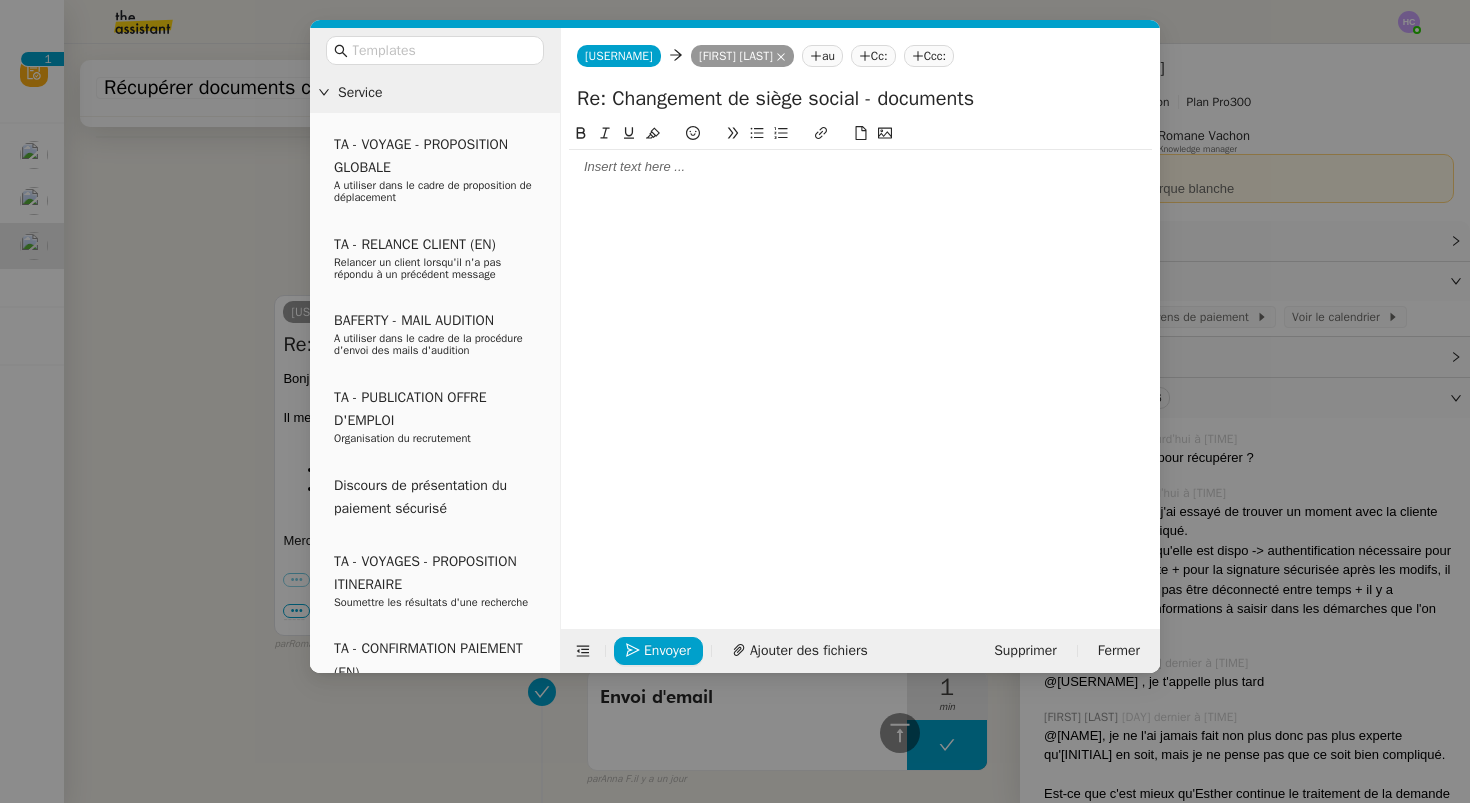 type 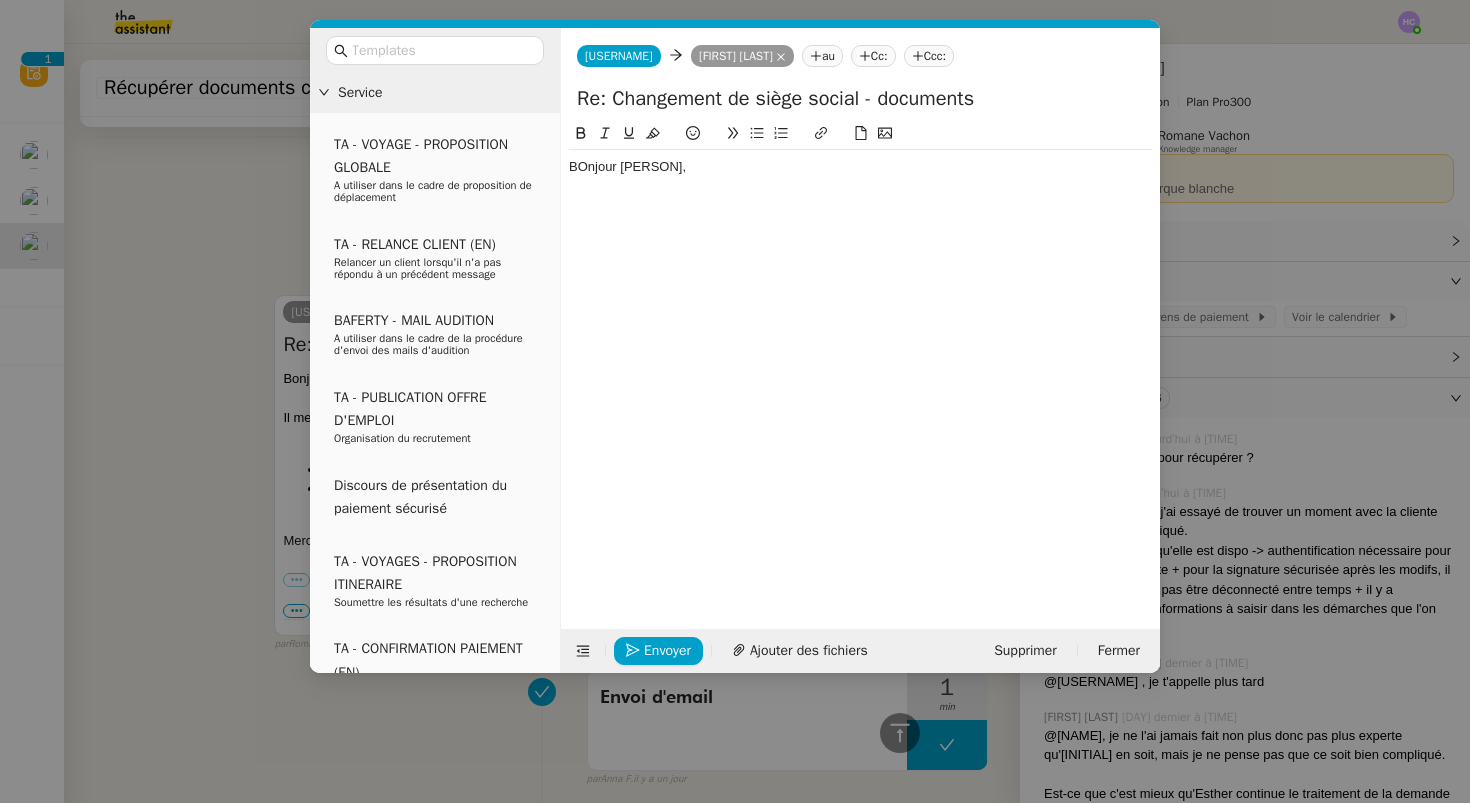 scroll, scrollTop: 982, scrollLeft: 0, axis: vertical 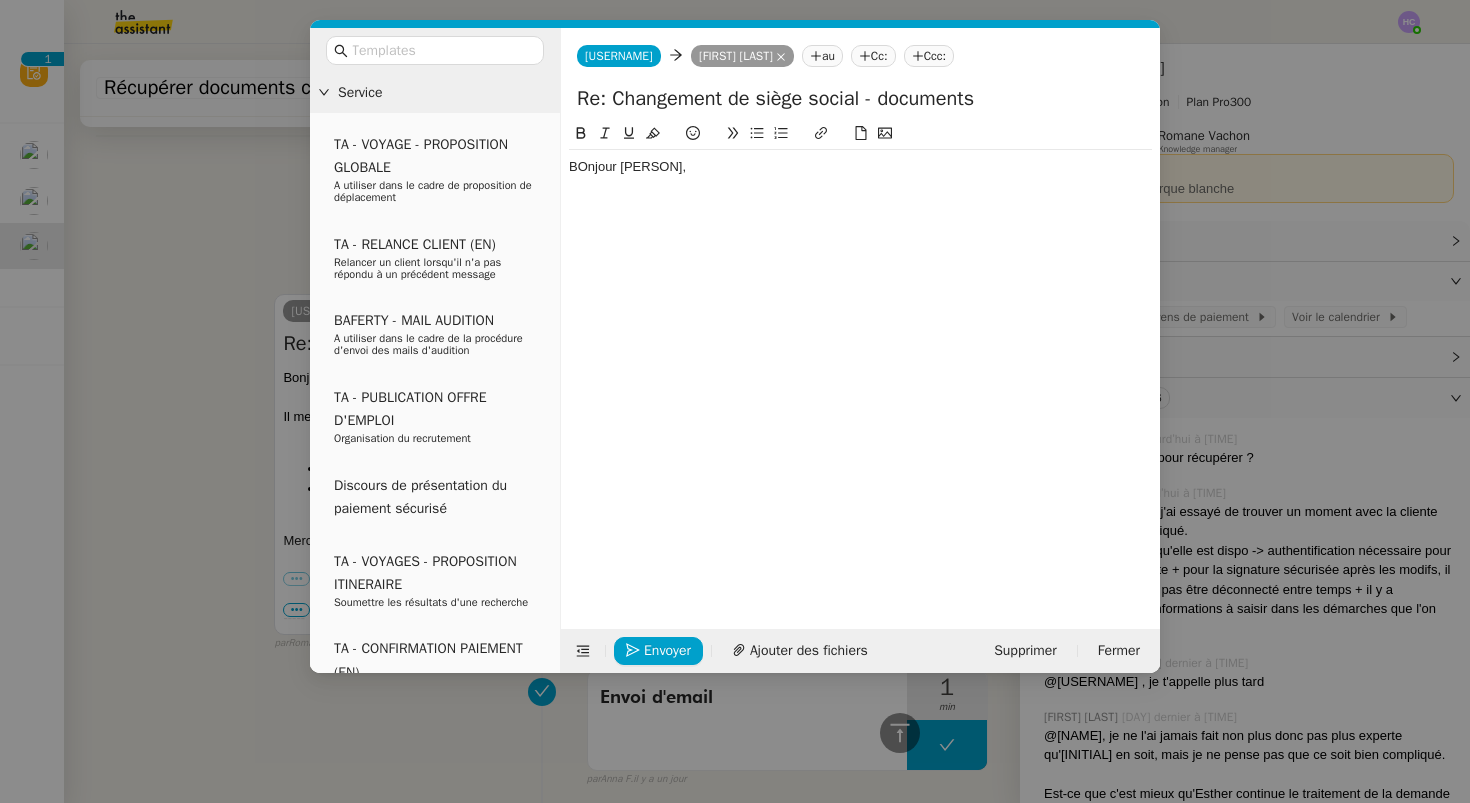 click on "BOnjour [PERSON]," 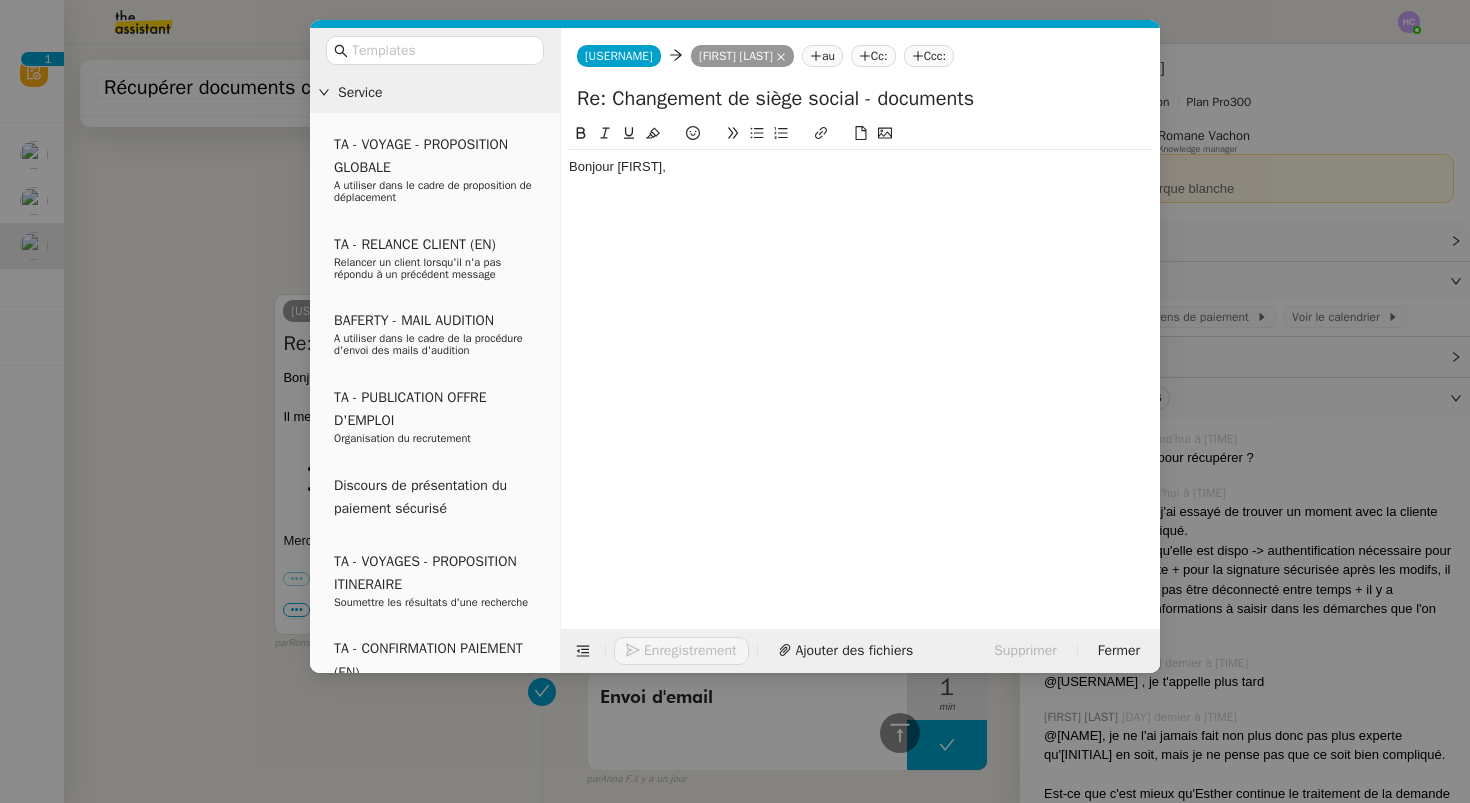 click on "Bonjour [FIRST]," 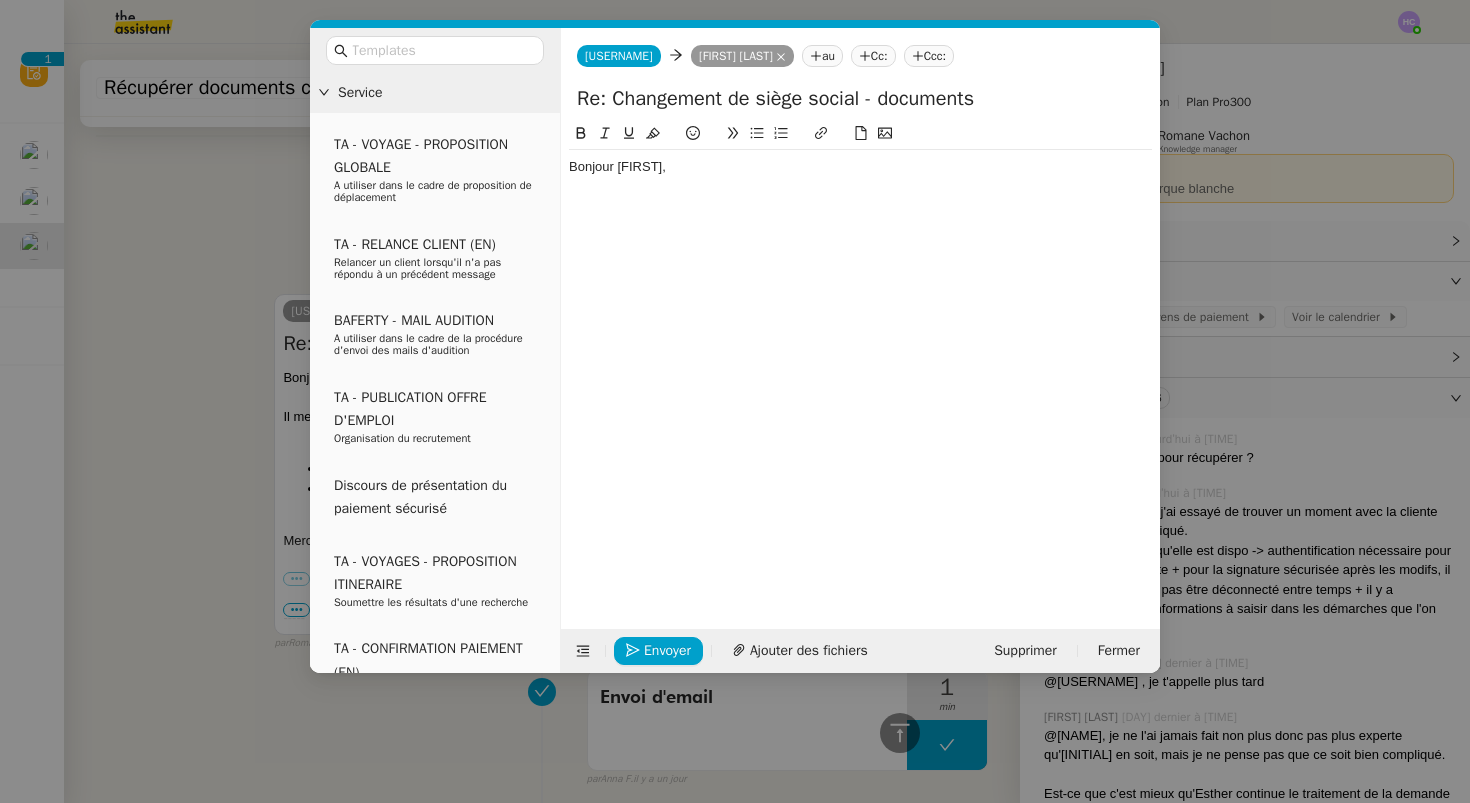 click on "Service TA - VOYAGE - PROPOSITION GLOBALE    A utiliser dans le cadre de proposition de déplacement TA - RELANCE CLIENT (EN)    Relancer un client lorsqu'il n'a pas répondu à un précédent message BAFERTY - MAIL AUDITION    A utiliser dans le cadre de la procédure d'envoi des mails d'audition TA - PUBLICATION OFFRE D'EMPLOI     Organisation du recrutement Discours de présentation du paiement sécurisé    TA - VOYAGES - PROPOSITION ITINERAIRE    Soumettre les résultats d'une recherche TA - CONFIRMATION PAIEMENT (EN)    Confirmer avec le client de modèle de transaction - Attention Plan Pro nécessaire. TA - COURRIER EXPEDIE (recommandé)    A utiliser dans le cadre de l'envoi d'un courrier recommandé TA - PARTAGE DE CALENDRIER (EN)    A utiliser pour demander au client de partager son calendrier afin de faciliter l'accès et la gestion PSPI - Appel de fonds MJL    A utiliser dans le cadre de la procédure d'appel de fonds MJL TA - RELANCE CLIENT    Virement bancaire Qonto Perso" at bounding box center [735, 401] 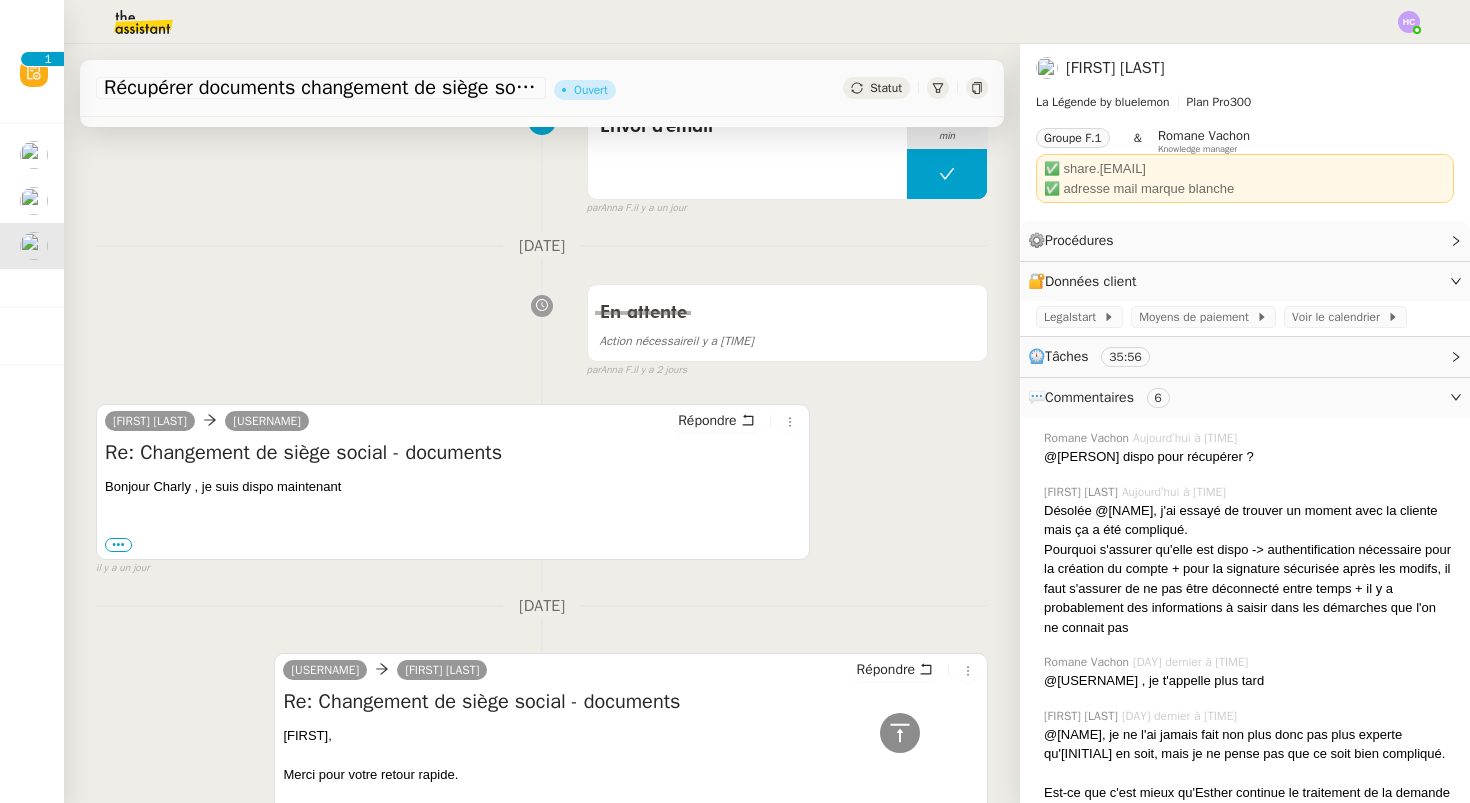 scroll, scrollTop: 1733, scrollLeft: 0, axis: vertical 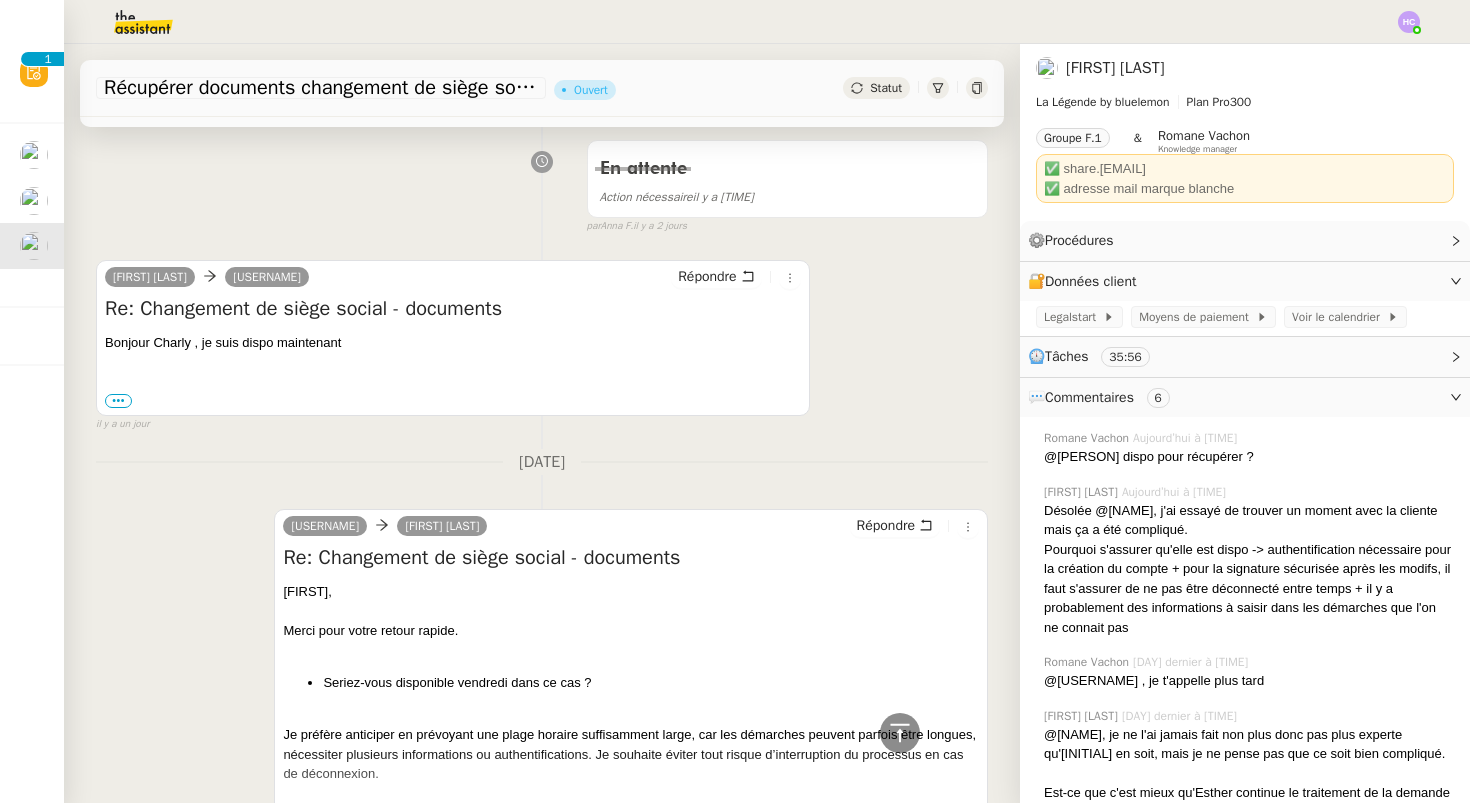 type 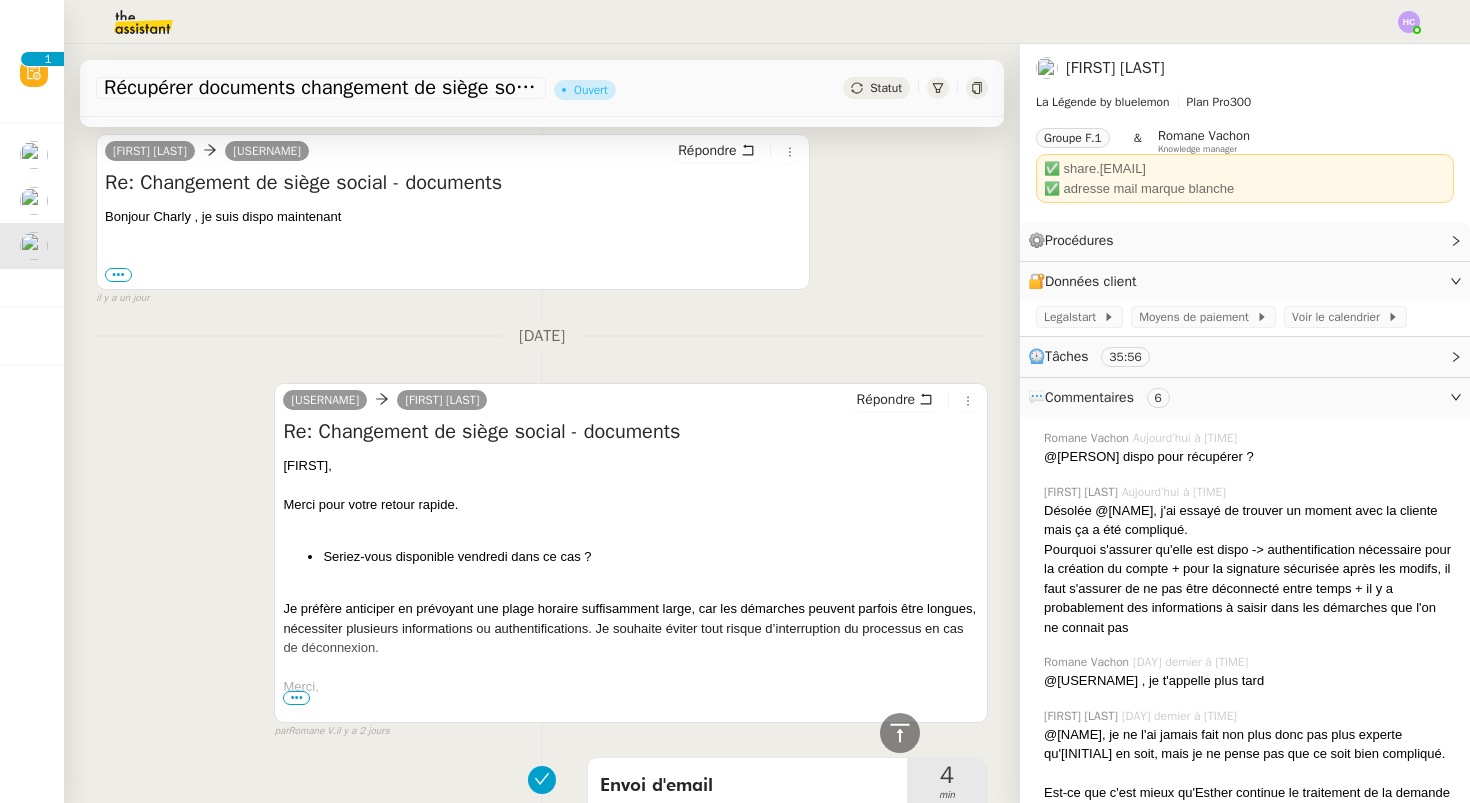 scroll, scrollTop: 1864, scrollLeft: 0, axis: vertical 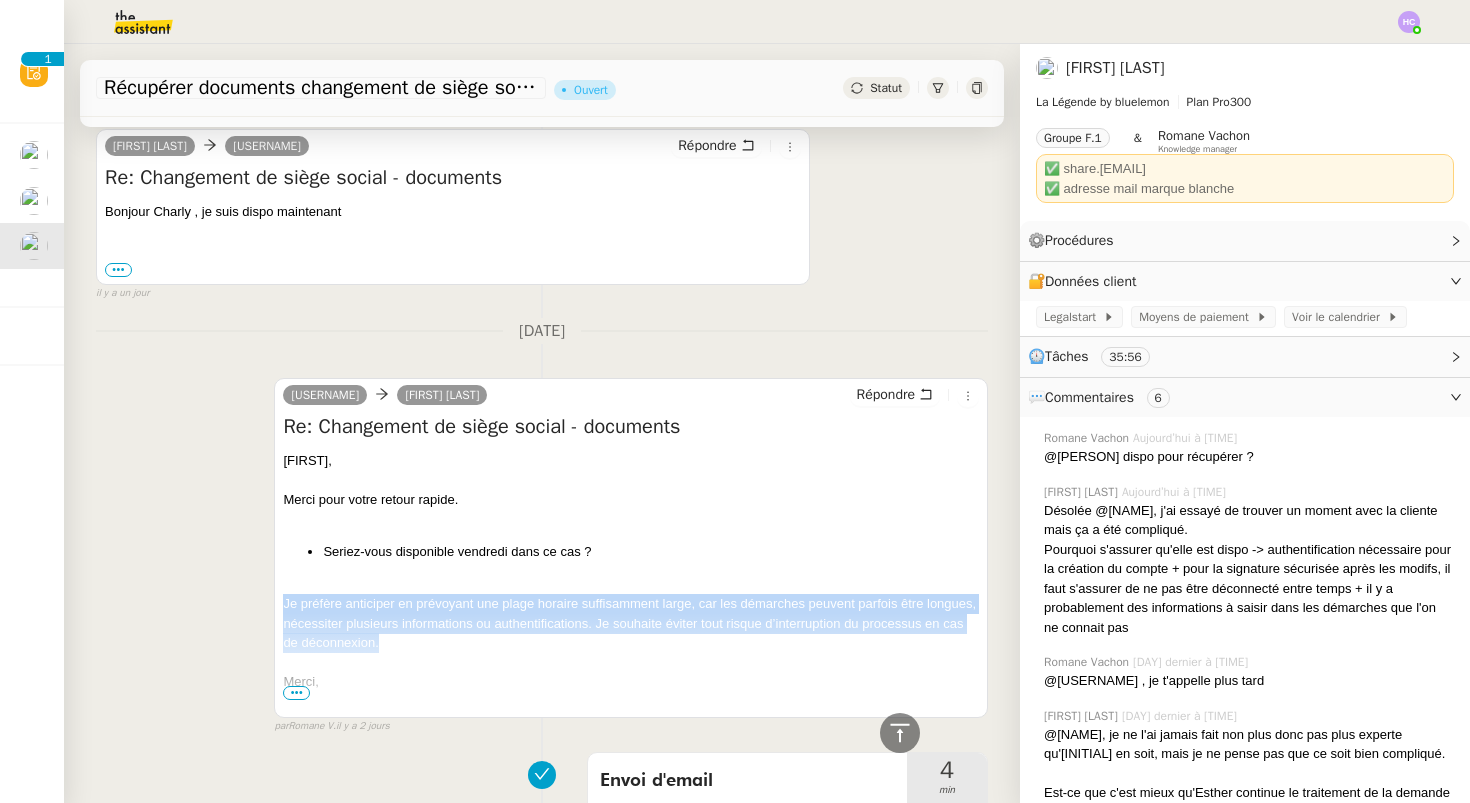 drag, startPoint x: 383, startPoint y: 641, endPoint x: 268, endPoint y: 606, distance: 120.20815 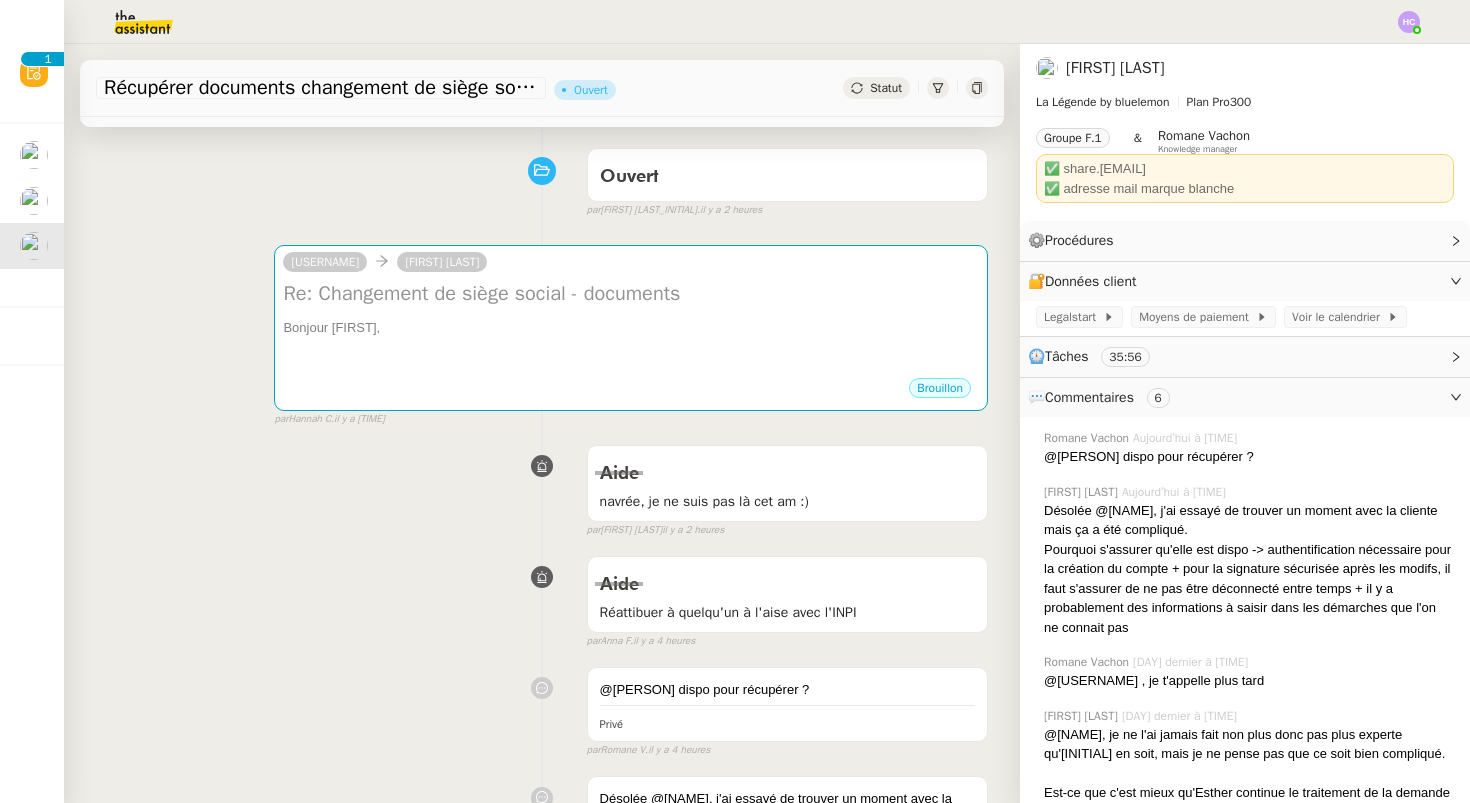 scroll, scrollTop: 69, scrollLeft: 0, axis: vertical 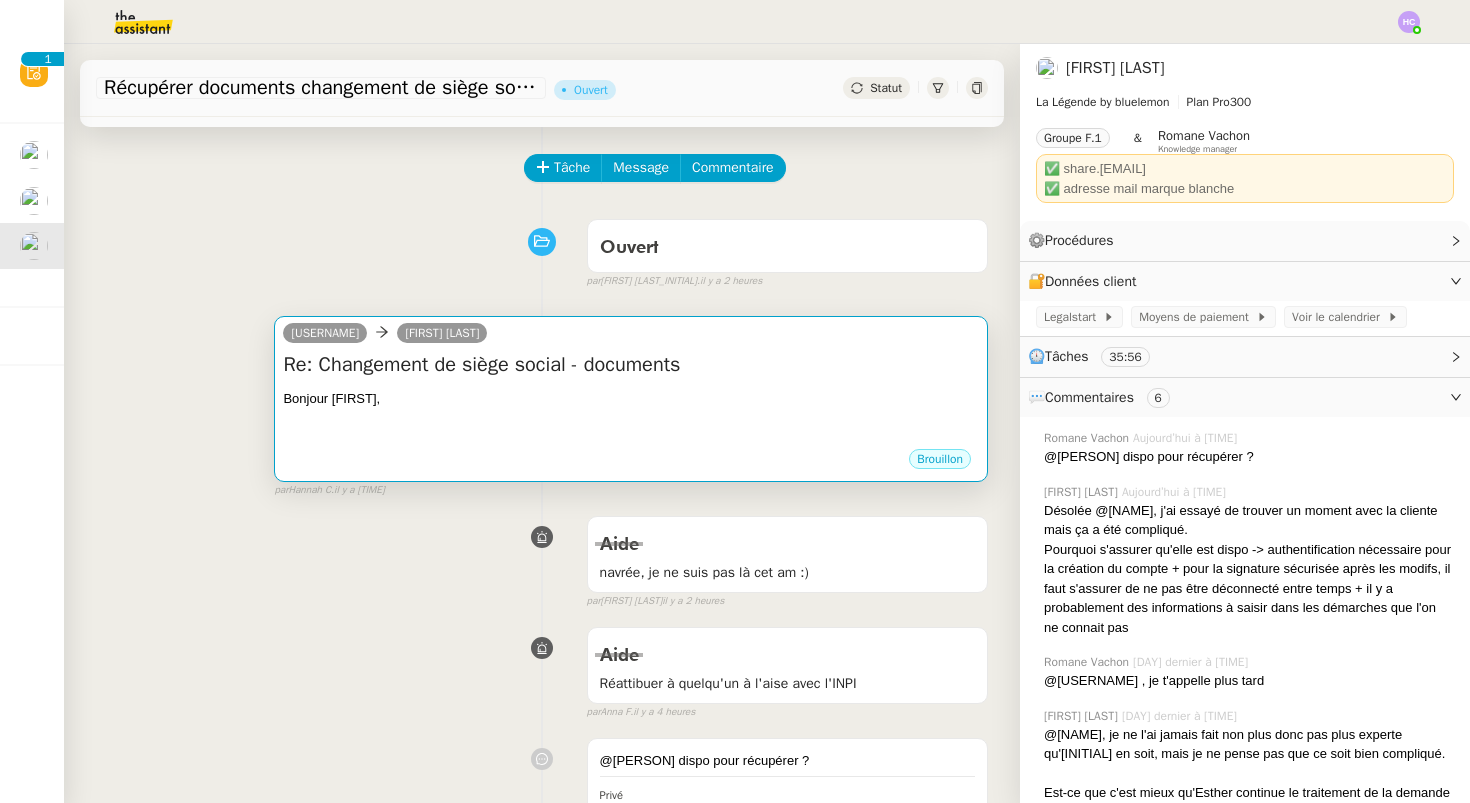 click on "Bonjour [FIRST]," at bounding box center (631, 399) 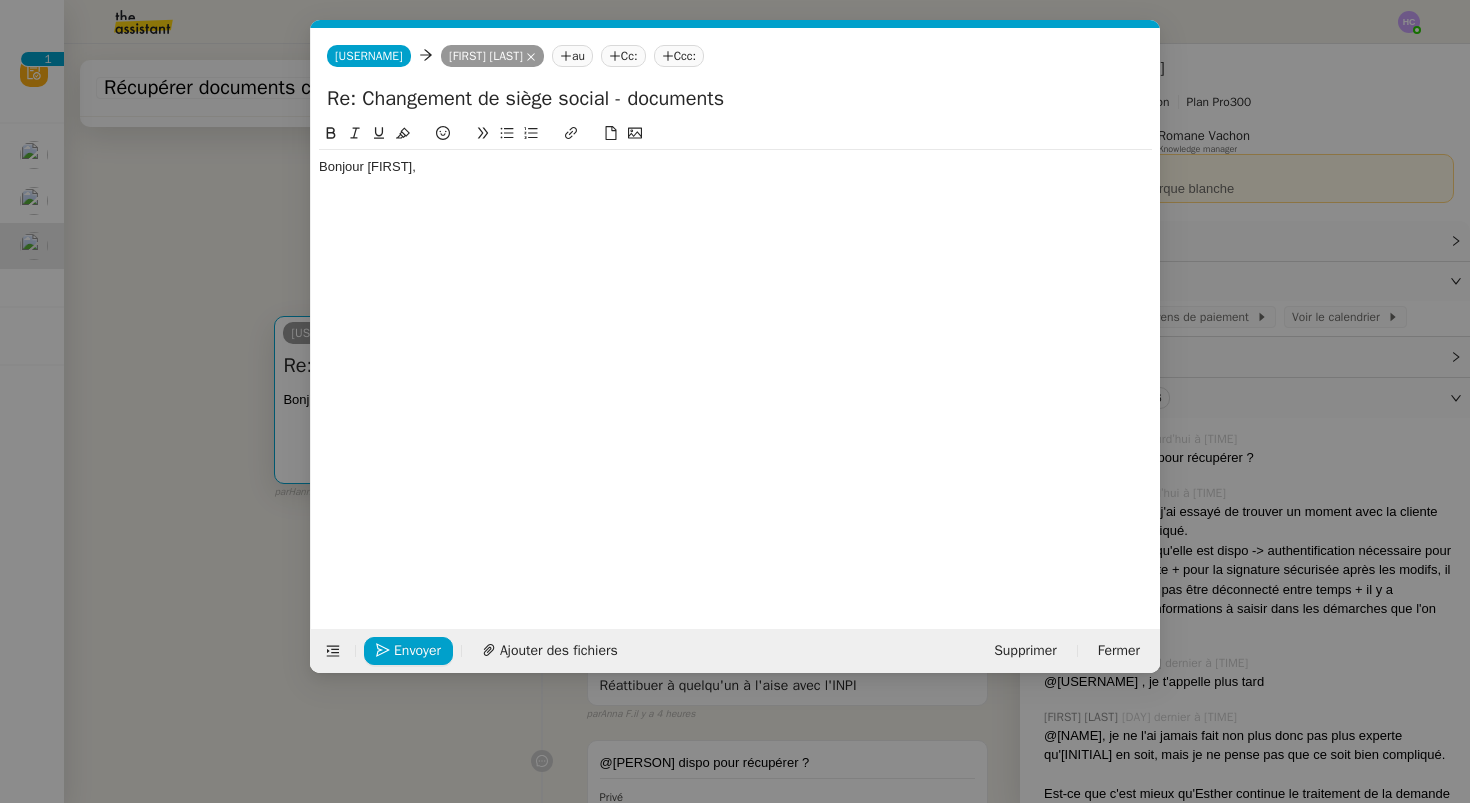 scroll, scrollTop: 0, scrollLeft: 42, axis: horizontal 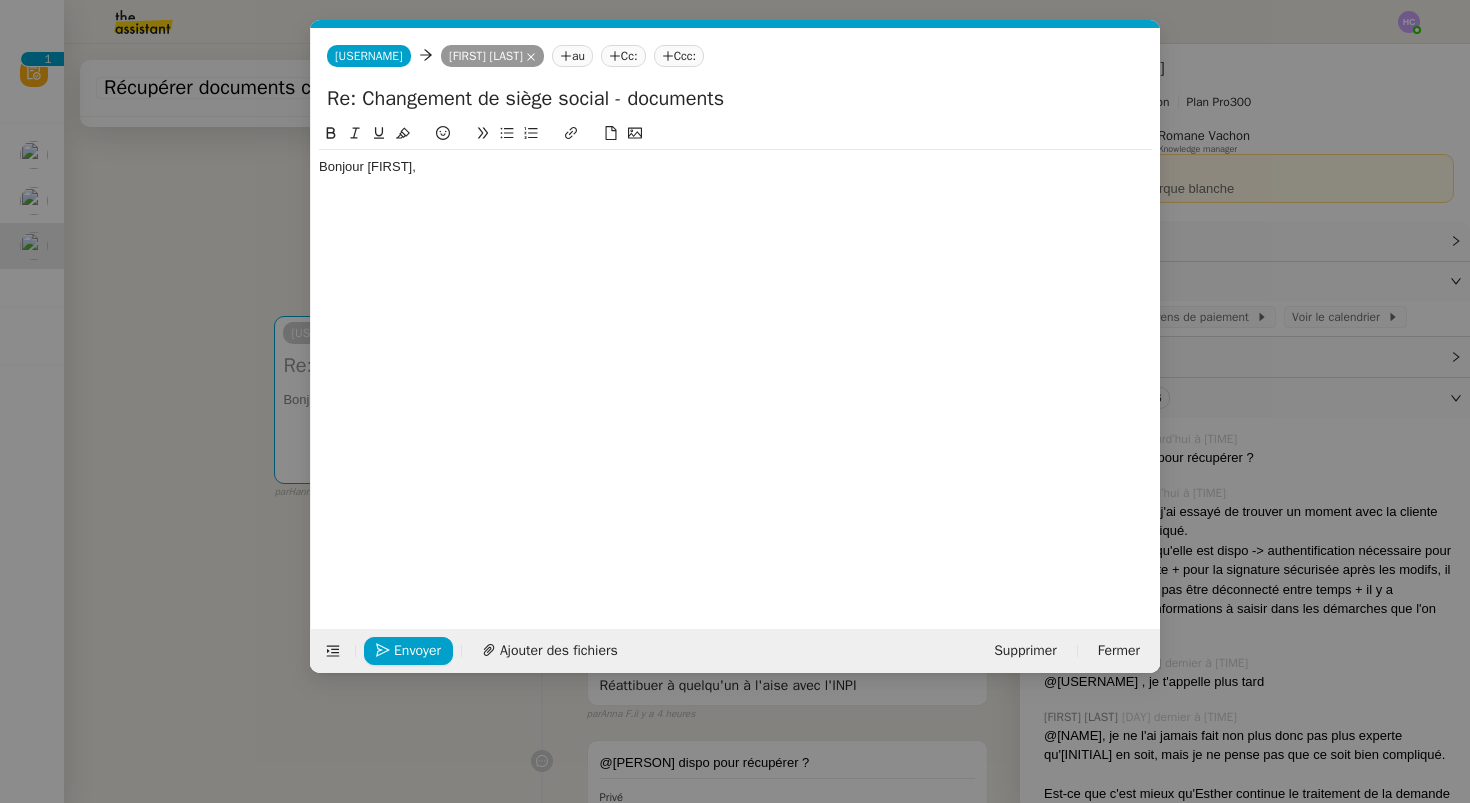 click on "Bonjour [FIRST]," 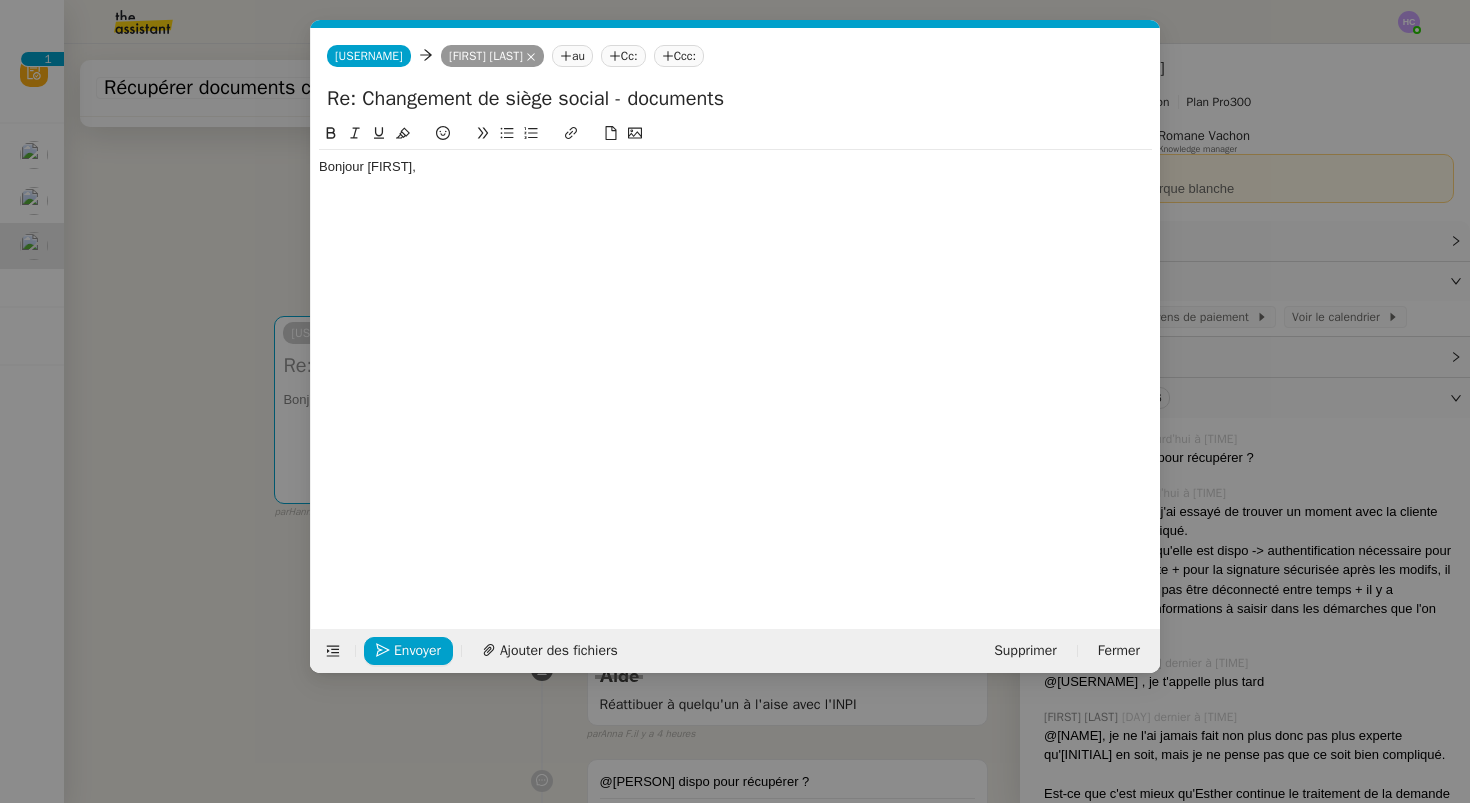 type 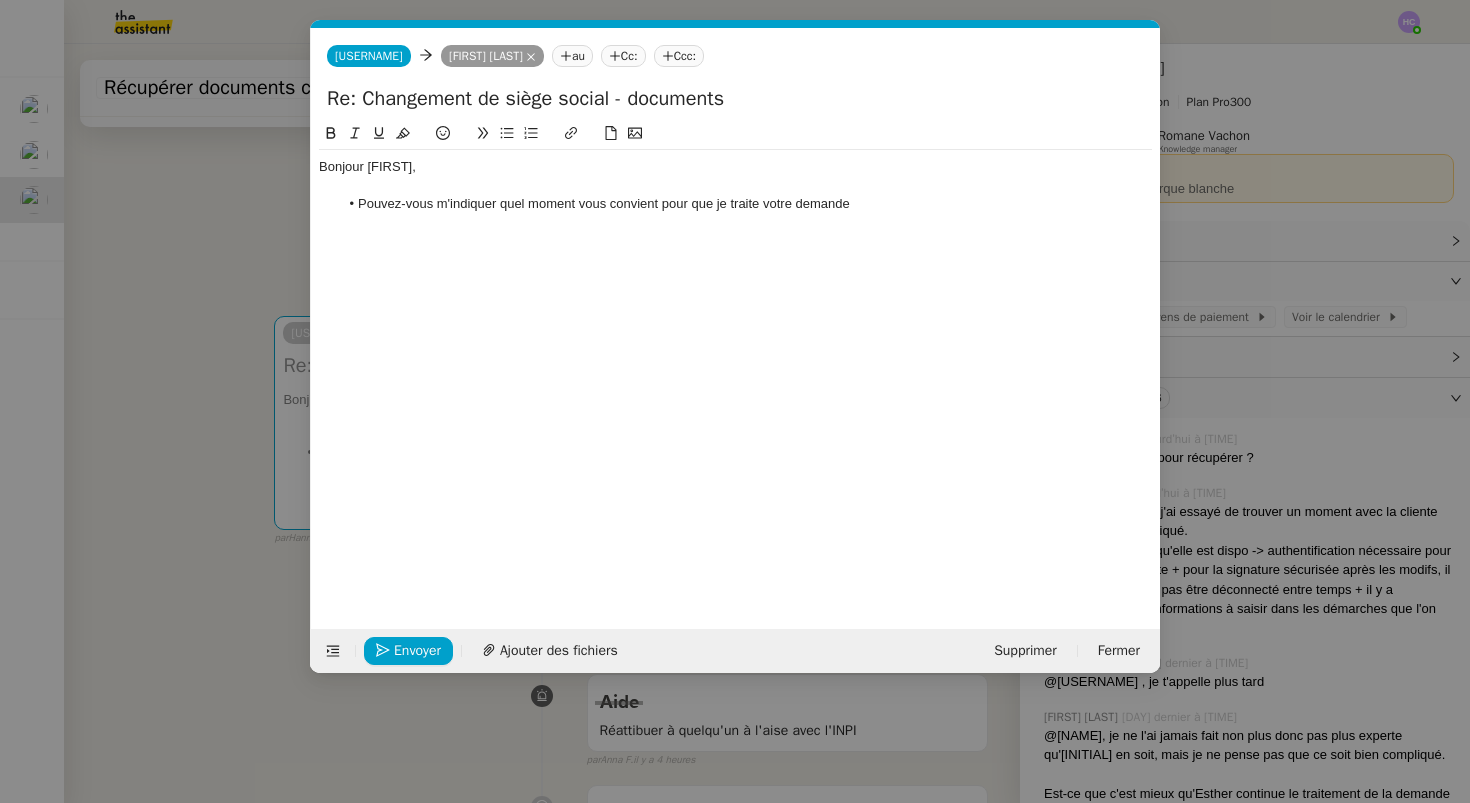 click on "Pouvez-vous m'indiquer quel moment vous convient pour que je traite votre demande" 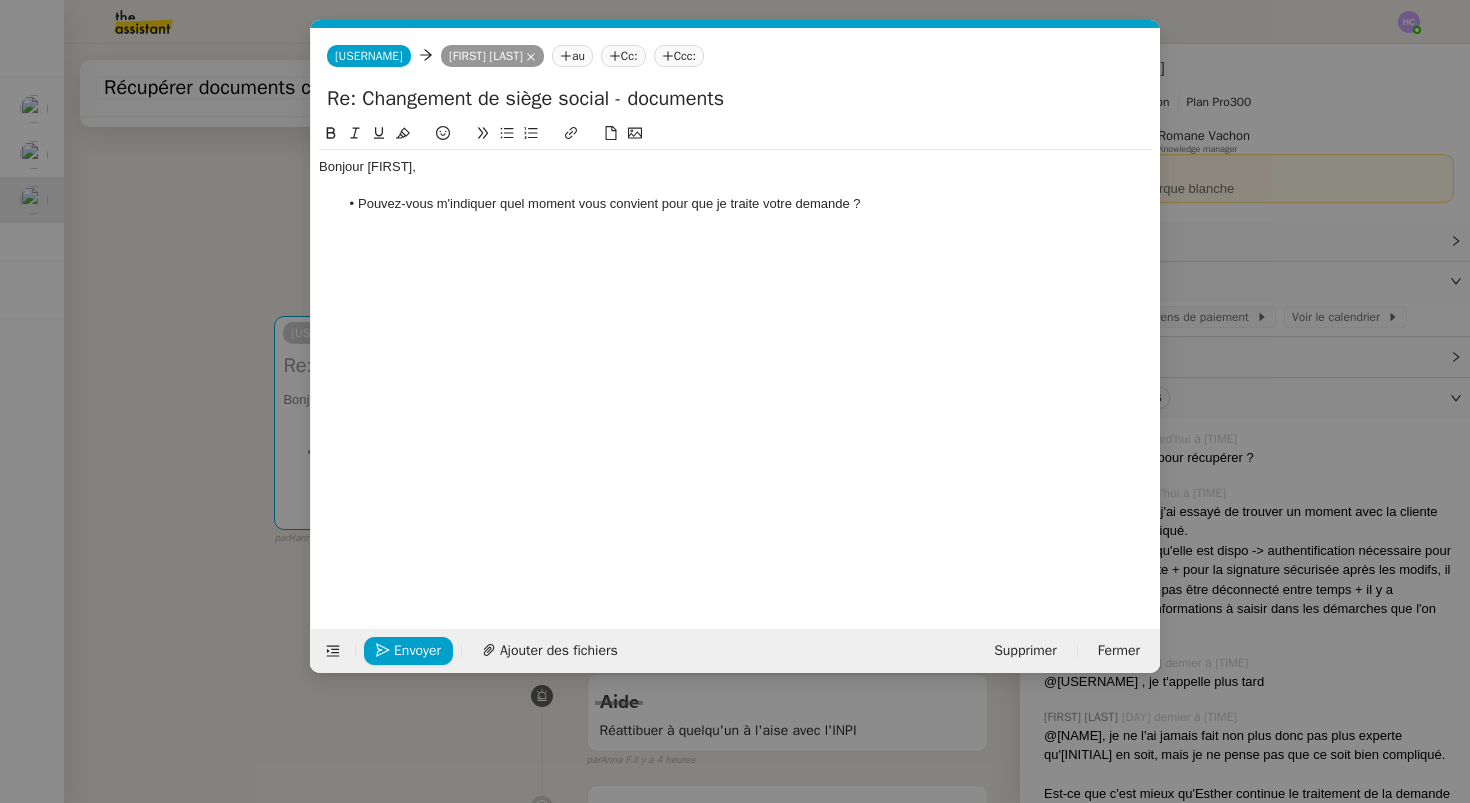 click on "Pouvez-vous m'indiquer quel moment vous convient pour que je traite votre demande ?" 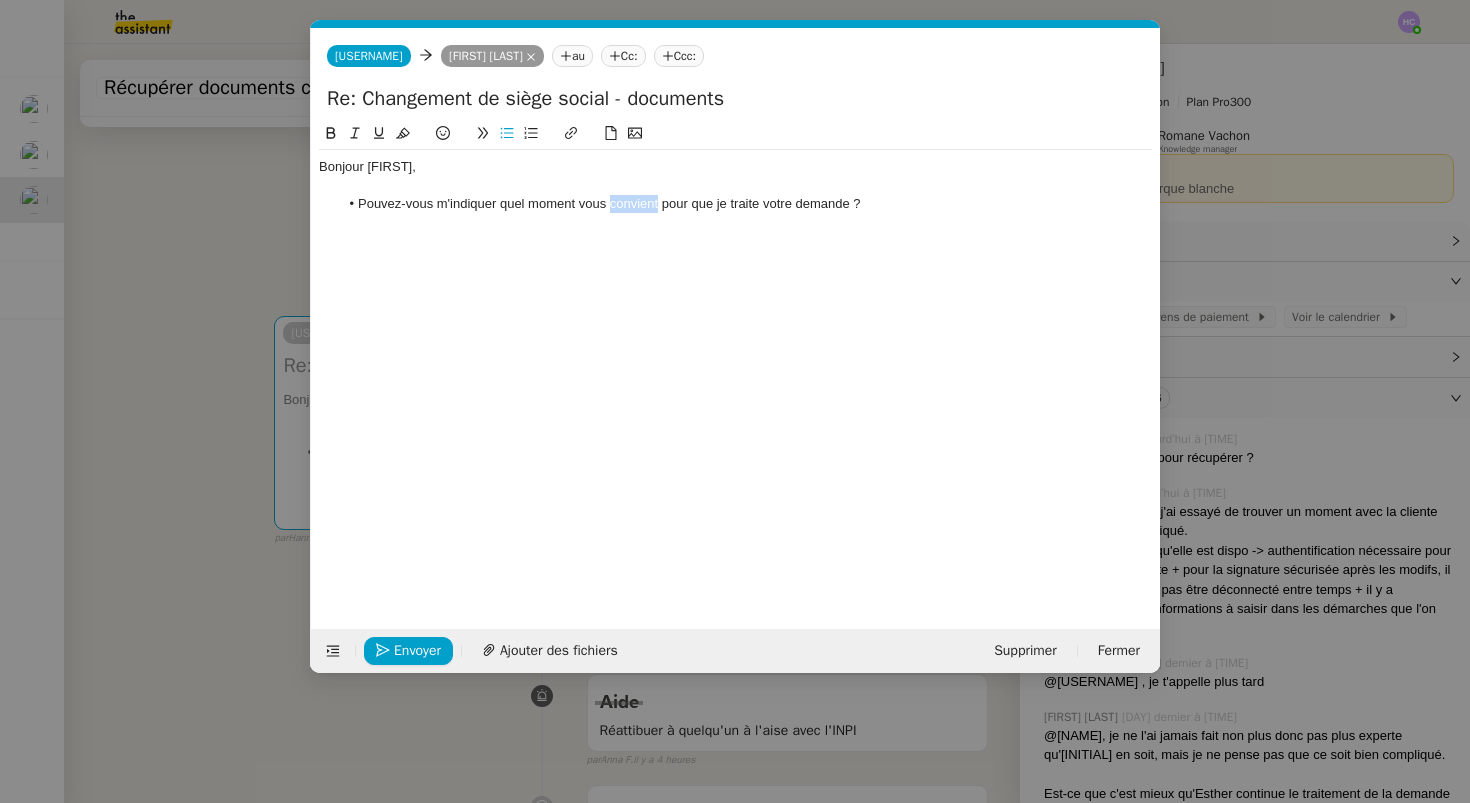 click on "Pouvez-vous m'indiquer quel moment vous convient pour que je traite votre demande ?" 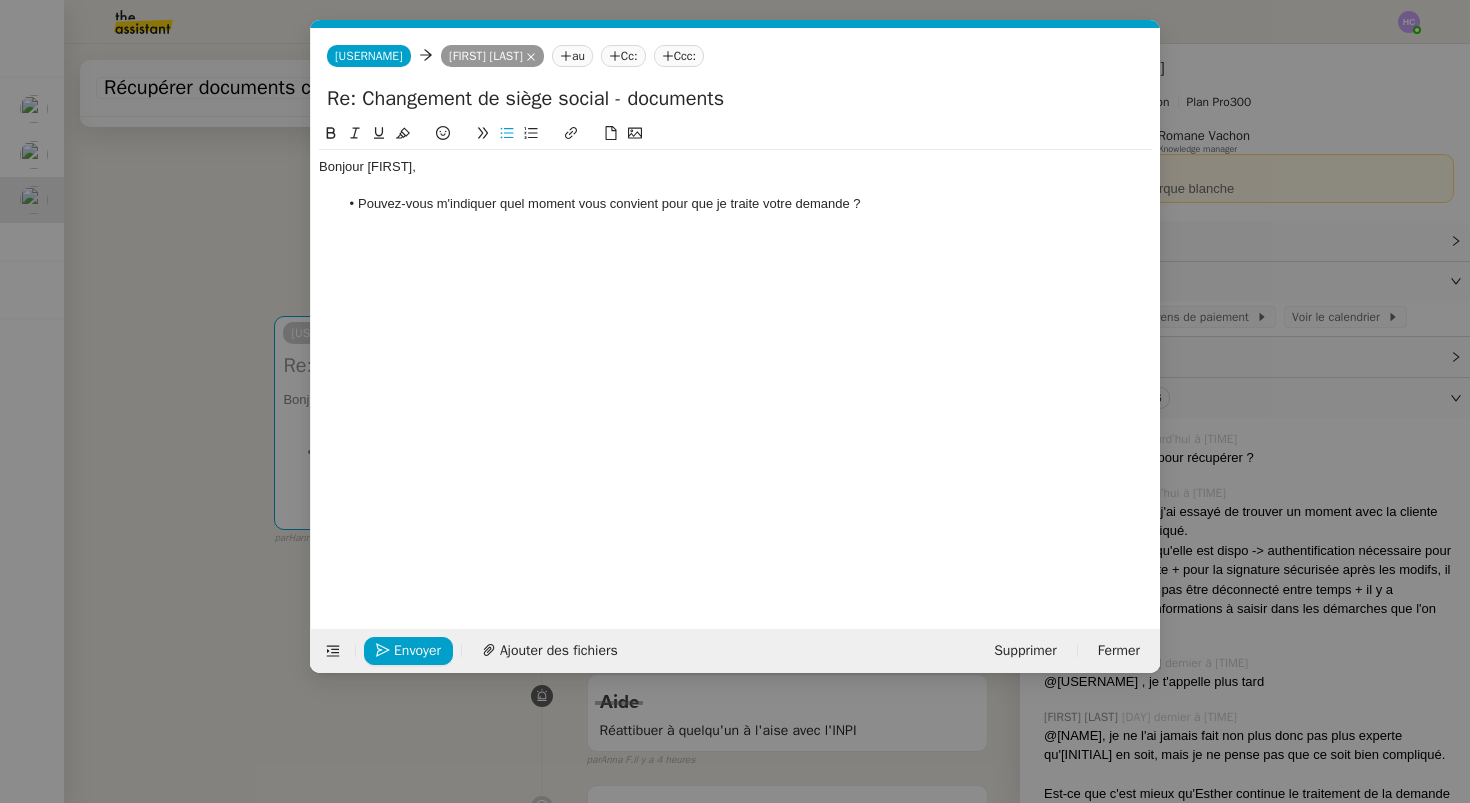 click on "Pouvez-vous m'indiquer quel moment vous convient pour que je traite votre demande ?" 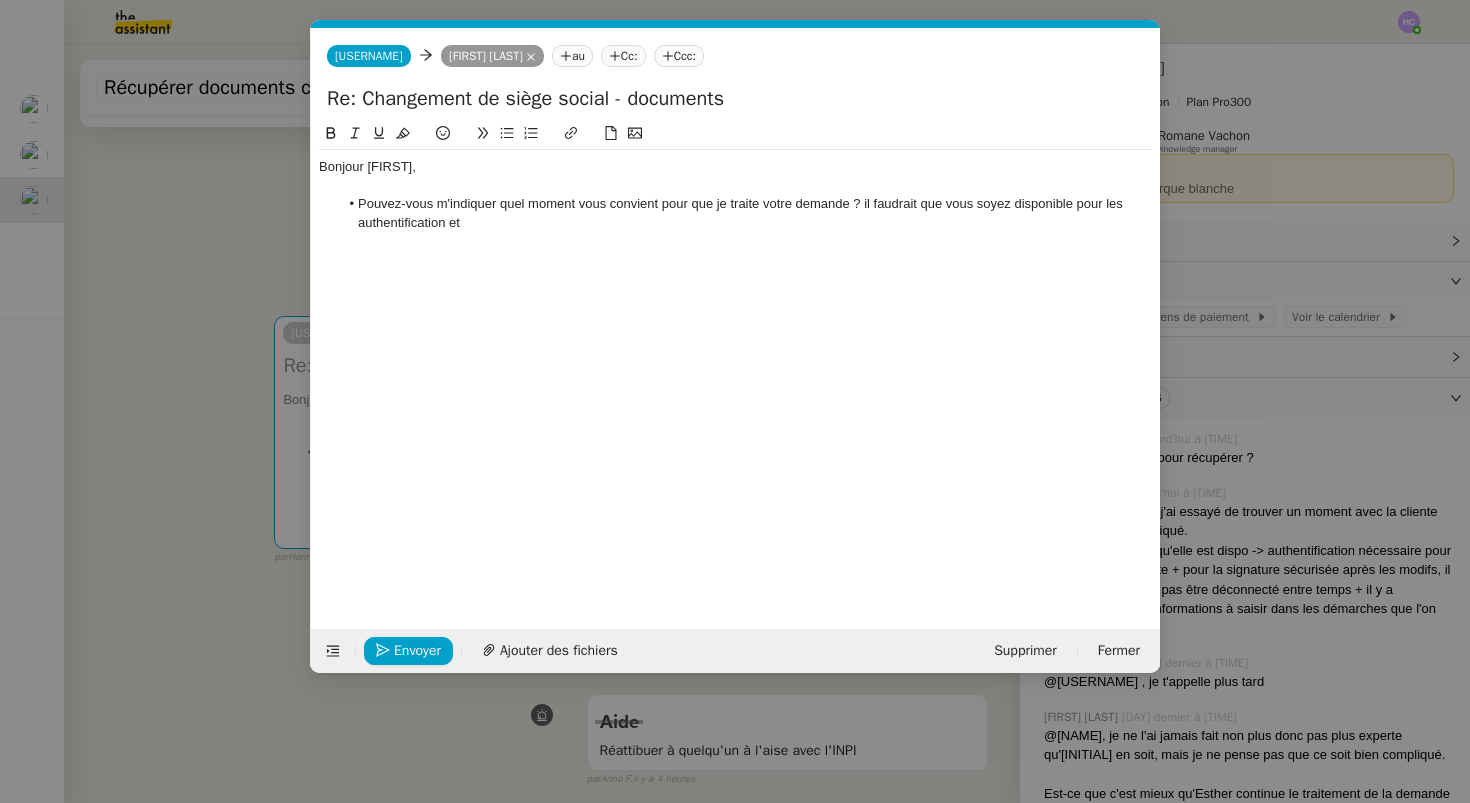 click on "Pouvez-vous m'indiquer quel moment vous convient pour que je traite votre demande ? il faudrait que vous soyez disponible pour les authentification et" 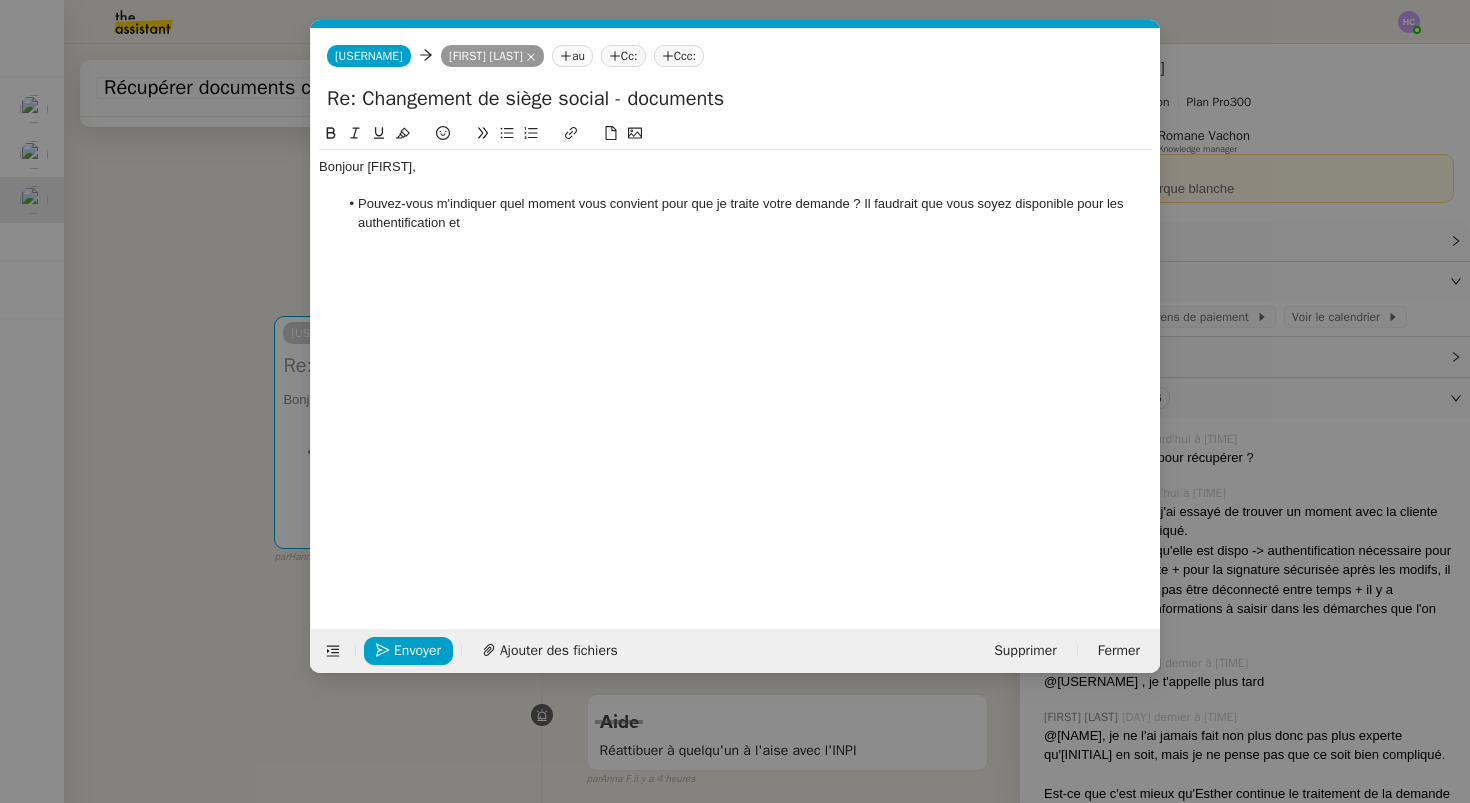 click on "Pouvez-vous m'indiquer quel moment vous convient pour que je traite votre demande ? Il faudrait que vous soyez disponible pour les authentification et" 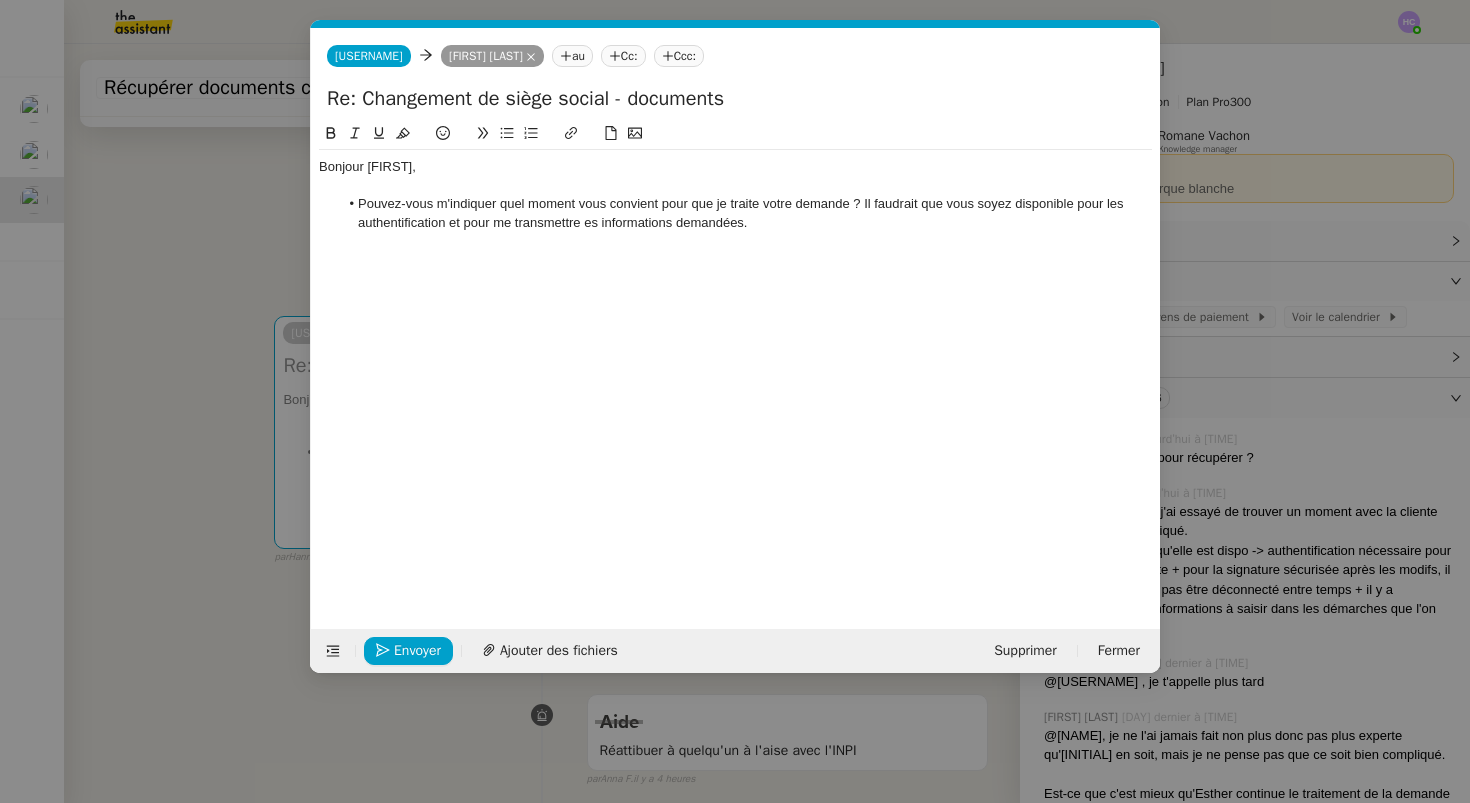 click on "Pouvez-vous m'indiquer quel moment vous convient pour que je traite votre demande ? Il faudrait que vous soyez disponible pour les authentification et pour me transmettre es informations demandées." 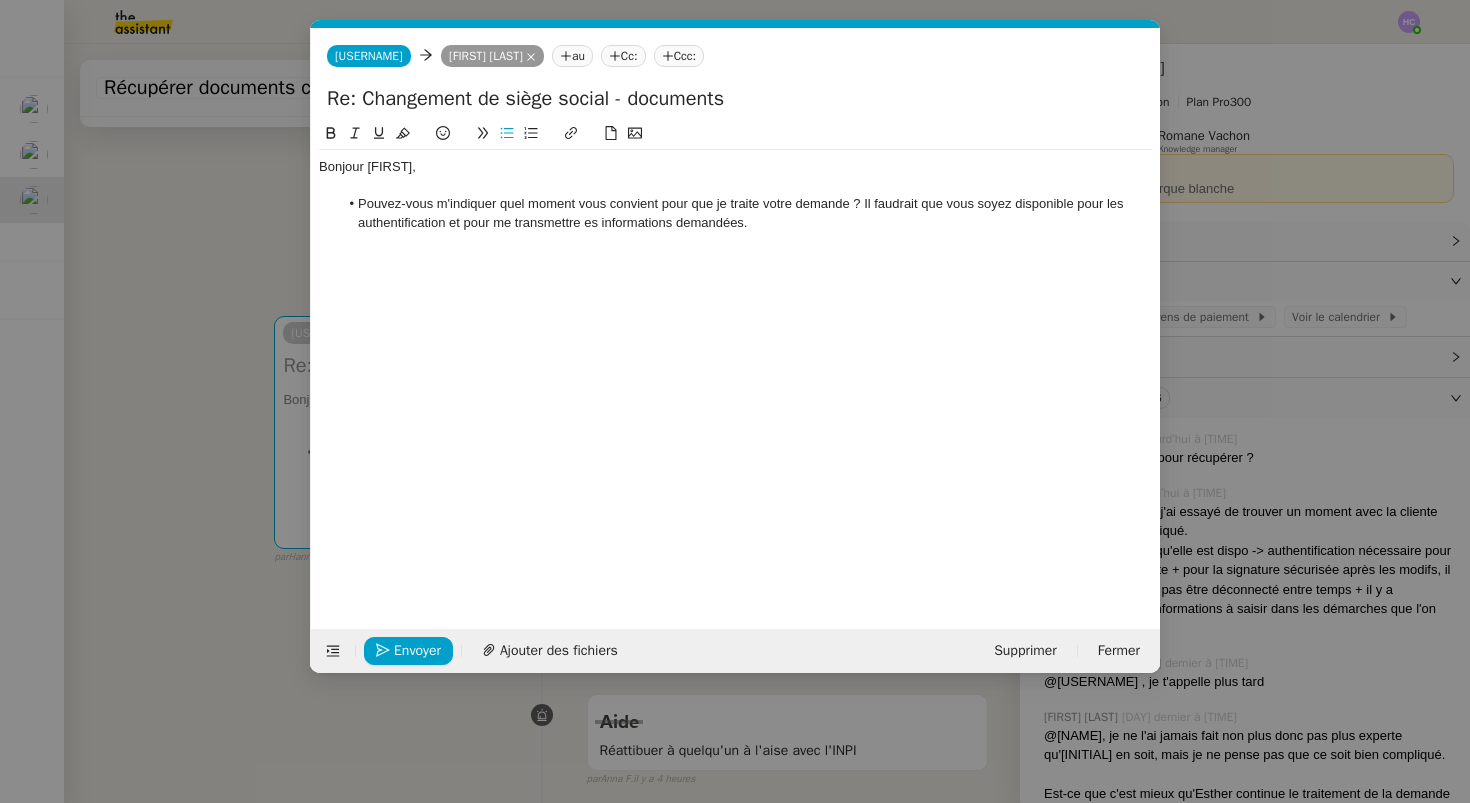 click on "l'authentification" 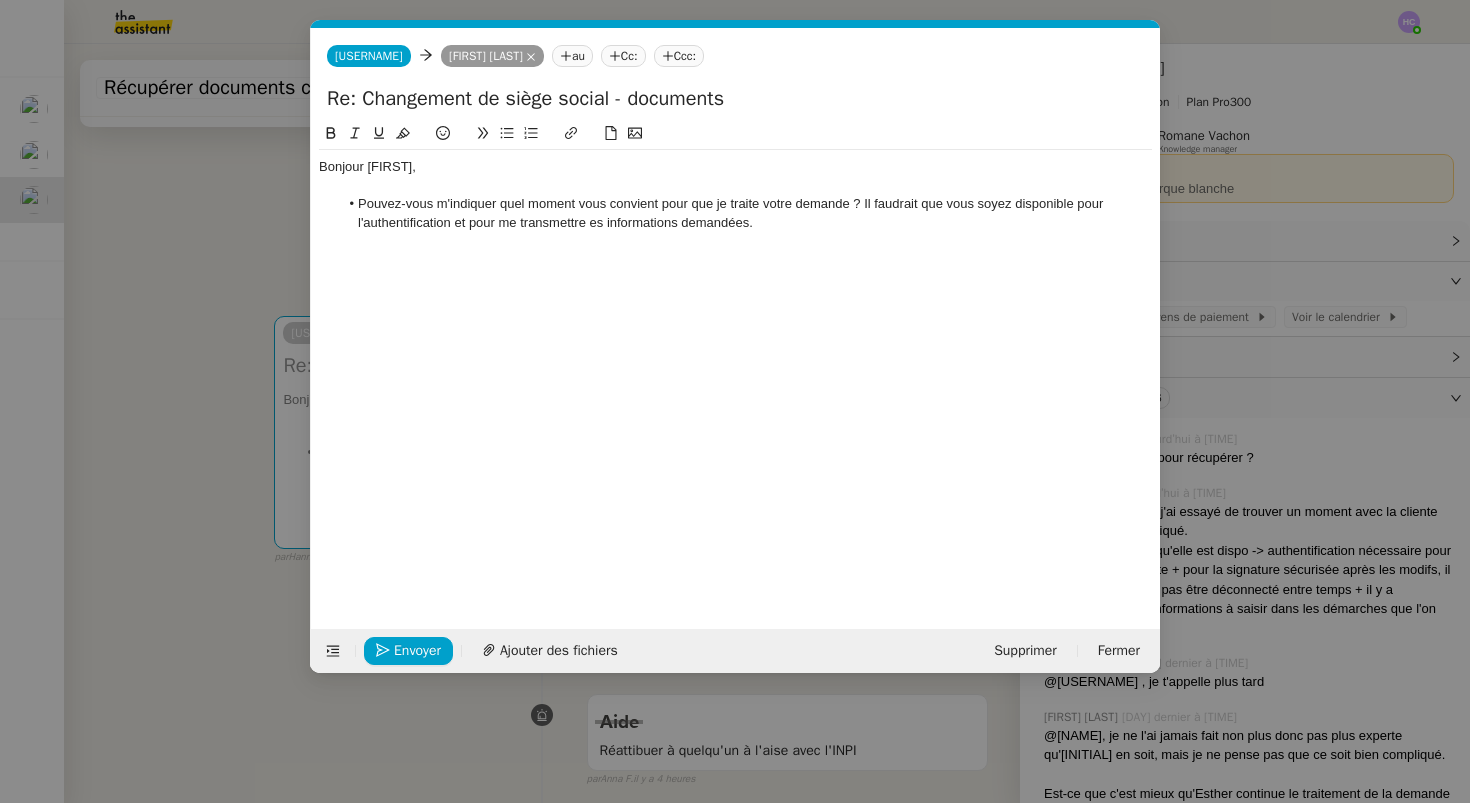click on "Service TA - VOYAGE - PROPOSITION GLOBALE    A utiliser dans le cadre de proposition de déplacement TA - RELANCE CLIENT (EN)    Relancer un client lorsqu'il n'a pas répondu à un précédent message BAFERTY - MAIL AUDITION    A utiliser dans le cadre de la procédure d'envoi des mails d'audition TA - PUBLICATION OFFRE D'EMPLOI     Organisation du recrutement Discours de présentation du paiement sécurisé    TA - VOYAGES - PROPOSITION ITINERAIRE    Soumettre les résultats d'une recherche TA - CONFIRMATION PAIEMENT (EN)    Confirmer avec le client de modèle de transaction - Attention Plan Pro nécessaire. TA - COURRIER EXPEDIE (recommandé)    A utiliser dans le cadre de l'envoi d'un courrier recommandé TA - PARTAGE DE CALENDRIER (EN)    A utiliser pour demander au client de partager son calendrier afin de faciliter l'accès et la gestion PSPI - Appel de fonds MJL    A utiliser dans le cadre de la procédure d'appel de fonds MJL TA - RELANCE CLIENT    Virement bancaire Qonto Perso" at bounding box center (735, 401) 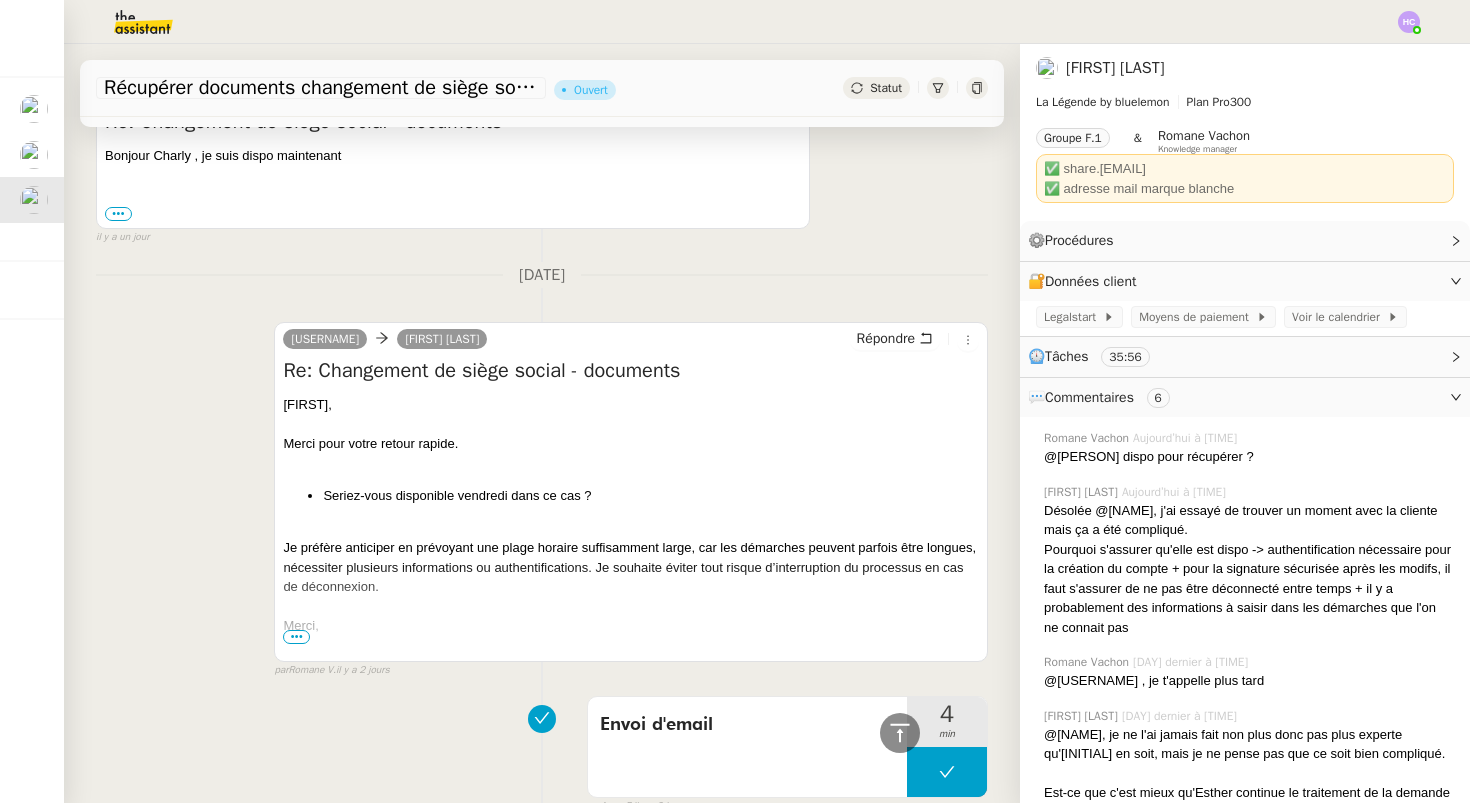 scroll, scrollTop: 2021, scrollLeft: 0, axis: vertical 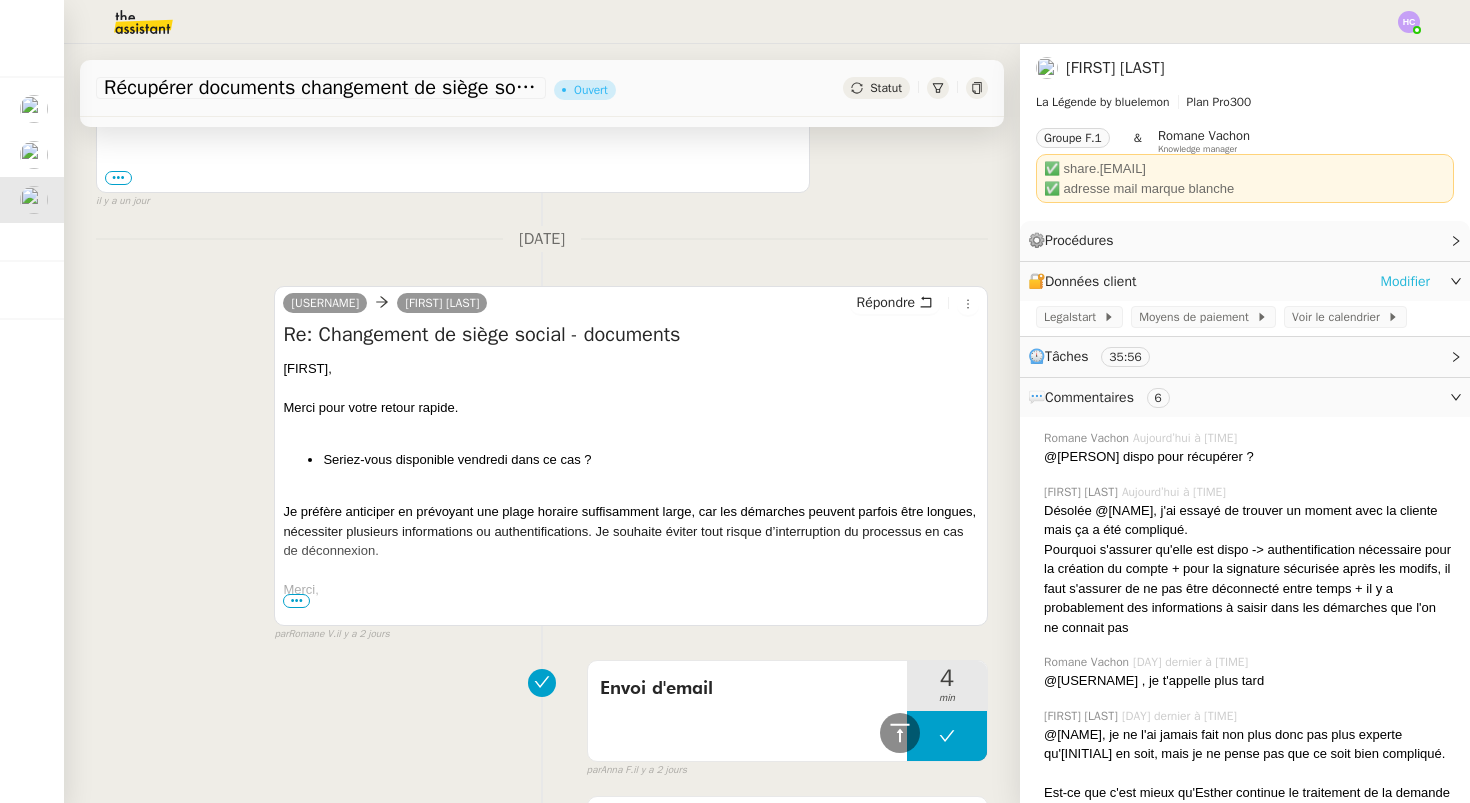 click on "Modifier" 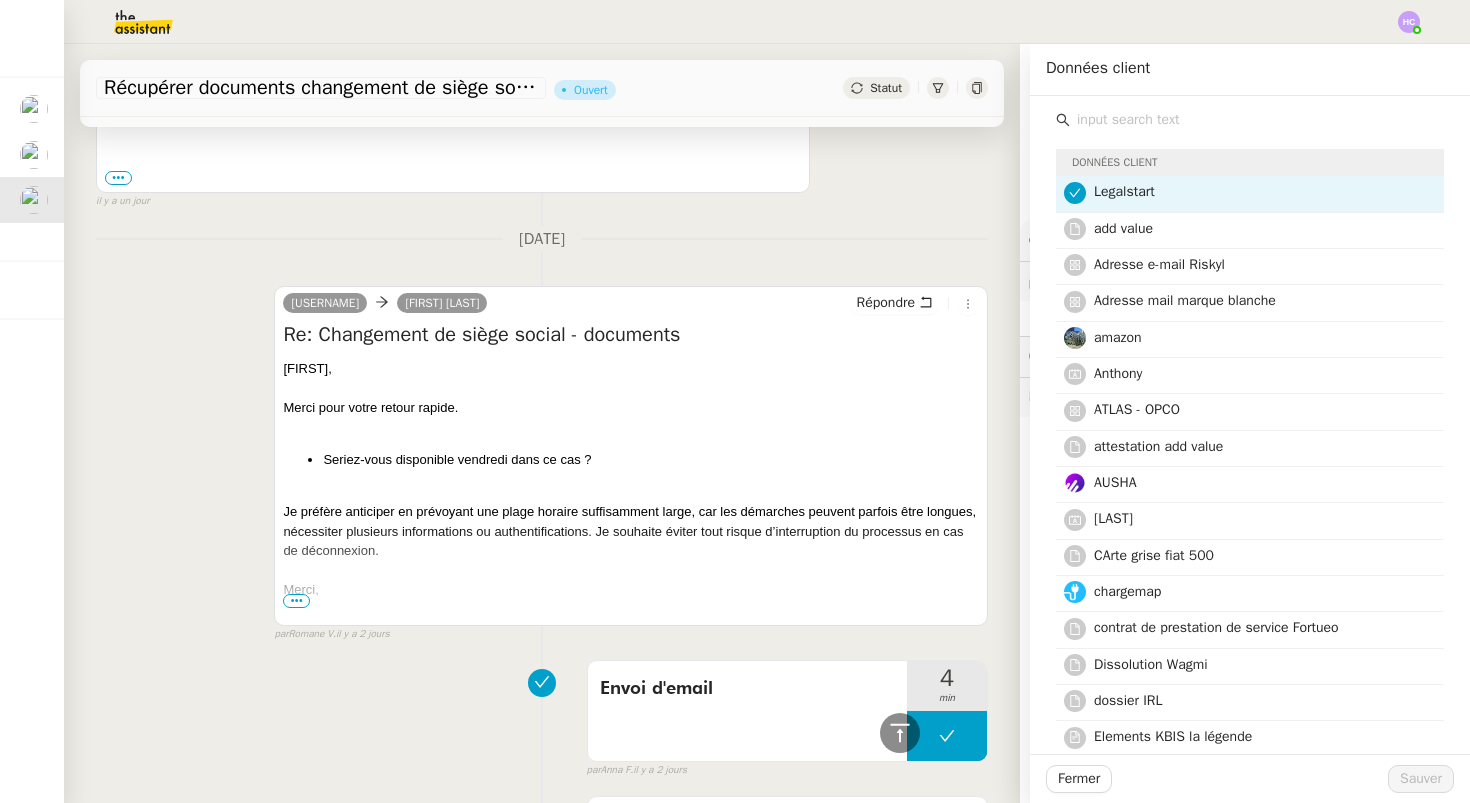 click 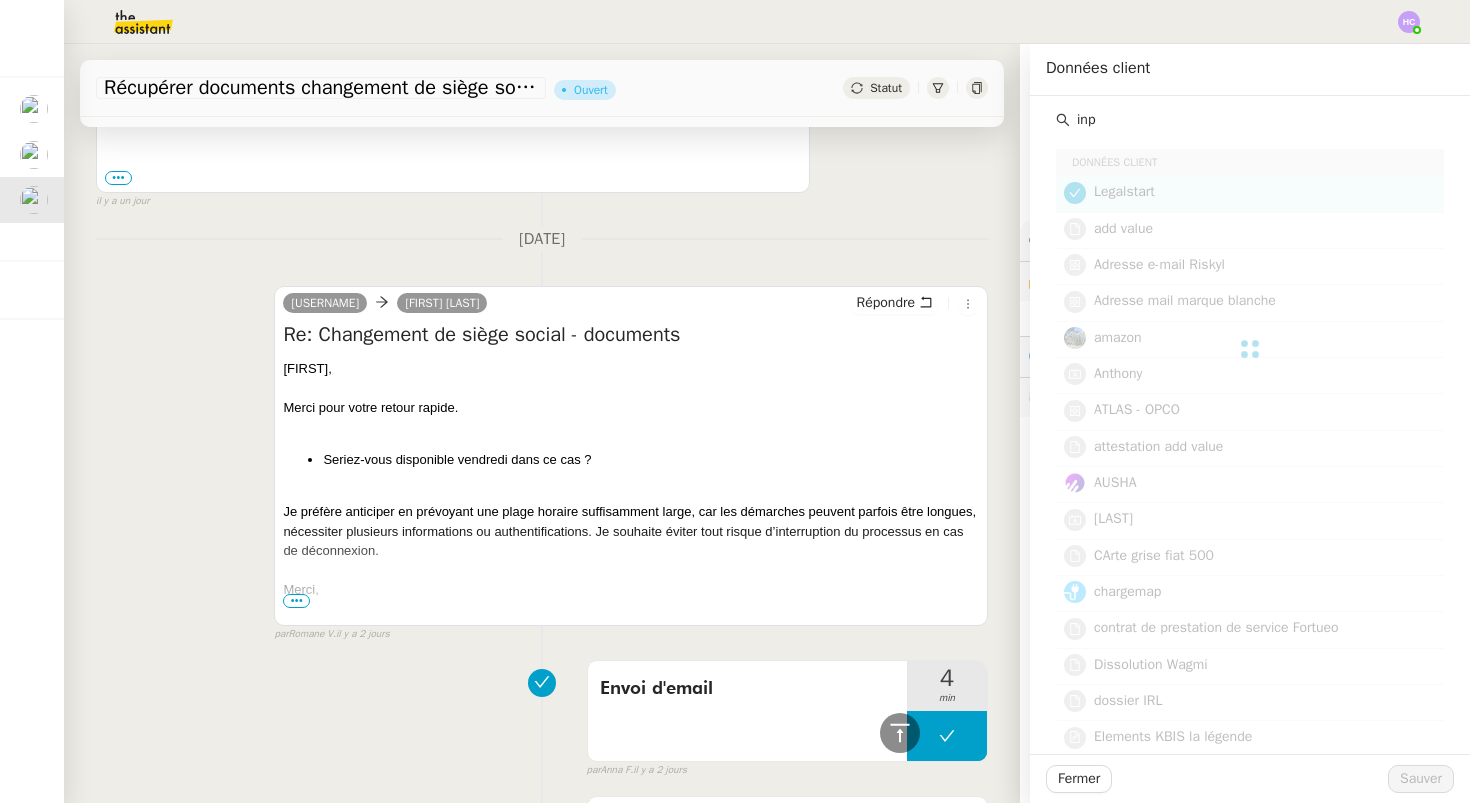 type on "inpi" 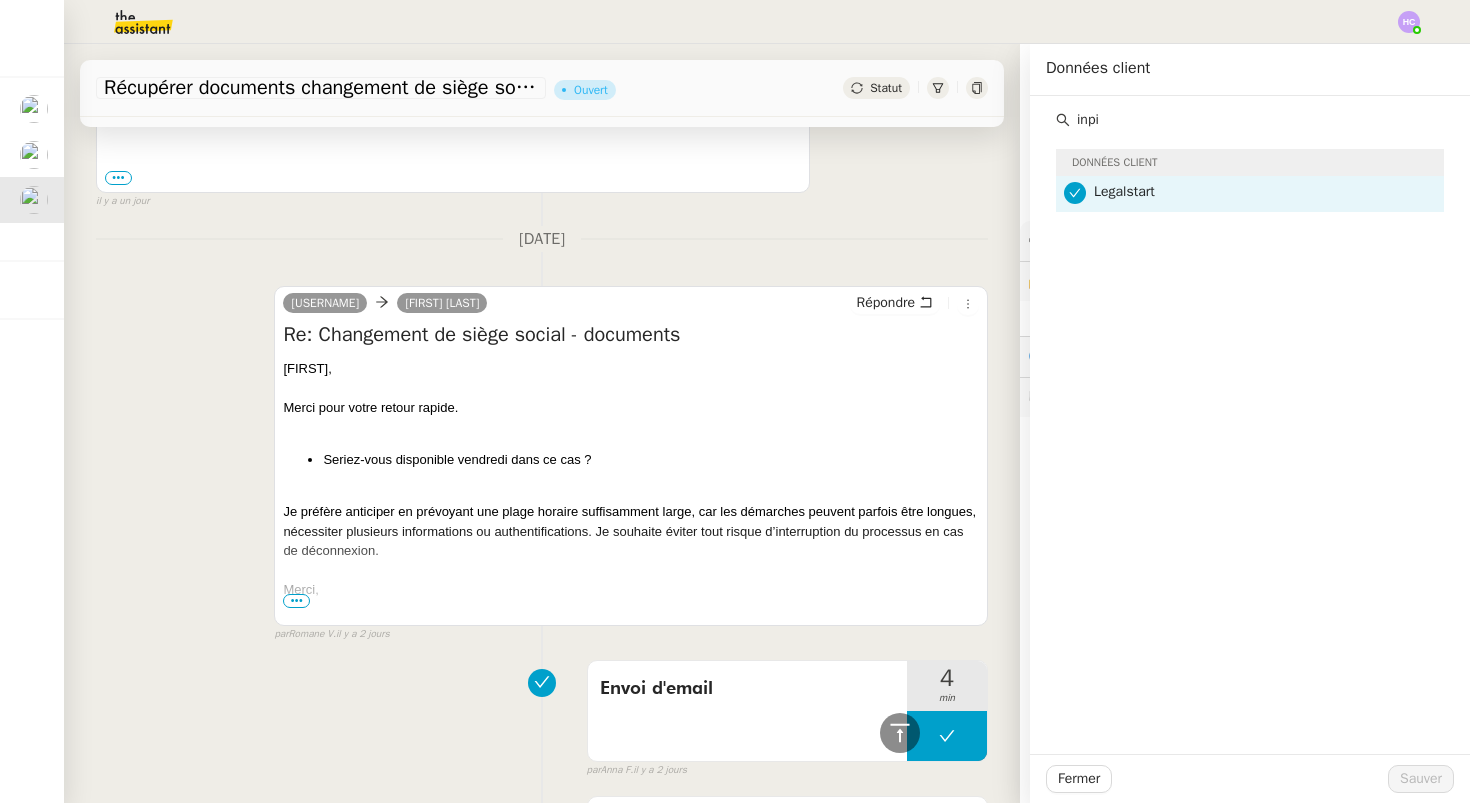 drag, startPoint x: 1136, startPoint y: 118, endPoint x: 1036, endPoint y: 116, distance: 100.02 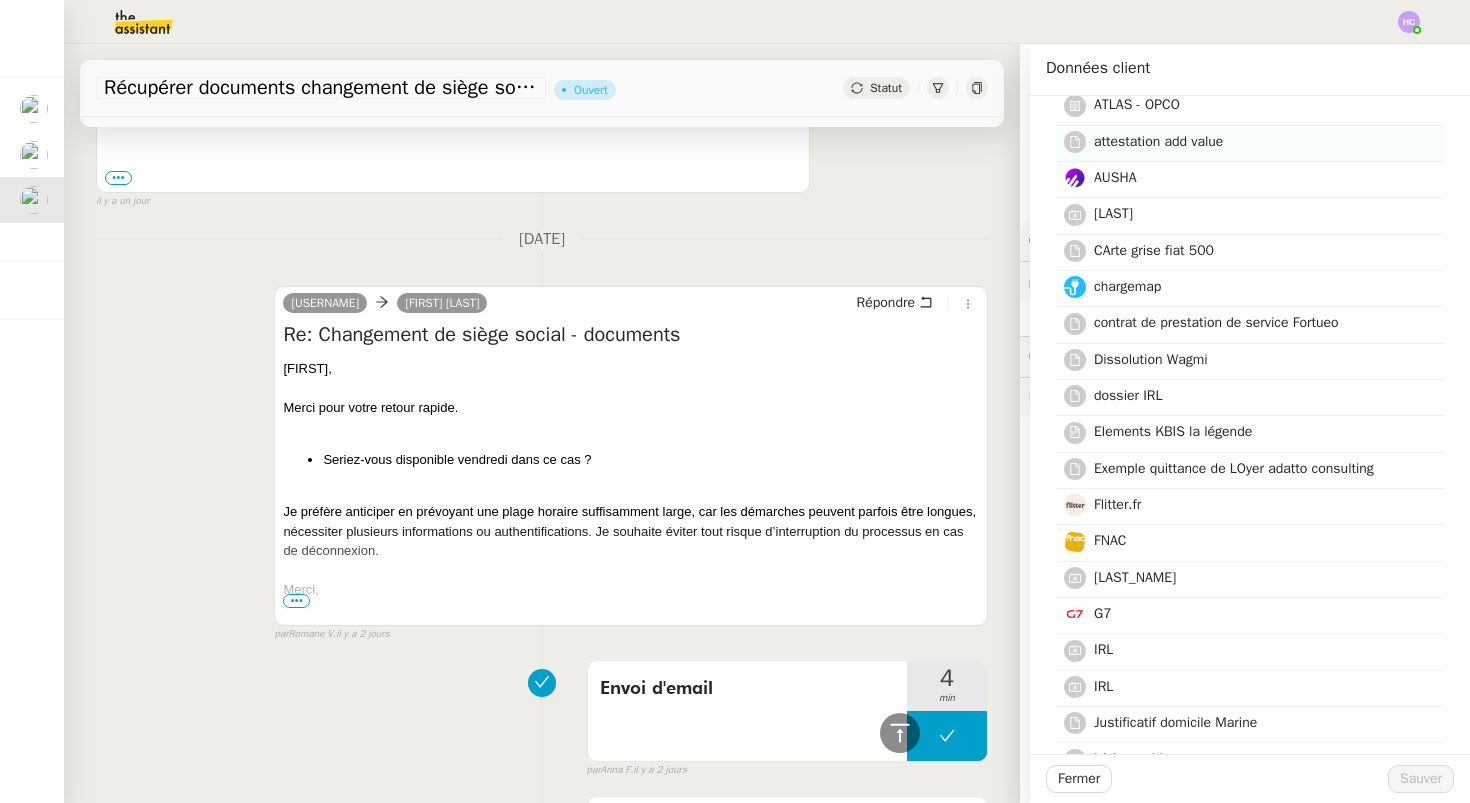 scroll, scrollTop: 0, scrollLeft: 0, axis: both 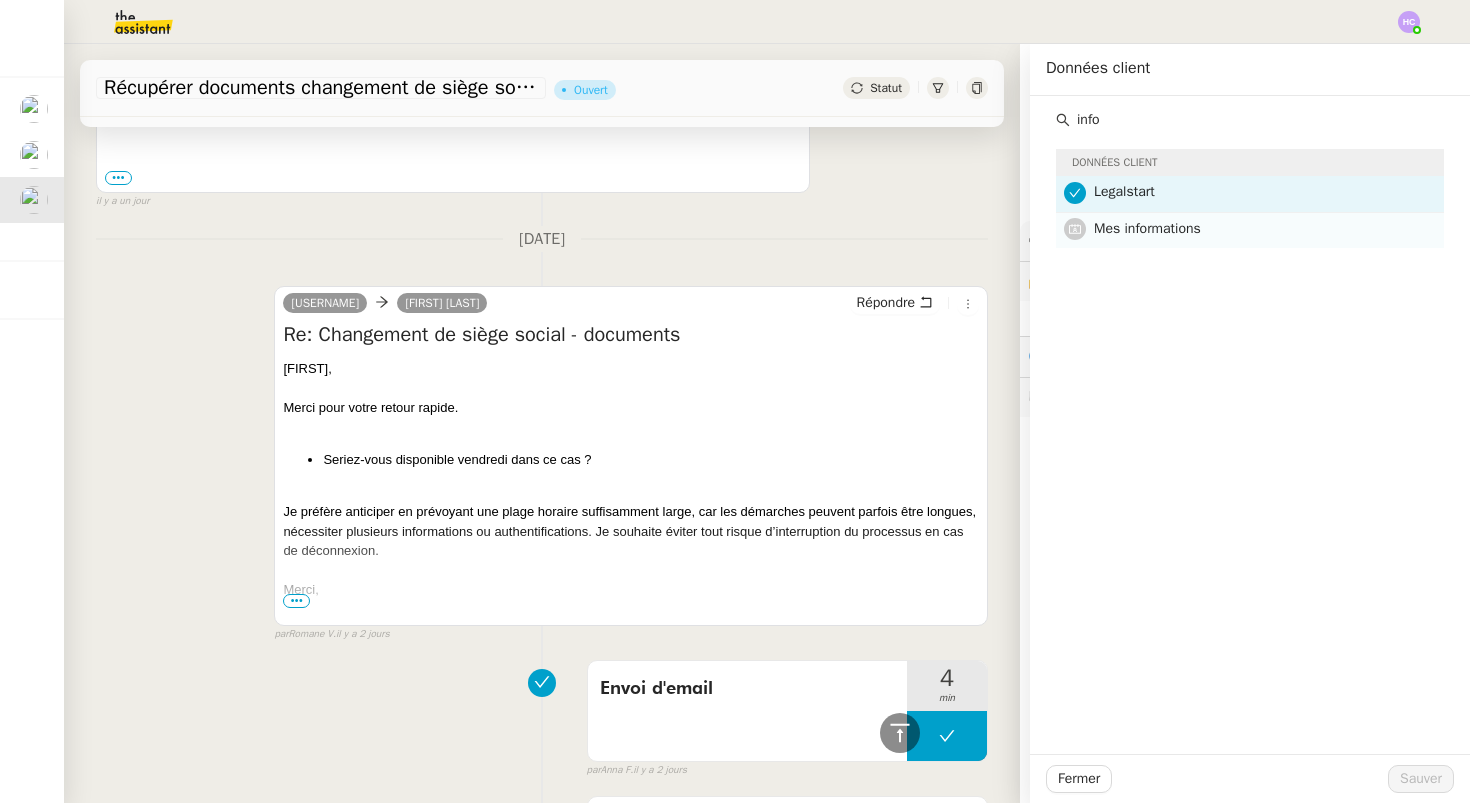 type on "info" 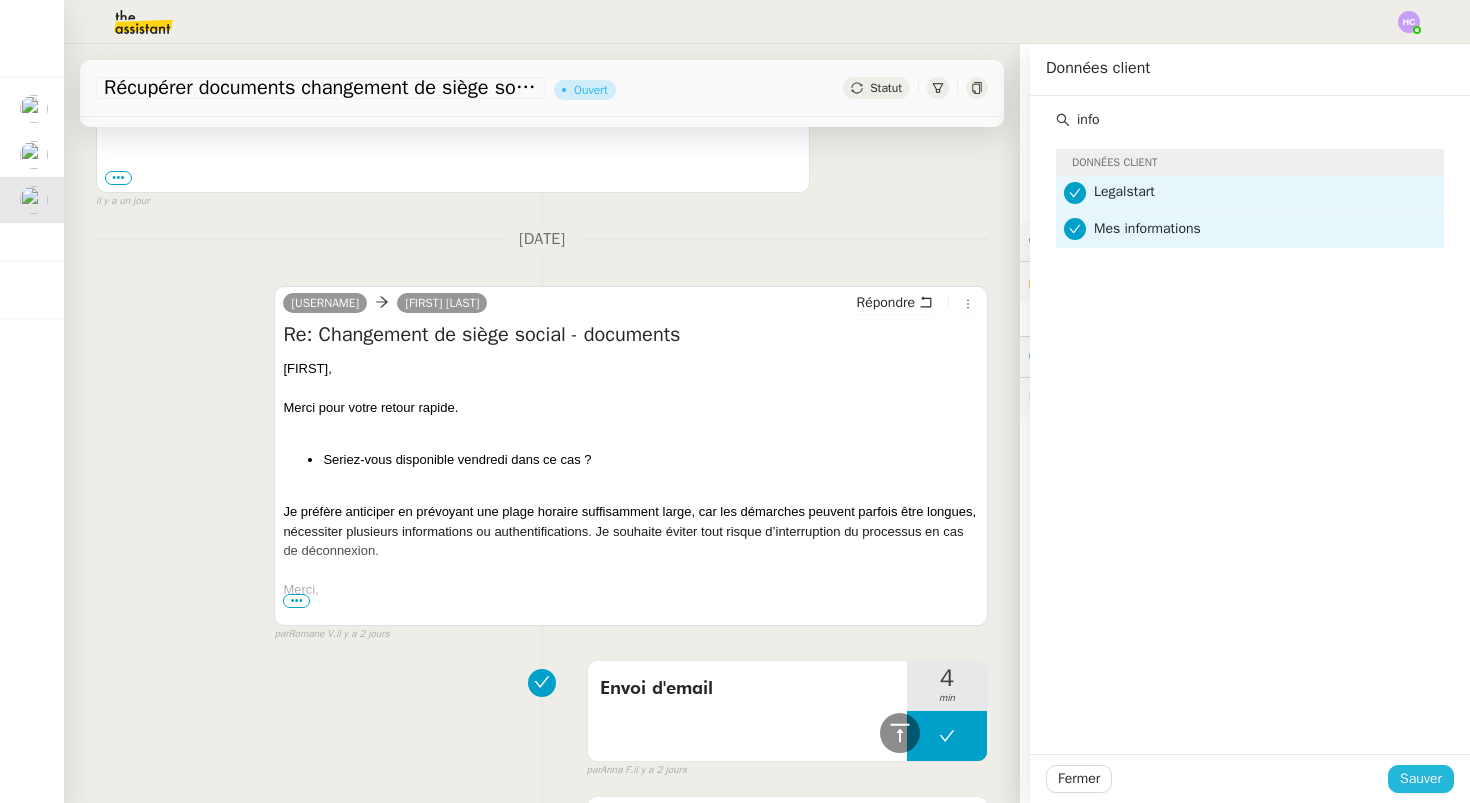 click on "Sauver" 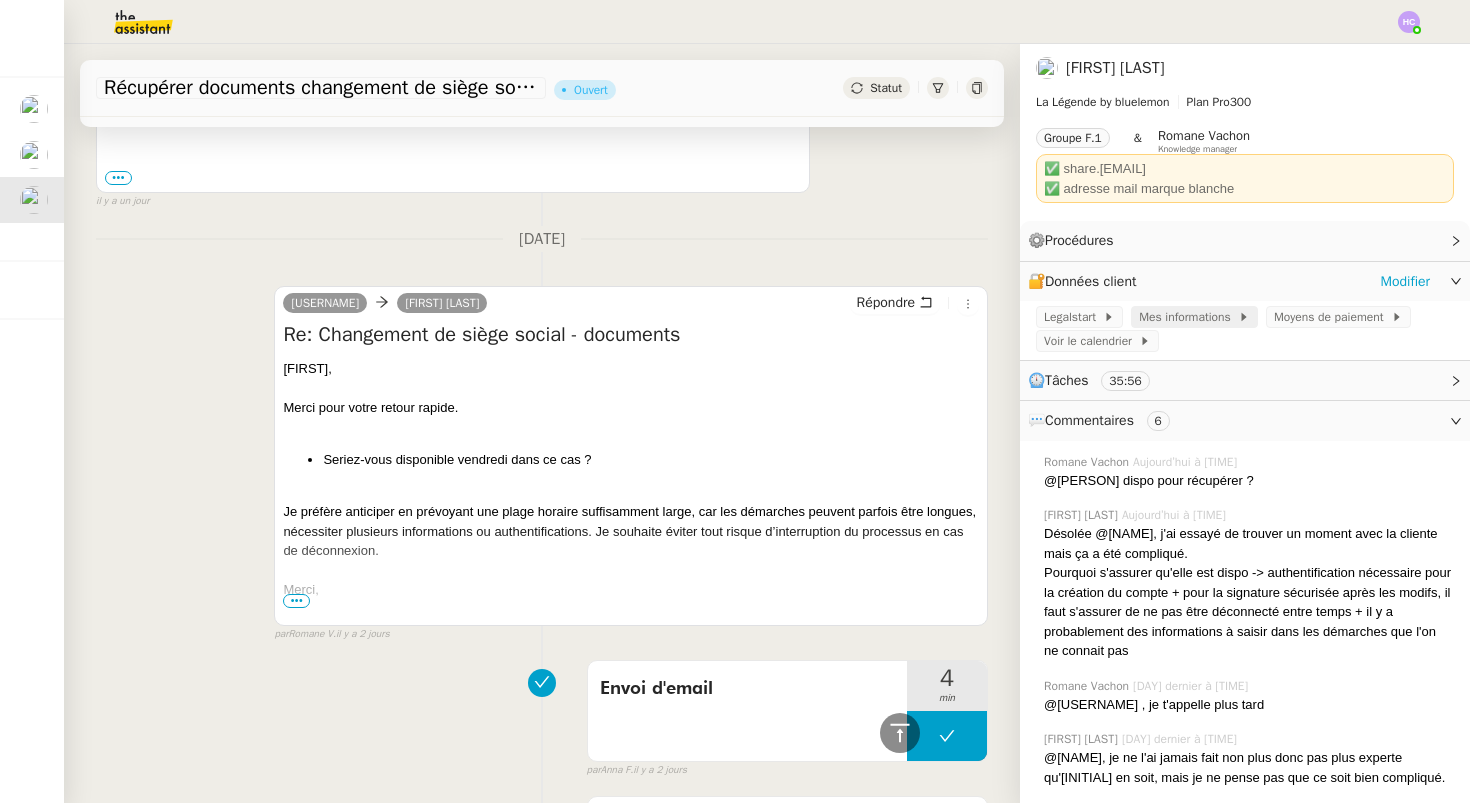 click on "Mes informations" 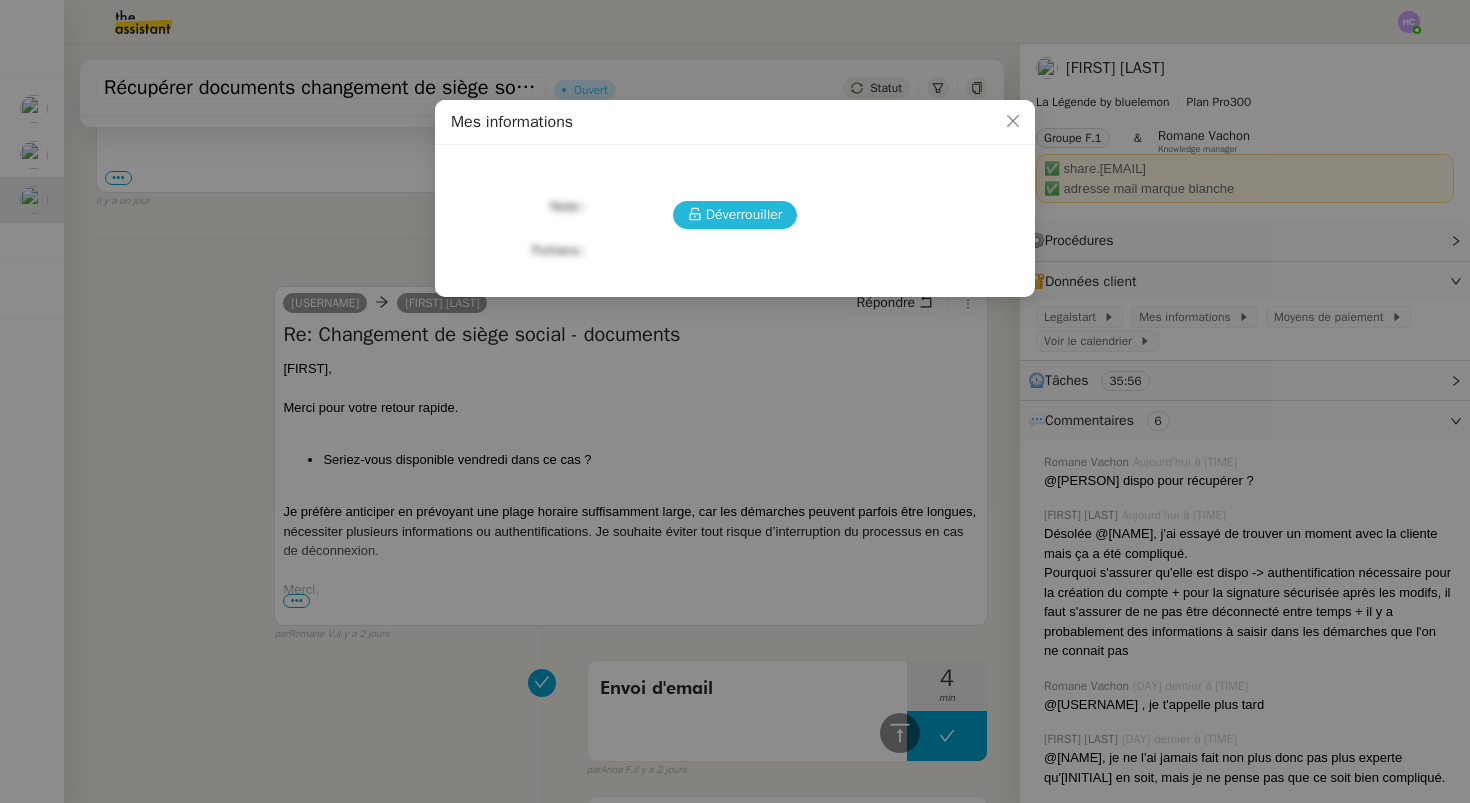 click on "Déverrouiller" at bounding box center (744, 214) 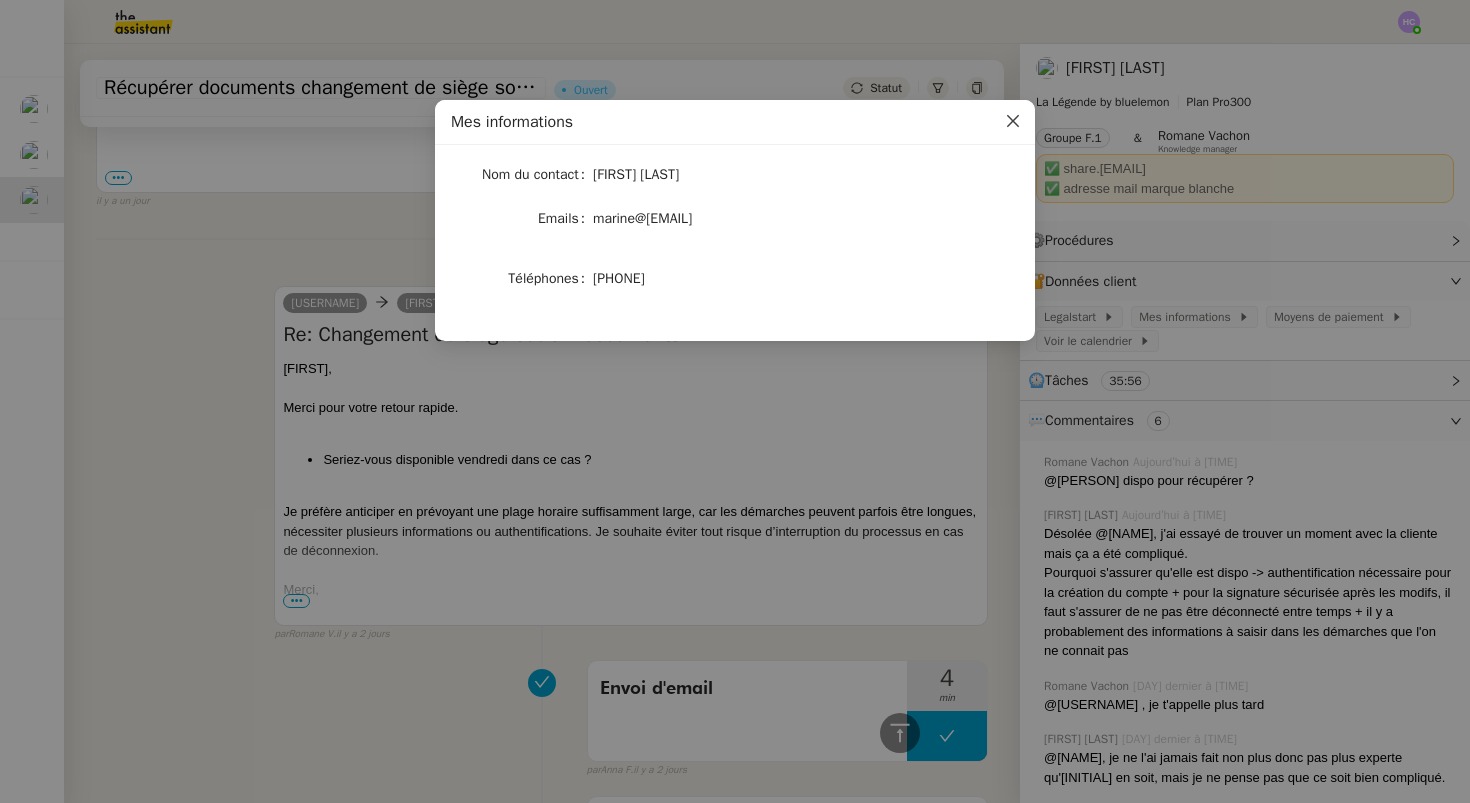 click 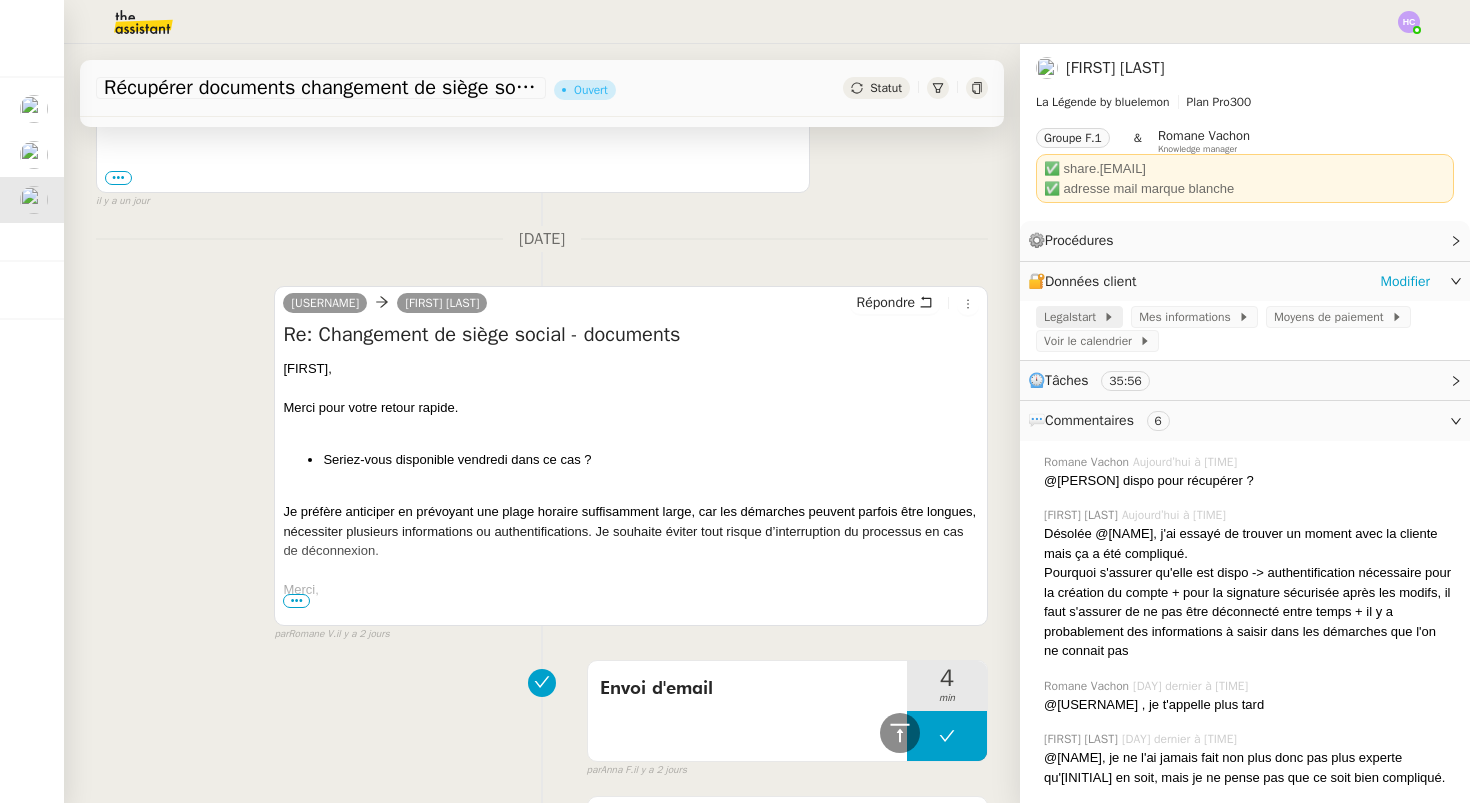 click on "Legalstart" 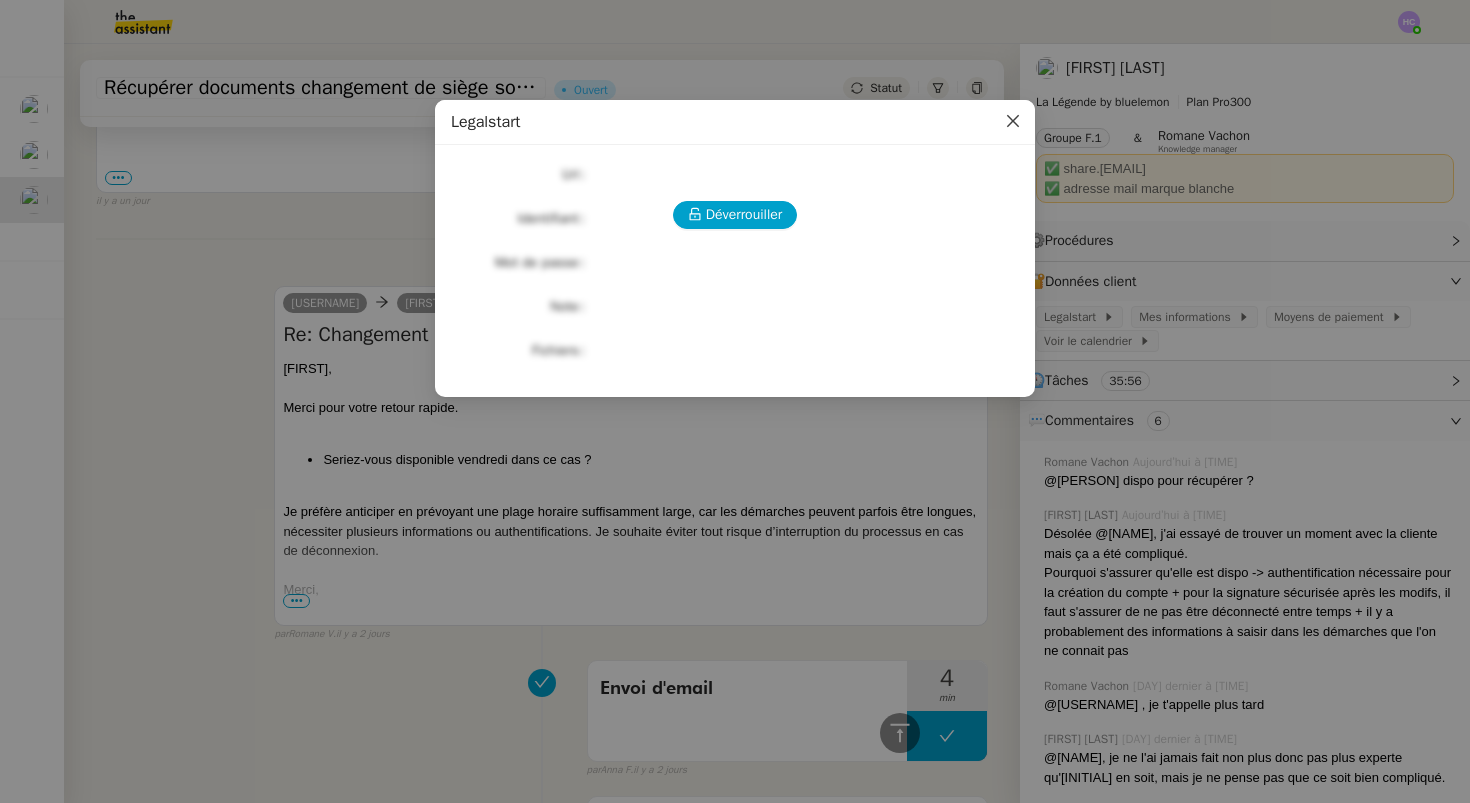 click 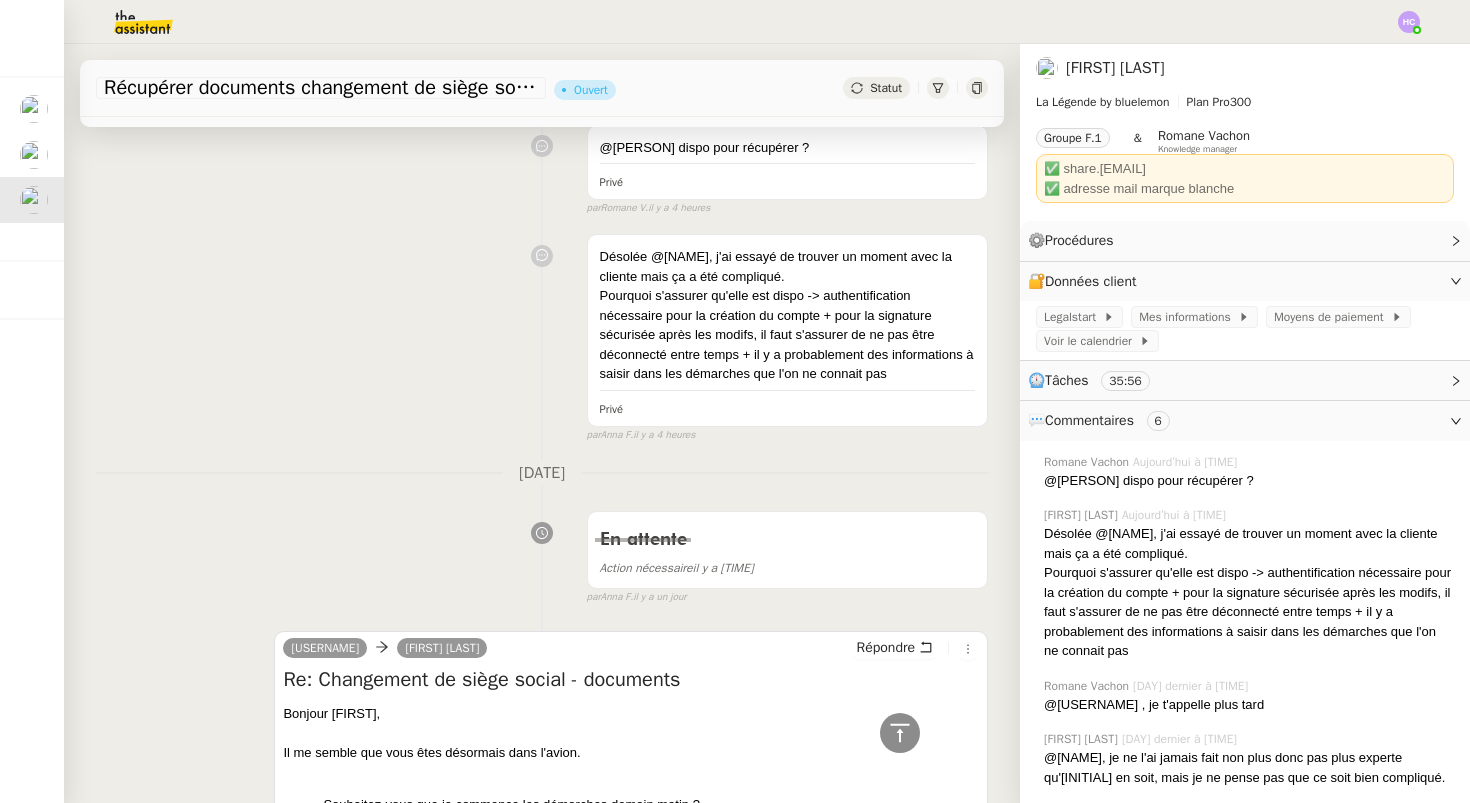scroll, scrollTop: 744, scrollLeft: 0, axis: vertical 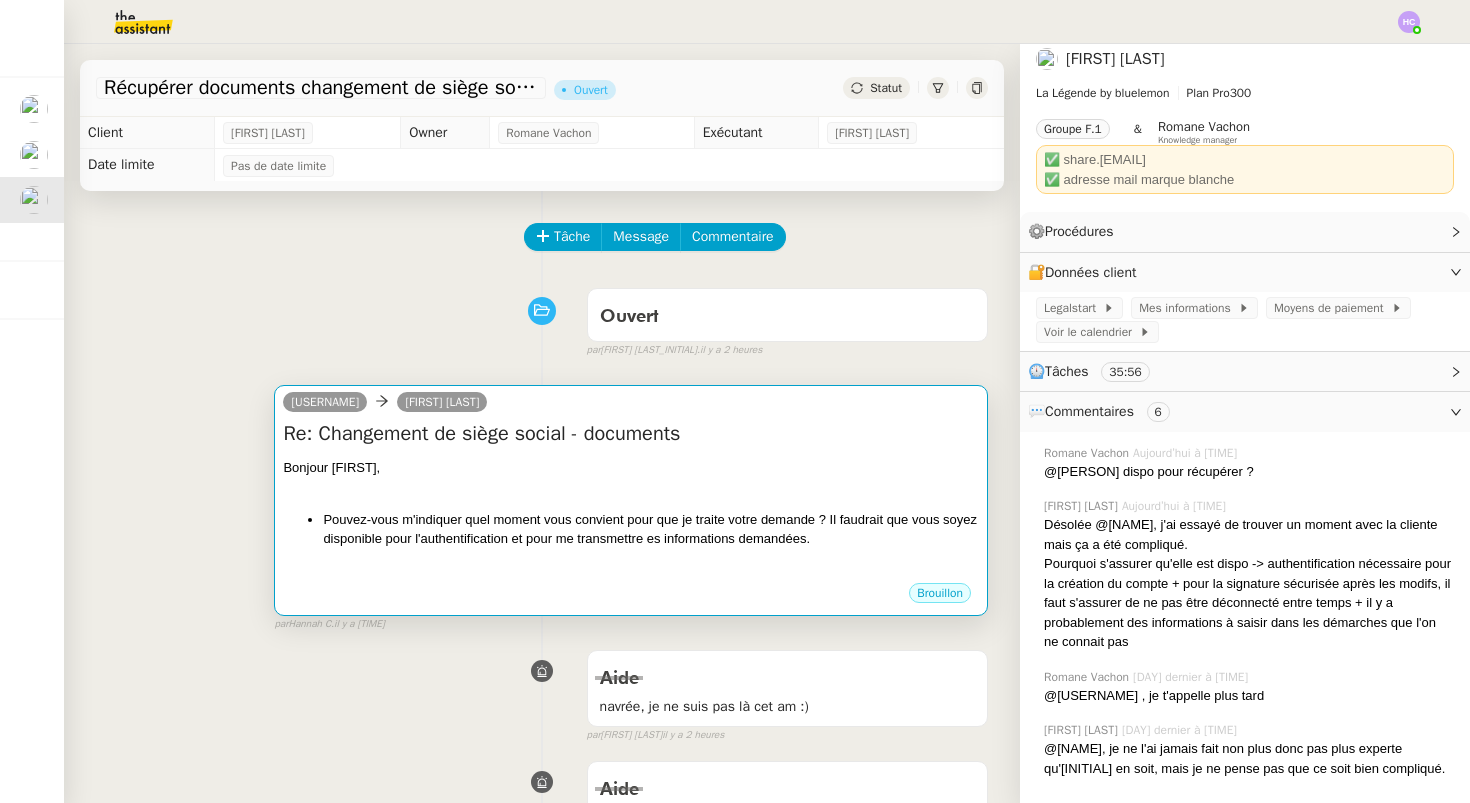 click on "Bonjour [FIRST]," at bounding box center (631, 468) 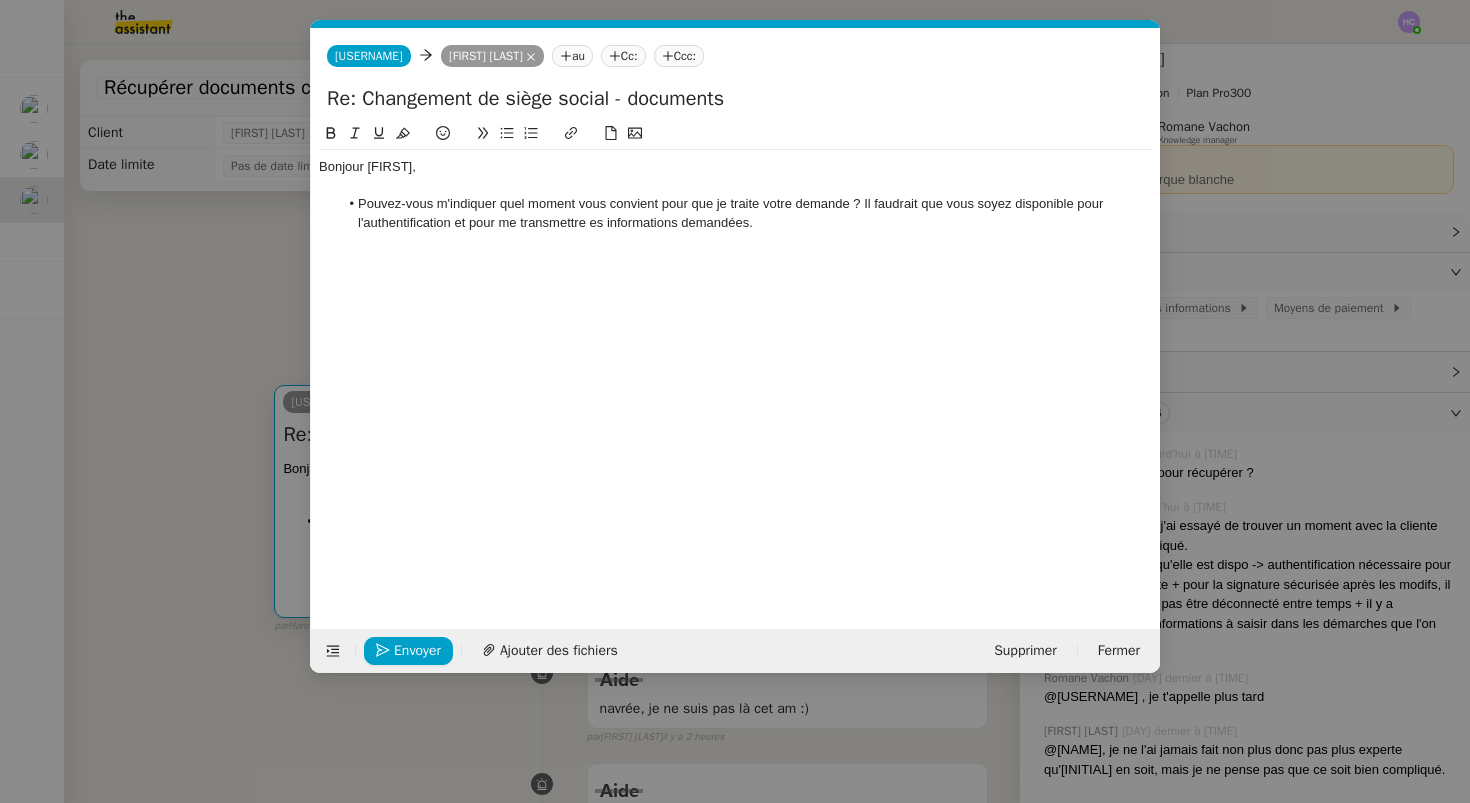 scroll, scrollTop: 0, scrollLeft: 42, axis: horizontal 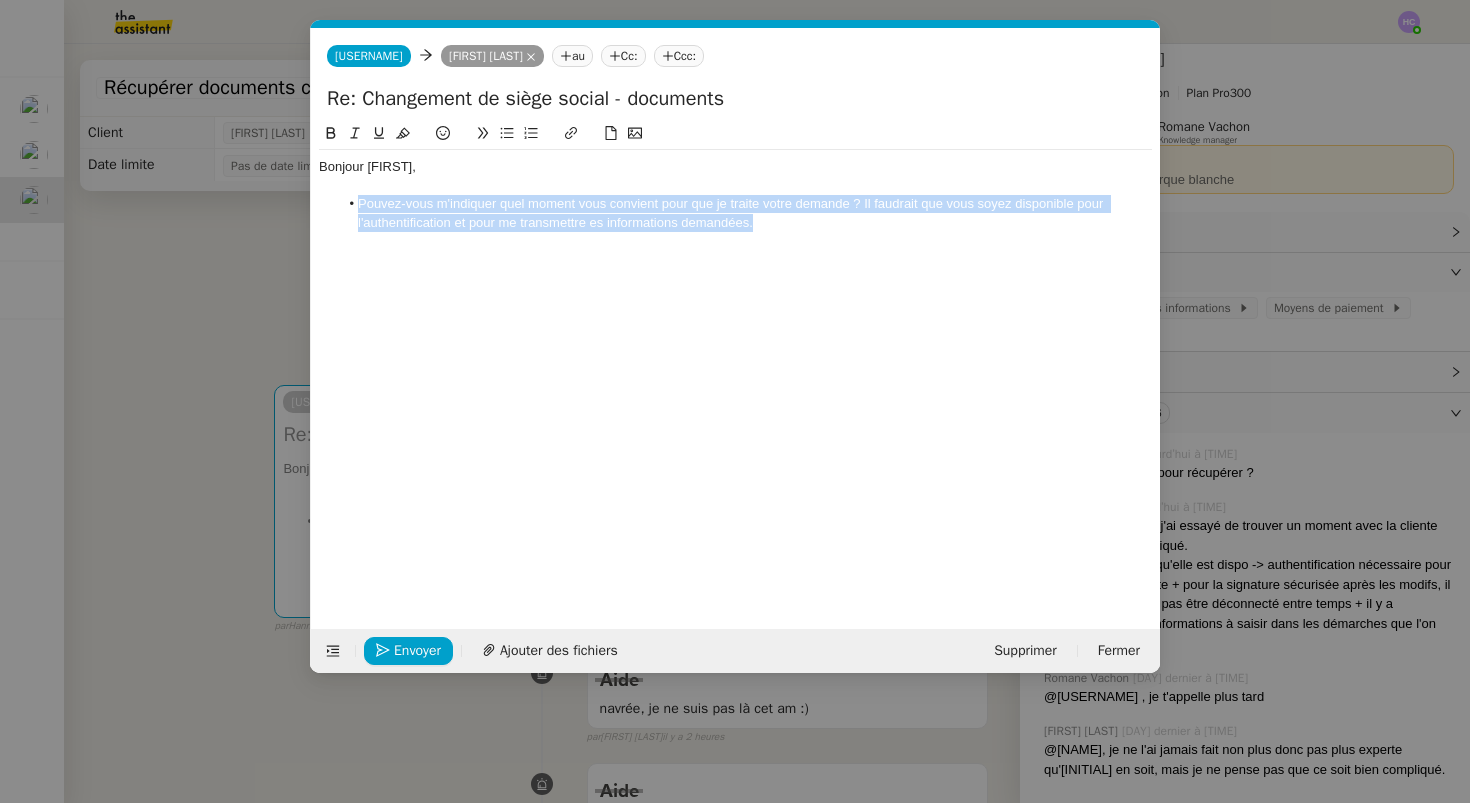 drag, startPoint x: 789, startPoint y: 227, endPoint x: 289, endPoint y: 196, distance: 500.96008 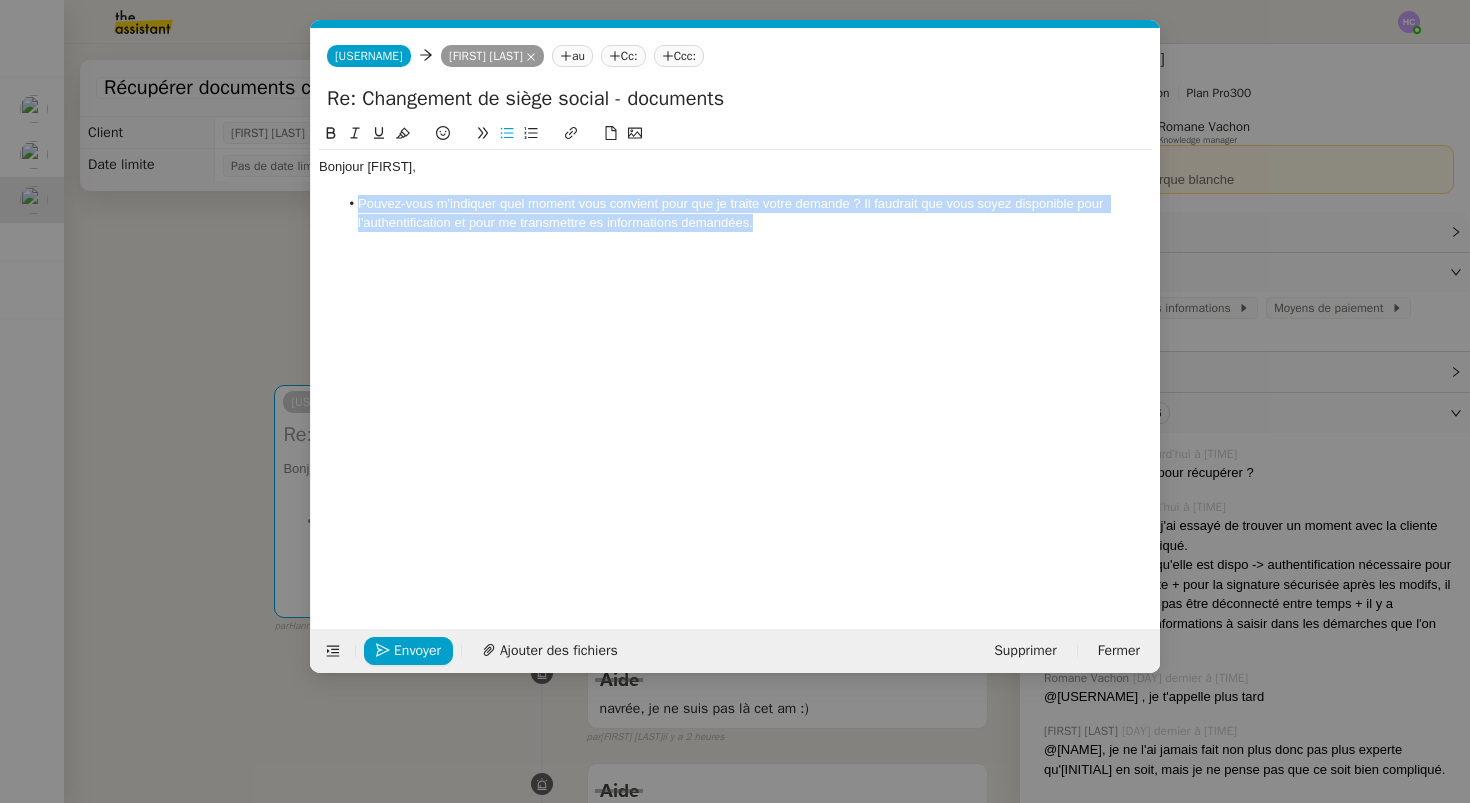 copy on "Pouvez-vous m'indiquer quel moment vous convient pour que je traite votre demande ? Il faudrait que vous soyez disponible pour l'authentification et pour me transmettre es informations demandées." 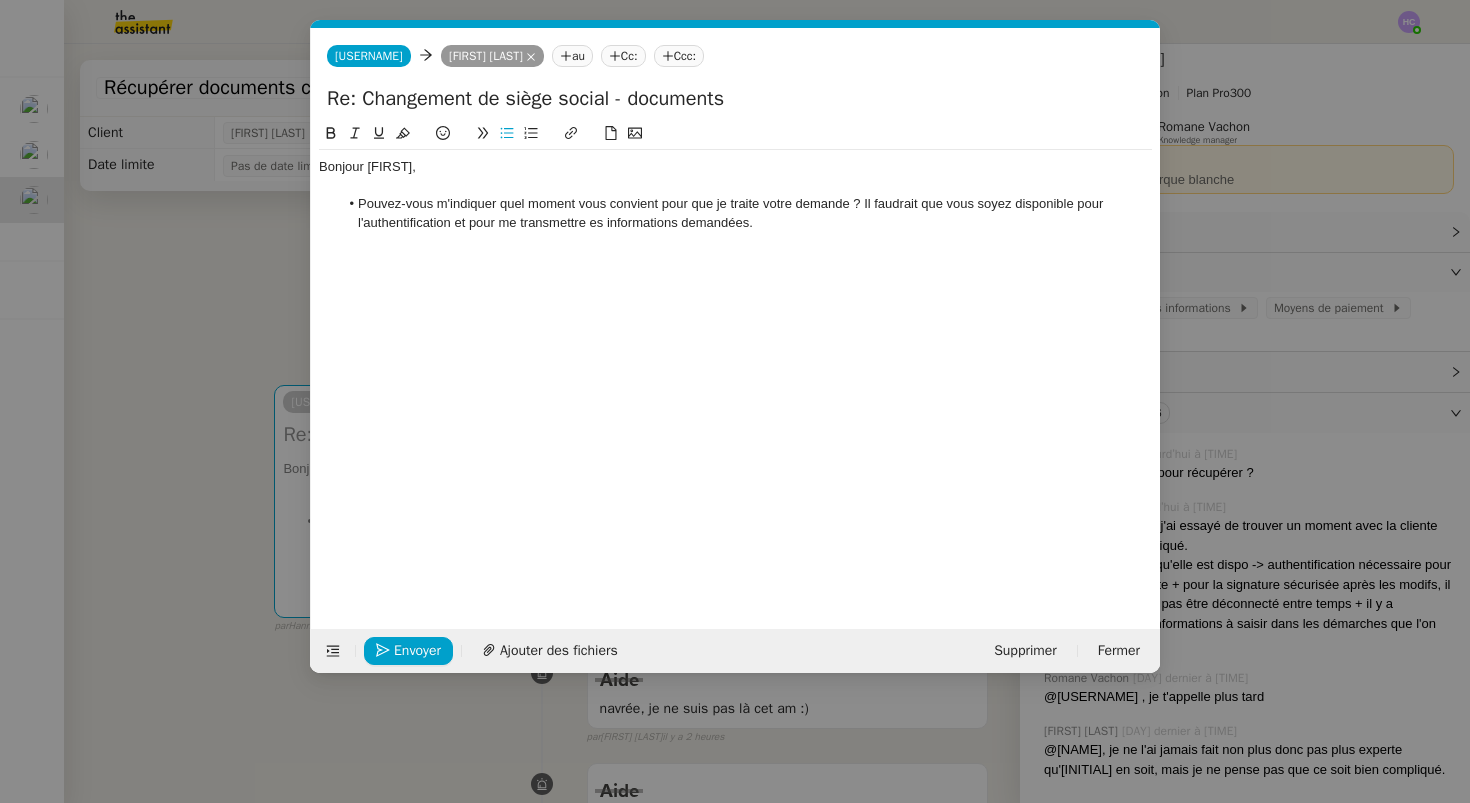 click on "Service TA - VOYAGE - PROPOSITION GLOBALE    A utiliser dans le cadre de proposition de déplacement TA - RELANCE CLIENT (EN)    Relancer un client lorsqu'il n'a pas répondu à un précédent message BAFERTY - MAIL AUDITION    A utiliser dans le cadre de la procédure d'envoi des mails d'audition TA - PUBLICATION OFFRE D'EMPLOI     Organisation du recrutement Discours de présentation du paiement sécurisé    TA - VOYAGES - PROPOSITION ITINERAIRE    Soumettre les résultats d'une recherche TA - CONFIRMATION PAIEMENT (EN)    Confirmer avec le client de modèle de transaction - Attention Plan Pro nécessaire. TA - COURRIER EXPEDIE (recommandé)    A utiliser dans le cadre de l'envoi d'un courrier recommandé TA - PARTAGE DE CALENDRIER (EN)    A utiliser pour demander au client de partager son calendrier afin de faciliter l'accès et la gestion PSPI - Appel de fonds MJL    A utiliser dans le cadre de la procédure d'appel de fonds MJL TA - RELANCE CLIENT    Virement bancaire Qonto Perso" at bounding box center [735, 401] 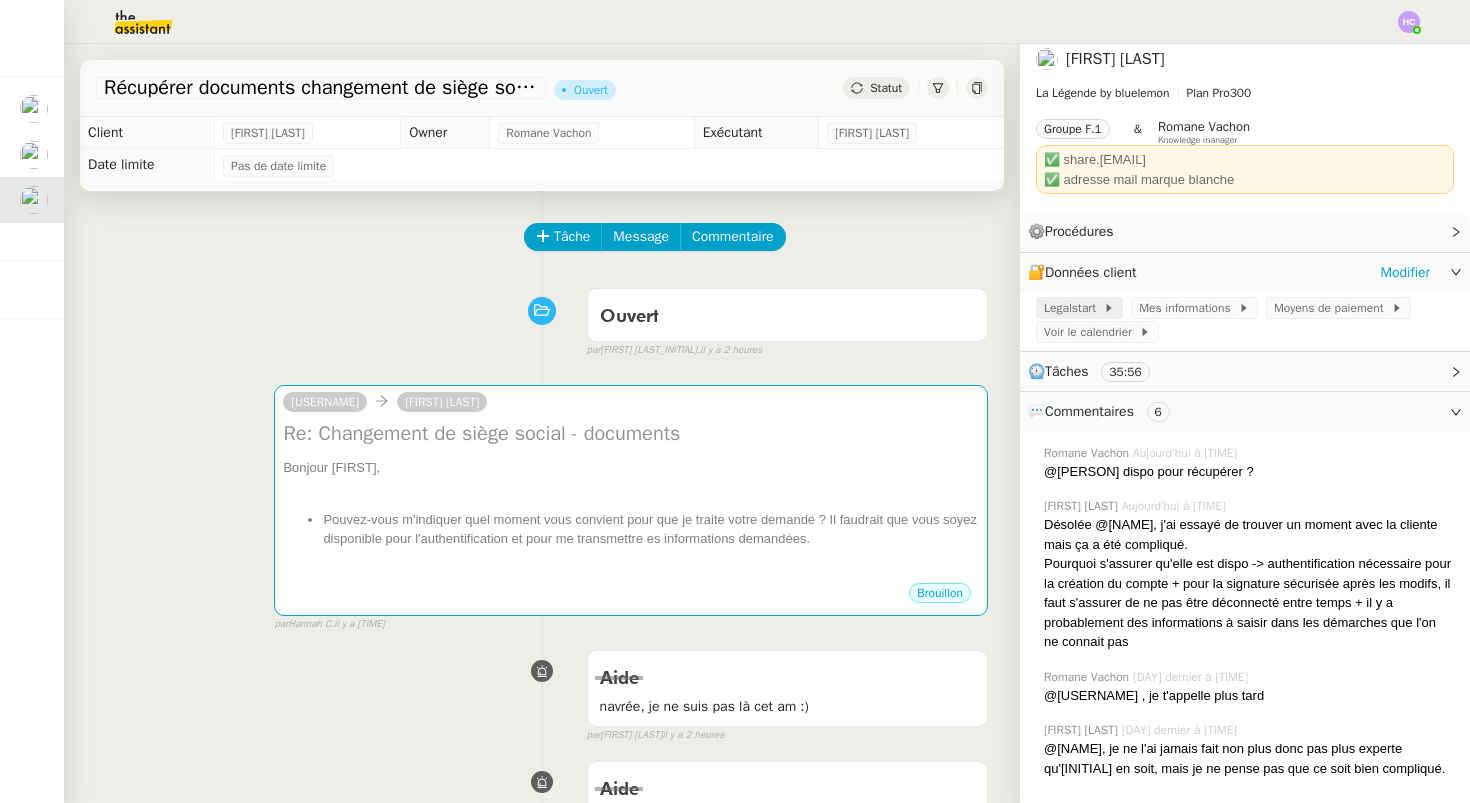 click on "Legalstart" 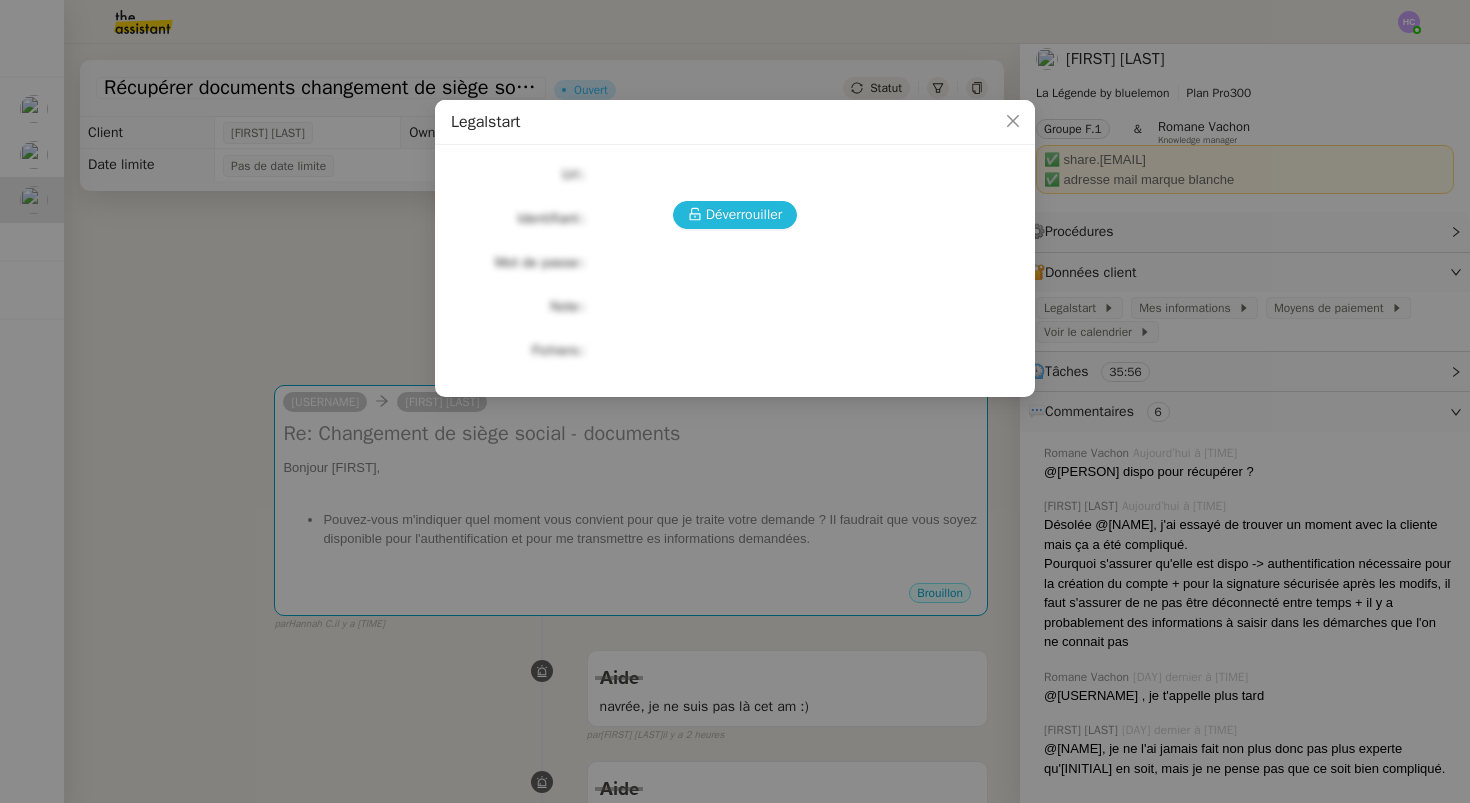 click on "Déverrouiller" at bounding box center (744, 214) 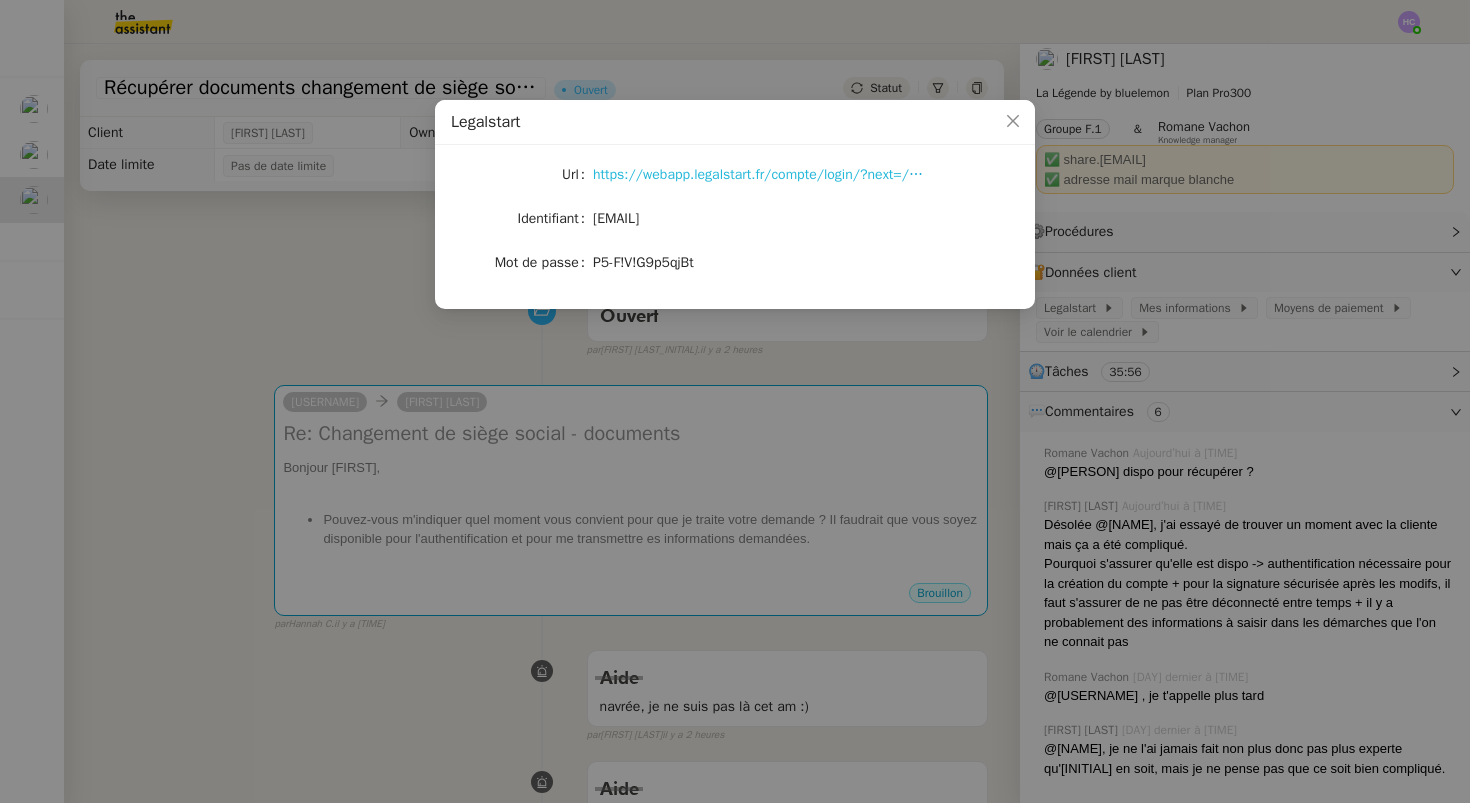 click on "https://webapp.legalstart.fr/compte/login/?next=/workflow/5962638/documents/" 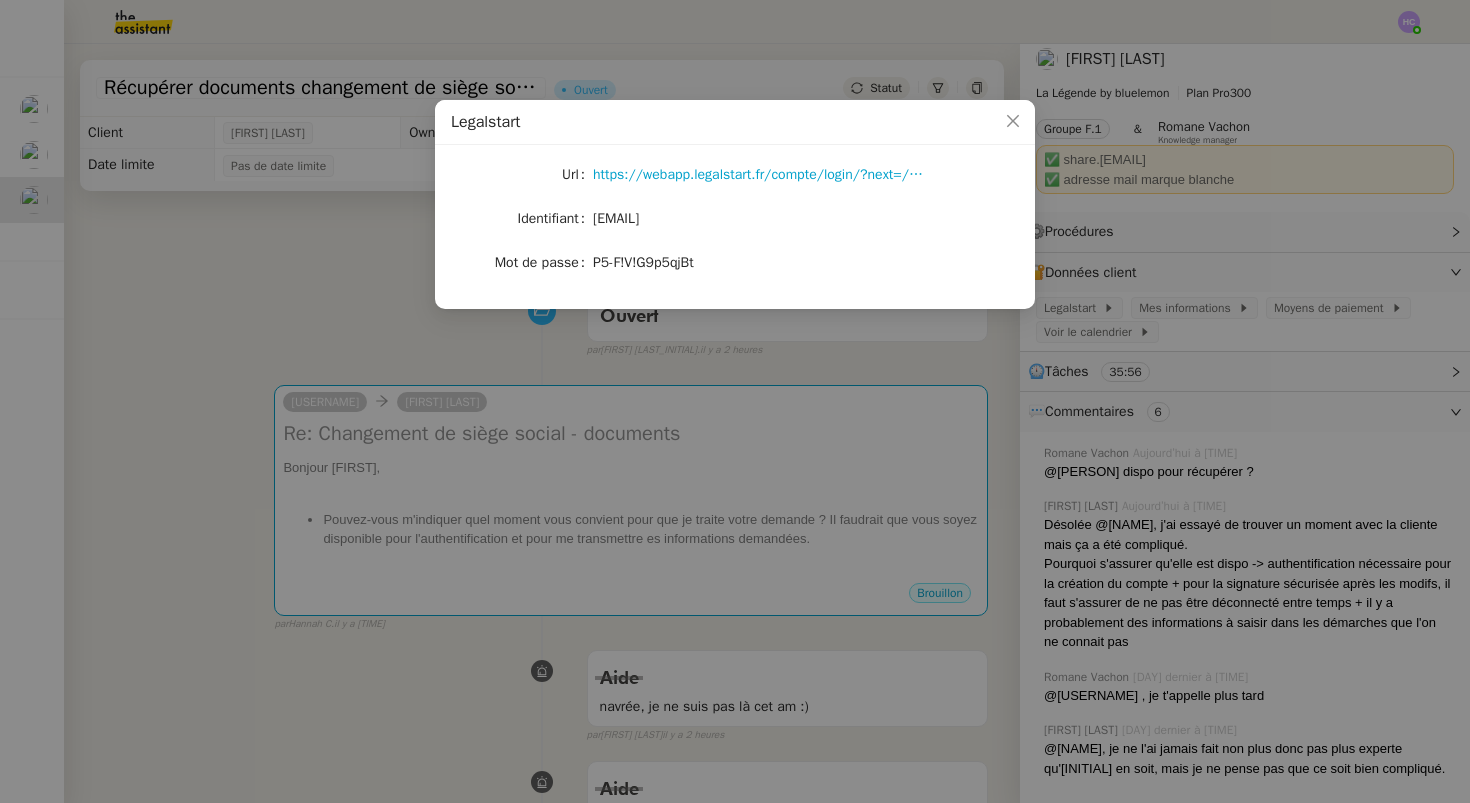 click on "[EMAIL]" 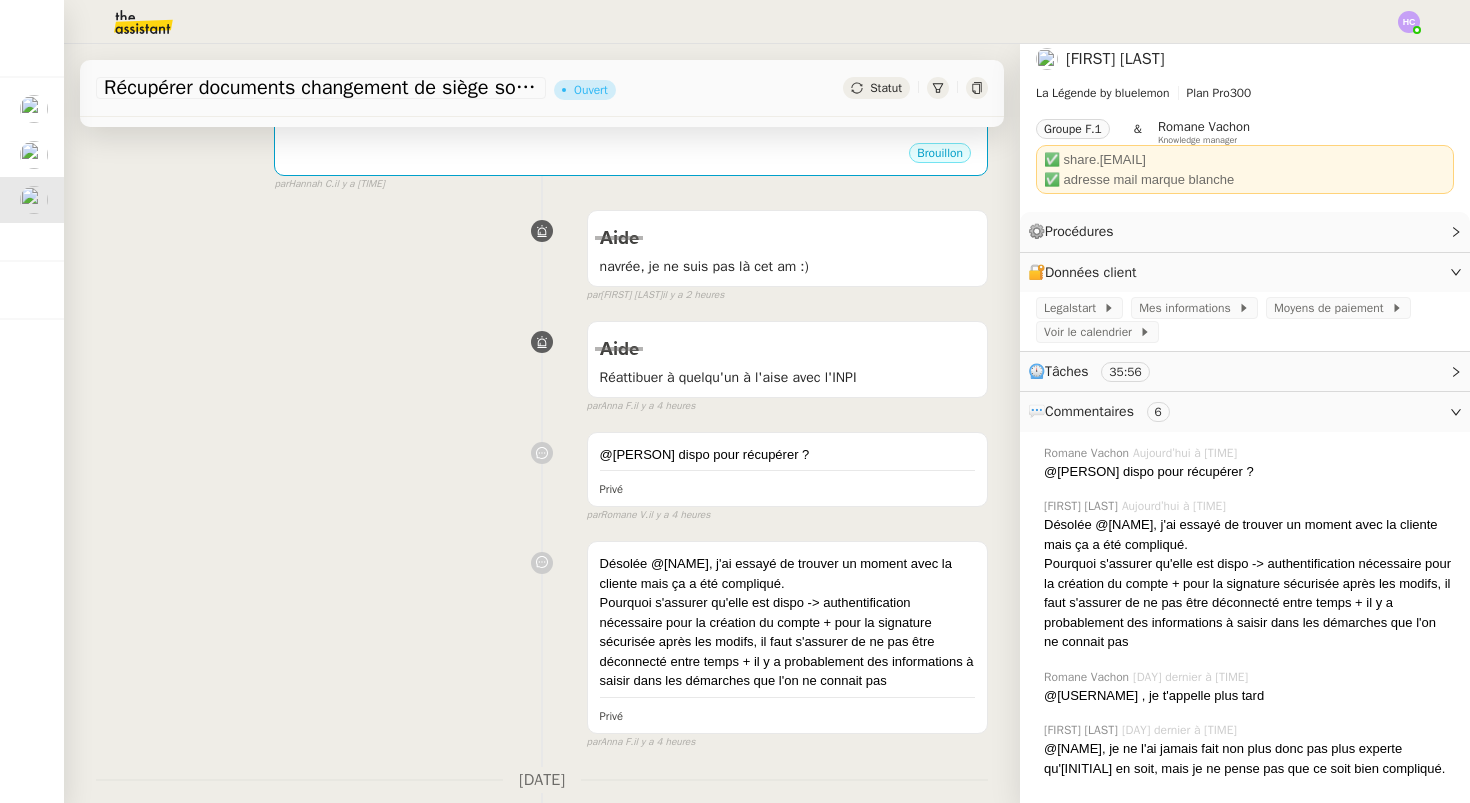scroll, scrollTop: 0, scrollLeft: 0, axis: both 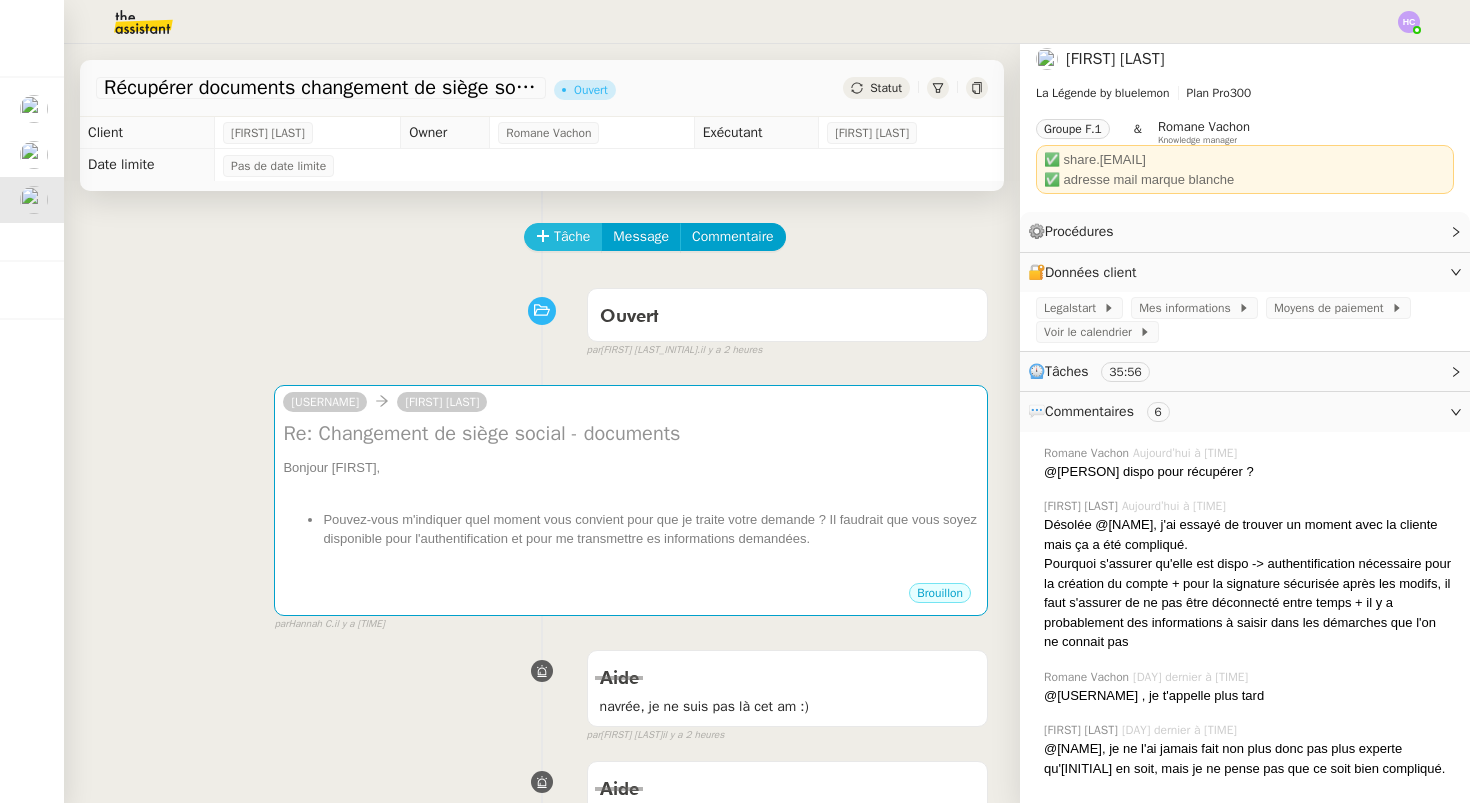 click on "Tâche" 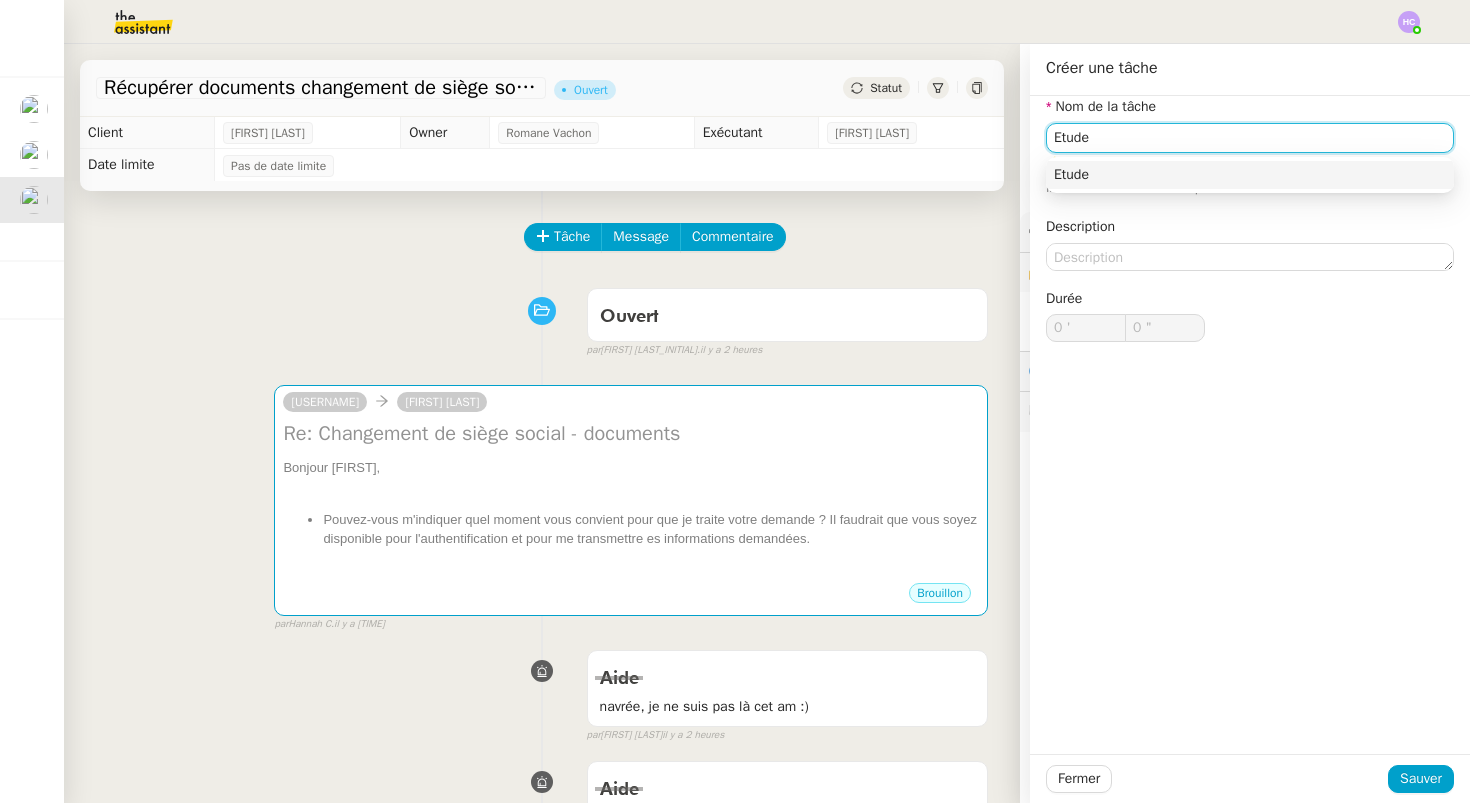 click on "Etude" at bounding box center [1250, 175] 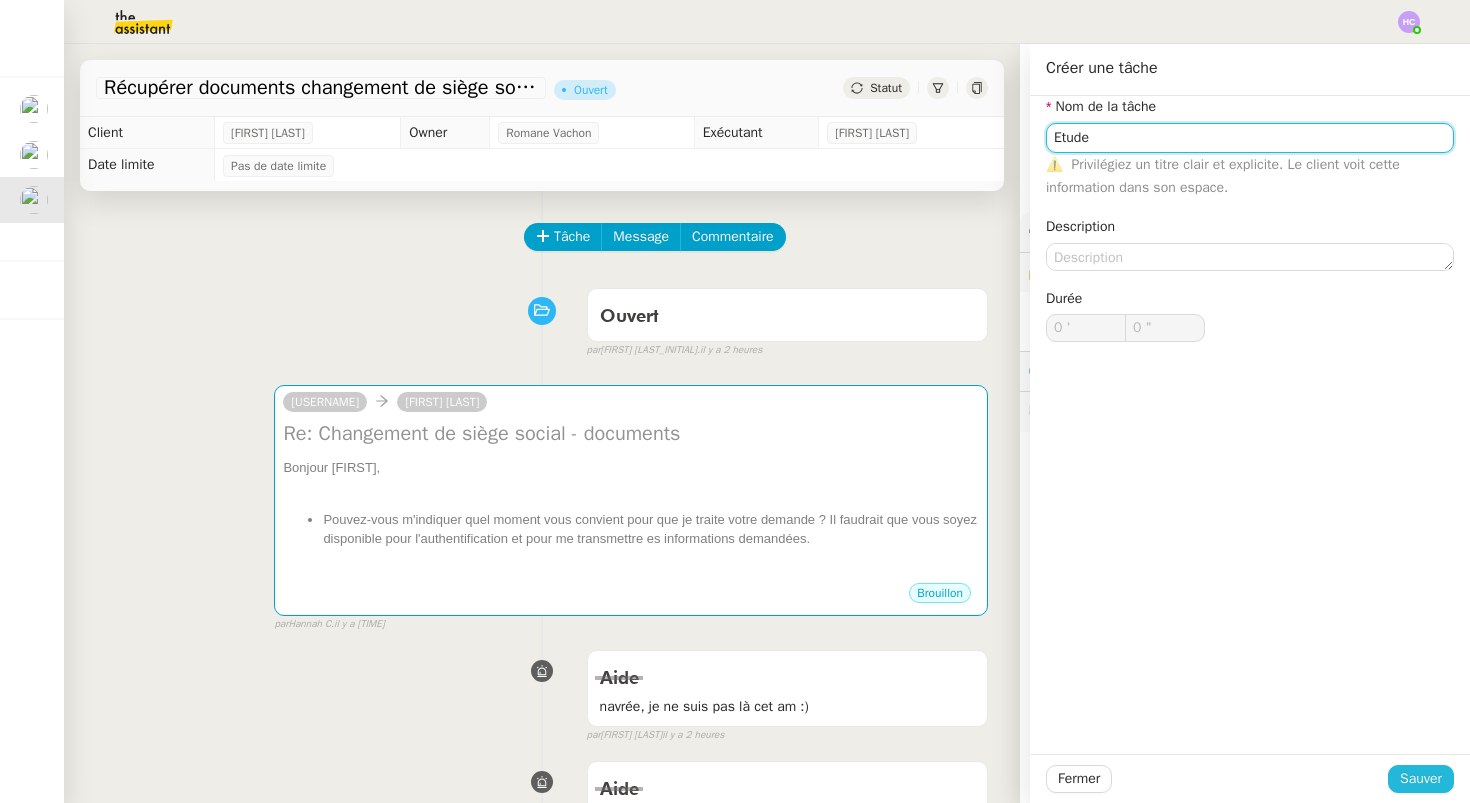 type on "Etude" 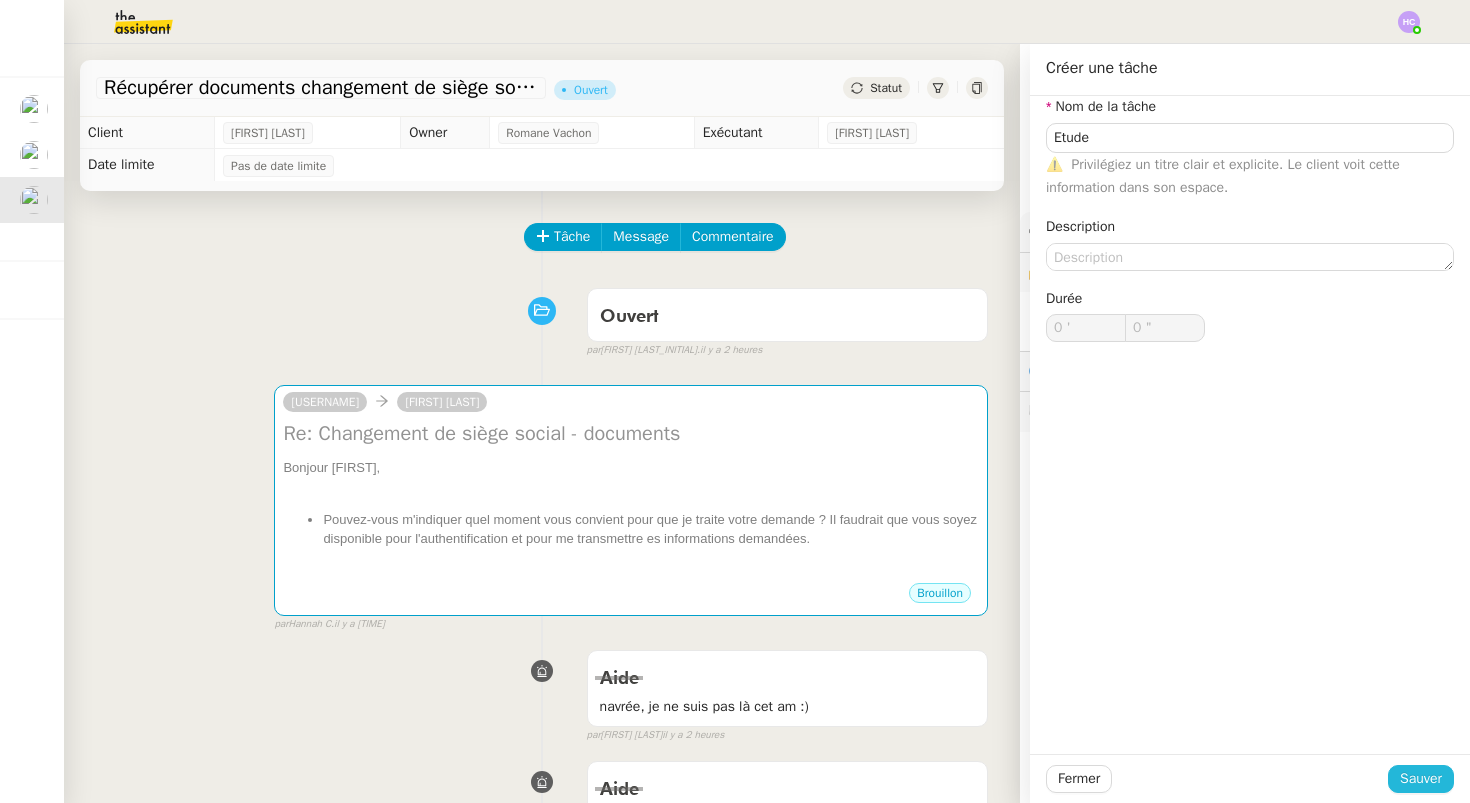 click on "Sauver" 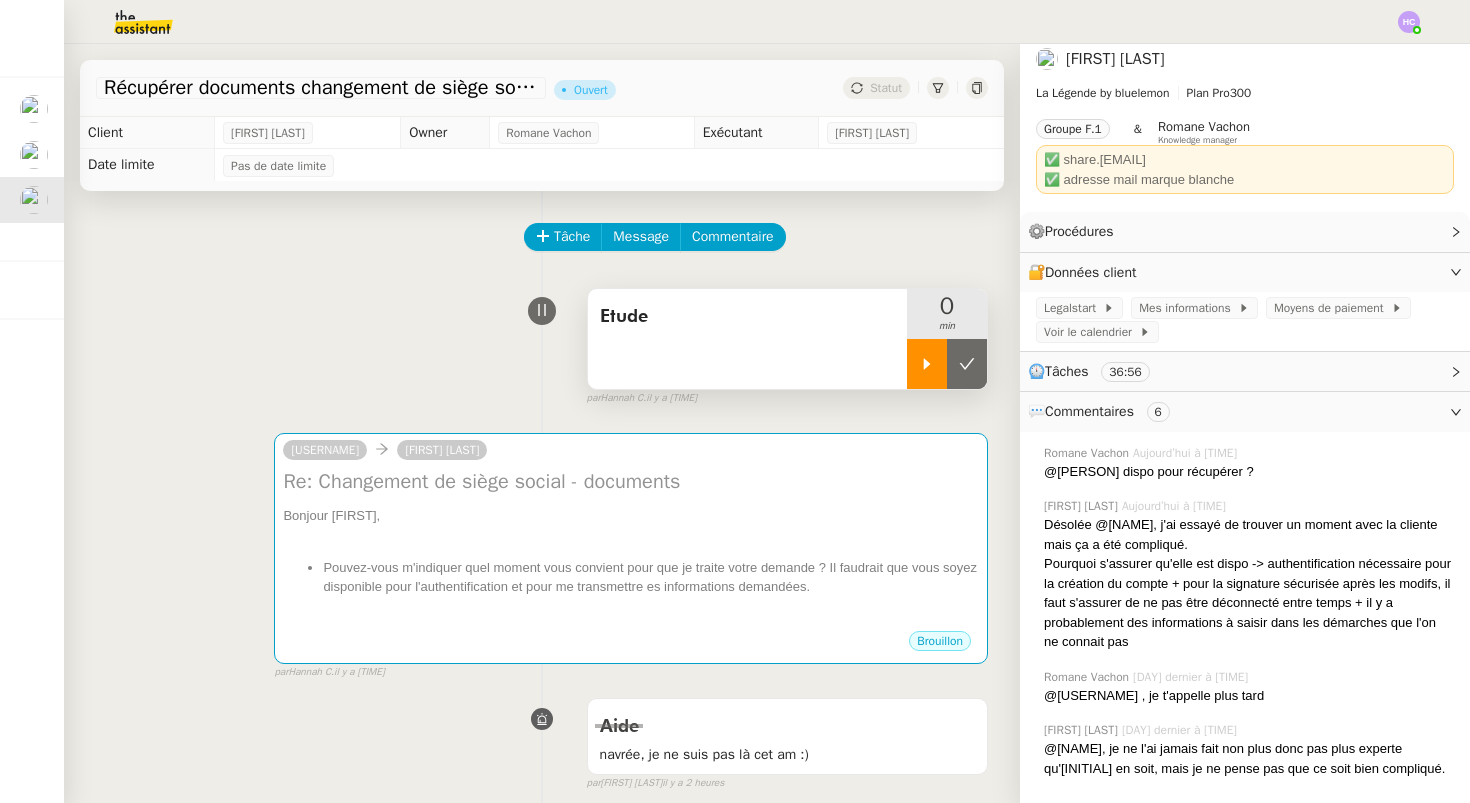 click 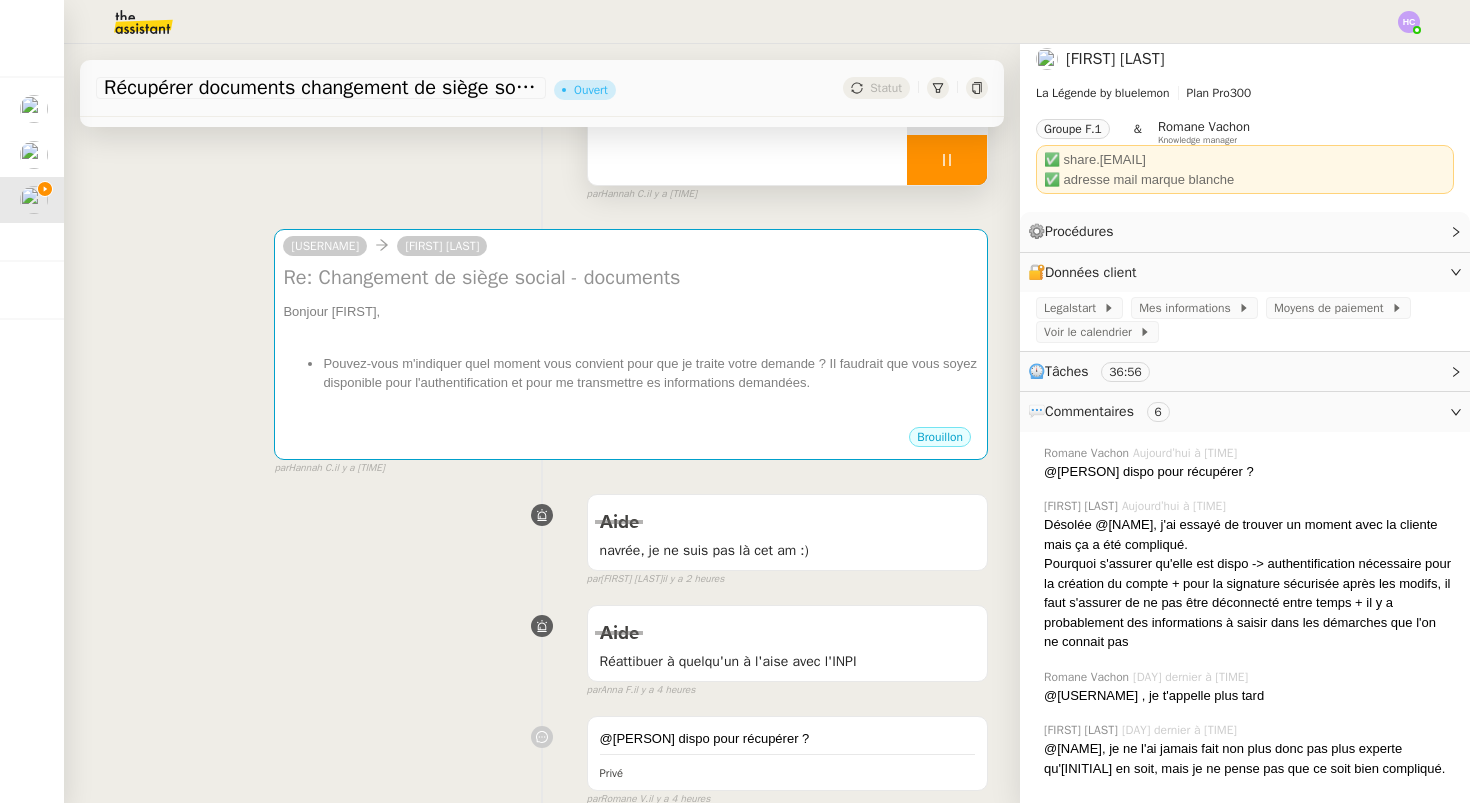 scroll, scrollTop: 0, scrollLeft: 0, axis: both 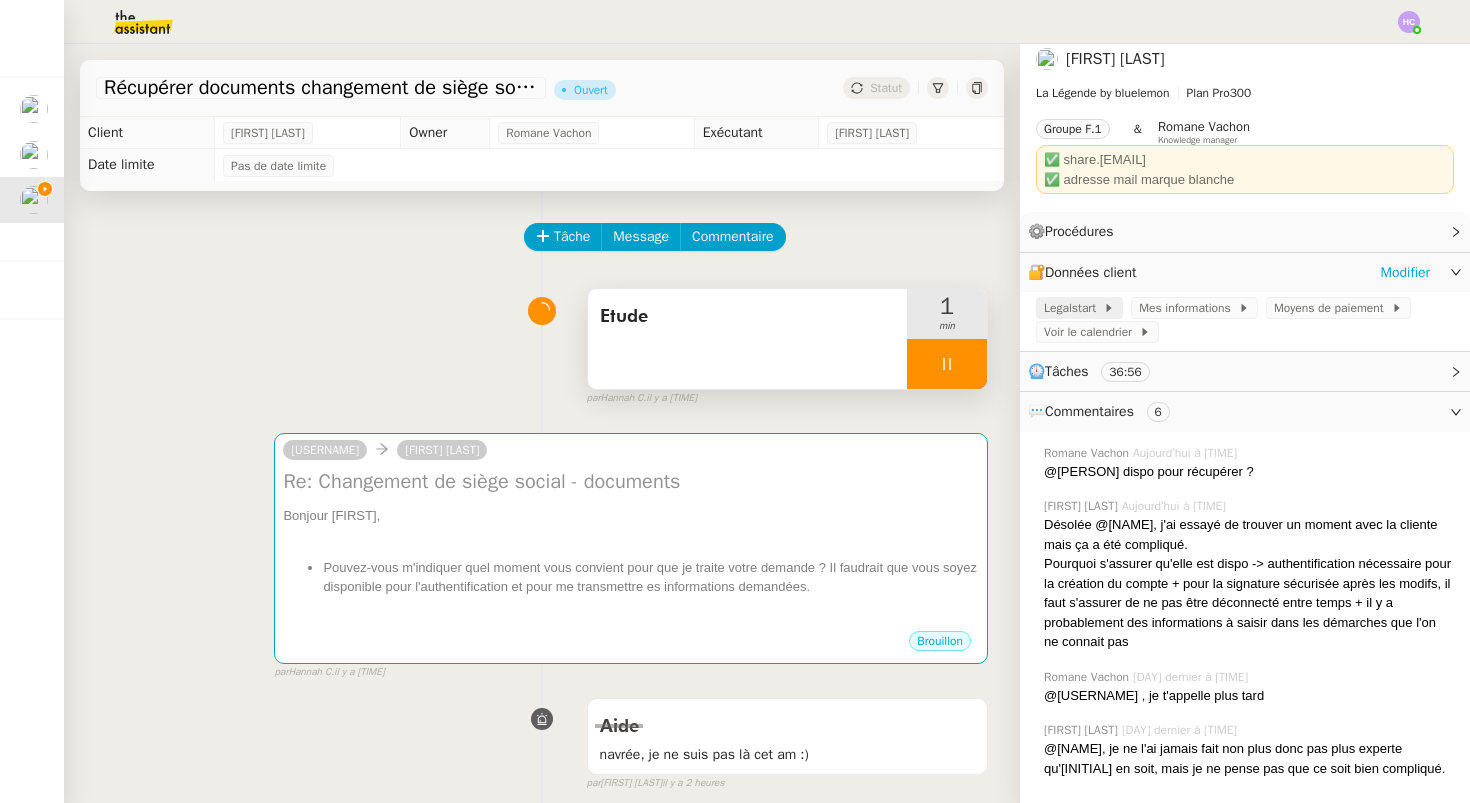 click on "Legalstart" 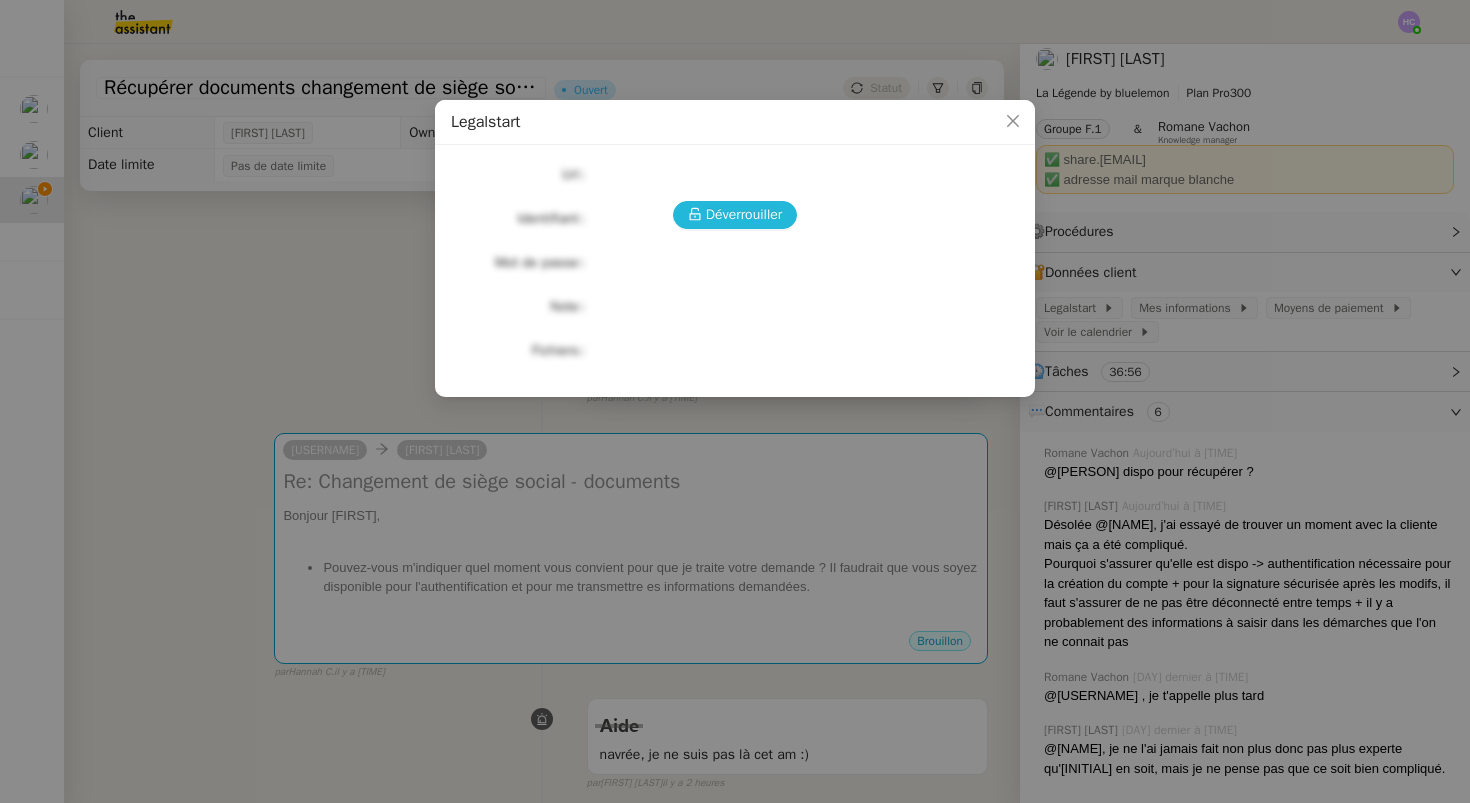 click on "Déverrouiller" at bounding box center (735, 215) 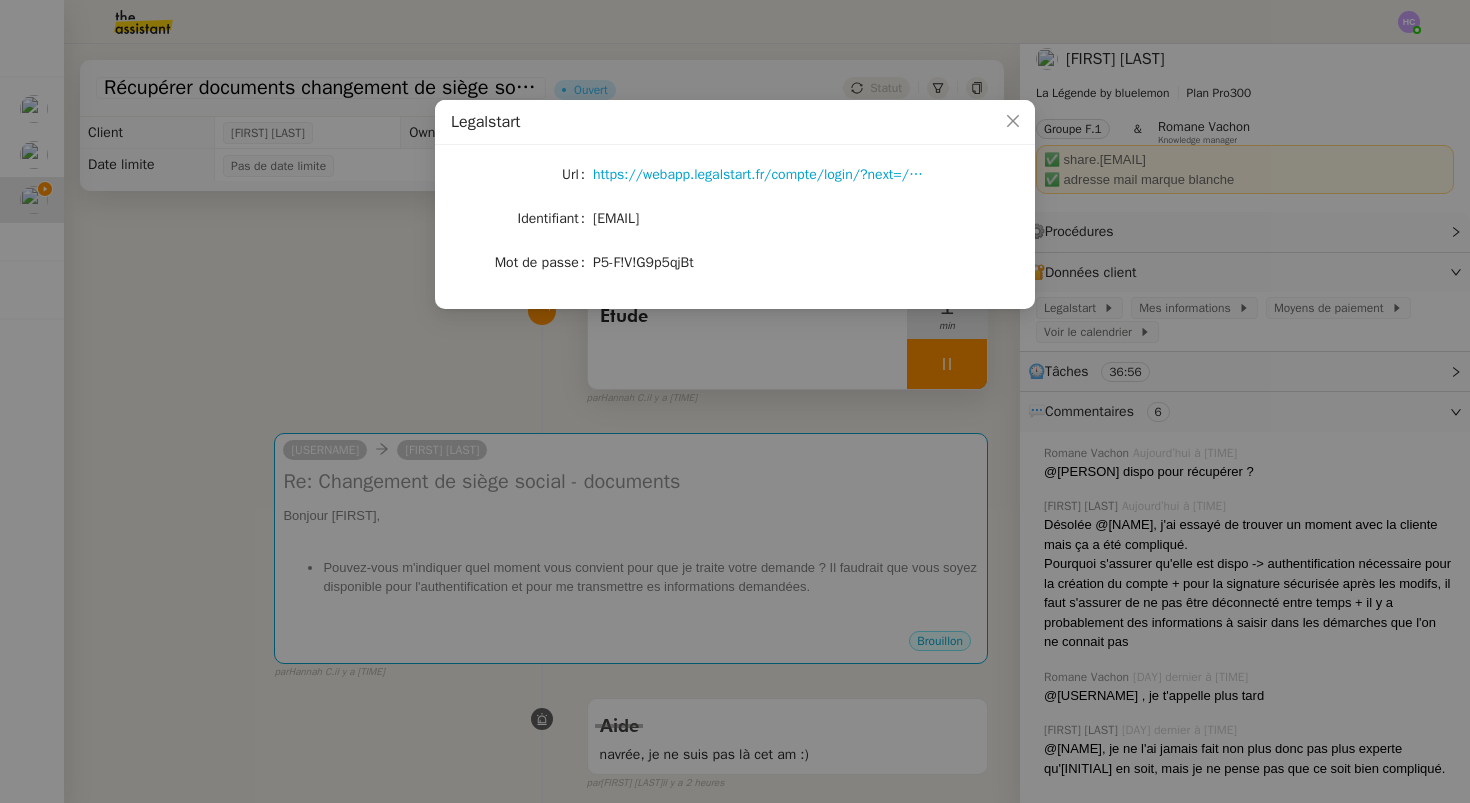 click on "[EMAIL]" 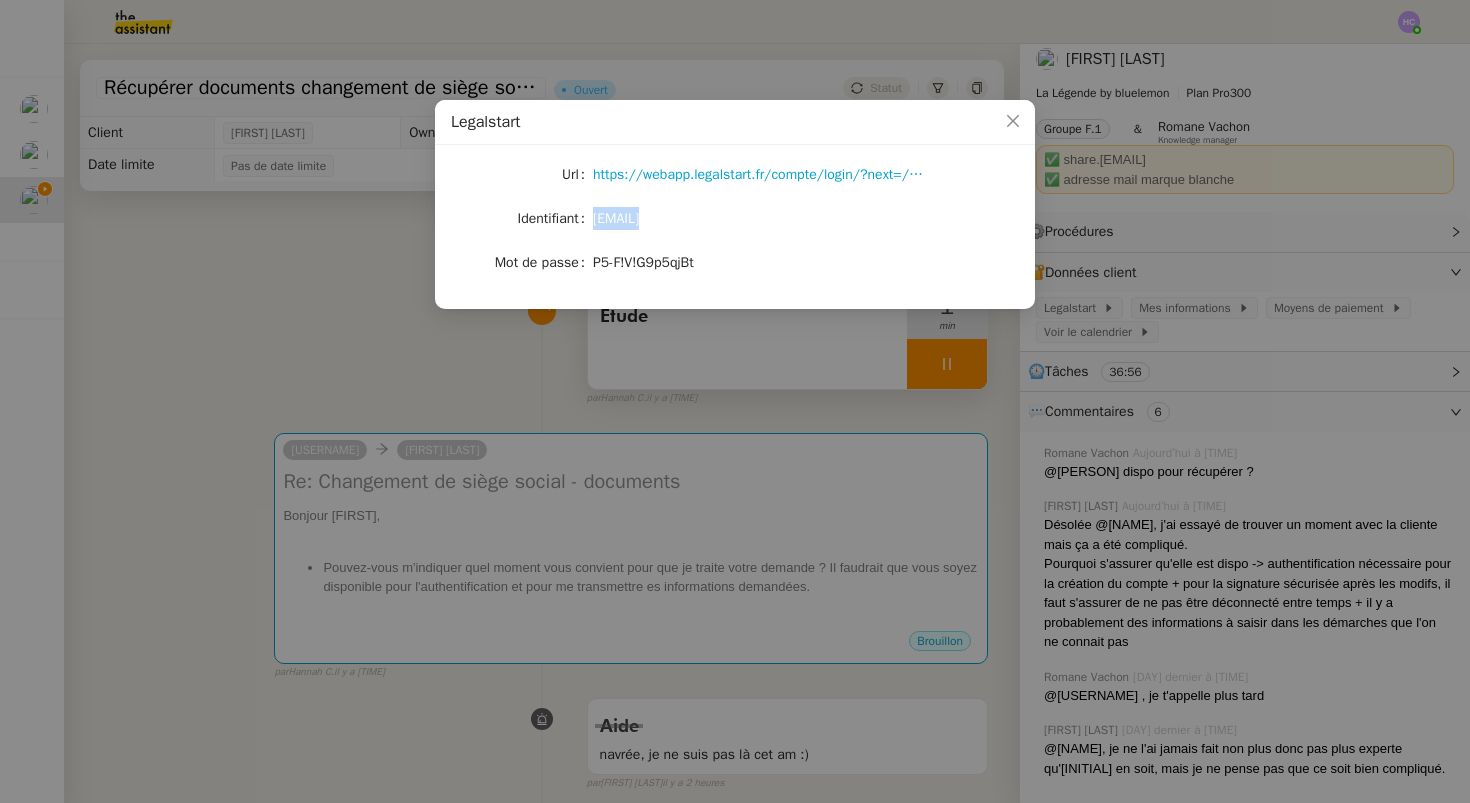 click on "[EMAIL]" 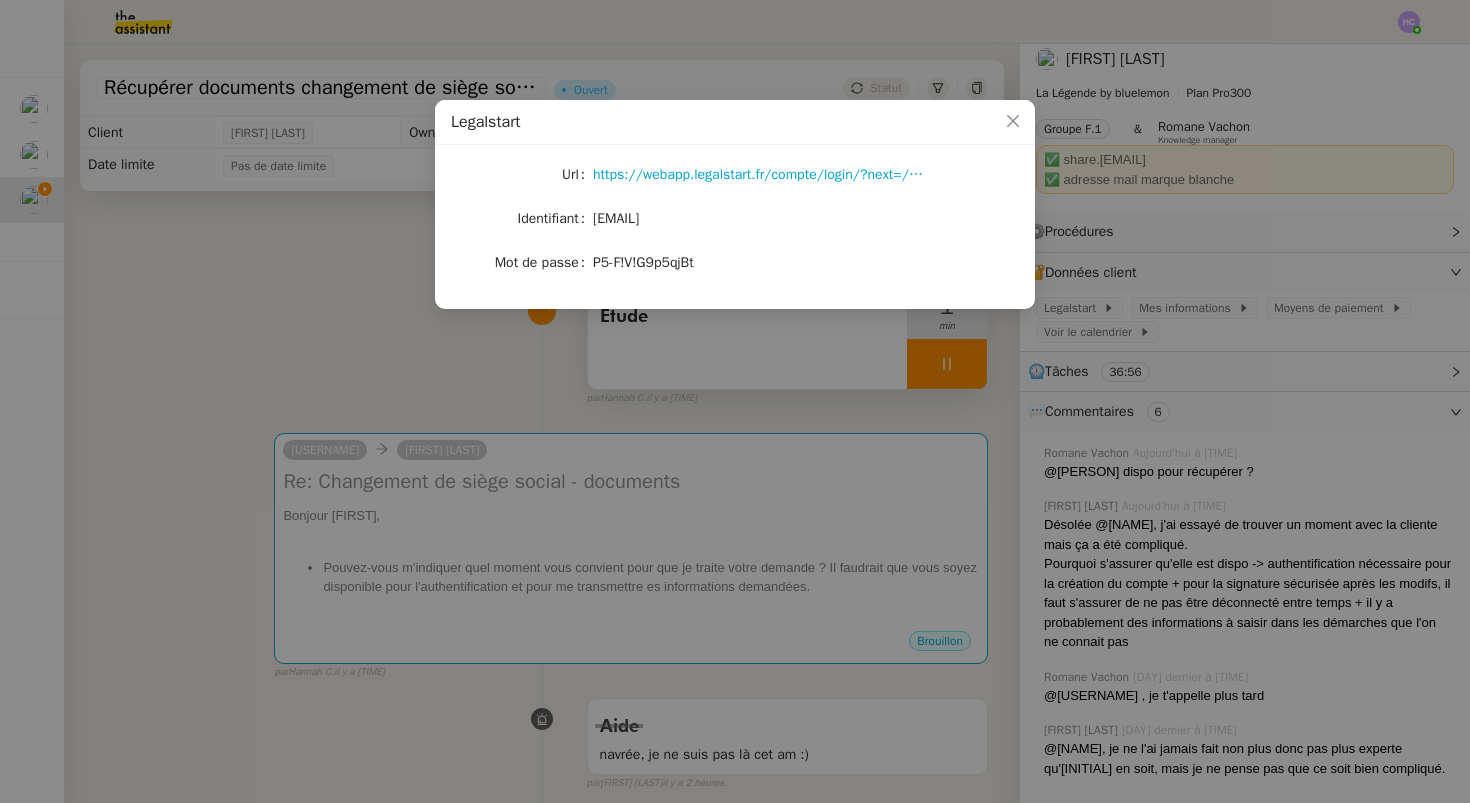 click on "[EMAIL]" 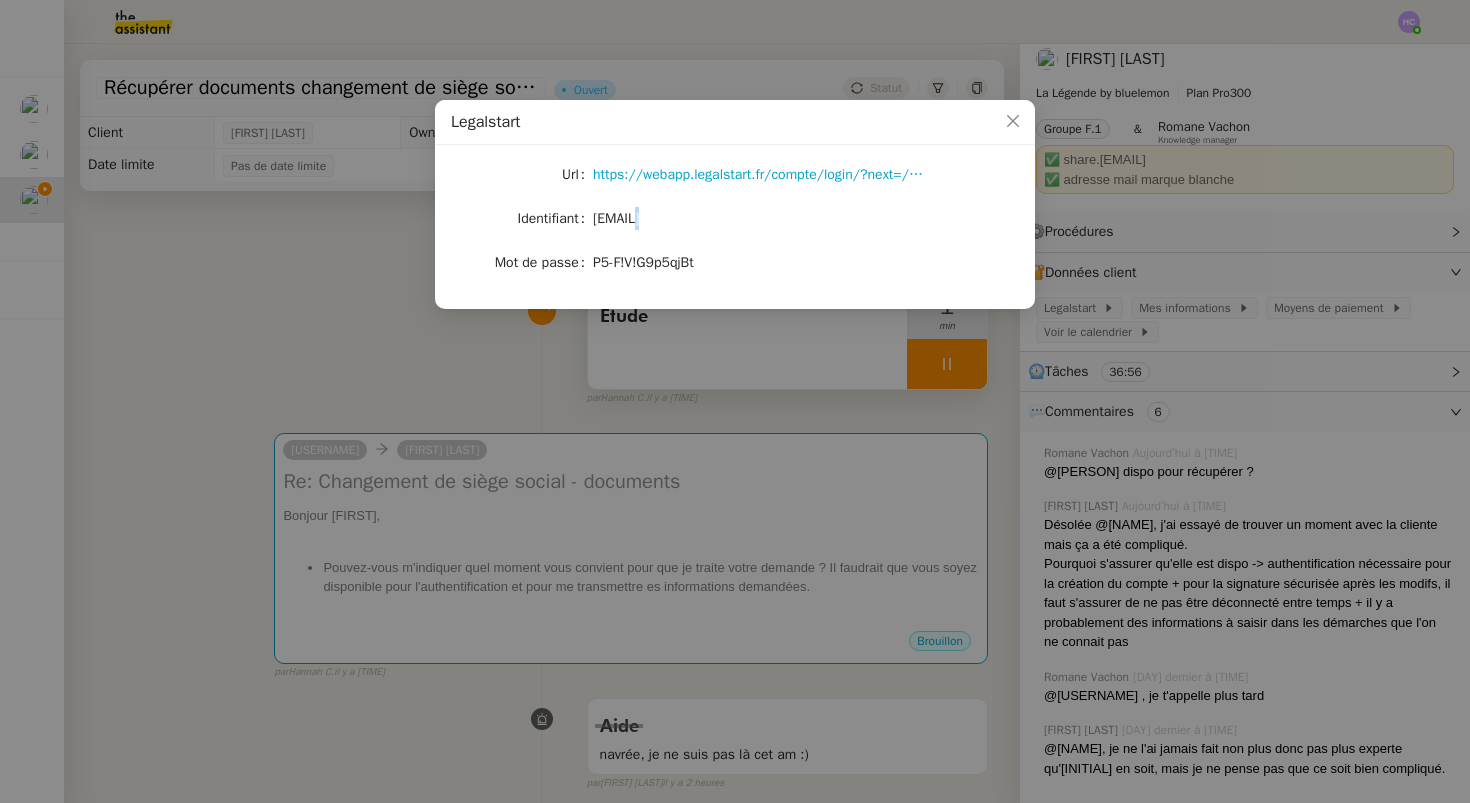 click on "[EMAIL]" 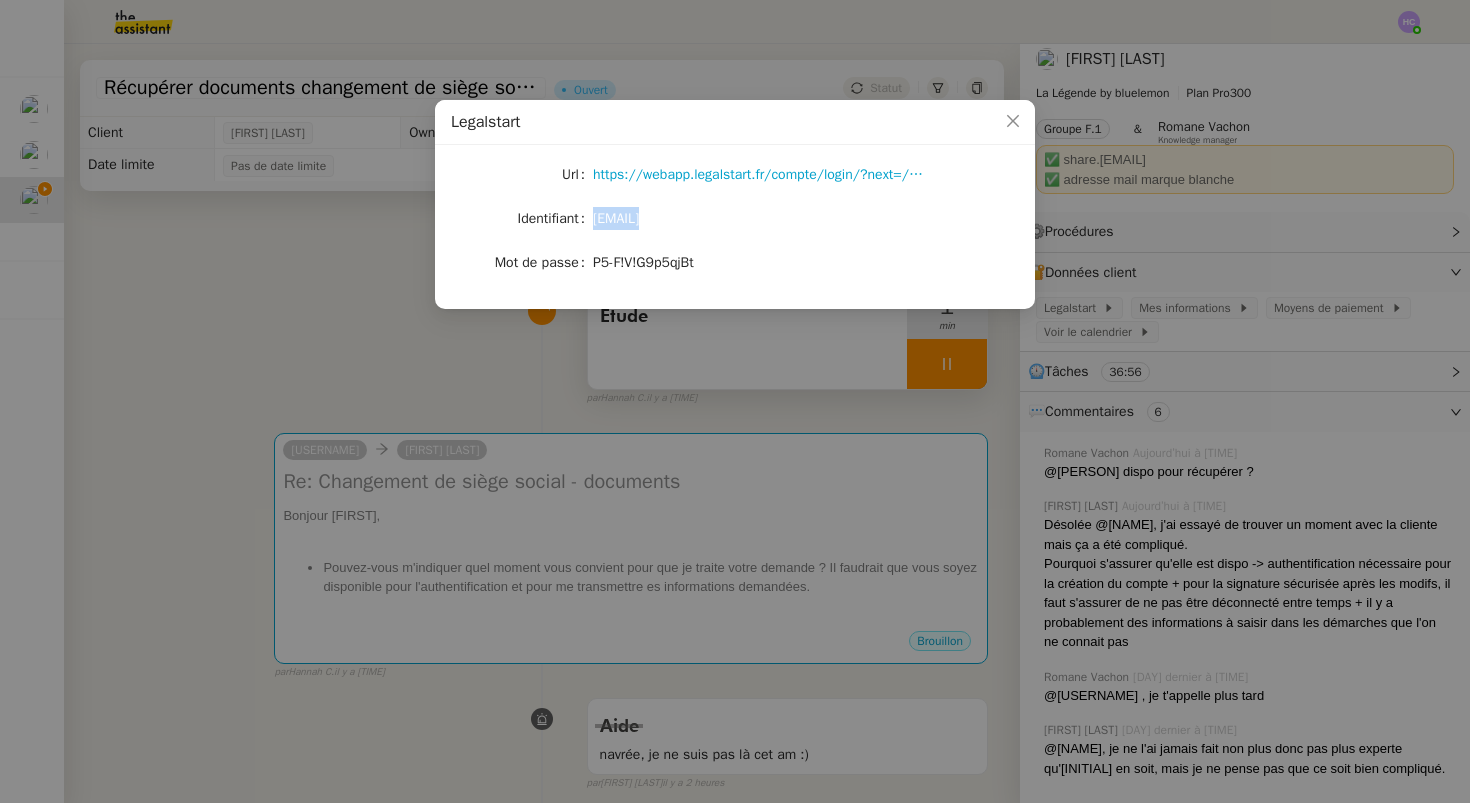 click on "[EMAIL]" 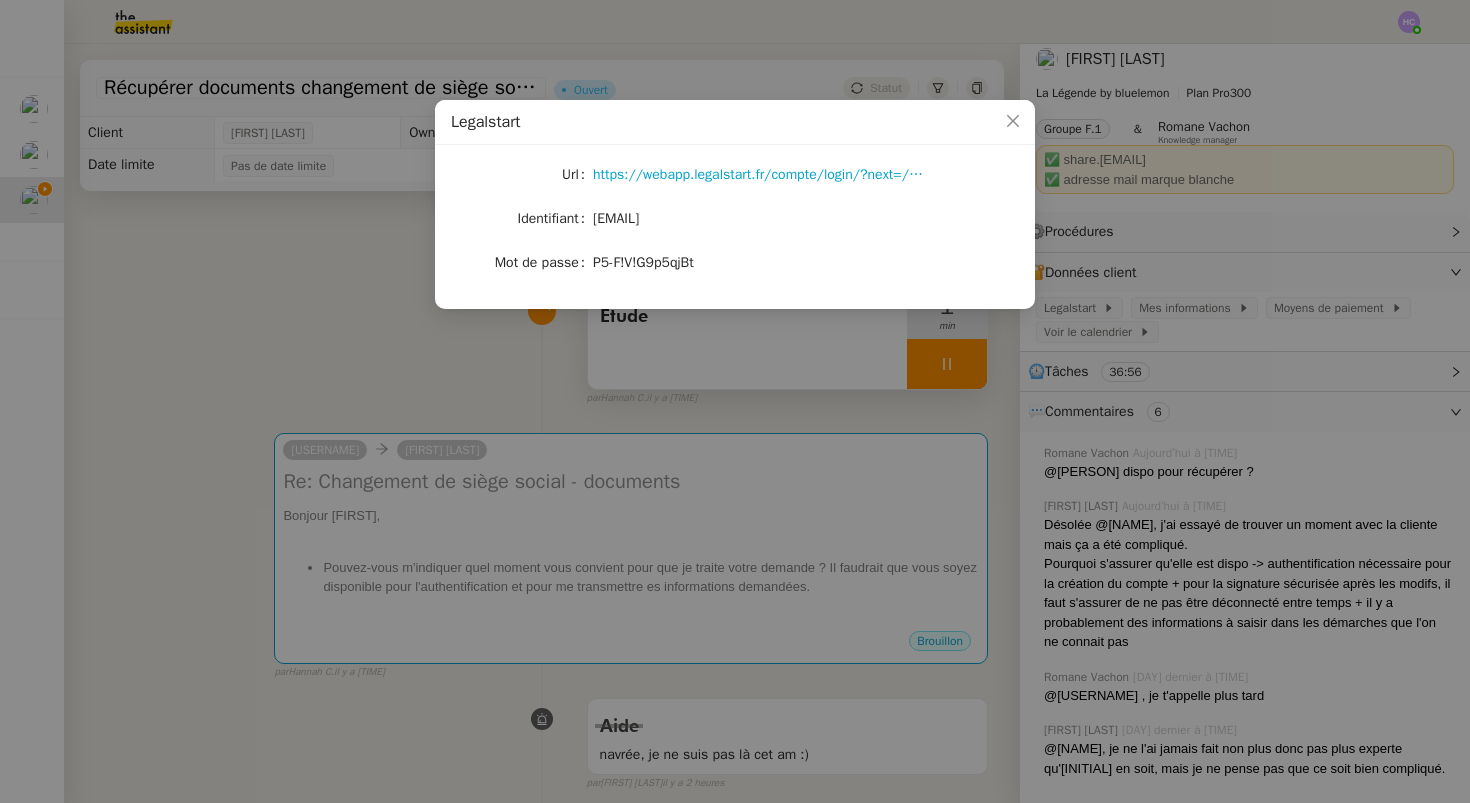 click on "P5-F!V!G9p5qjBt" 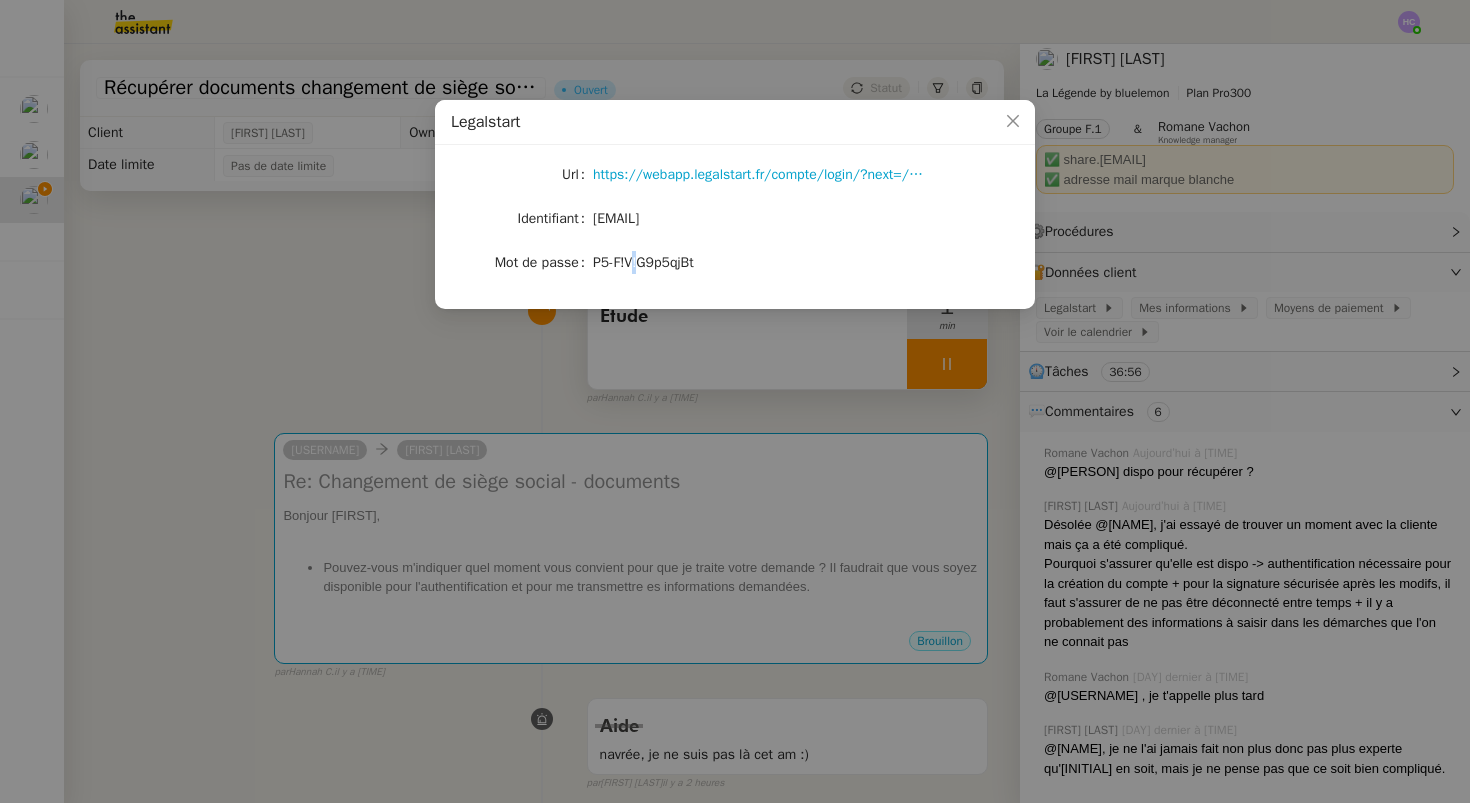 click on "P5-F!V!G9p5qjBt" 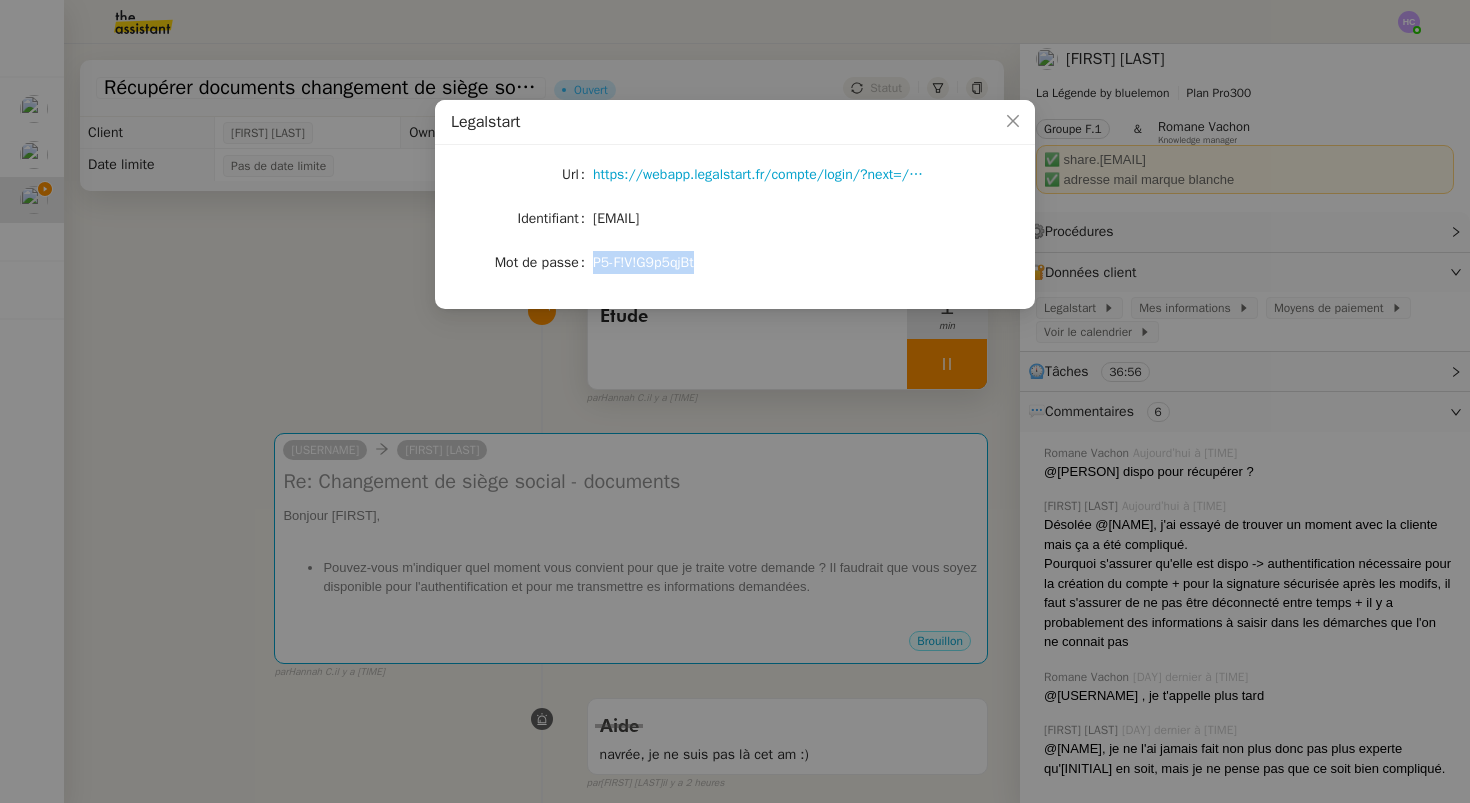 click on "P5-F!V!G9p5qjBt" 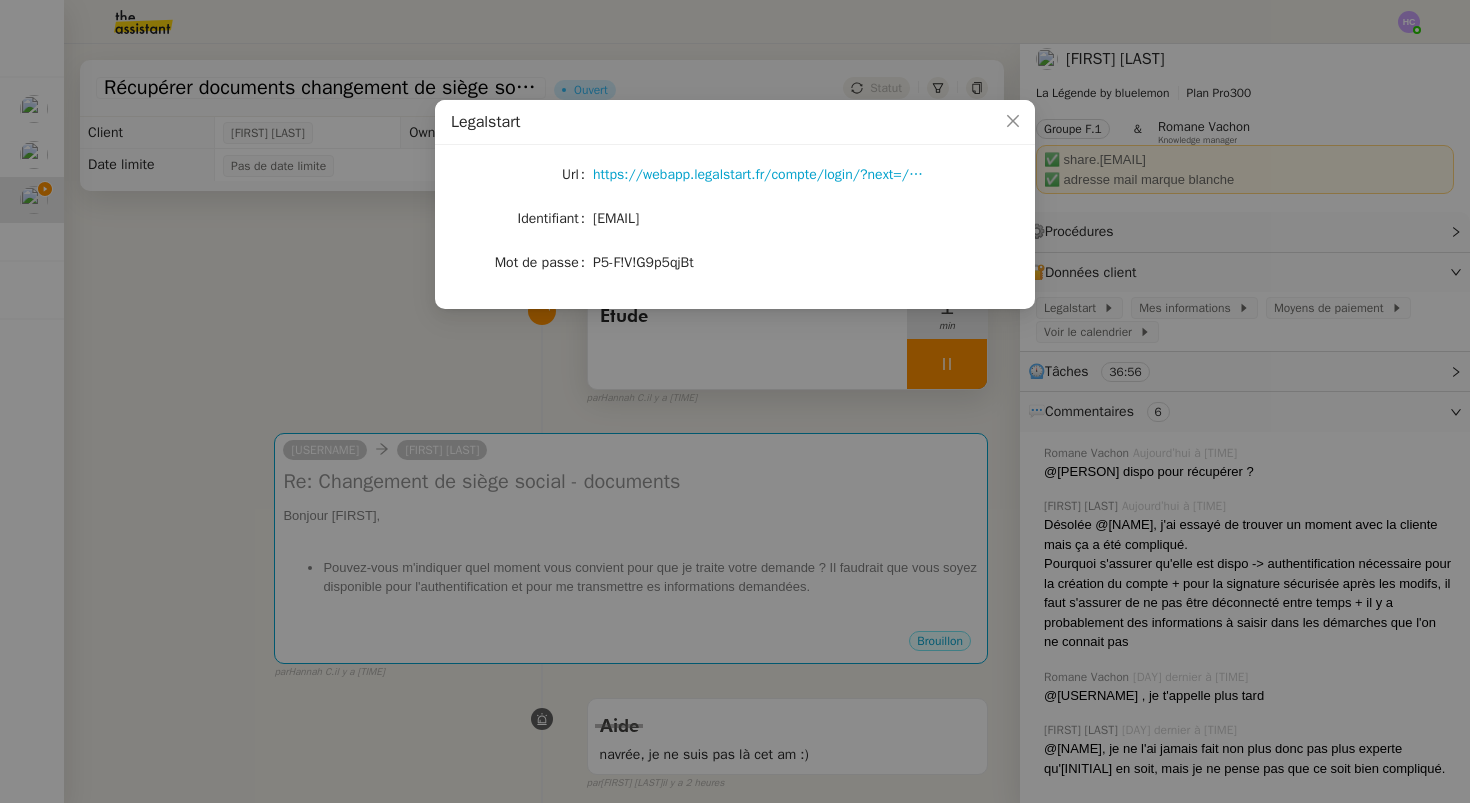 click on "Legalstart Url https://webapp.legalstart.fr/compte/login/?next=/workflow/5962638/documents/    Identifiant [EMAIL] Mot de passe [PASSWORD]" at bounding box center [735, 401] 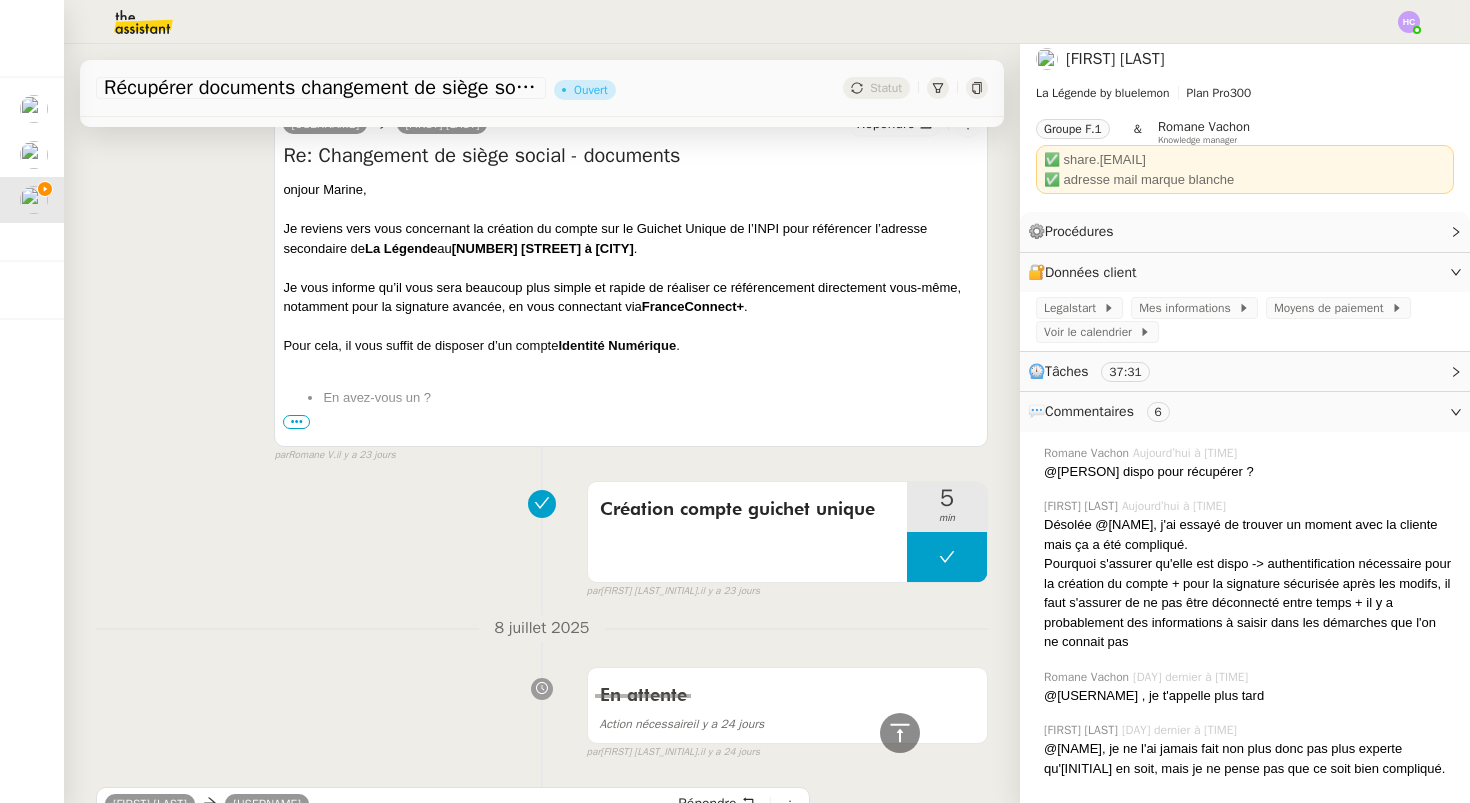 scroll, scrollTop: 10969, scrollLeft: 0, axis: vertical 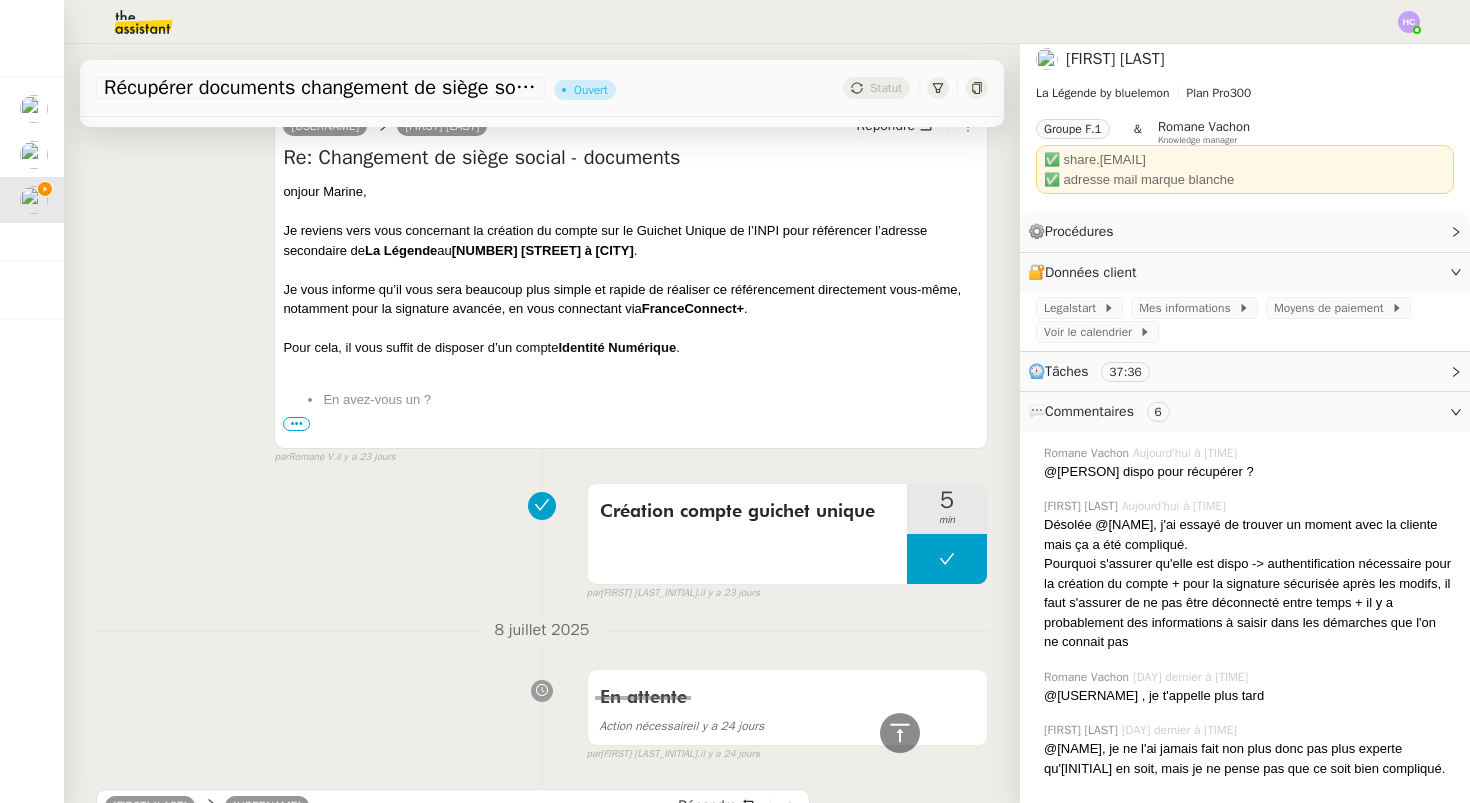 click on "•••" at bounding box center (296, 424) 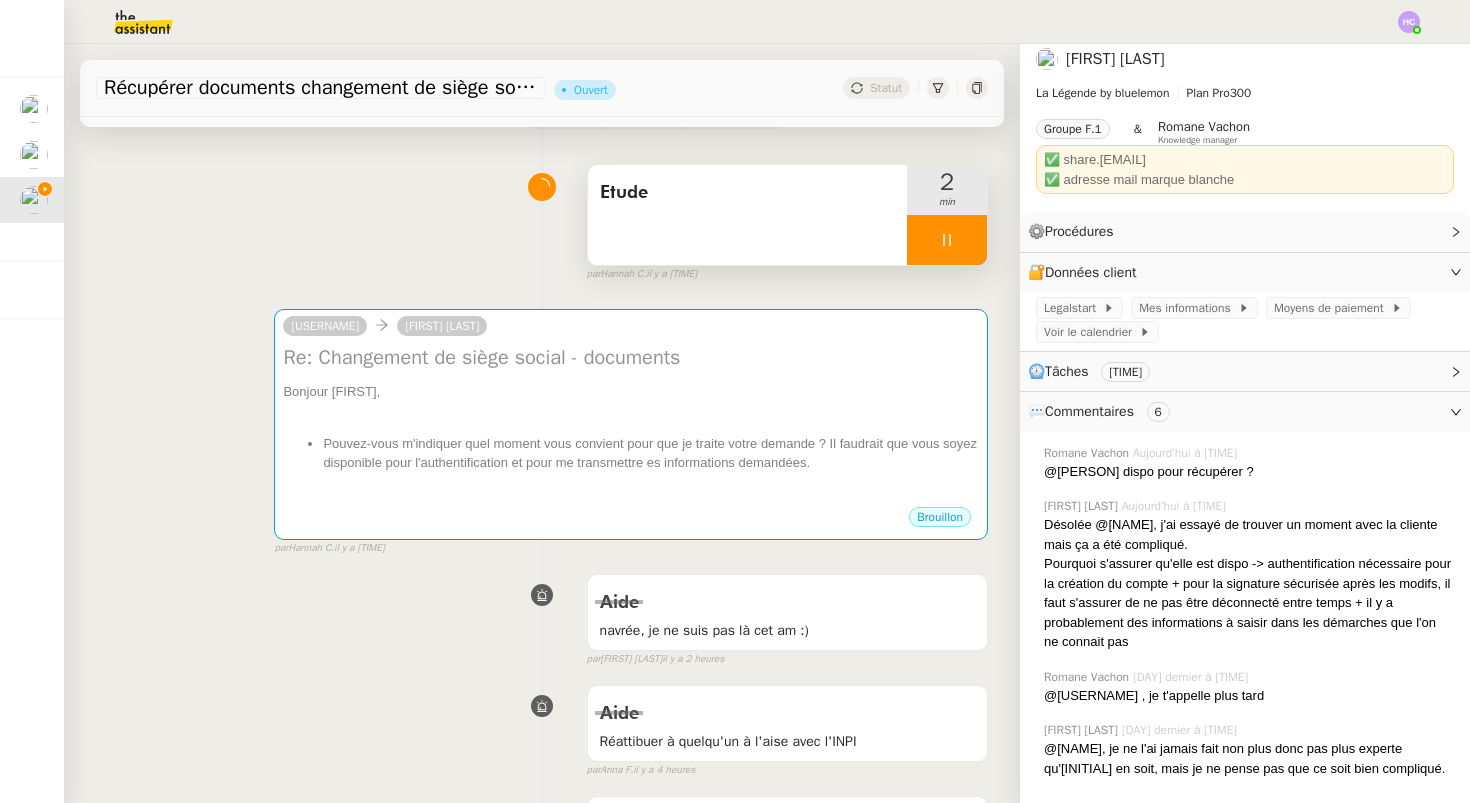 scroll, scrollTop: 122, scrollLeft: 0, axis: vertical 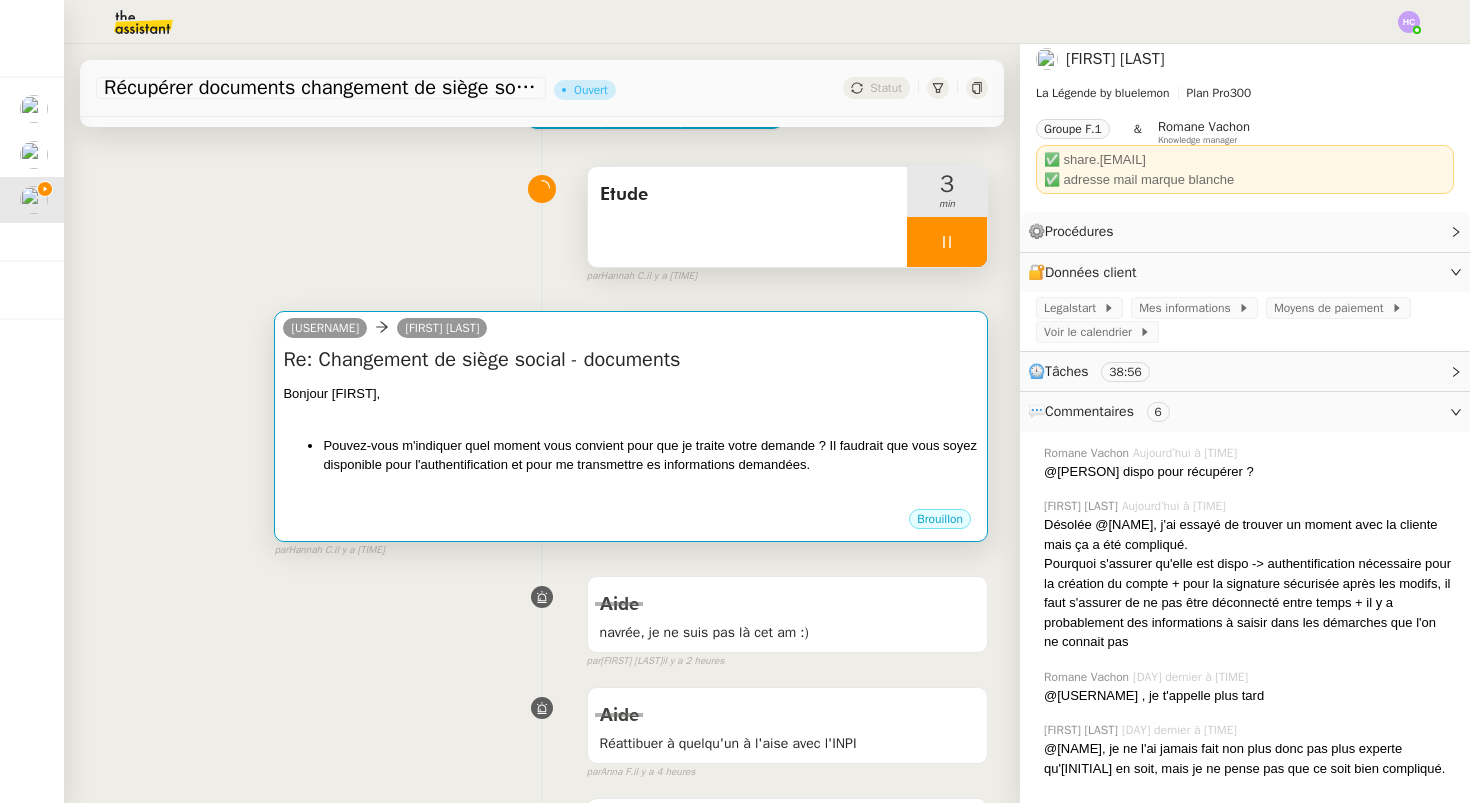 click on "Bonjour [PERSON], Pouvez-vous m'indiquer quel moment vous convient pour que je traite votre demande ? Il faudrait que vous soyez disponible pour l'authentification et pour me transmettre es informations demandées." at bounding box center [631, 446] 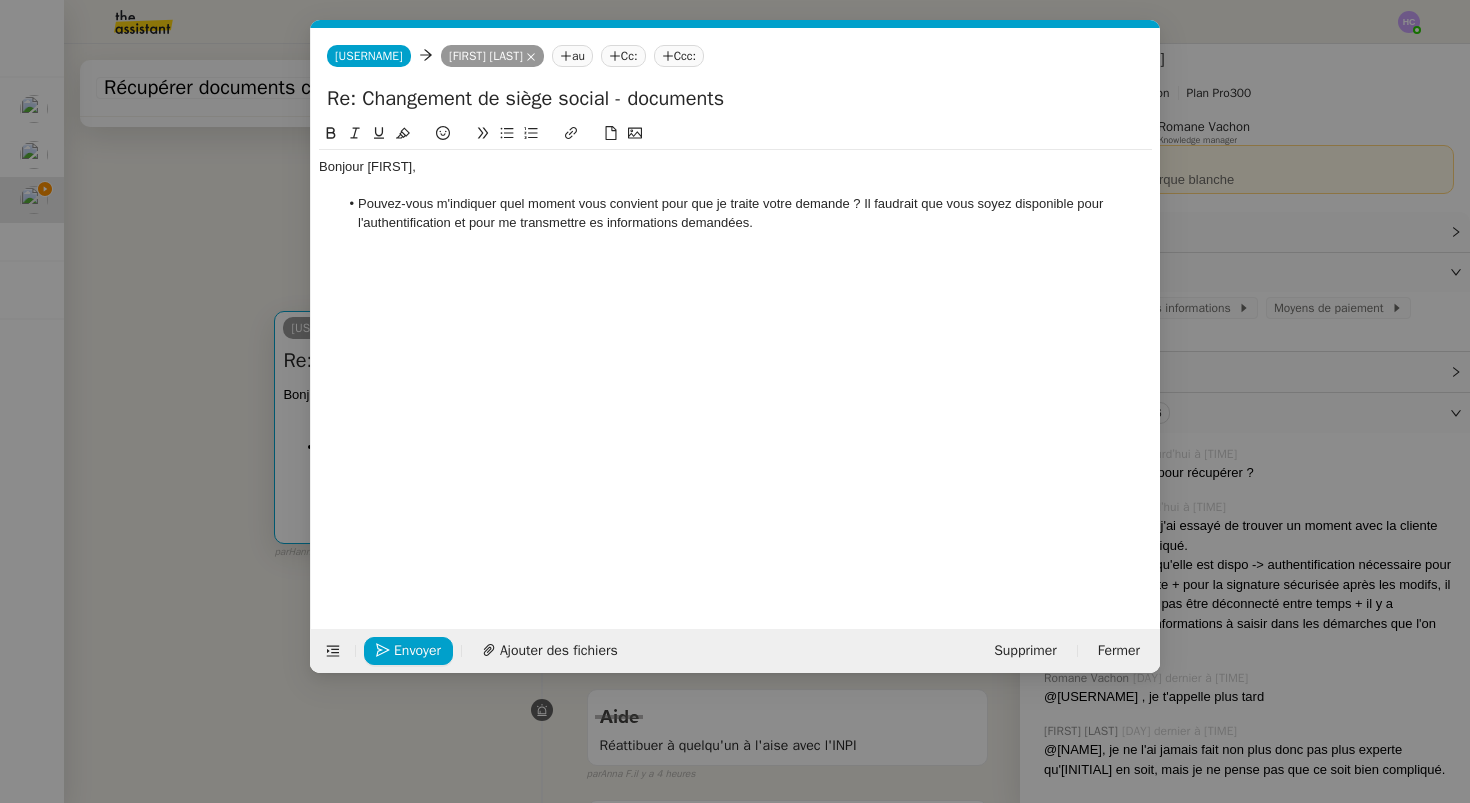 scroll, scrollTop: 0, scrollLeft: 42, axis: horizontal 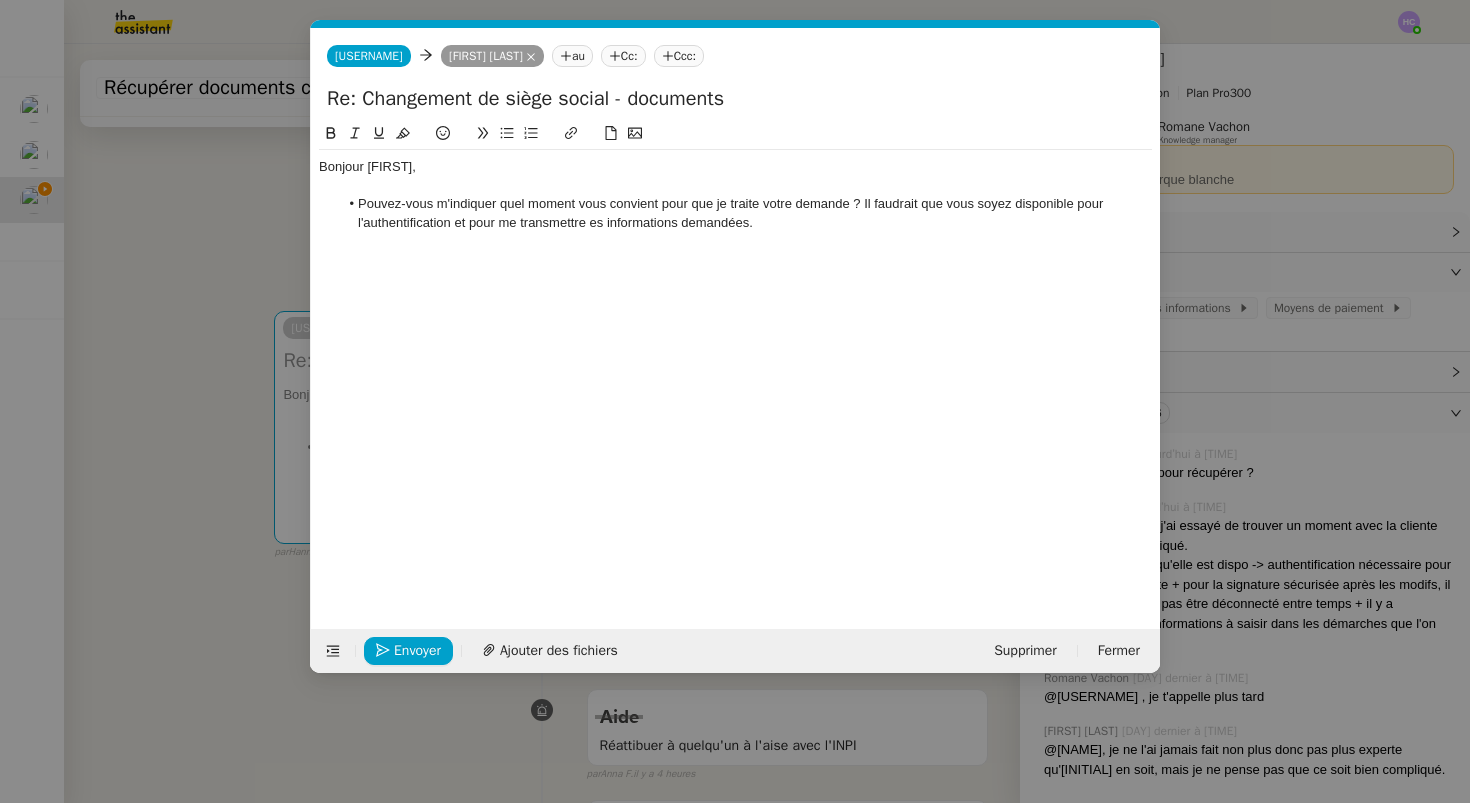click on "Service TA - VOYAGE - PROPOSITION GLOBALE    A utiliser dans le cadre de proposition de déplacement TA - RELANCE CLIENT (EN)    Relancer un client lorsqu'il n'a pas répondu à un précédent message BAFERTY - MAIL AUDITION    A utiliser dans le cadre de la procédure d'envoi des mails d'audition TA - PUBLICATION OFFRE D'EMPLOI     Organisation du recrutement Discours de présentation du paiement sécurisé    TA - VOYAGES - PROPOSITION ITINERAIRE    Soumettre les résultats d'une recherche TA - CONFIRMATION PAIEMENT (EN)    Confirmer avec le client de modèle de transaction - Attention Plan Pro nécessaire. TA - COURRIER EXPEDIE (recommandé)    A utiliser dans le cadre de l'envoi d'un courrier recommandé TA - PARTAGE DE CALENDRIER (EN)    A utiliser pour demander au client de partager son calendrier afin de faciliter l'accès et la gestion PSPI - Appel de fonds MJL    A utiliser dans le cadre de la procédure d'appel de fonds MJL TA - RELANCE CLIENT    Virement bancaire Qonto Perso" at bounding box center [735, 401] 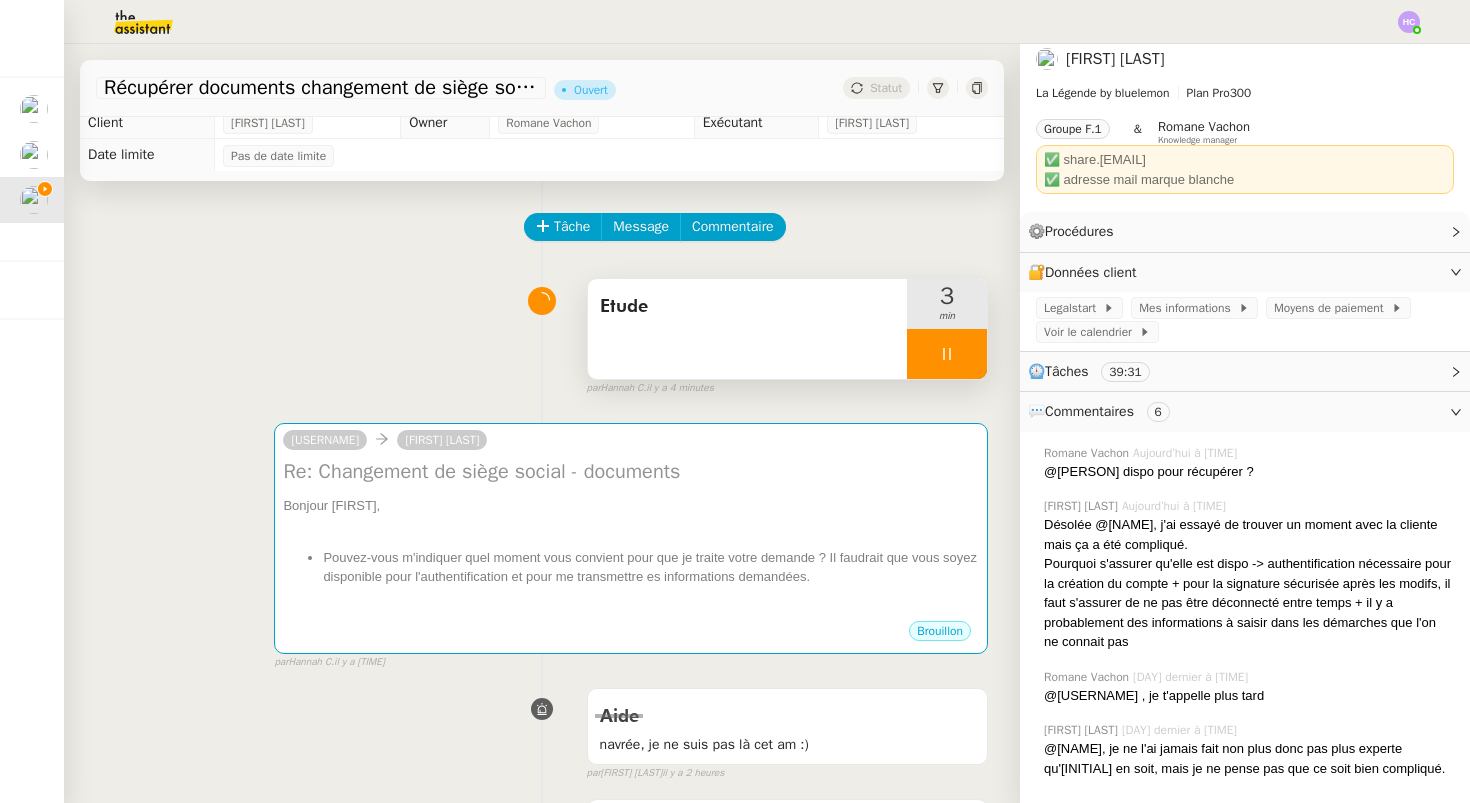 scroll, scrollTop: 0, scrollLeft: 0, axis: both 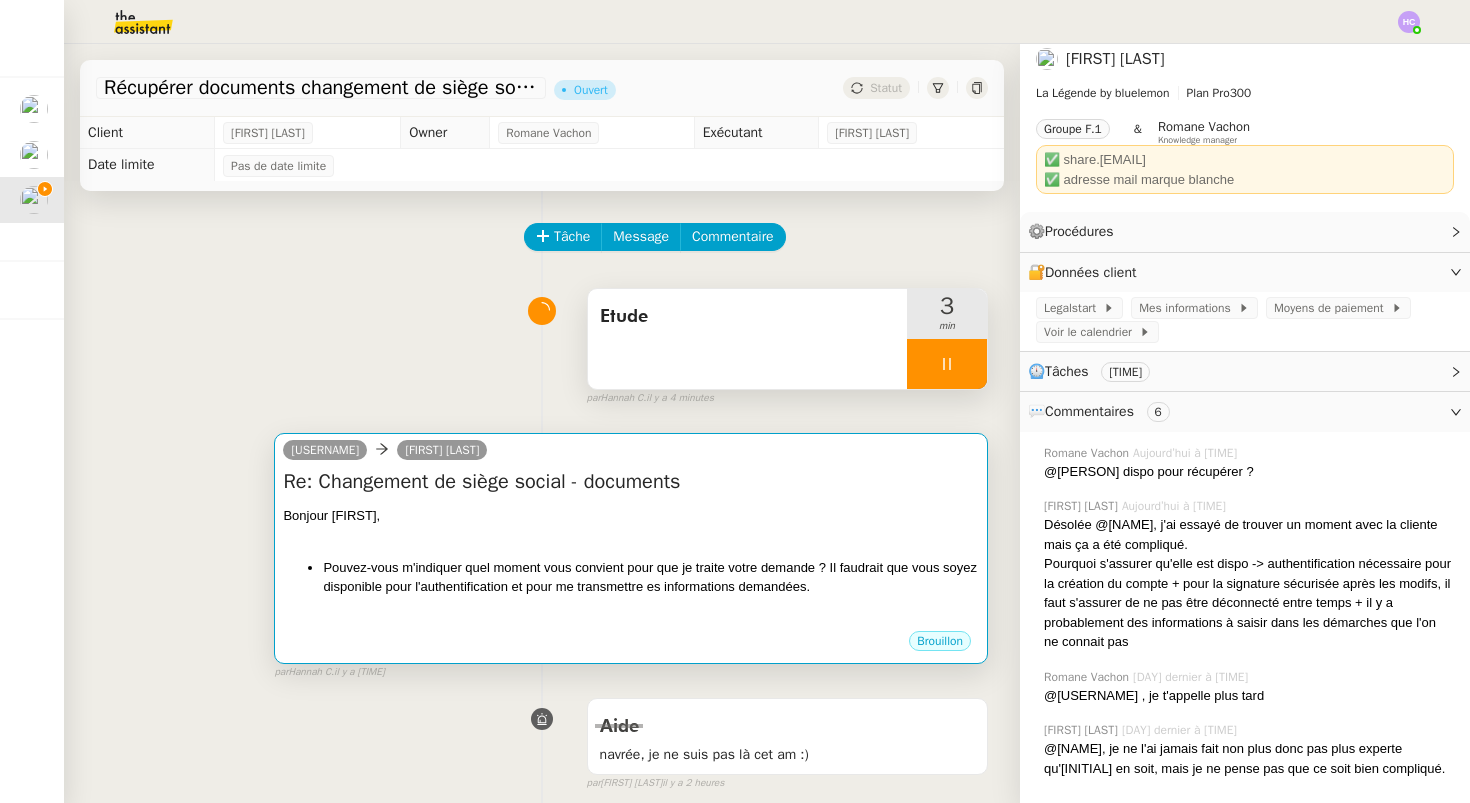 click on "Pouvez-vous m'indiquer quel moment vous convient pour que je traite votre demande ? Il faudrait que vous soyez disponible pour l'authentification et pour me transmettre es informations demandées." at bounding box center [651, 577] 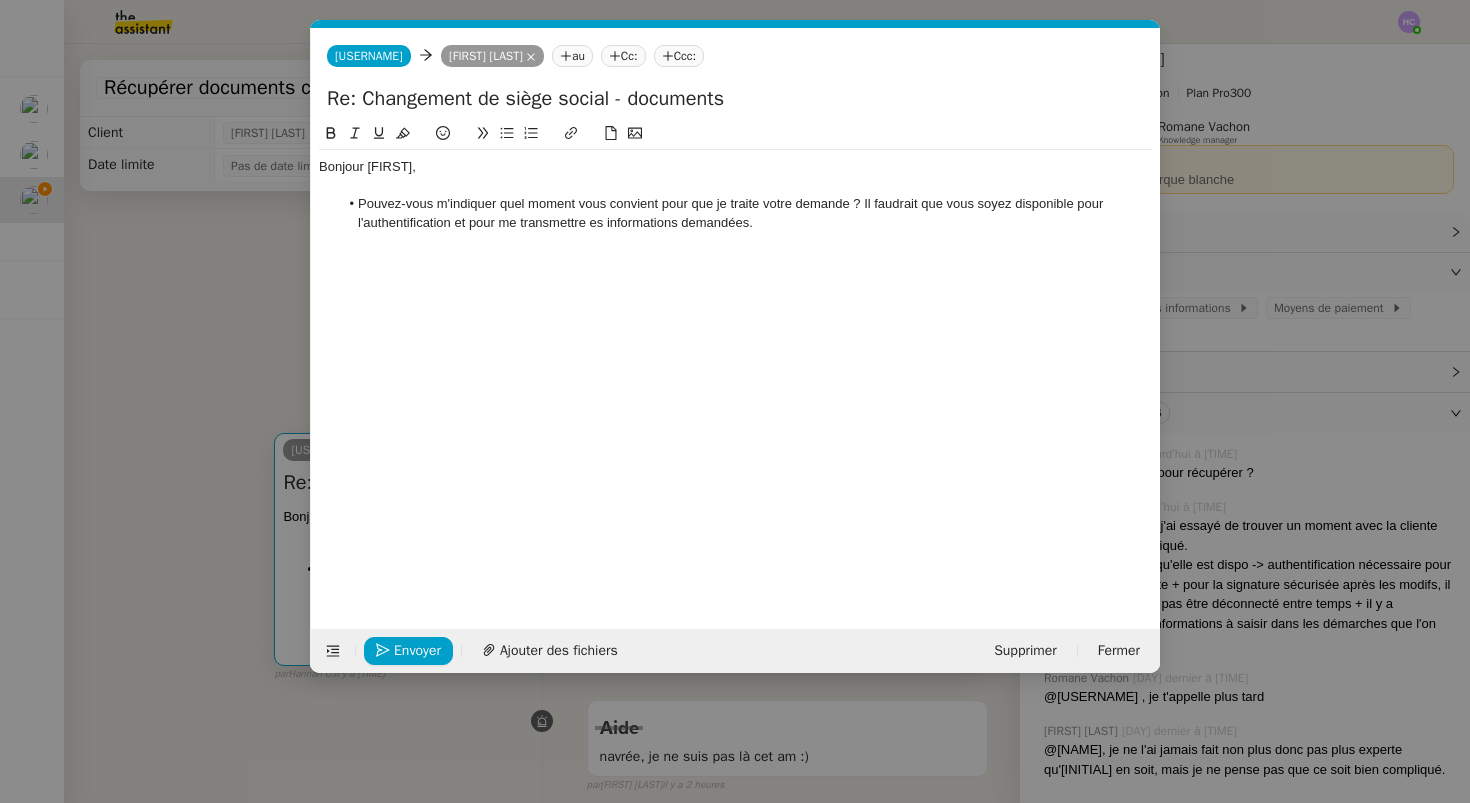 scroll, scrollTop: 0, scrollLeft: 42, axis: horizontal 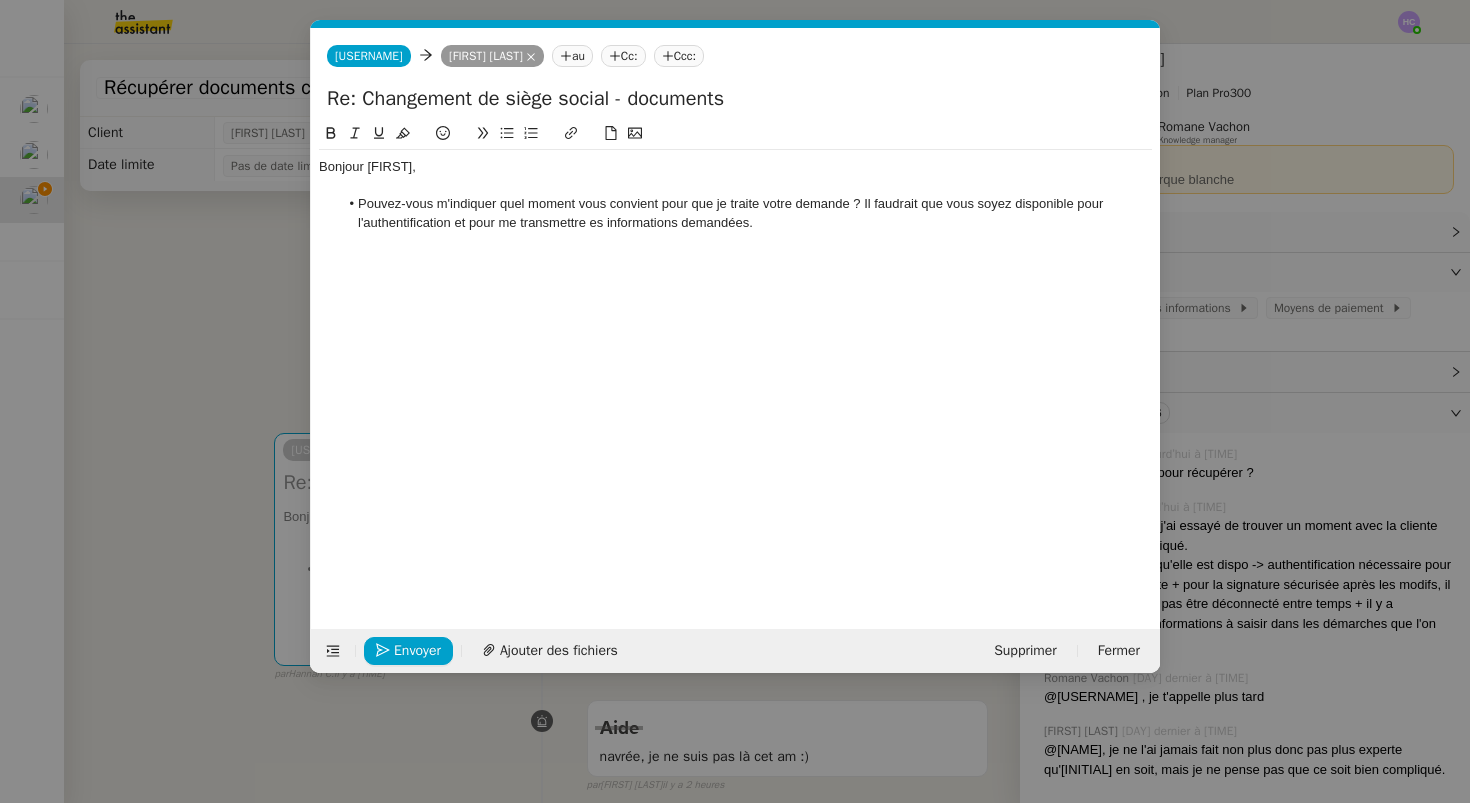 click on "Pouvez-vous m'indiquer quel moment vous convient pour que je traite votre demande ? Il faudrait que vous soyez disponible pour l'authentification et pour me transmettre es informations demandées." 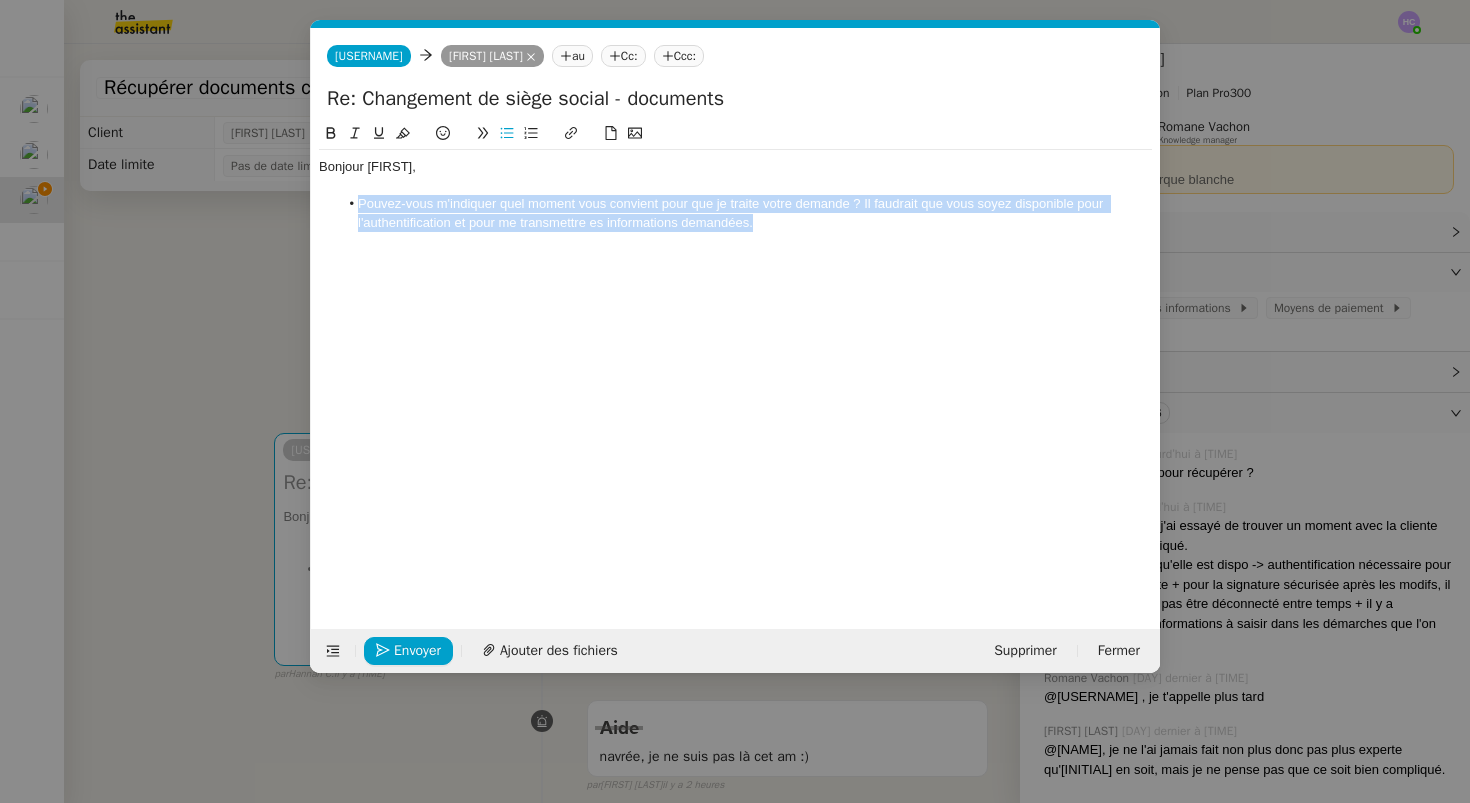 drag, startPoint x: 768, startPoint y: 228, endPoint x: 358, endPoint y: 210, distance: 410.39493 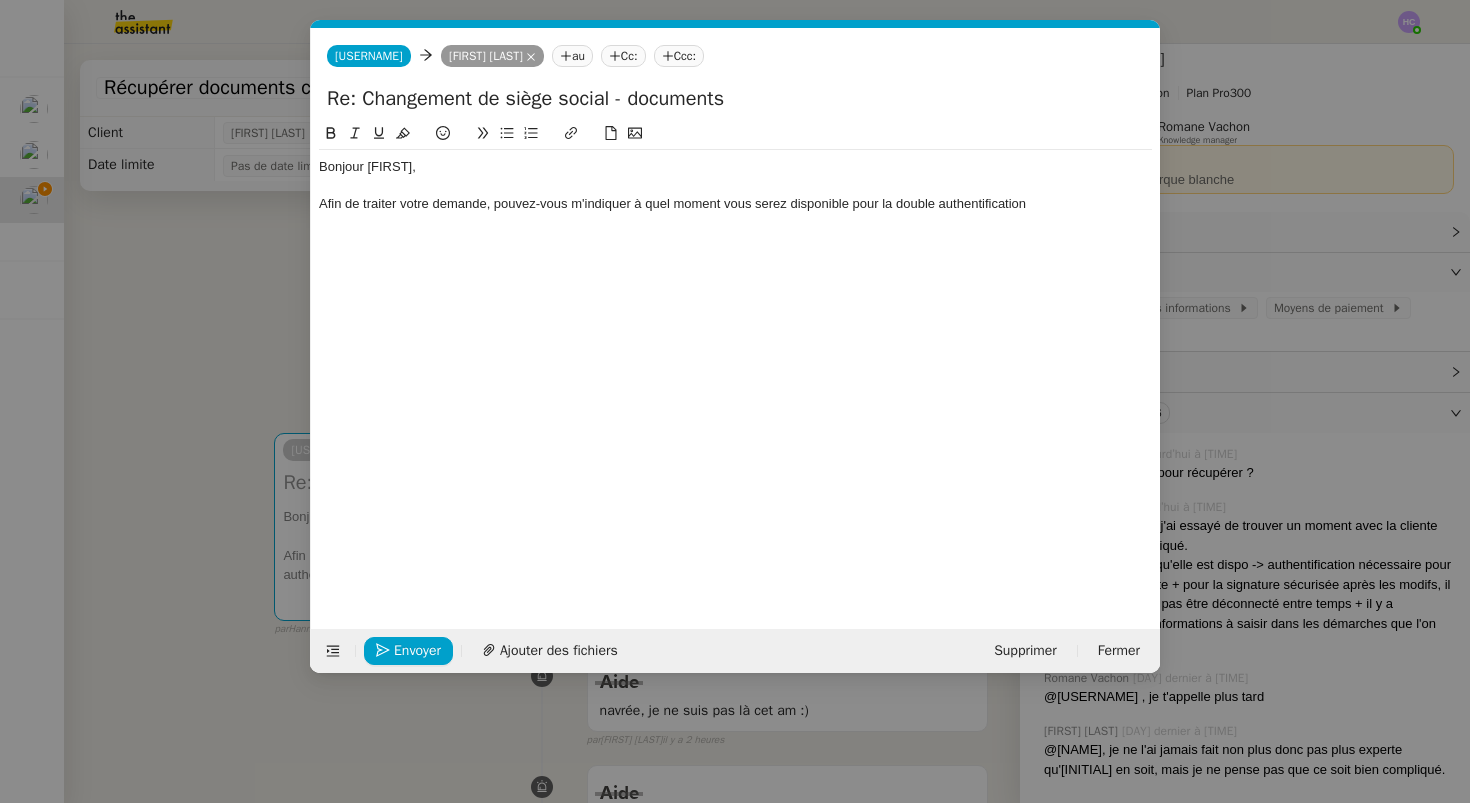 drag, startPoint x: 898, startPoint y: 205, endPoint x: 1085, endPoint y: 207, distance: 187.0107 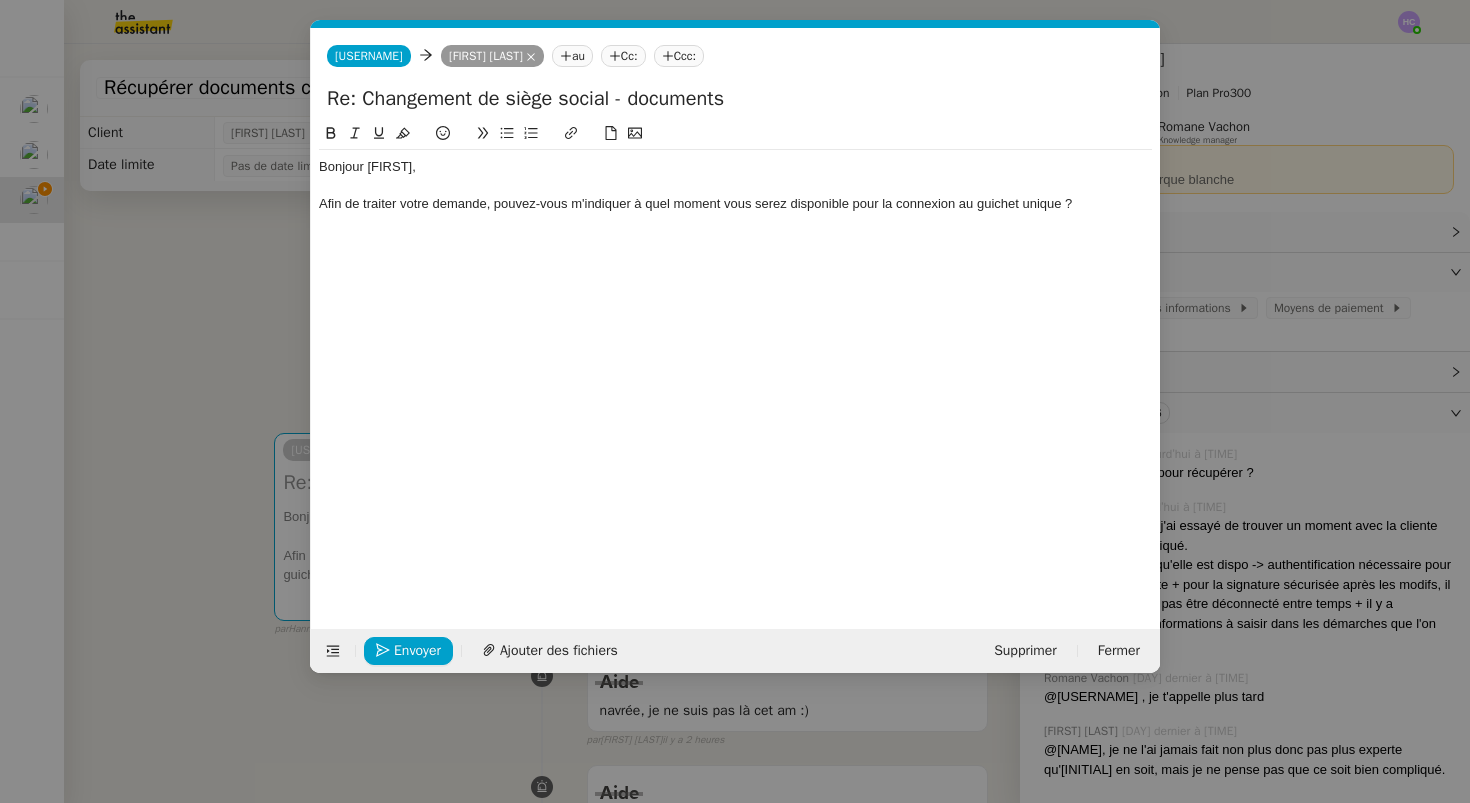 click on "Afin de traiter votre demande, pouvez-vous m'indiquer à quel moment vous serez disponible pour la connexion au guichet unique ?" 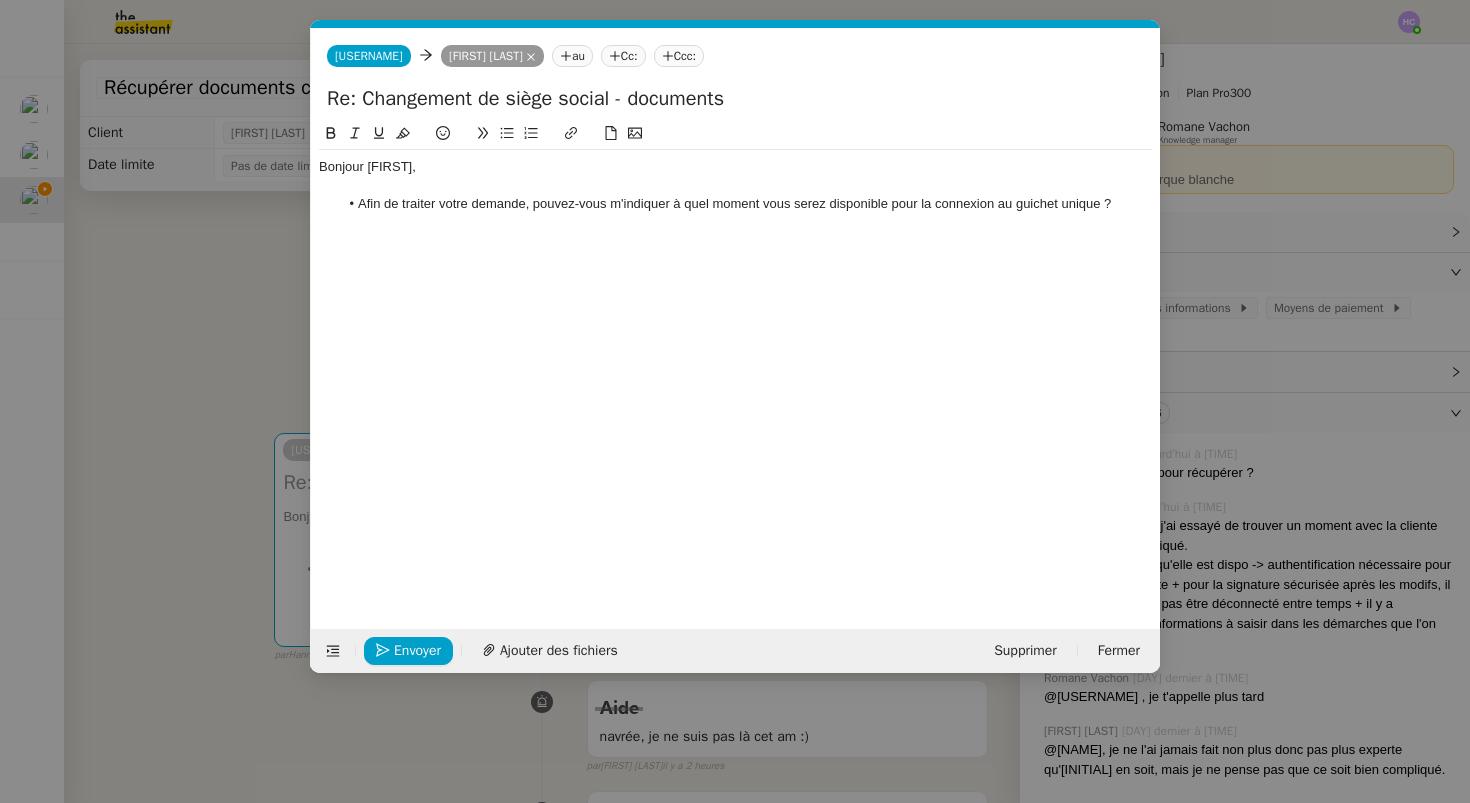click on "Afin de traiter votre demande, pouvez-vous m'indiquer à quel moment vous serez disponible pour la connexion au guichet unique ?" 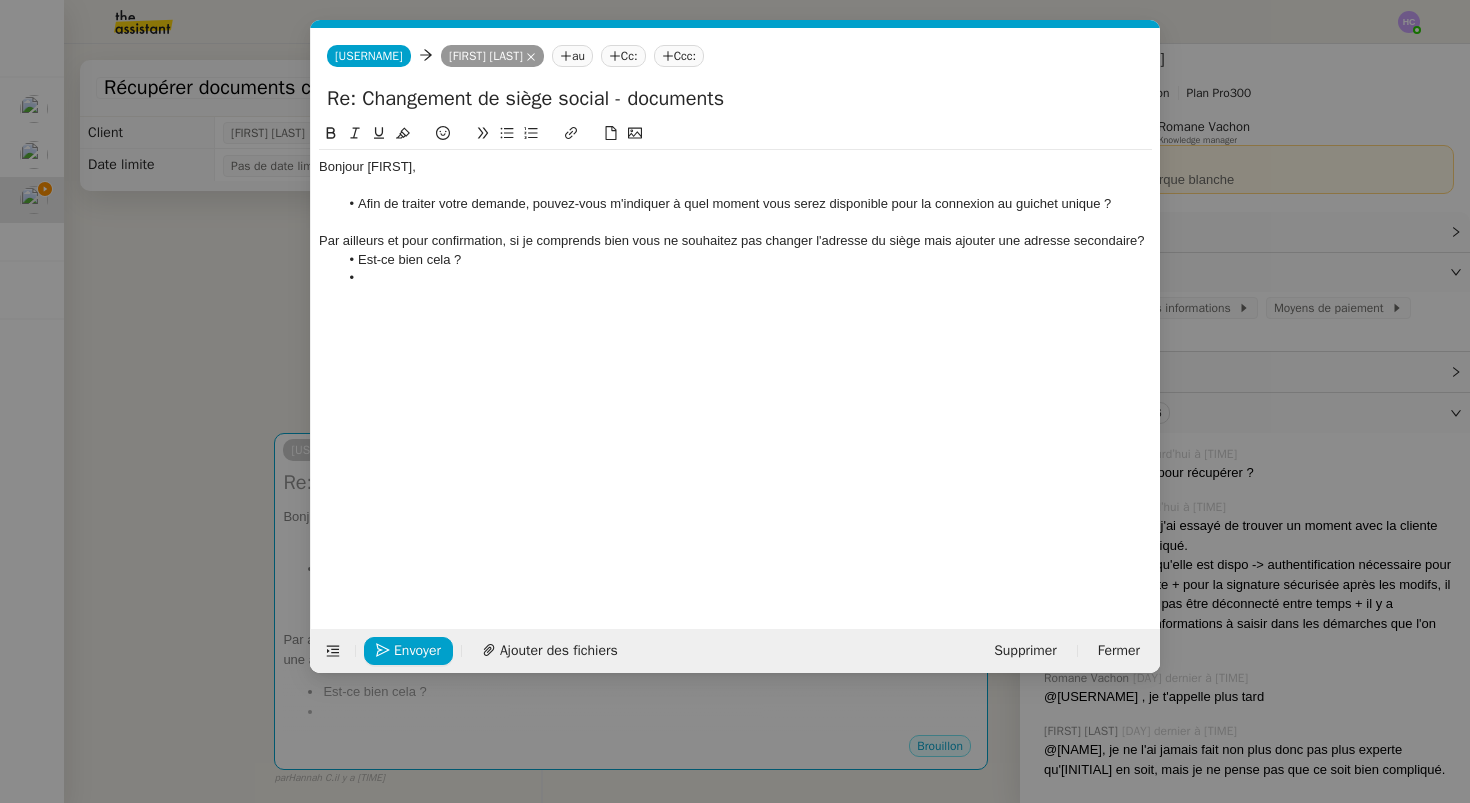 click 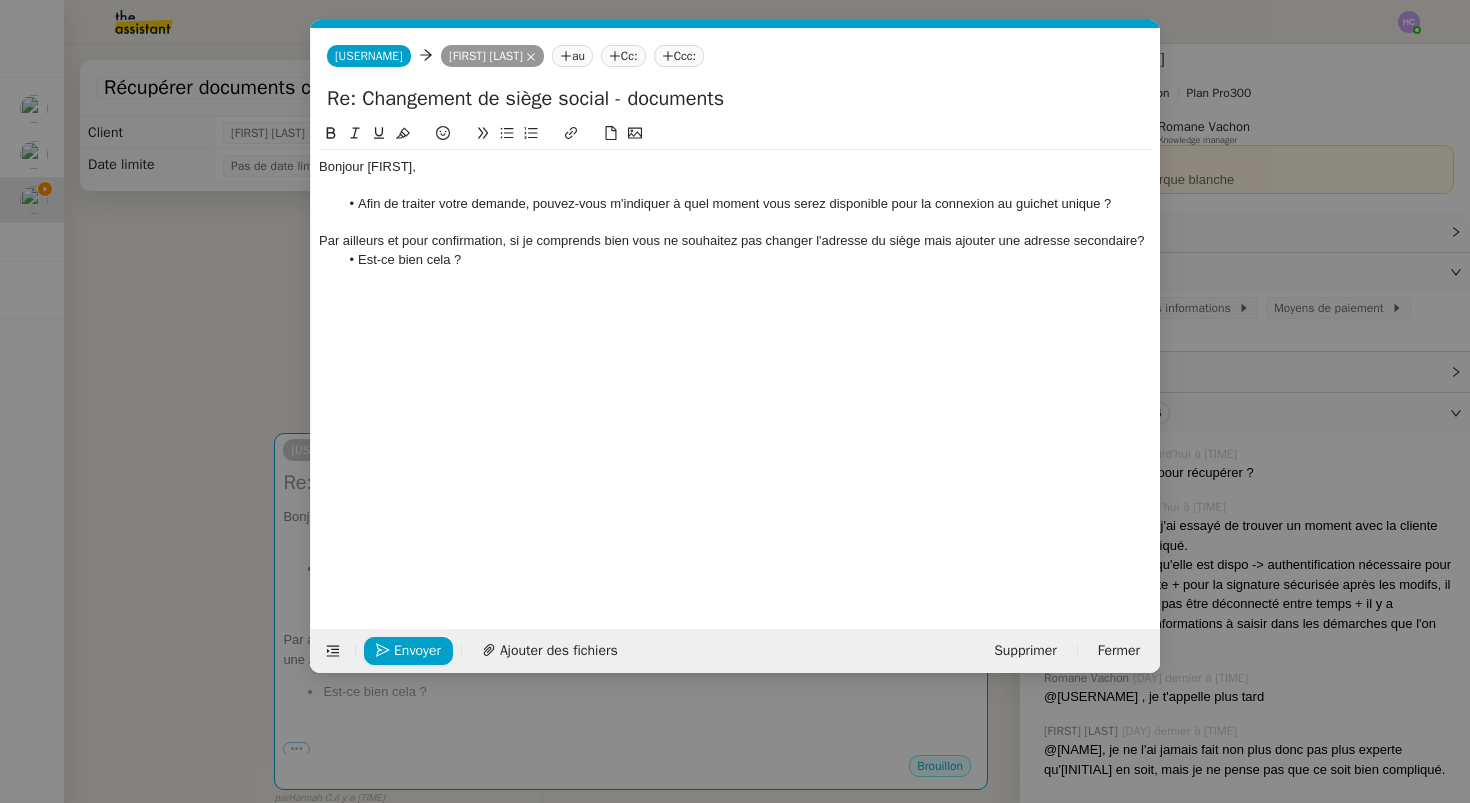 click on "Par ailleurs et pour confirmation, si je comprends bien vous ne souhaitez pas changer l'adresse du siège mais ajouter une adresse secondaire?" 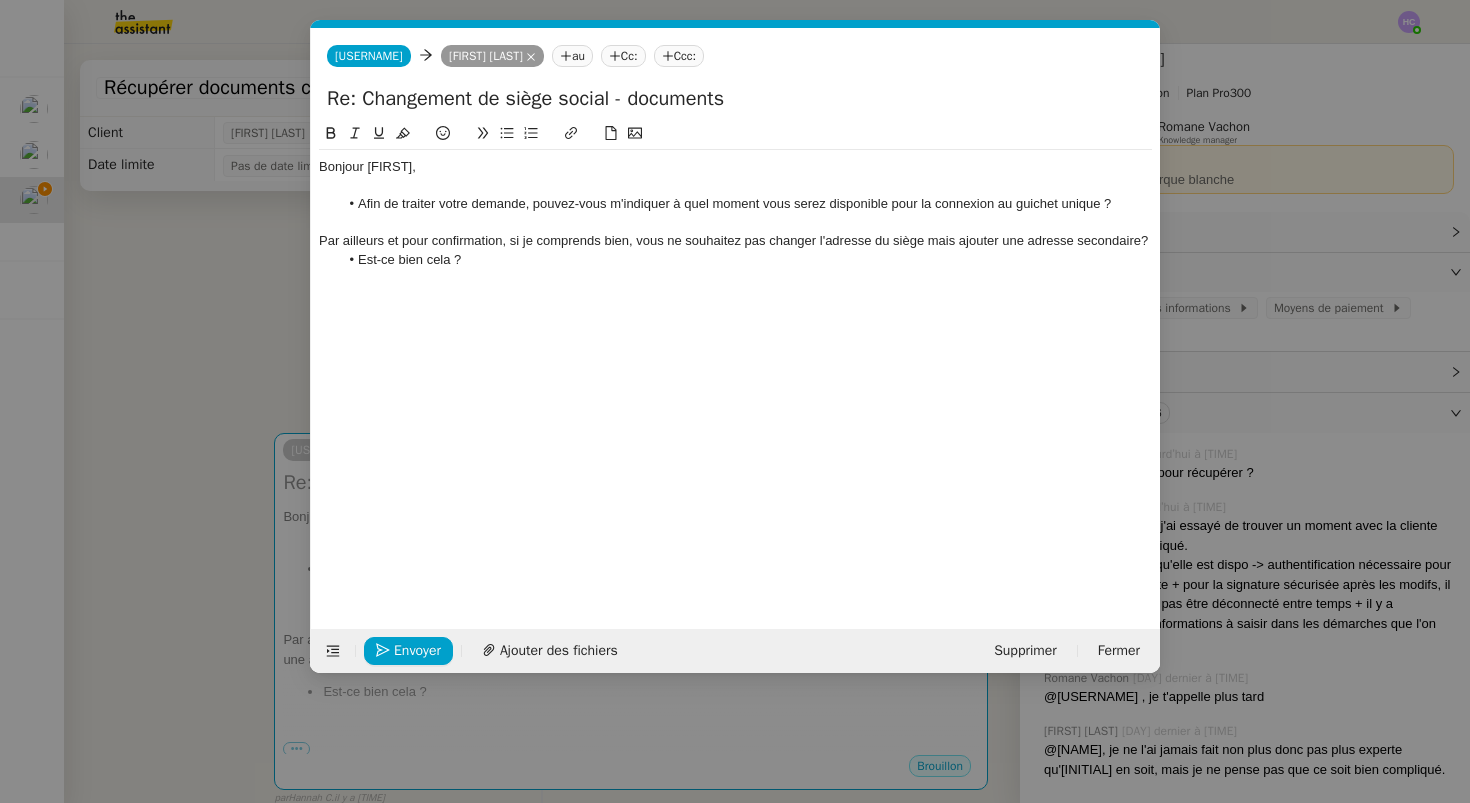 click on "Par ailleurs et pour confirmation, si je comprends bien, vous ne souhaitez pas changer l'adresse du siège mais ajouter une adresse secondaire?" 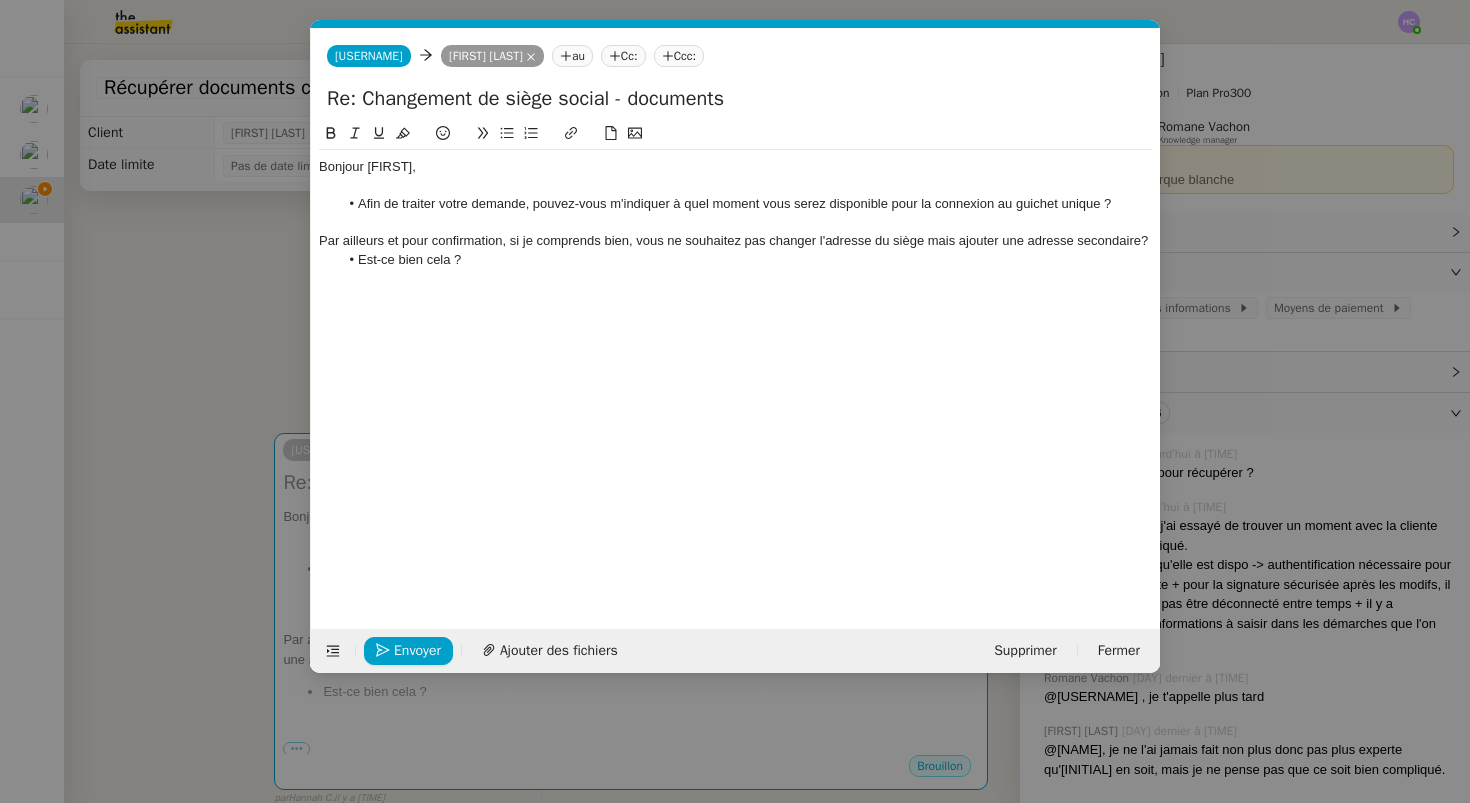 click on "Bonjour Marine, Afin de traiter votre demande, pouvez-vous m'indiquer à quel moment vous serez disponible pour la connexion au guichet unique ? Par ailleurs et pour confirmation, si je comprends bien, vous ne souhaitez pas changer l'adresse du siège mais ajouter une adresse secondaire?  Est-ce bien cela ?" 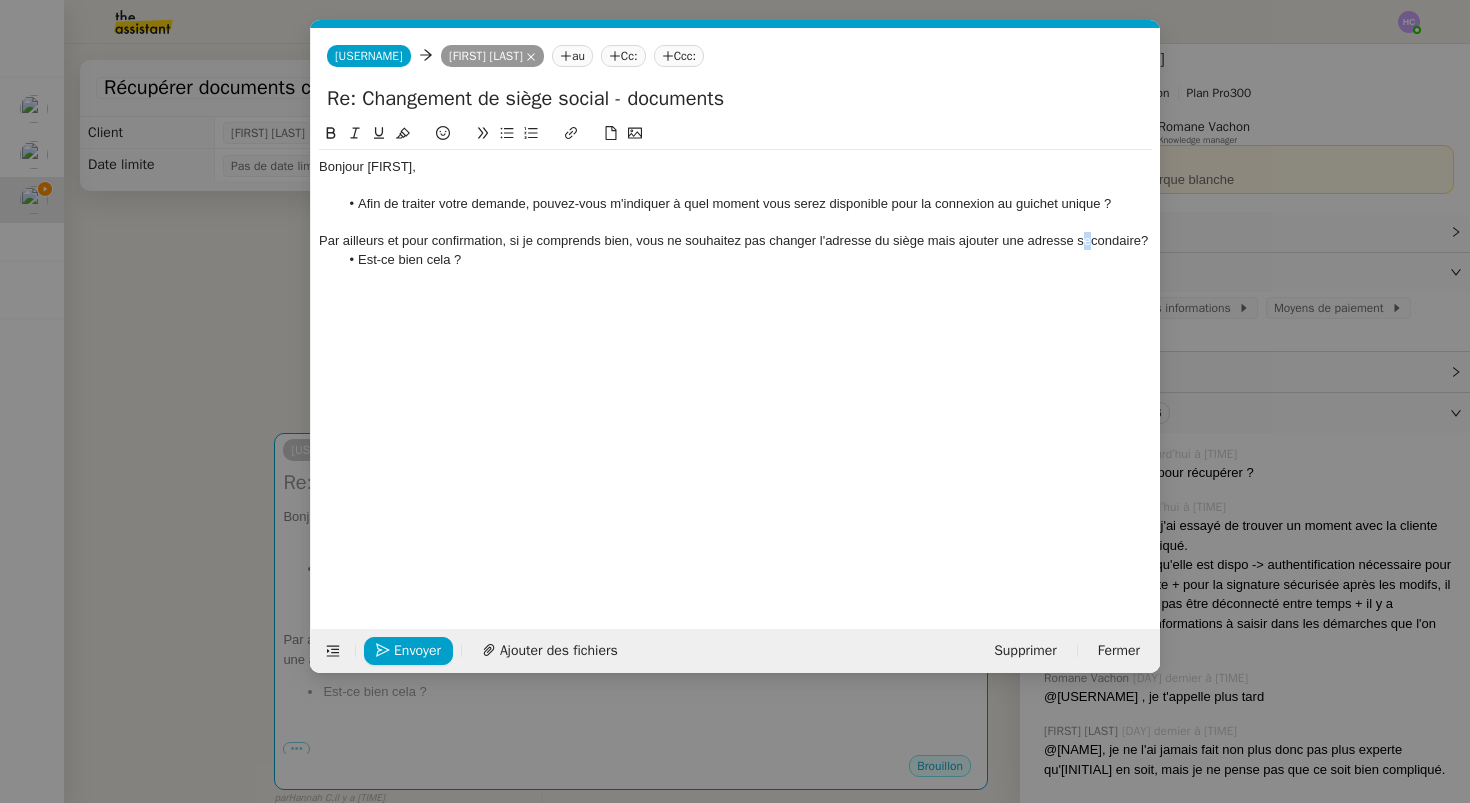 click on "Par ailleurs et pour confirmation, si je comprends bien, vous ne souhaitez pas changer l'adresse du siège mais ajouter une adresse secondaire?" 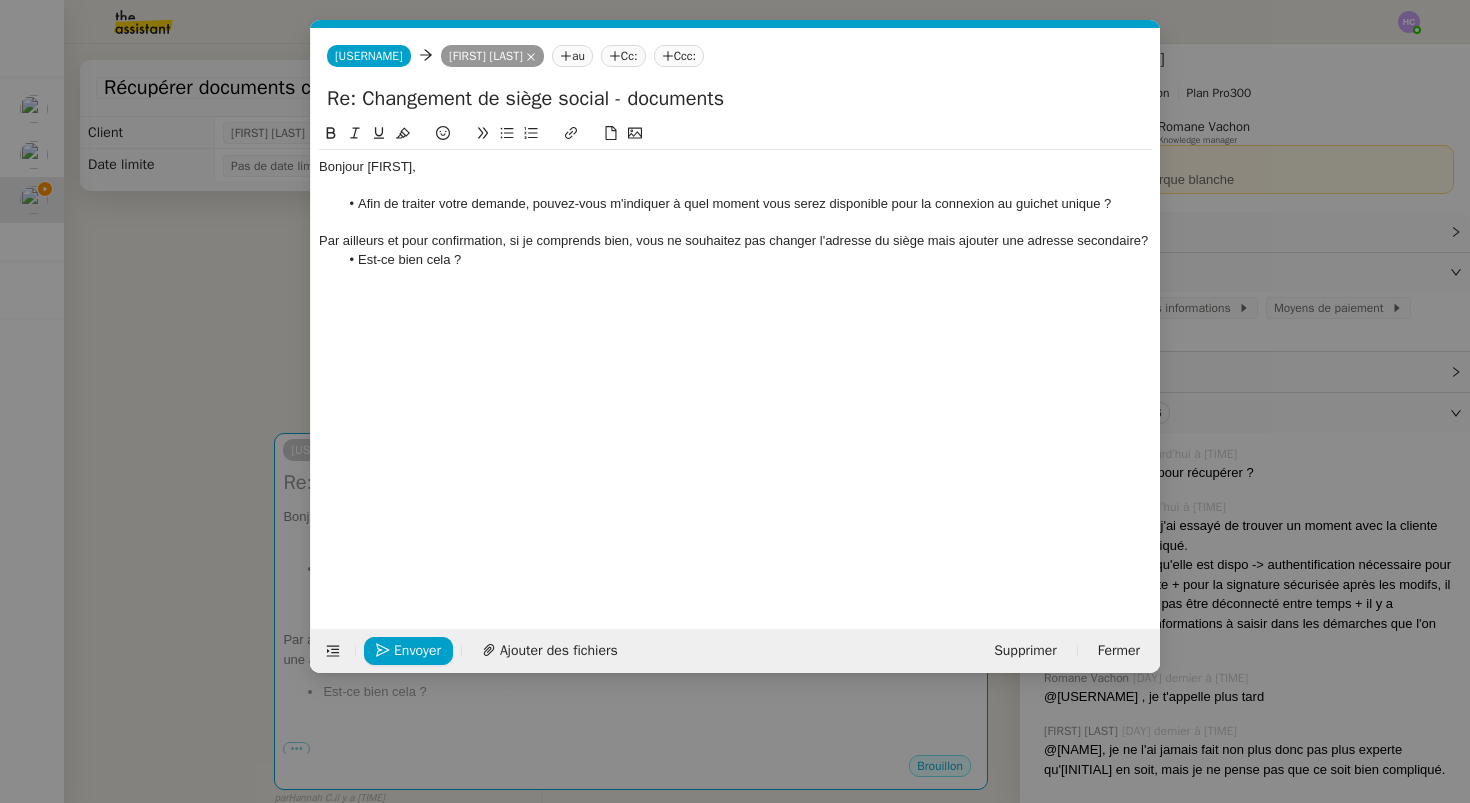 click on "Par ailleurs et pour confirmation, si je comprends bien, vous ne souhaitez pas changer l'adresse du siège mais ajouter une adresse secondaire?" 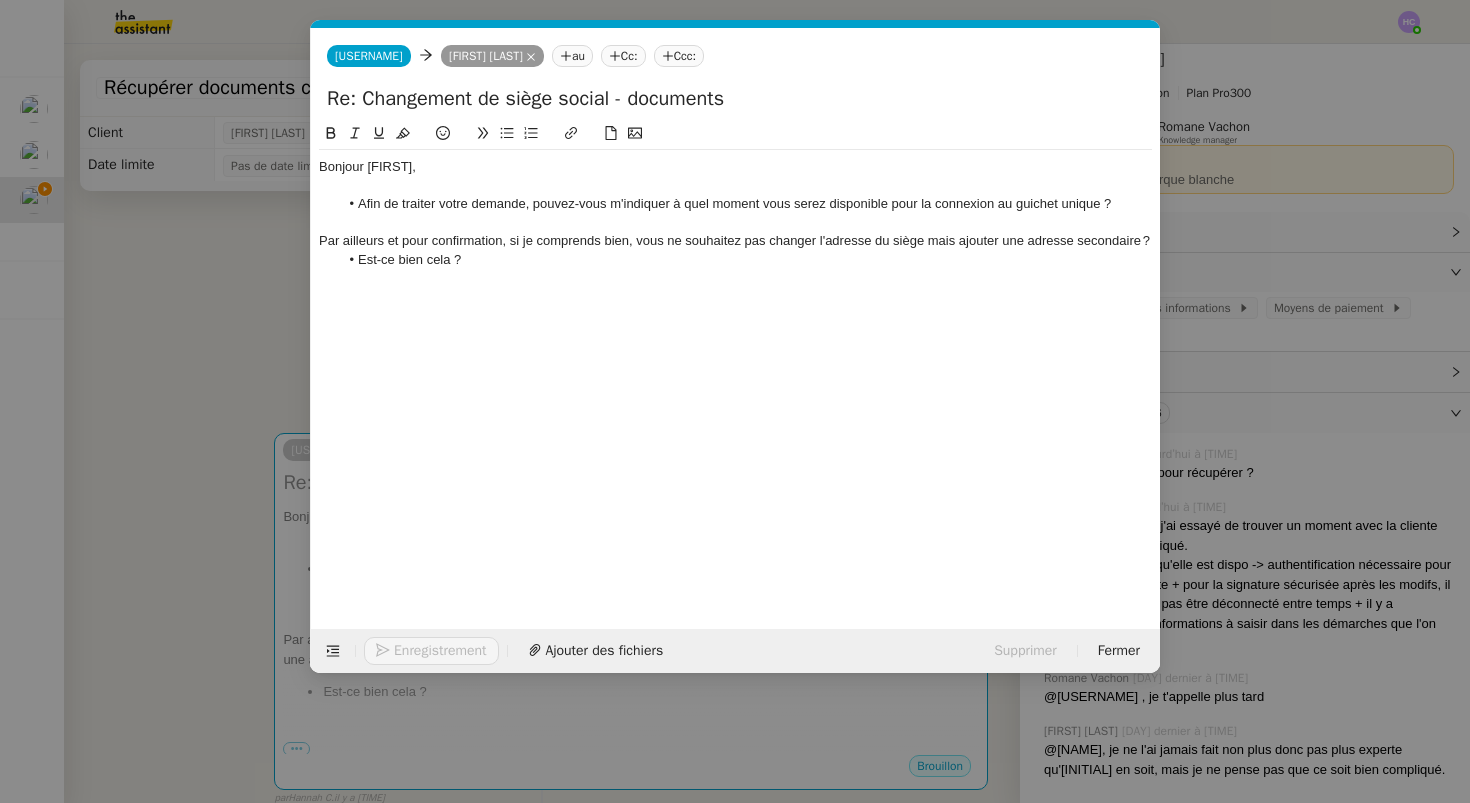 click on "Par ailleurs et pour confirmation, si je comprends bien, vous ne souhaitez pas changer l'adresse du siège mais ajouter une adresse secondaire ?" 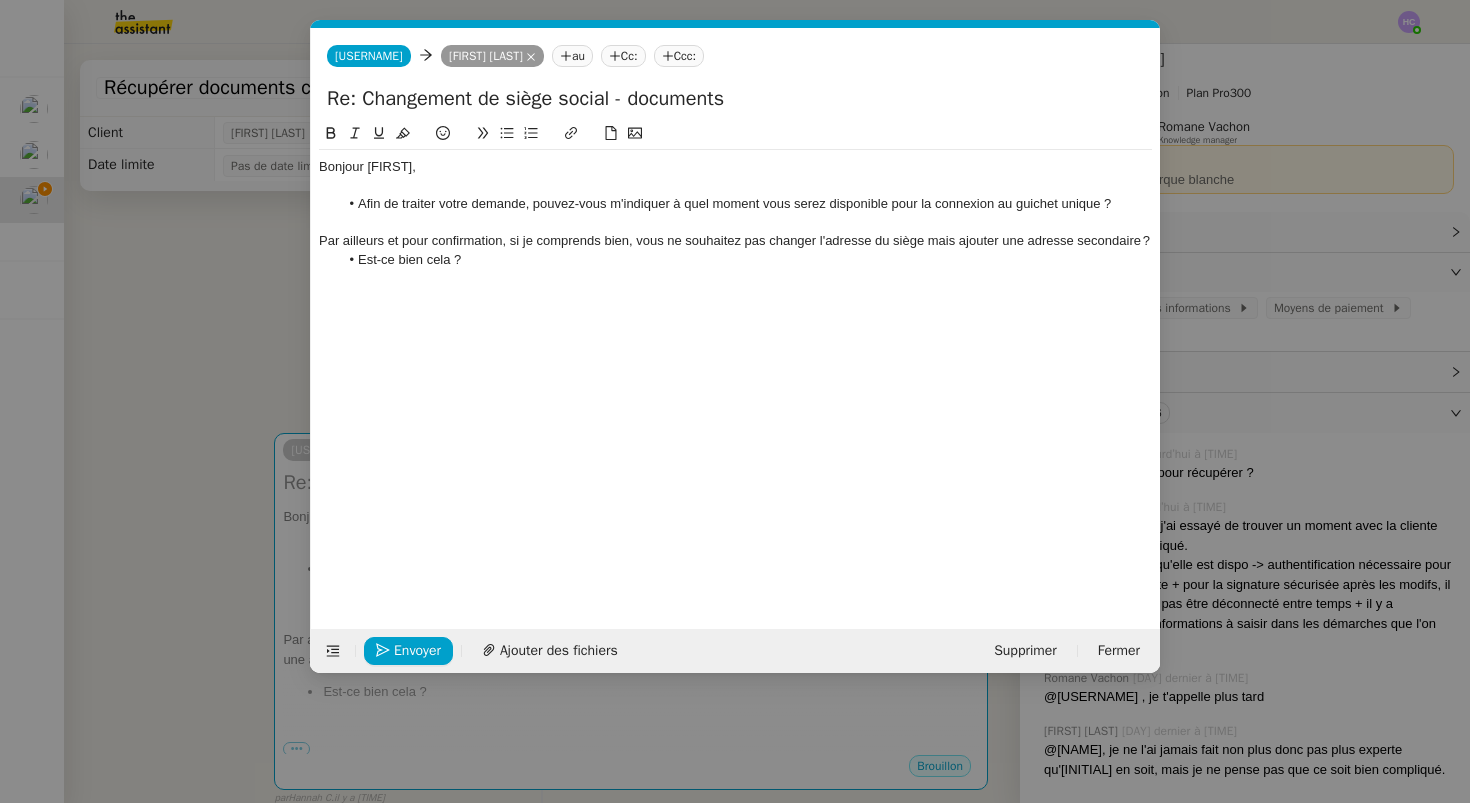 click on "Ignore" 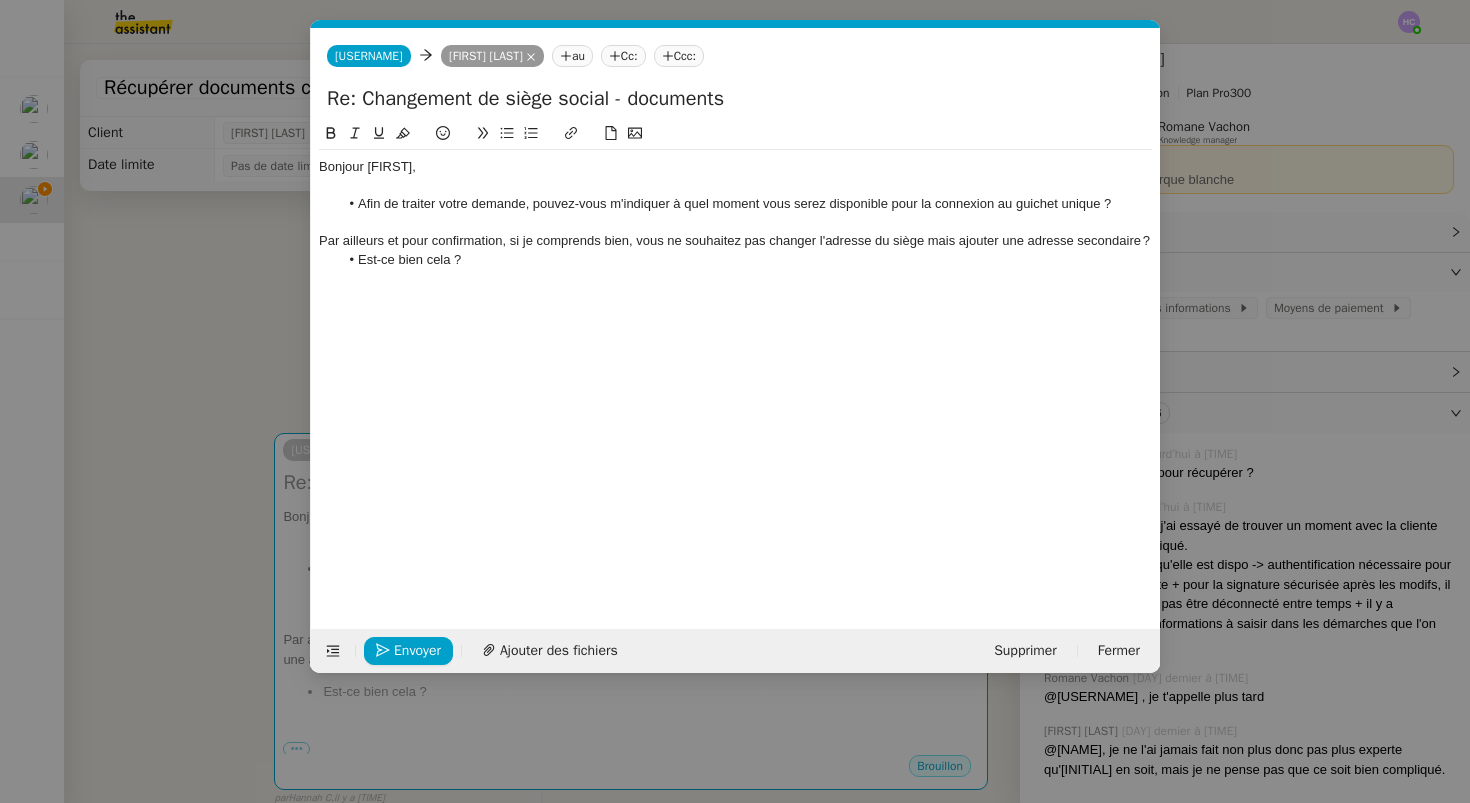 click on "Bonjour [FIRST]," 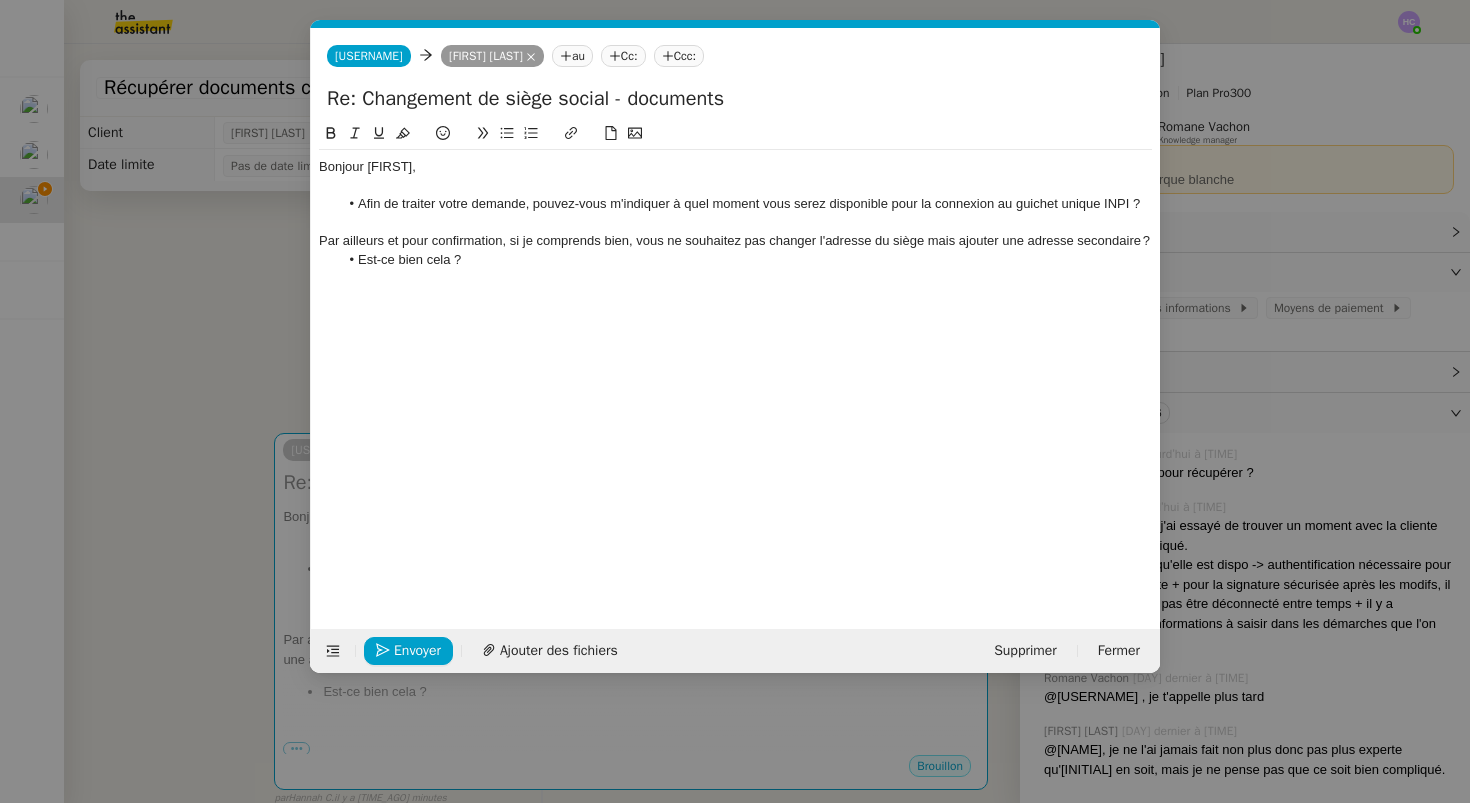 click on "Par ailleurs et pour confirmation, si je comprends bien, vous ne souhaitez pas changer l'adresse du siège mais ajouter une adresse secondaire ?" 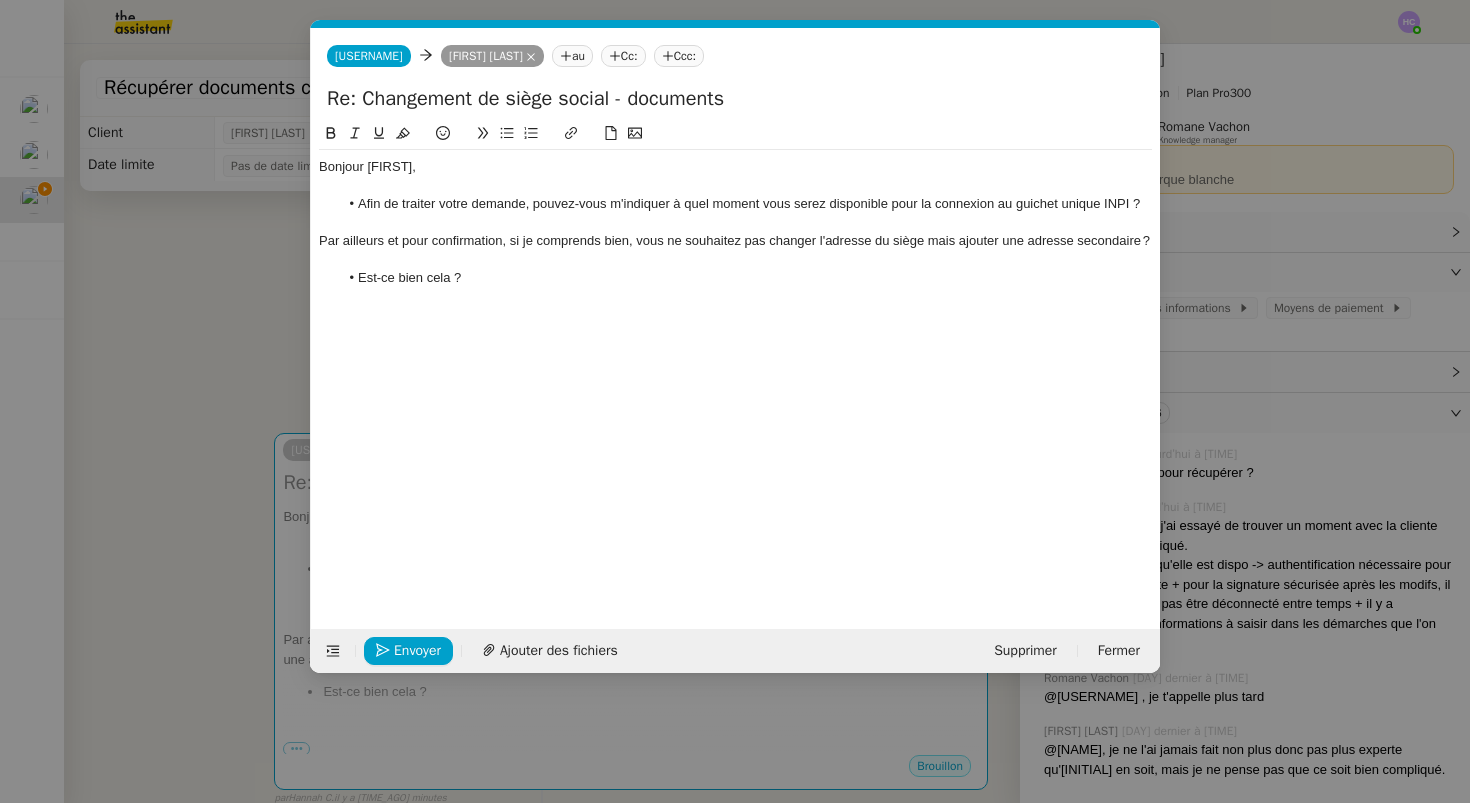 click on "Par ailleurs et pour confirmation, si je comprends bien, vous ne souhaitez pas changer l'adresse du siège mais ajouter une adresse secondaire ?" 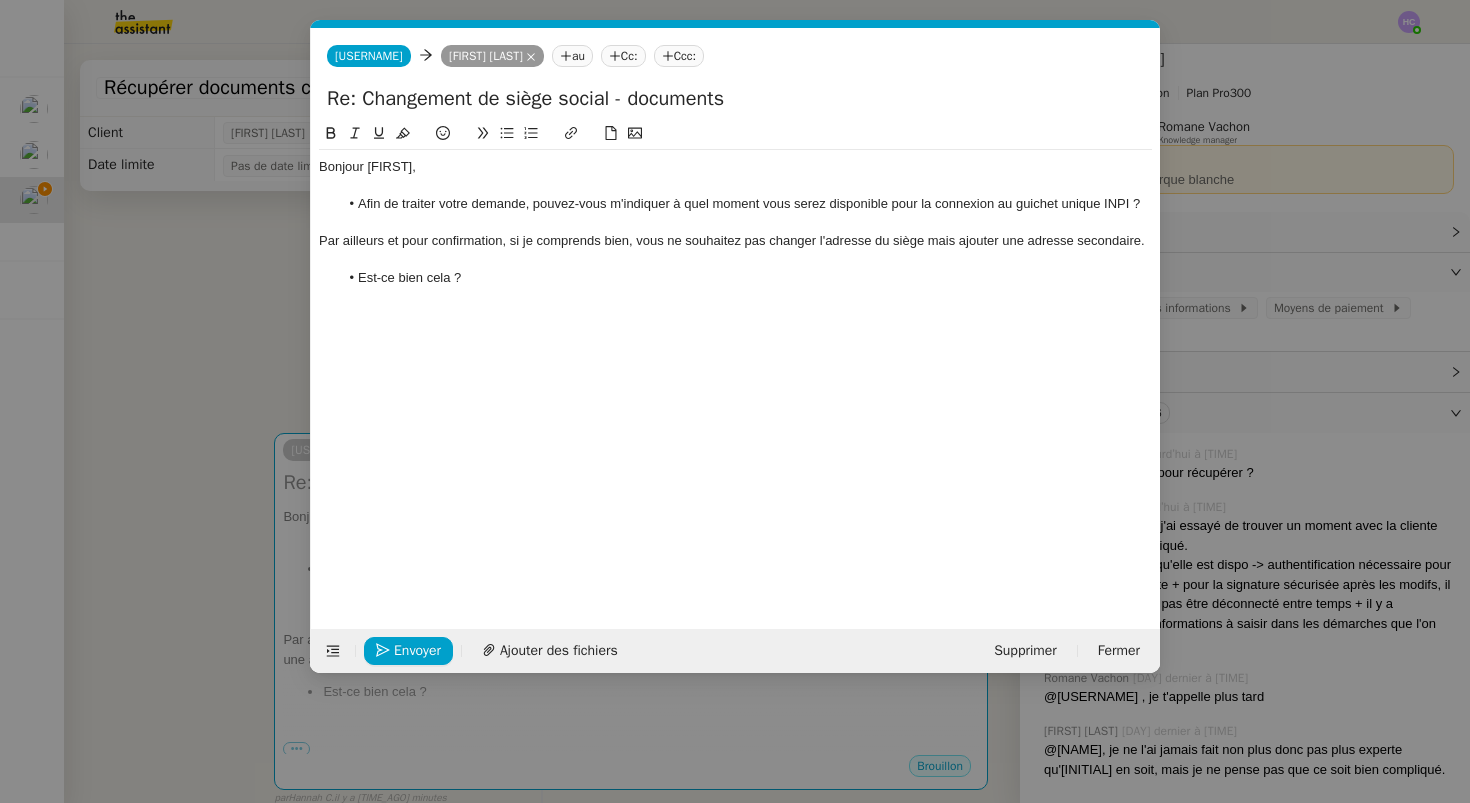 click 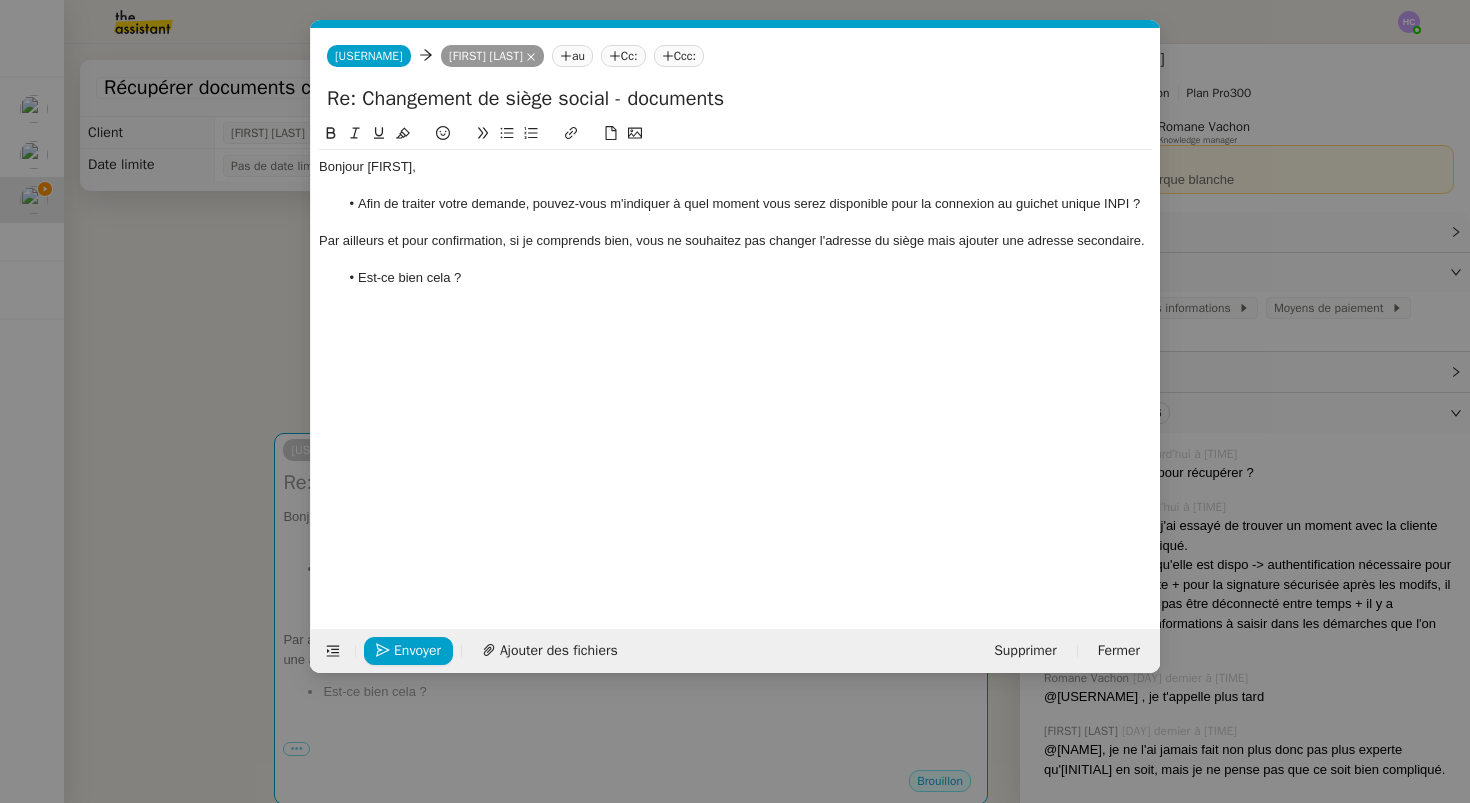 click on "Bonjour [FIRST]," 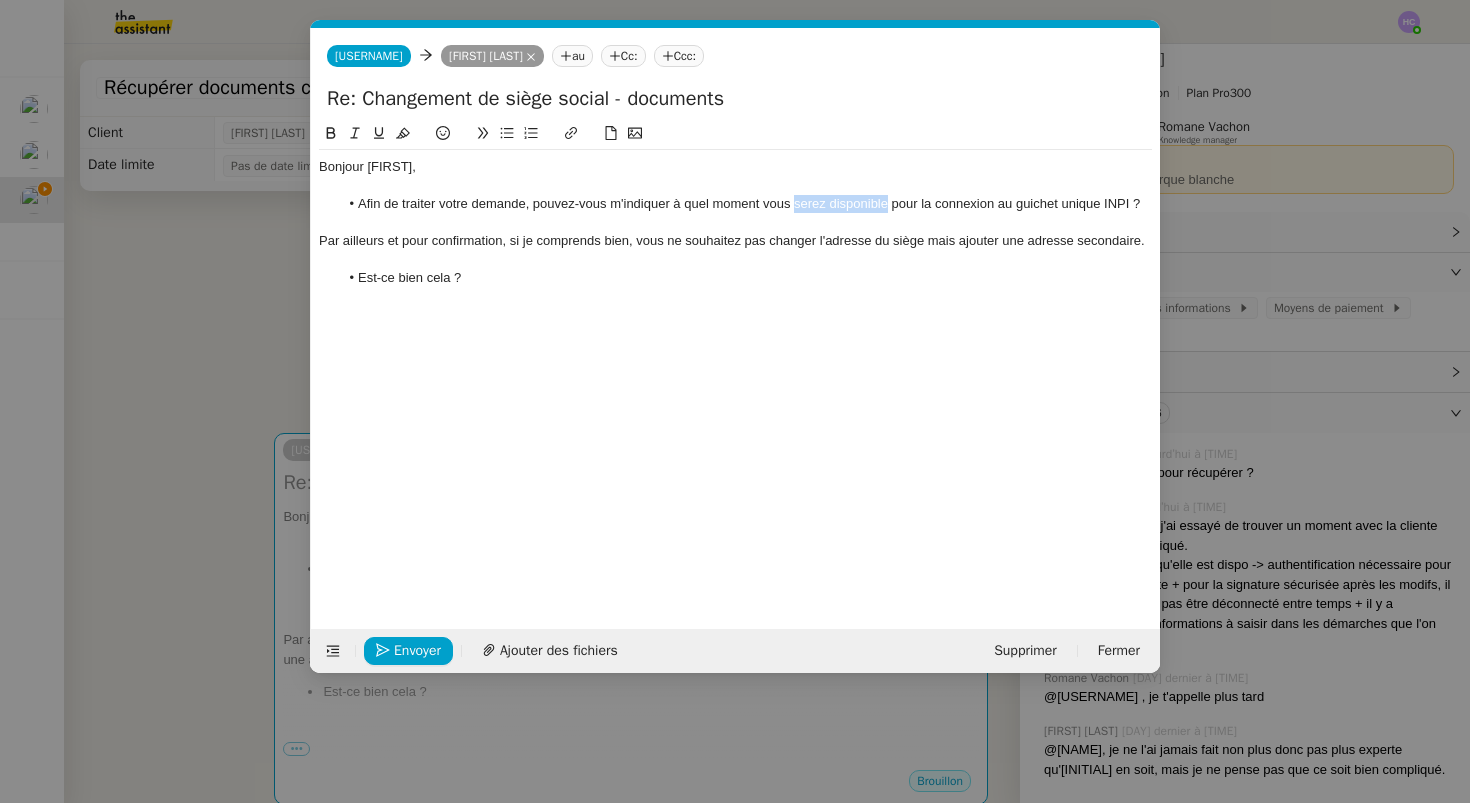 drag, startPoint x: 888, startPoint y: 206, endPoint x: 795, endPoint y: 206, distance: 93 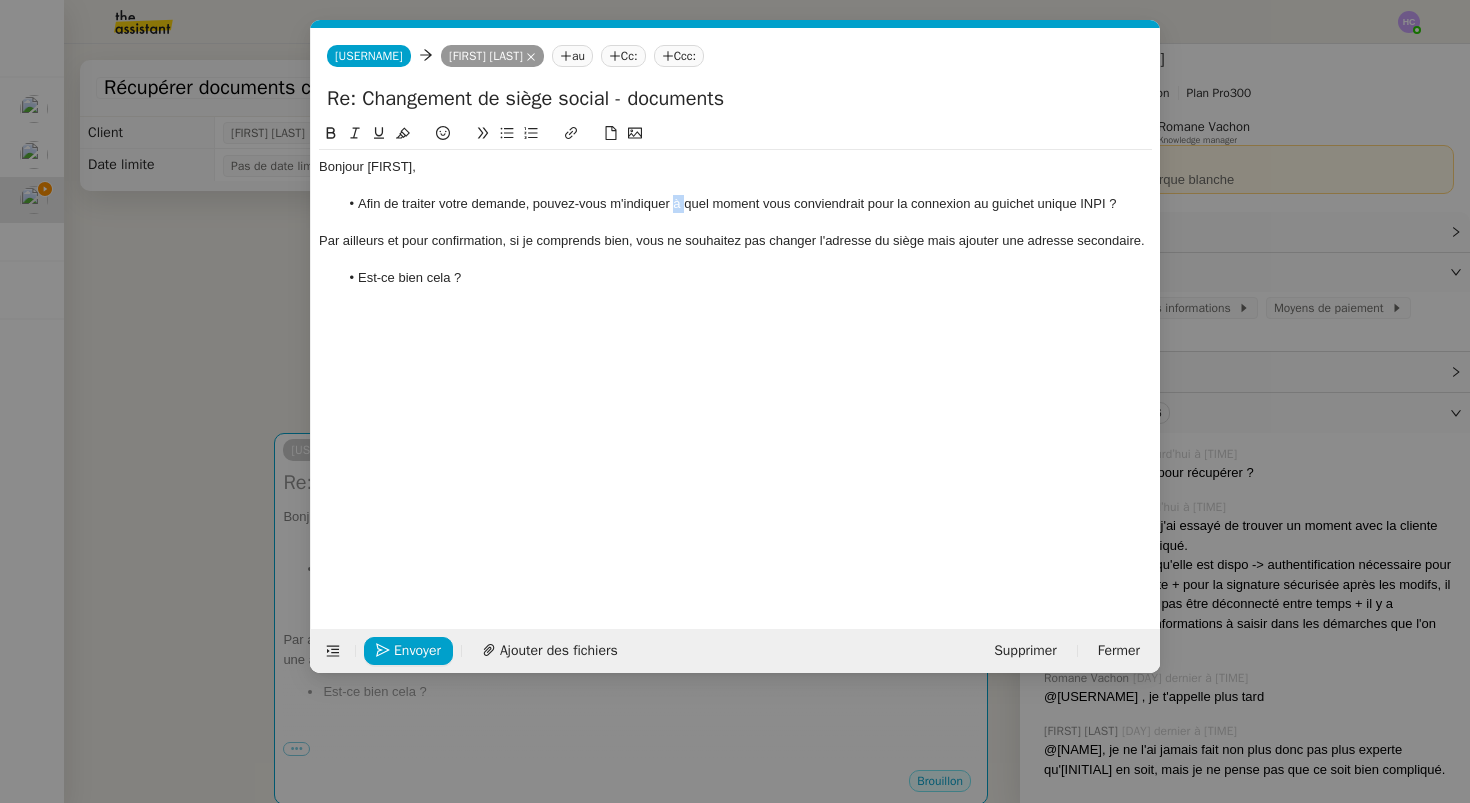 drag, startPoint x: 683, startPoint y: 207, endPoint x: 673, endPoint y: 206, distance: 10.049875 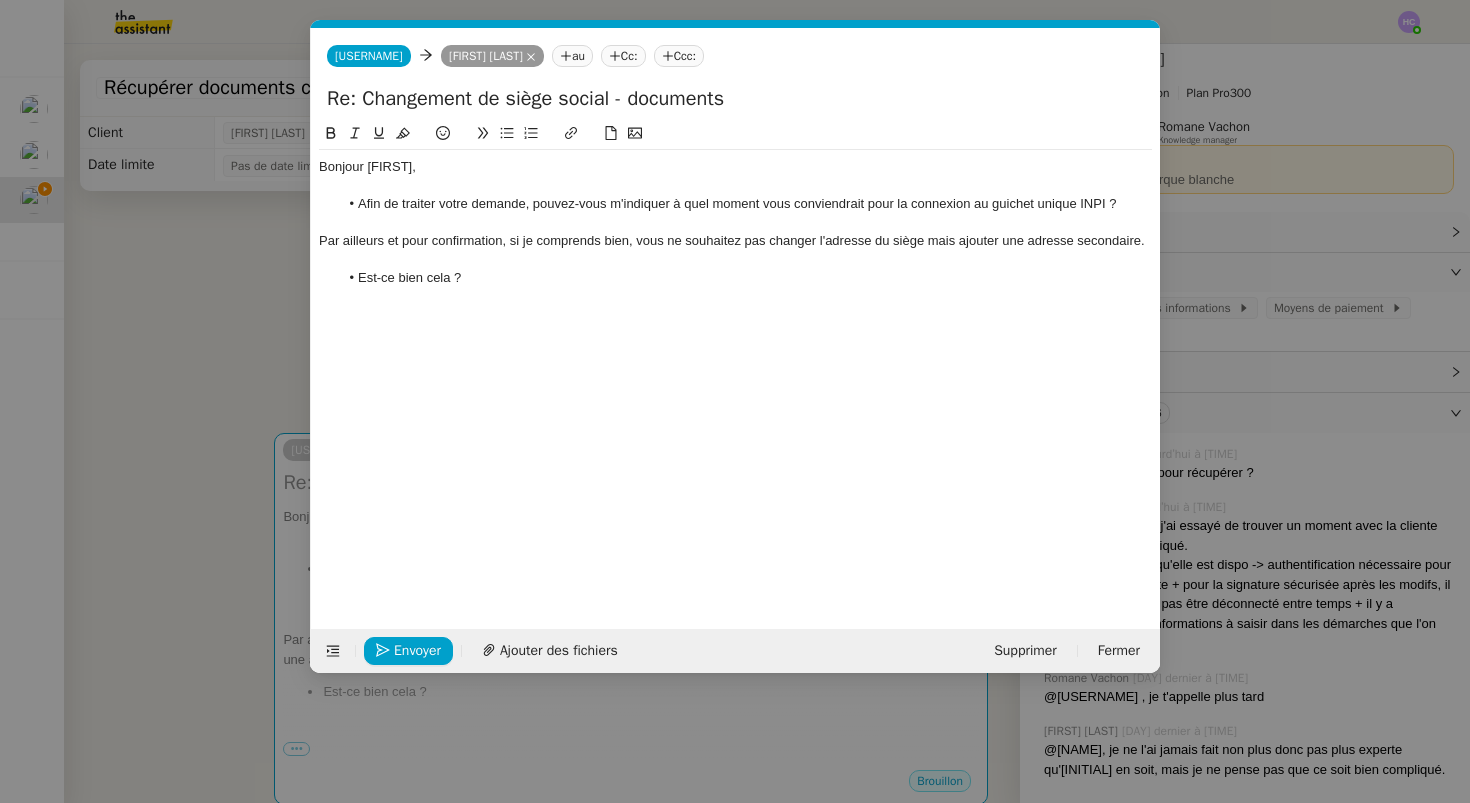 click on "Afin de traiter votre demande, pouvez-vous m'indiquer à quel moment vous conviendrait pour la connexion au guichet unique INPI ?" 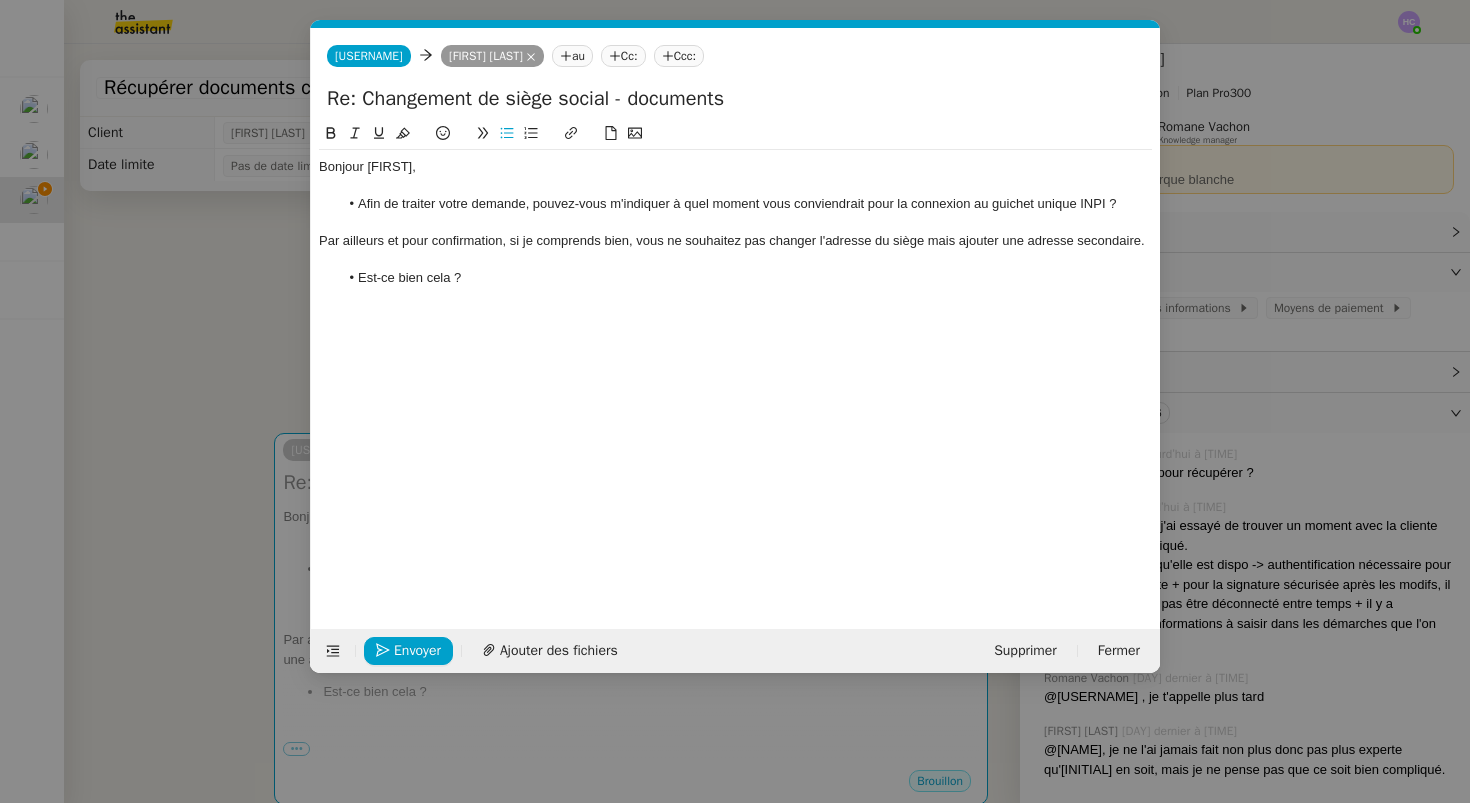 click on "Est-ce bien cela ?" 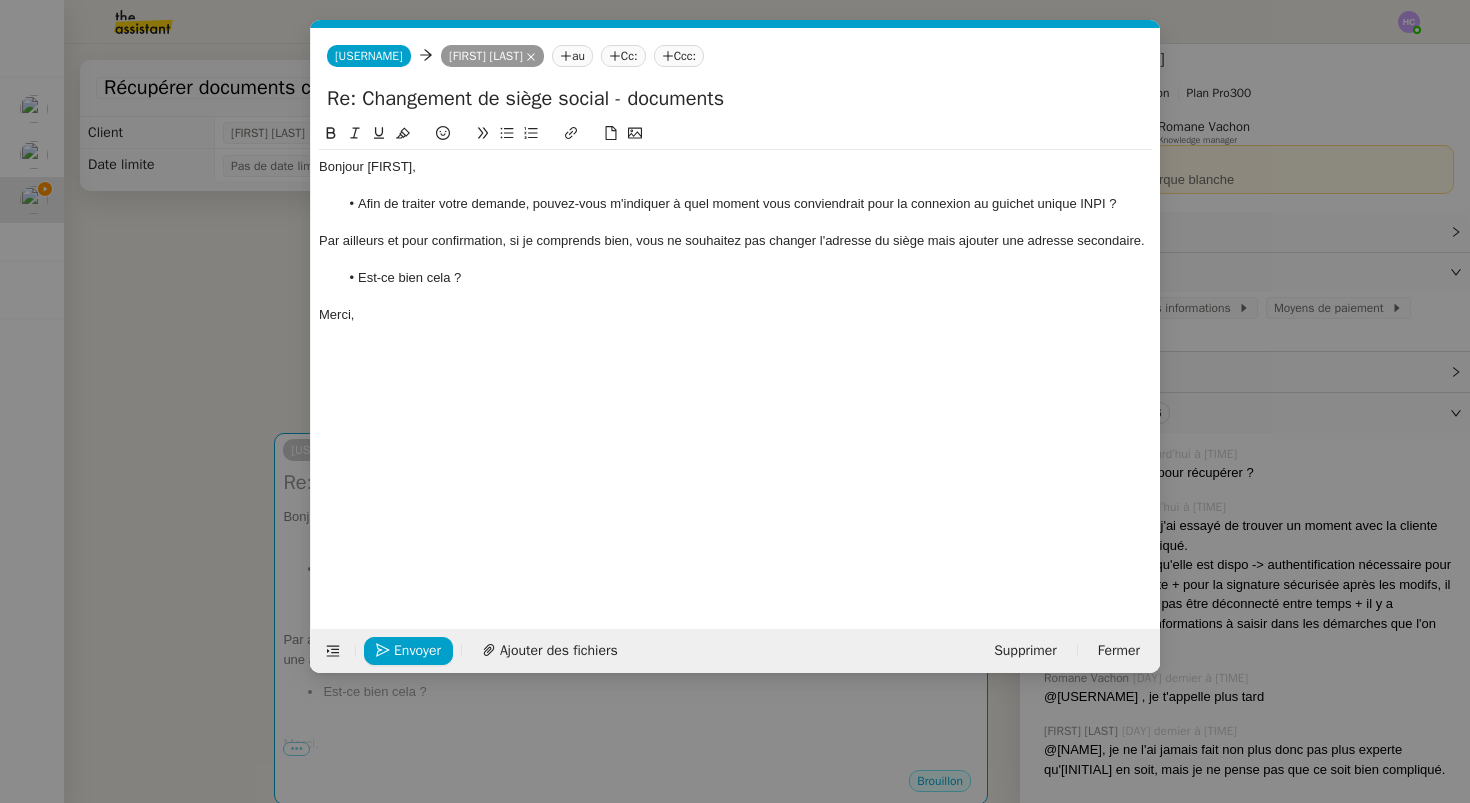 click on "Service TA - VOYAGE - PROPOSITION GLOBALE    A utiliser dans le cadre de proposition de déplacement TA - RELANCE CLIENT (EN)    Relancer un client lorsqu'il n'a pas répondu à un précédent message BAFERTY - MAIL AUDITION    A utiliser dans le cadre de la procédure d'envoi des mails d'audition TA - PUBLICATION OFFRE D'EMPLOI     Organisation du recrutement Discours de présentation du paiement sécurisé    TA - VOYAGES - PROPOSITION ITINERAIRE    Soumettre les résultats d'une recherche TA - CONFIRMATION PAIEMENT (EN)    Confirmer avec le client de modèle de transaction - Attention Plan Pro nécessaire. TA - COURRIER EXPEDIE (recommandé)    A utiliser dans le cadre de l'envoi d'un courrier recommandé TA - PARTAGE DE CALENDRIER (EN)    A utiliser pour demander au client de partager son calendrier afin de faciliter l'accès et la gestion PSPI - Appel de fonds MJL    A utiliser dans le cadre de la procédure d'appel de fonds MJL TA - RELANCE CLIENT    Virement bancaire Qonto Perso" at bounding box center [735, 401] 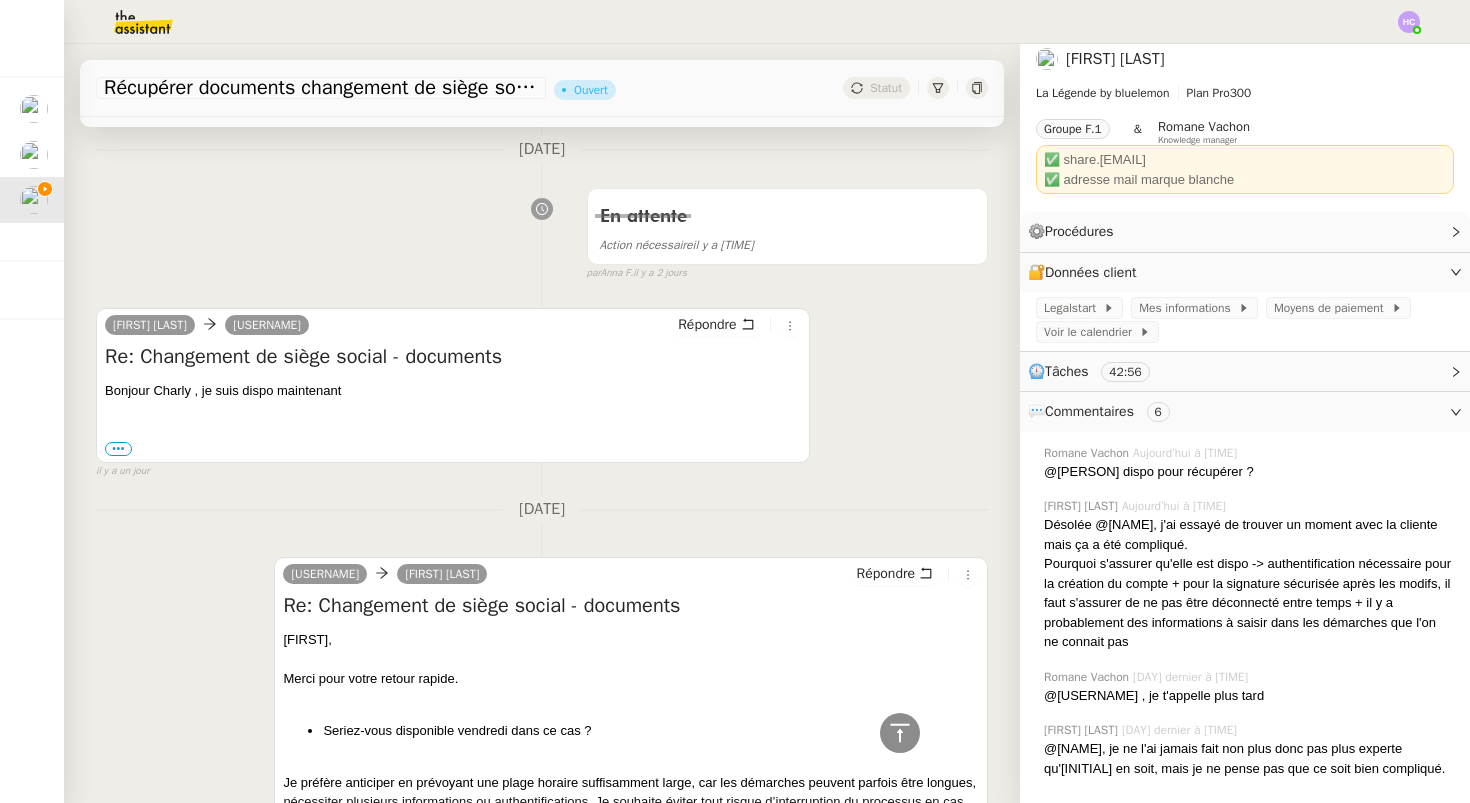 scroll, scrollTop: 0, scrollLeft: 0, axis: both 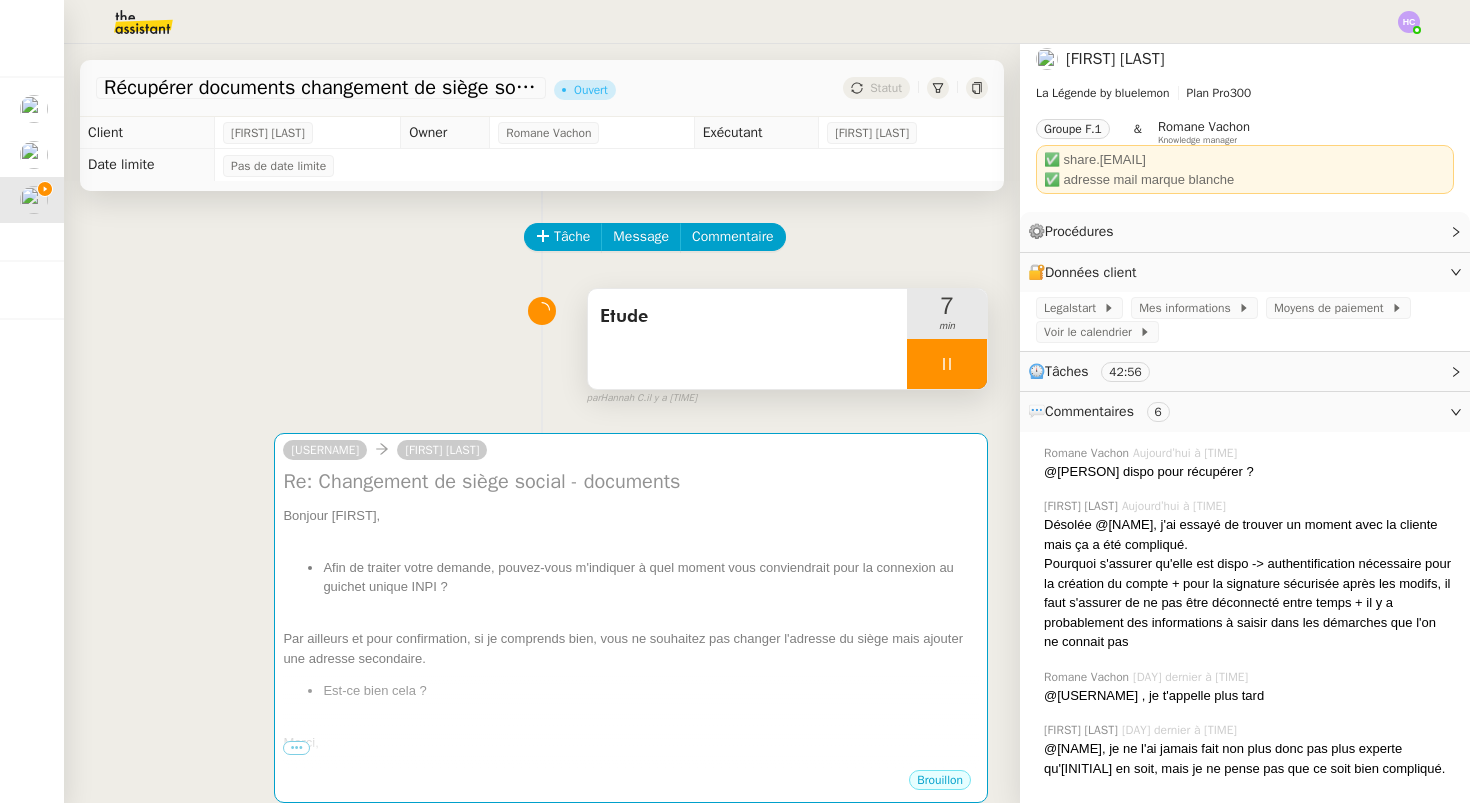 click 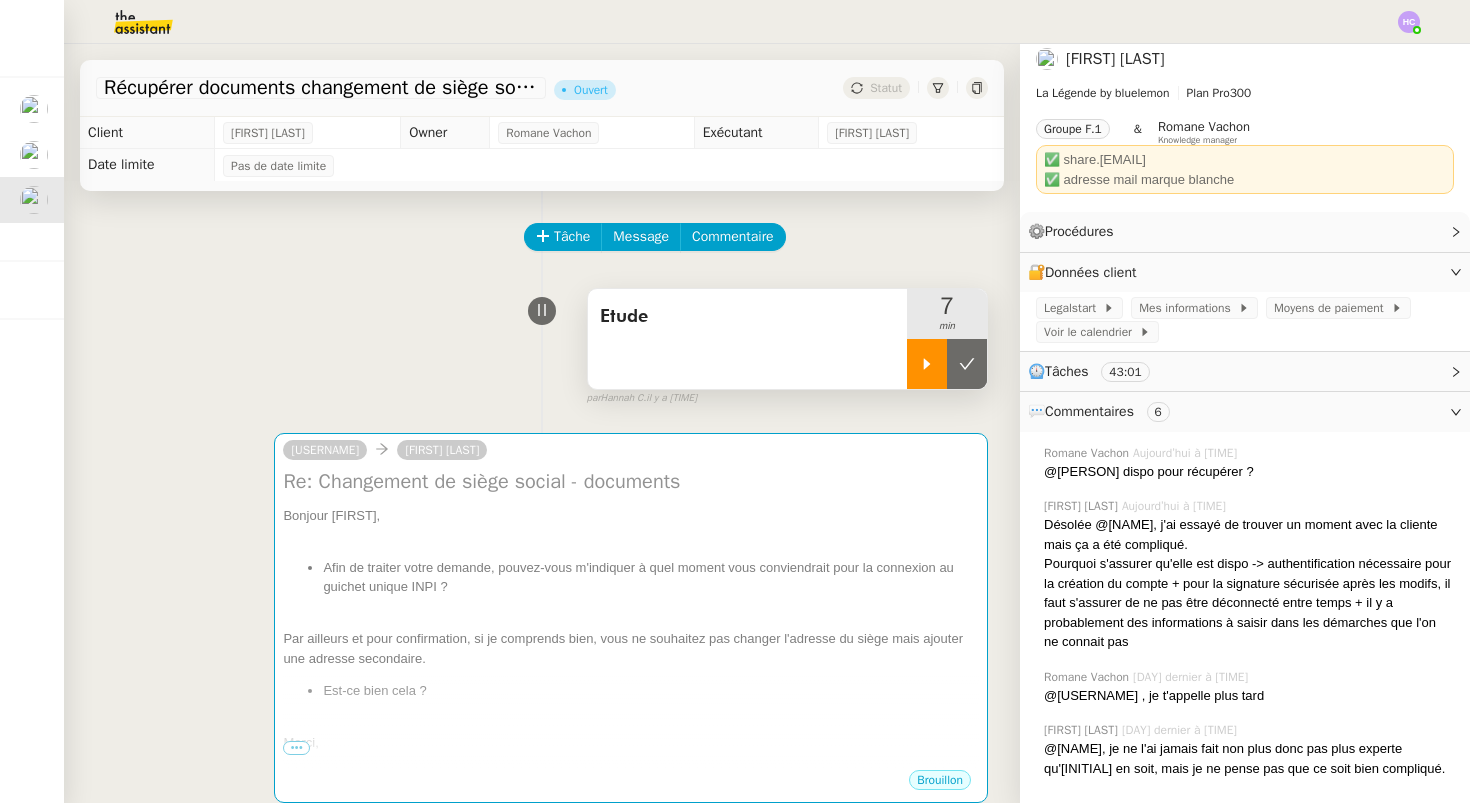 click 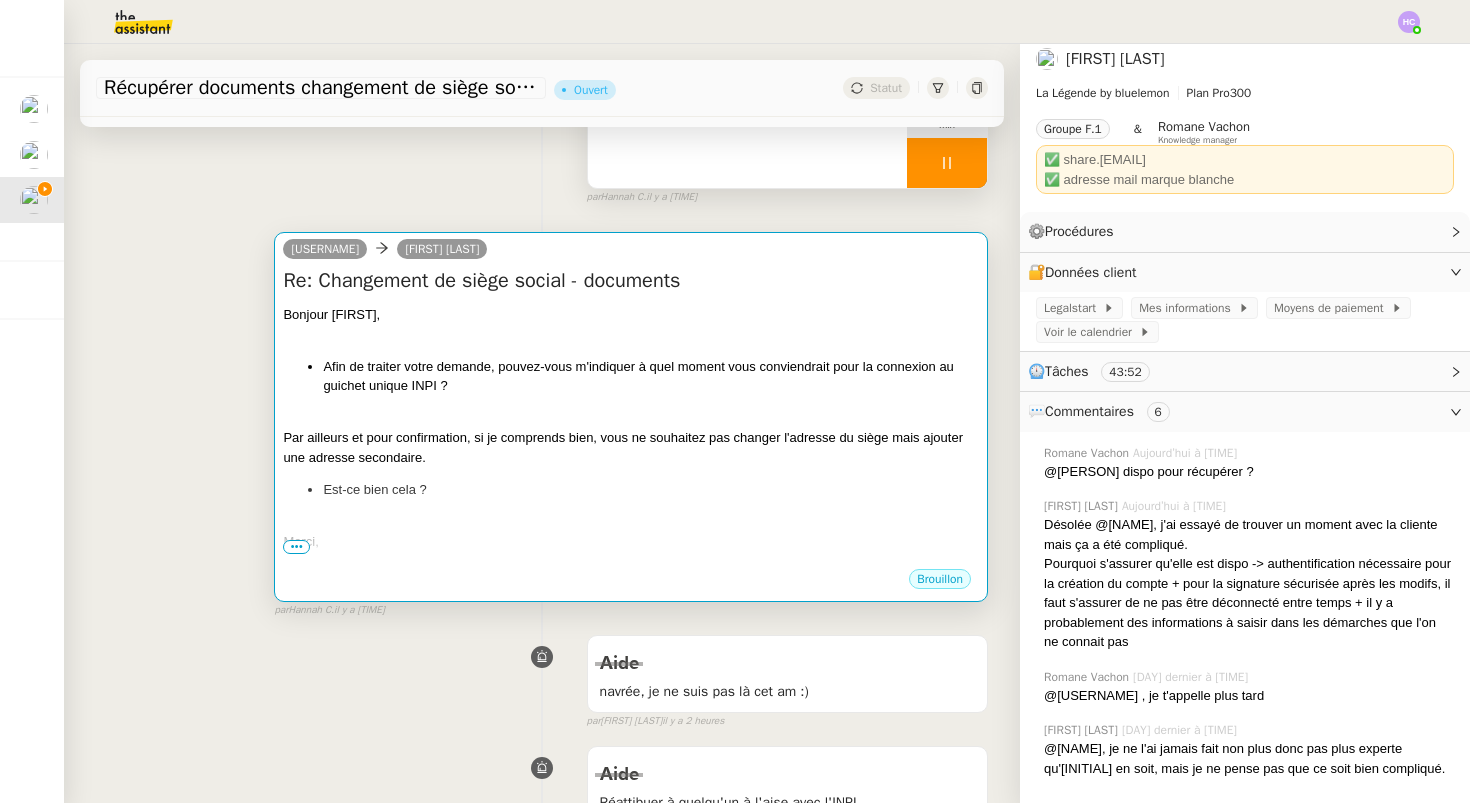 scroll, scrollTop: 220, scrollLeft: 0, axis: vertical 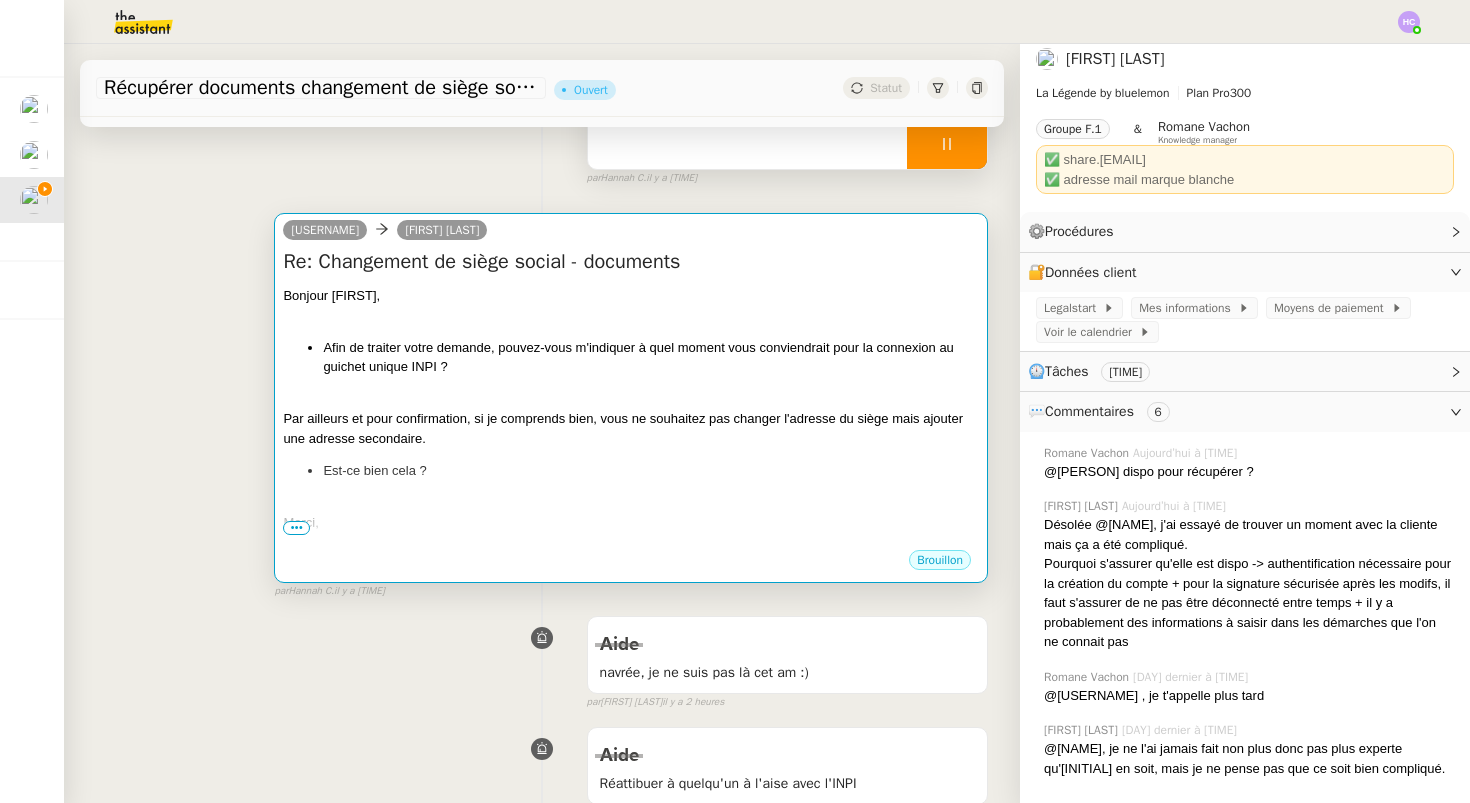 click on "Par ailleurs et pour confirmation, si je comprends bien, vous ne souhaitez pas changer l'adresse du siège mais ajouter une adresse secondaire." at bounding box center (631, 428) 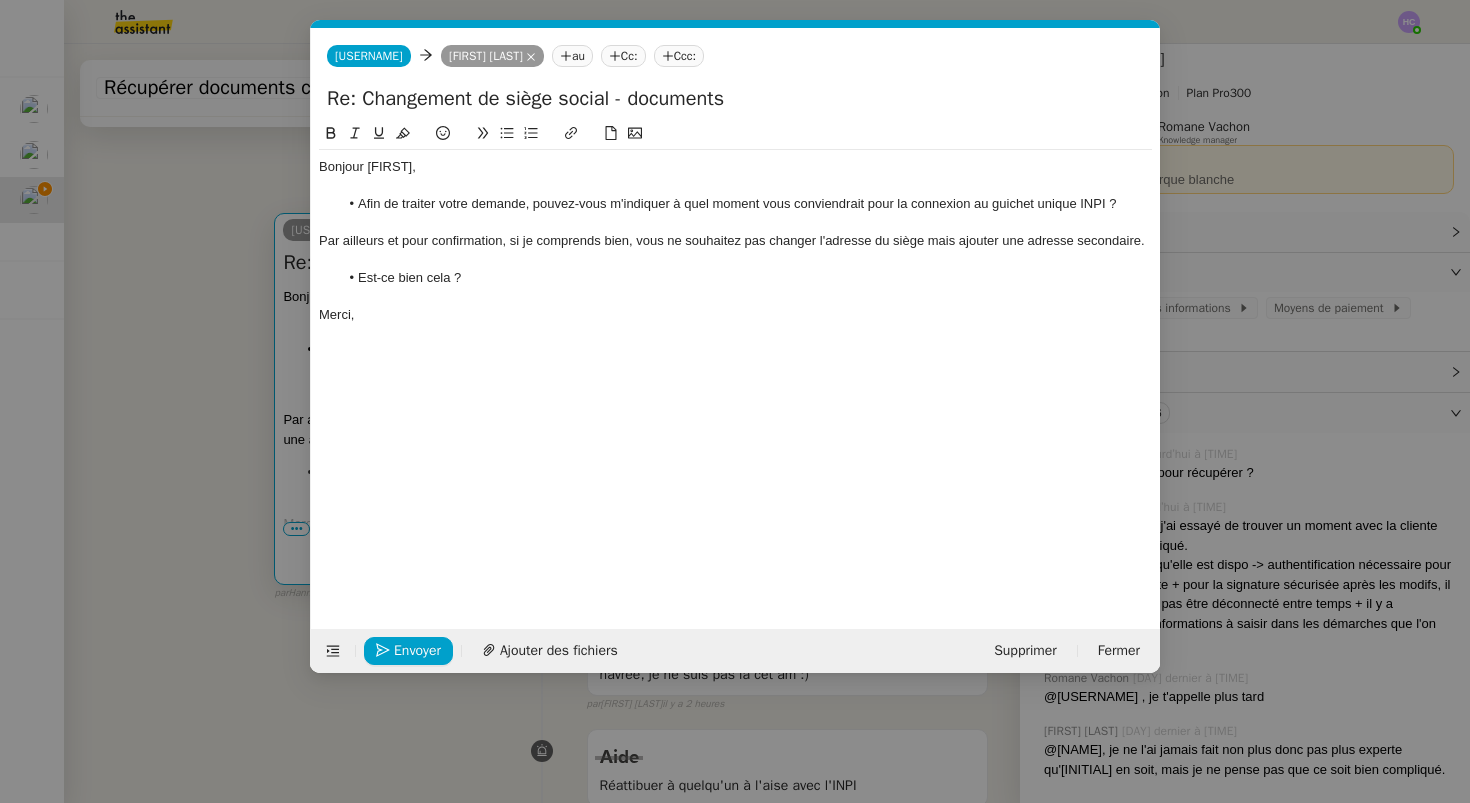 scroll, scrollTop: 0, scrollLeft: 42, axis: horizontal 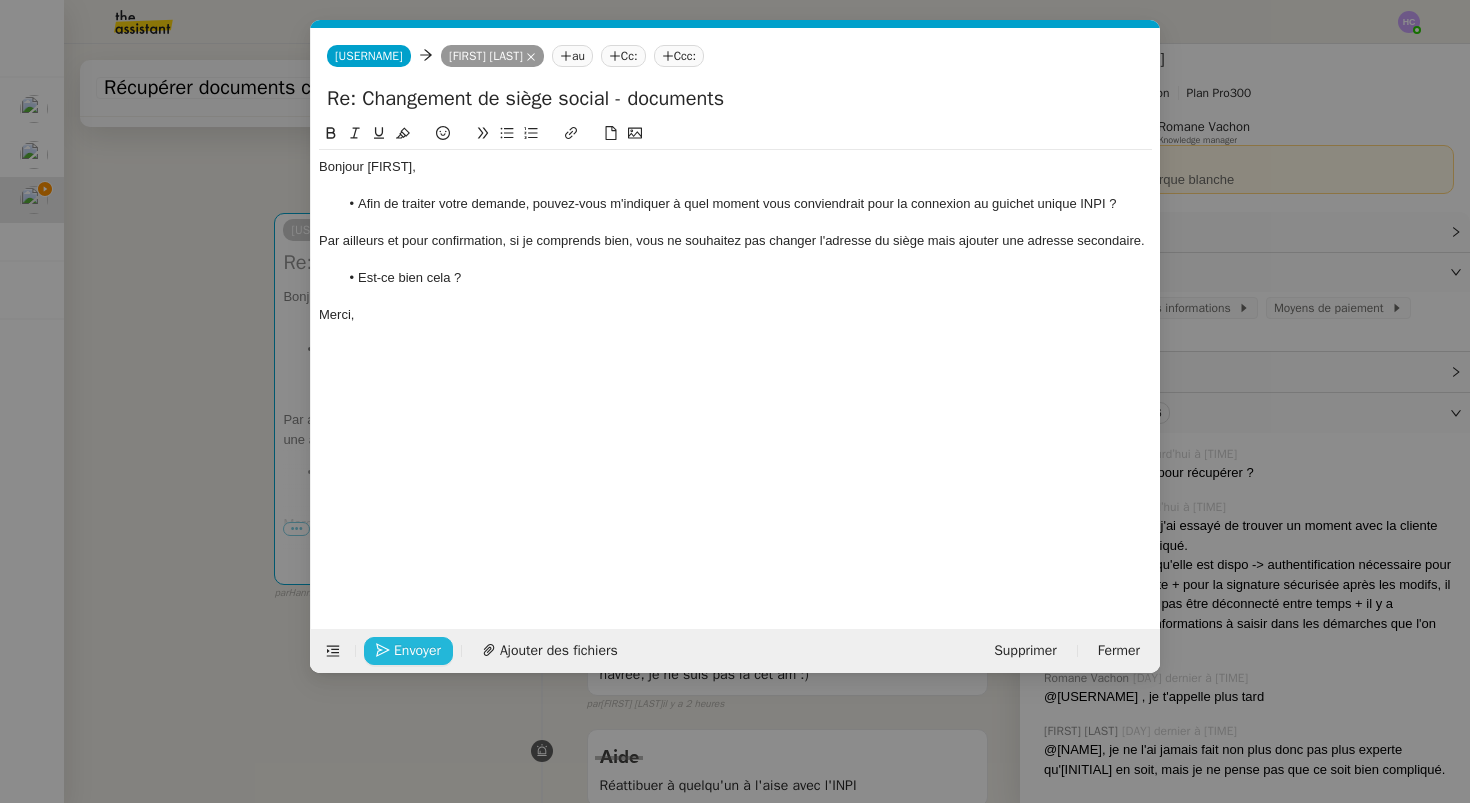 click 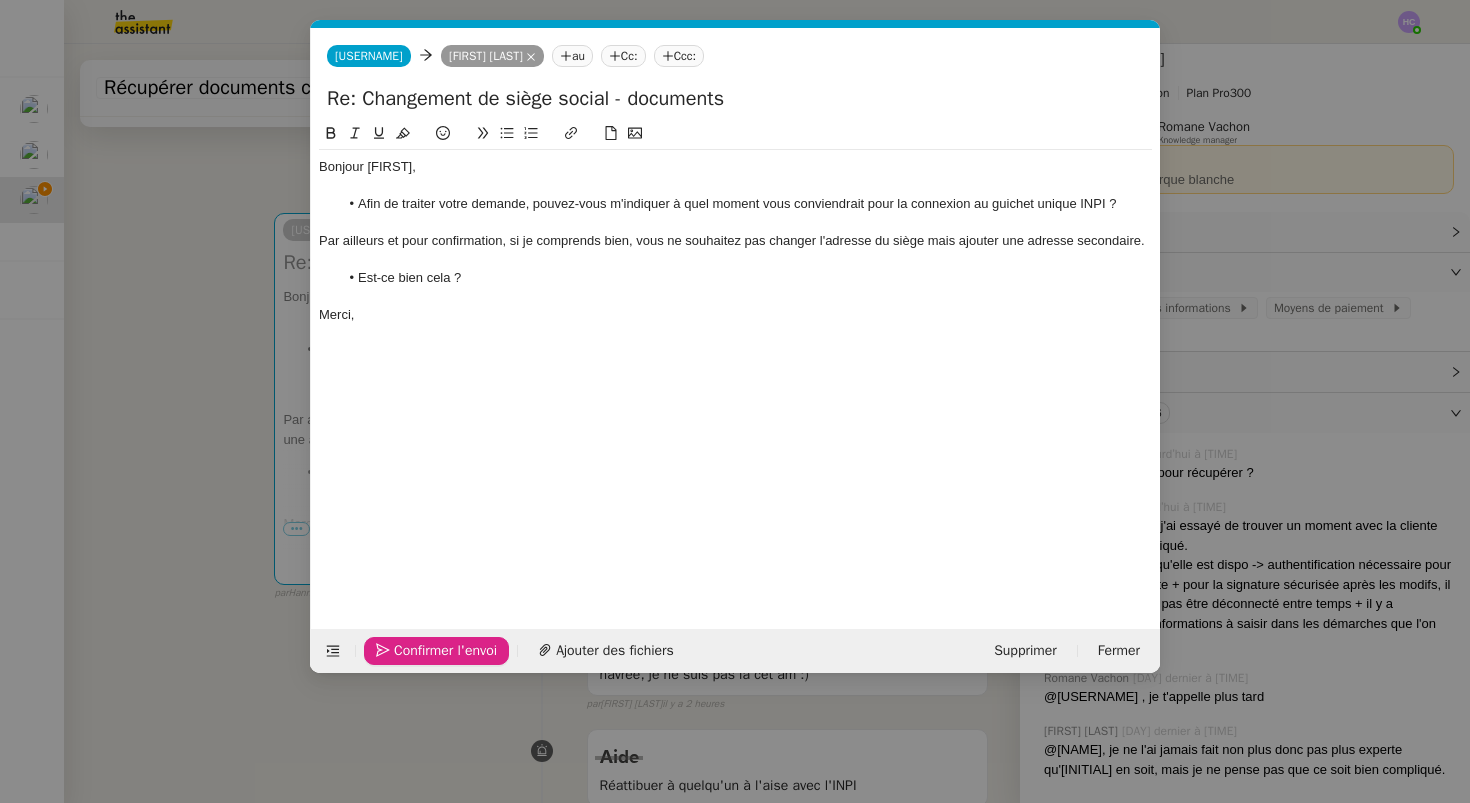 click 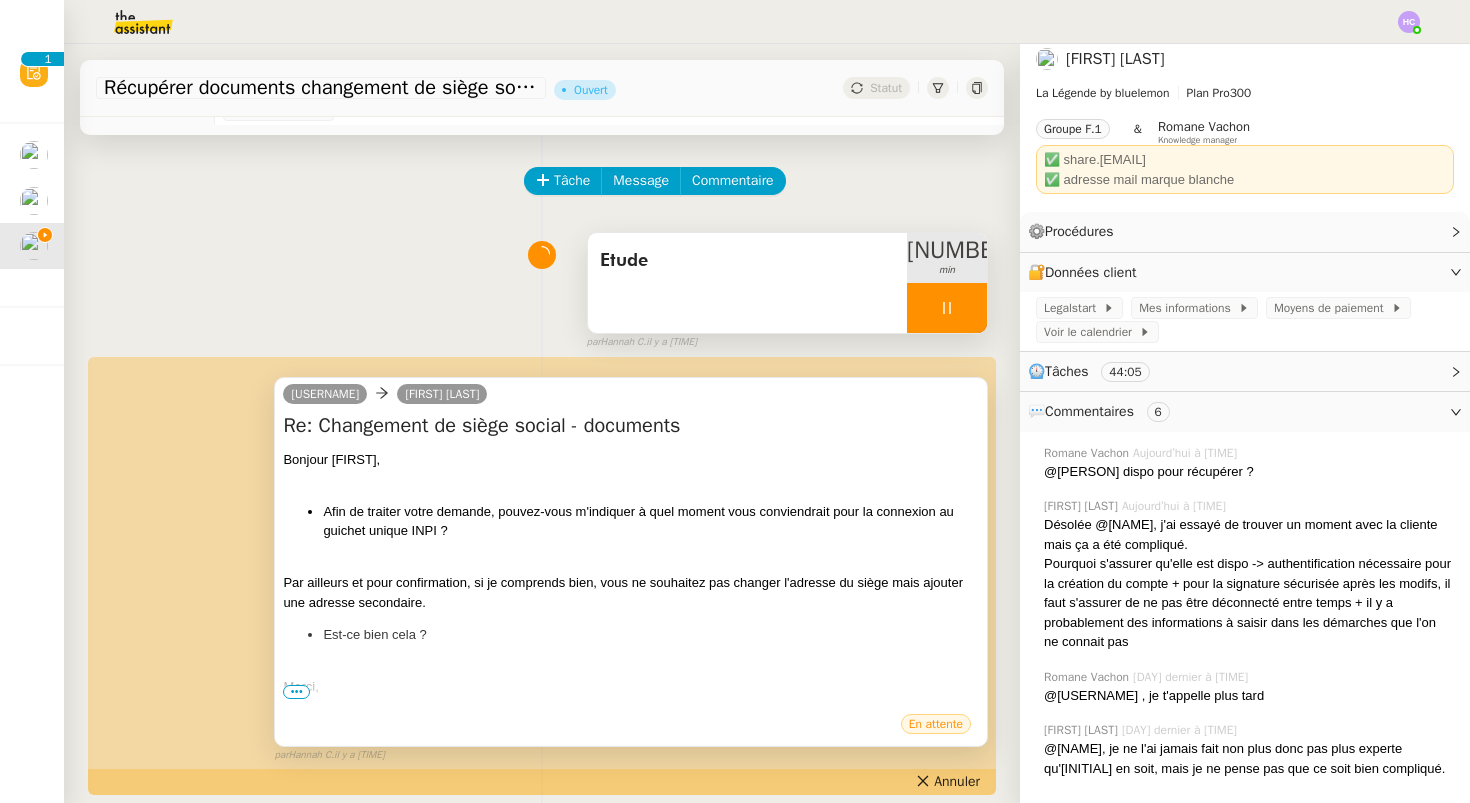 scroll, scrollTop: 0, scrollLeft: 0, axis: both 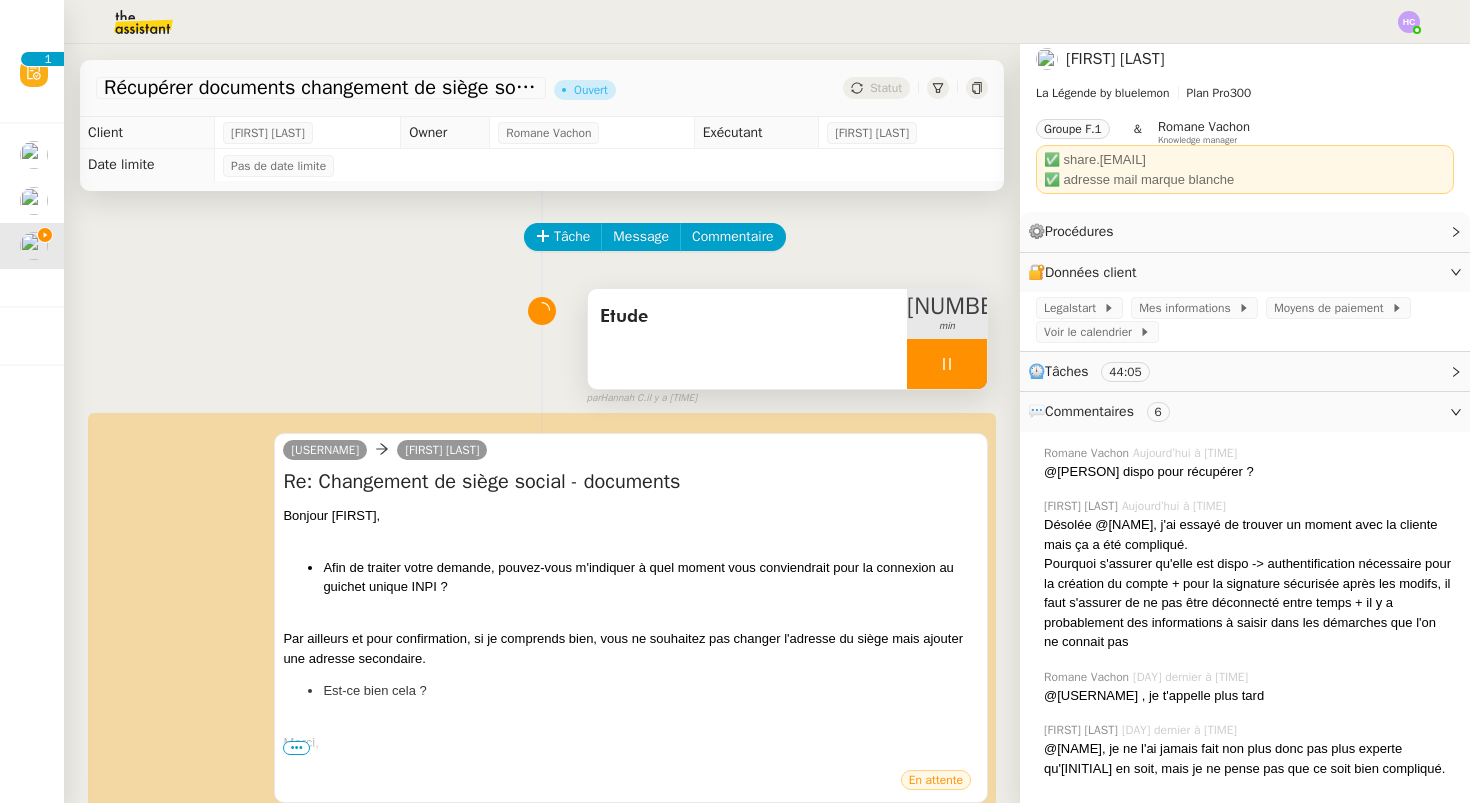 click on "Etude" at bounding box center (747, 317) 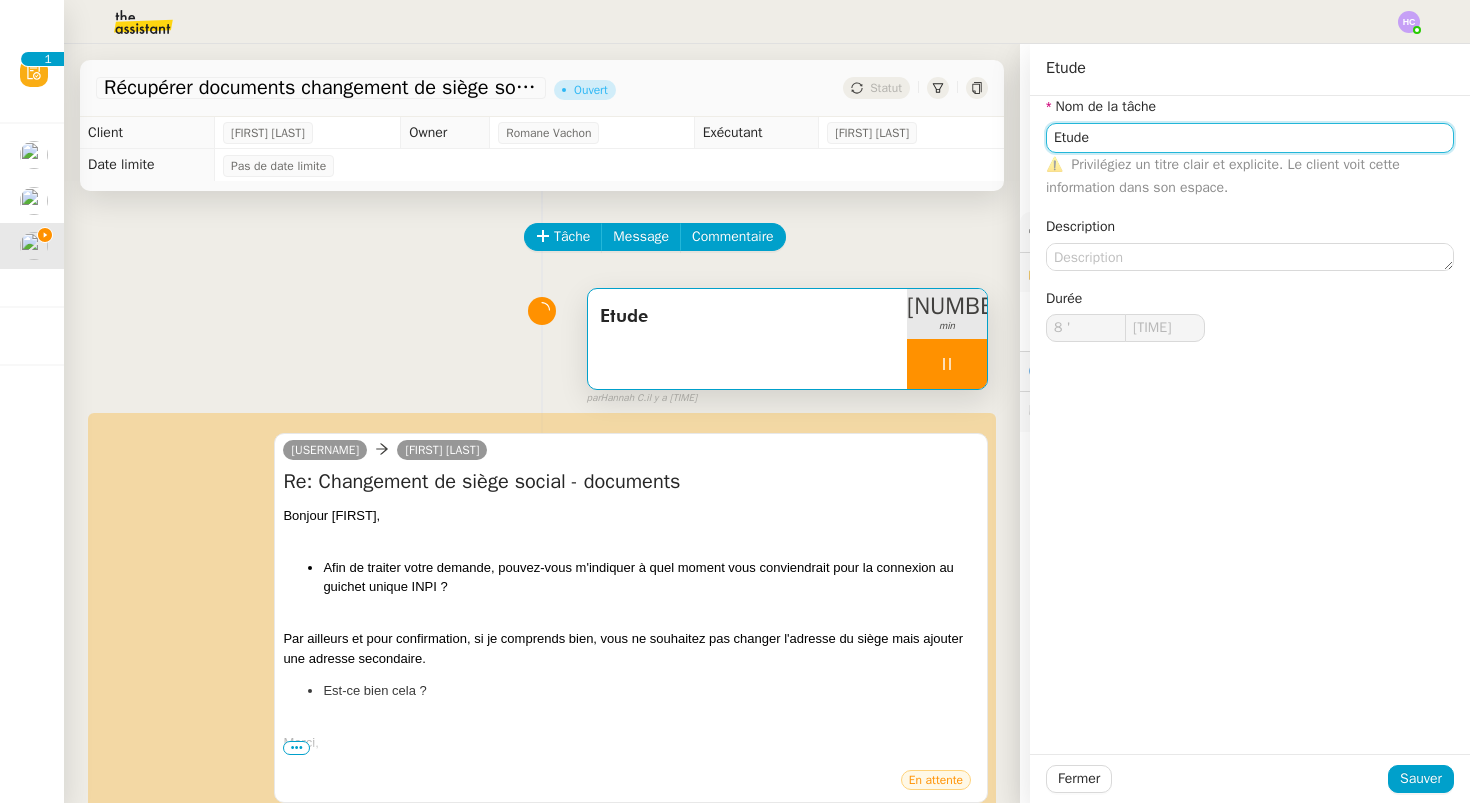 click on "Etude" 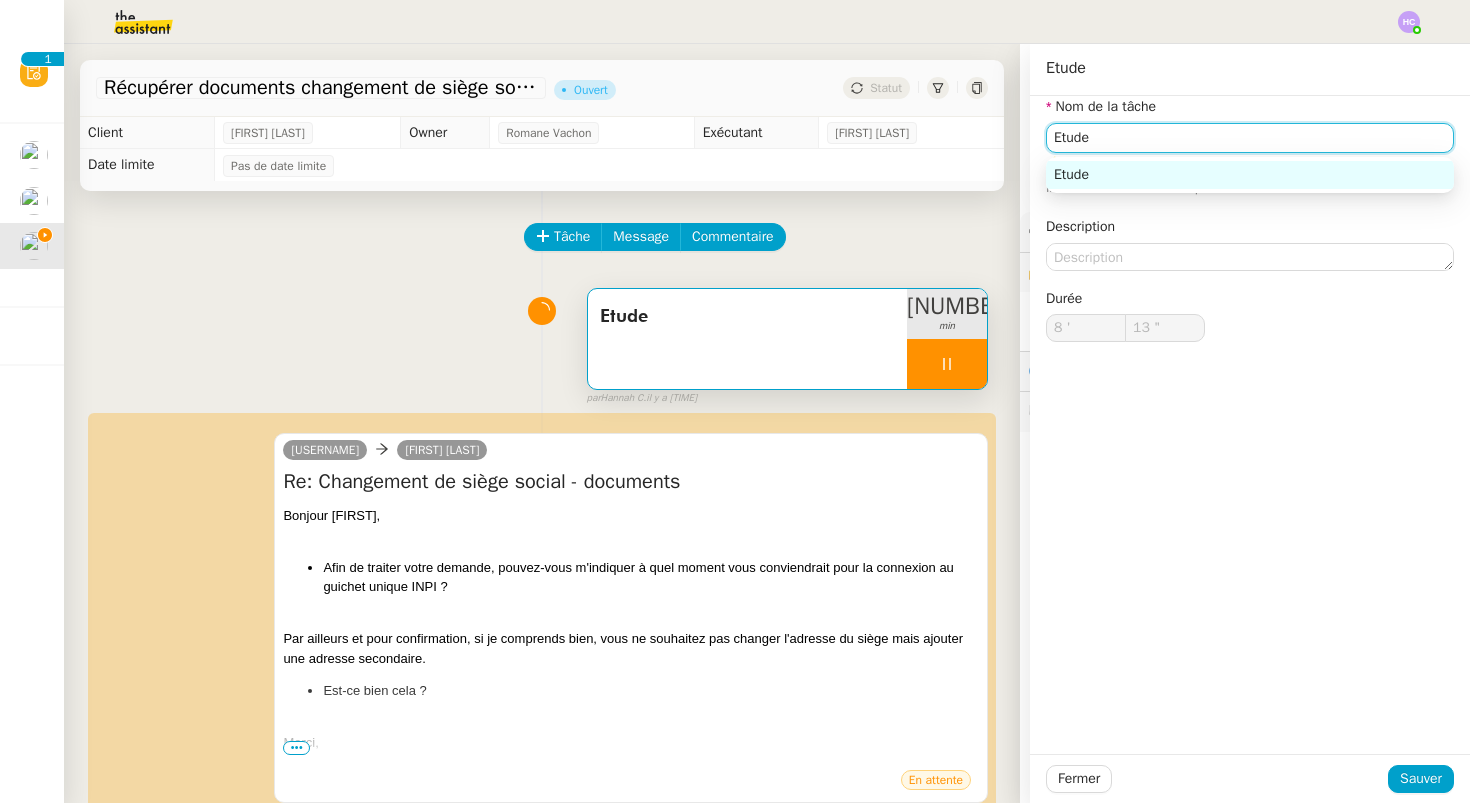 drag, startPoint x: 1124, startPoint y: 132, endPoint x: 1006, endPoint y: 127, distance: 118.10589 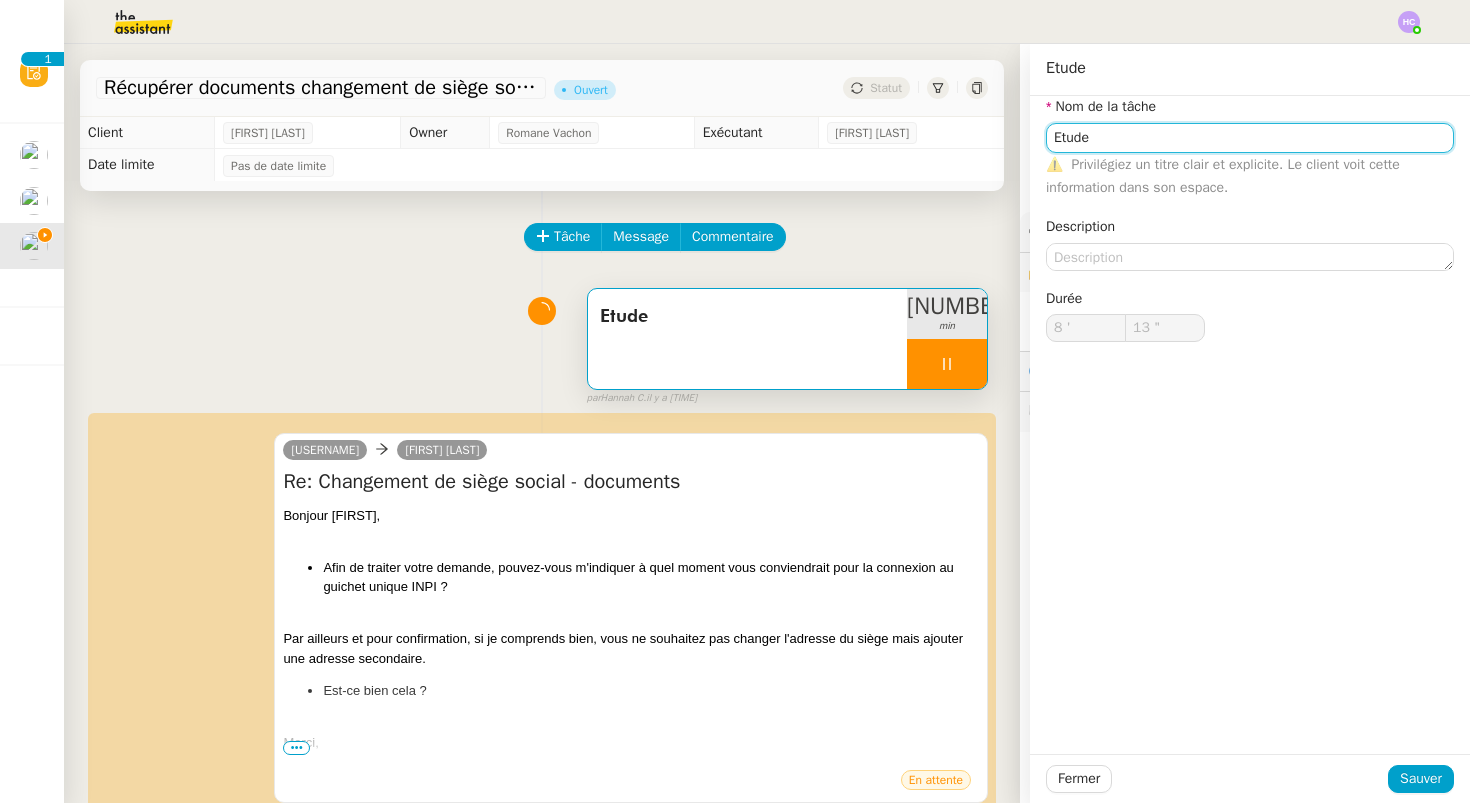 type on "14 "" 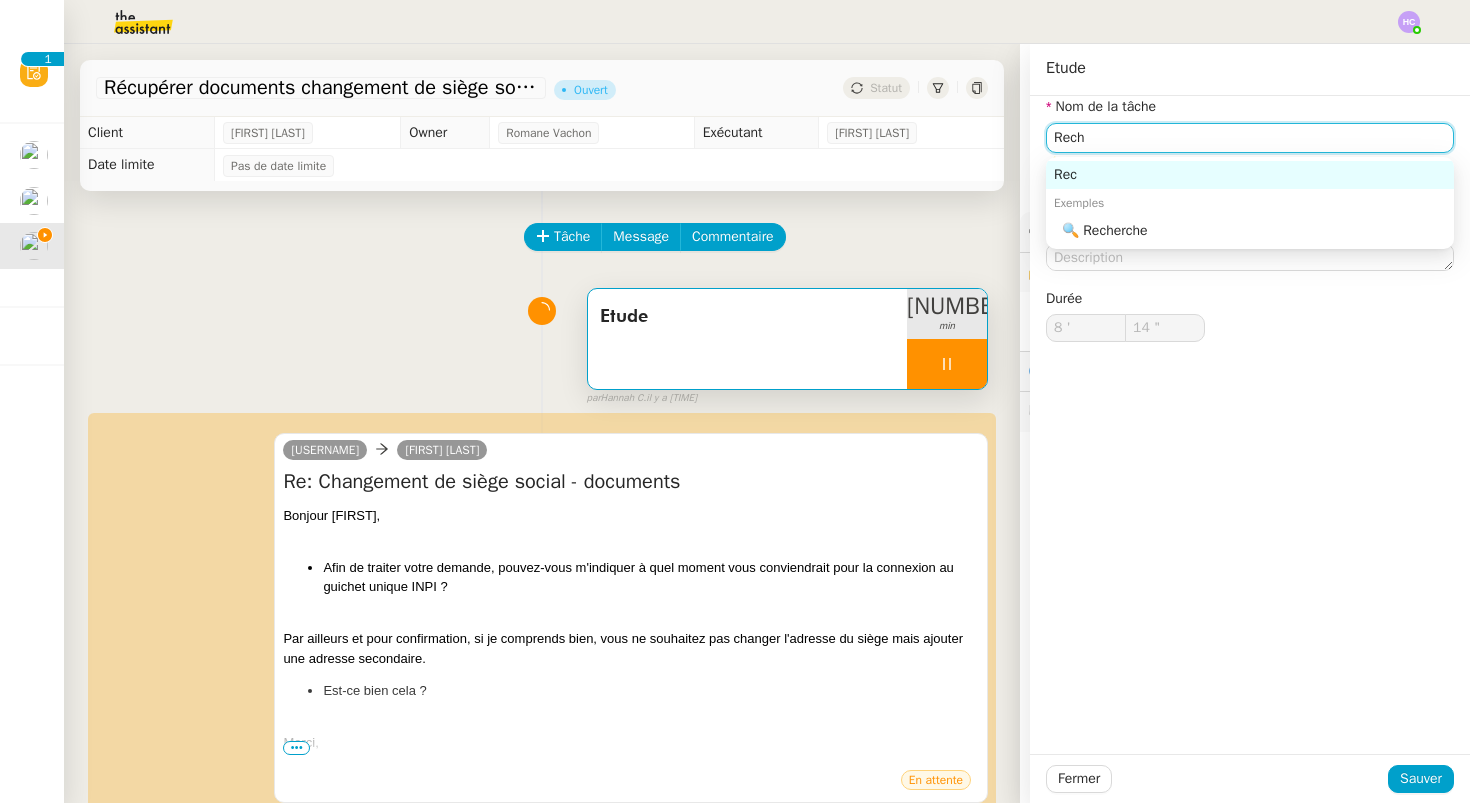 type on "Reche" 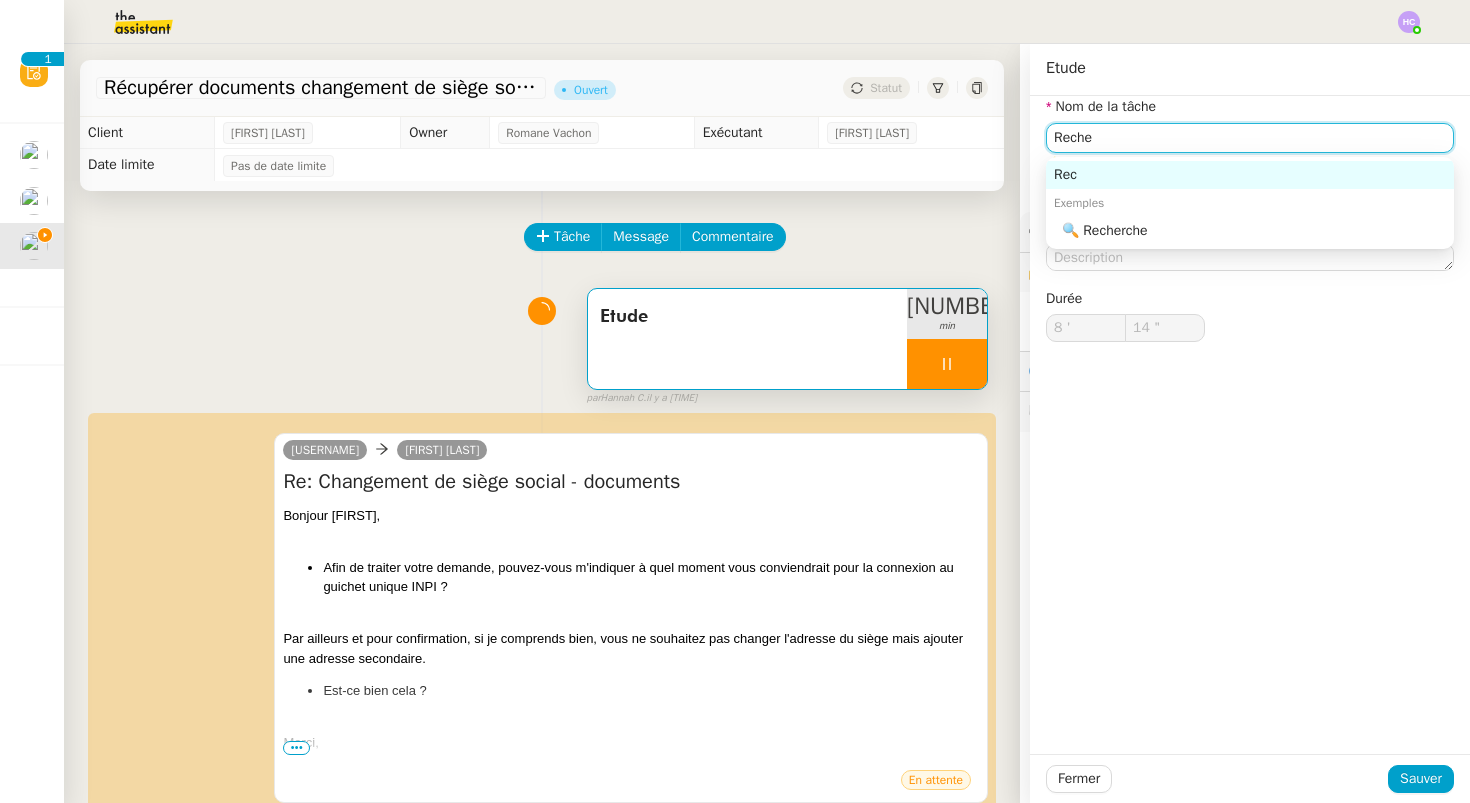 type on "15 "" 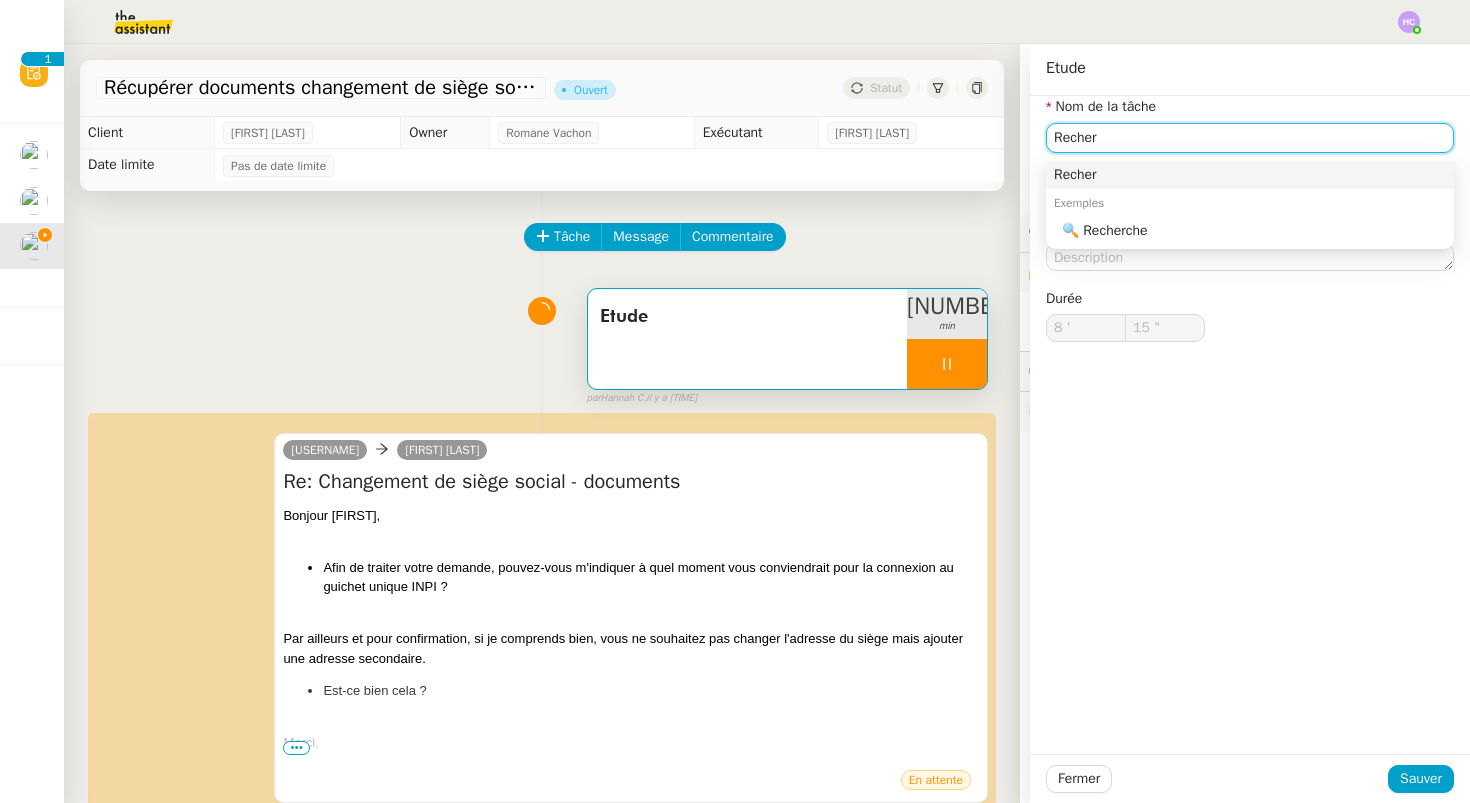 type on "Recher" 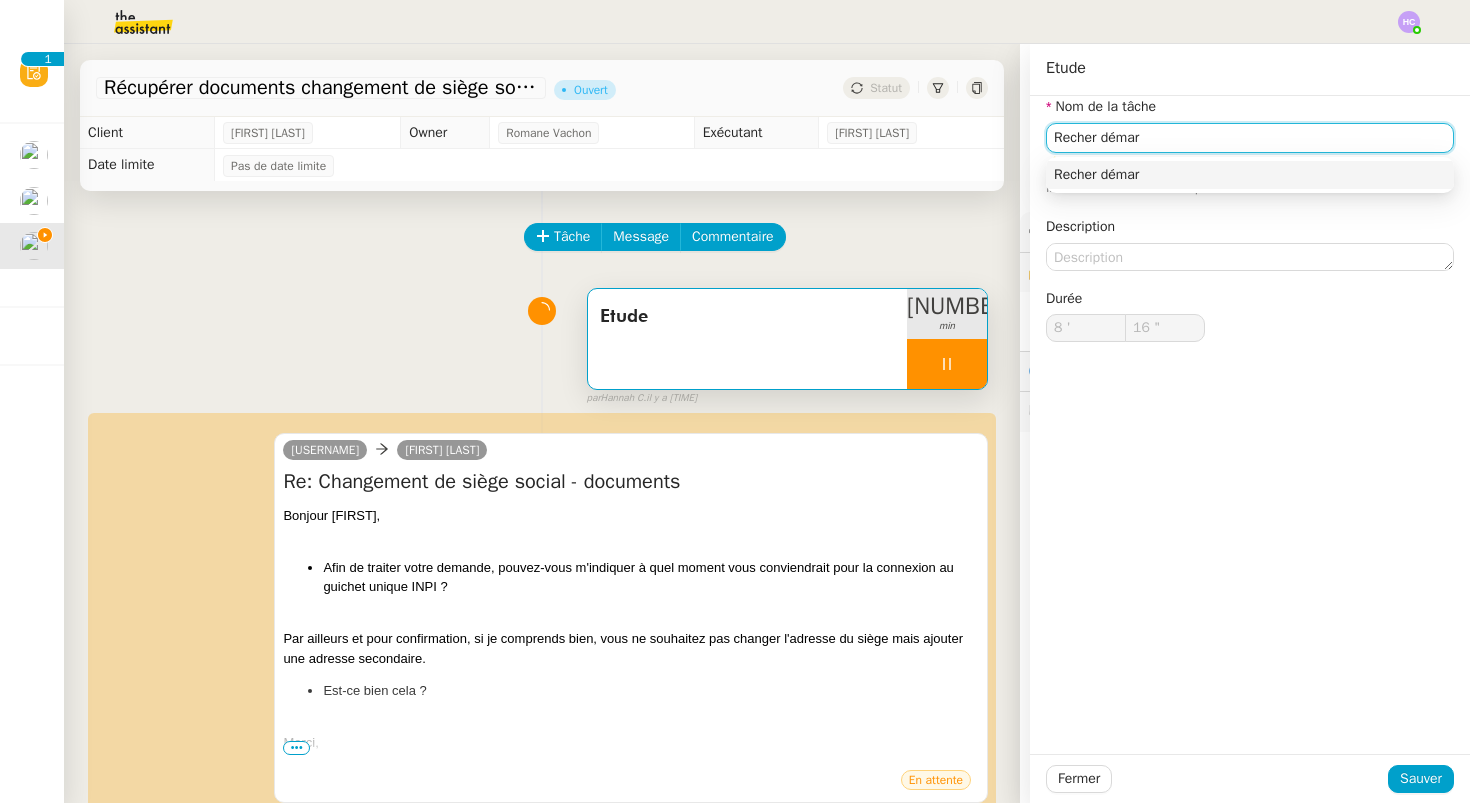 type on "Recher démarc" 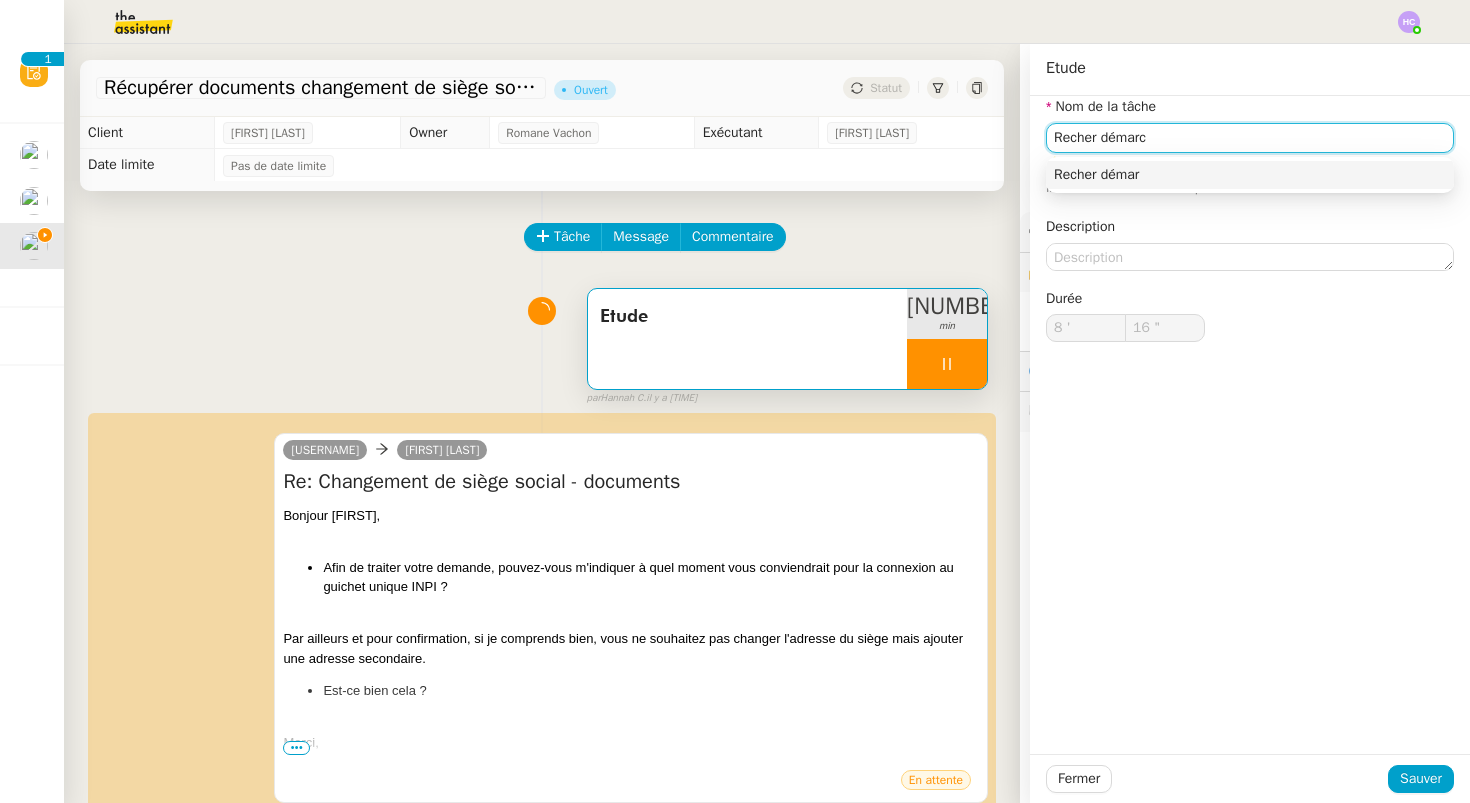 type on "[NUMBER] "" 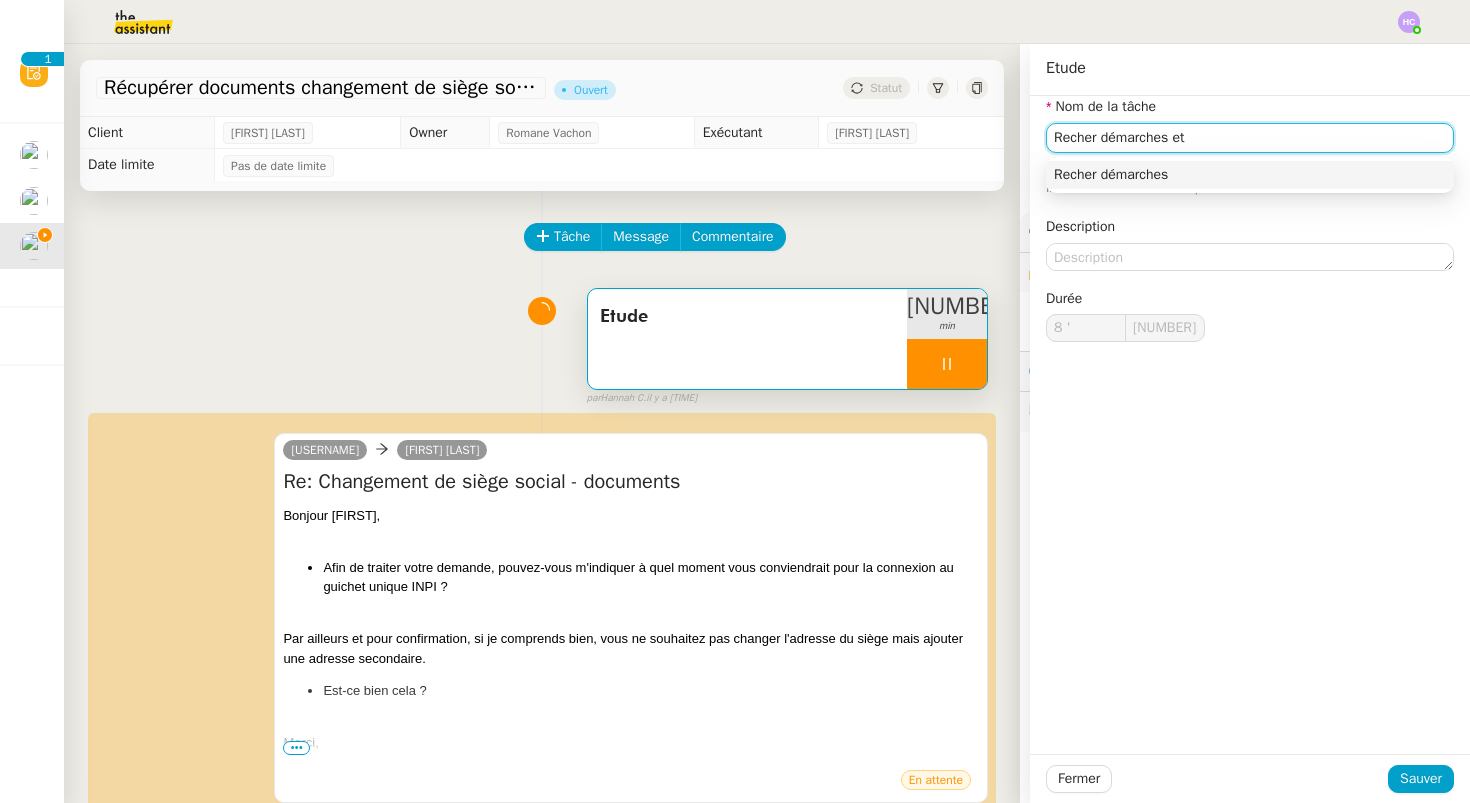 type on "Recher démarches et" 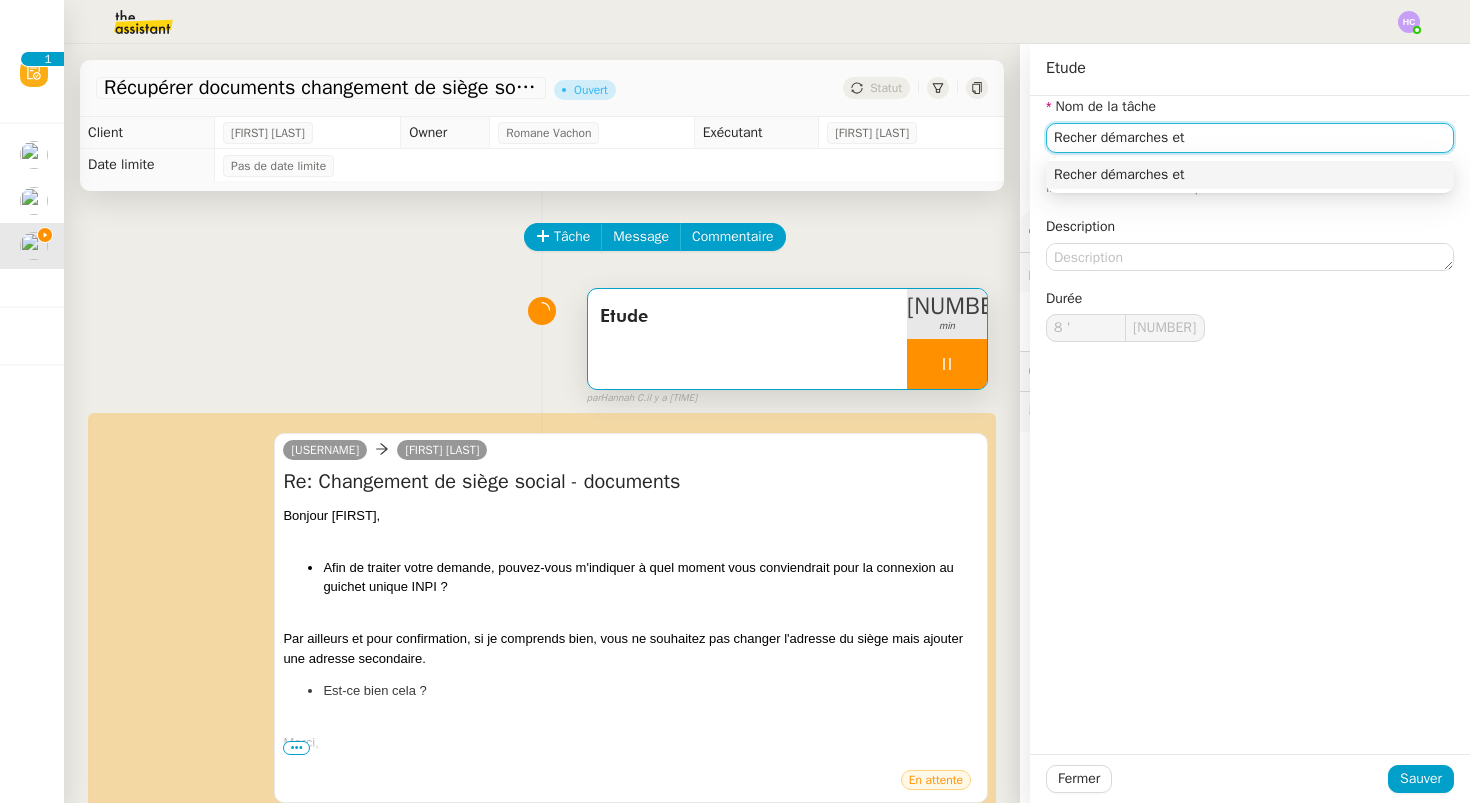 type on "[NUMBER] "" 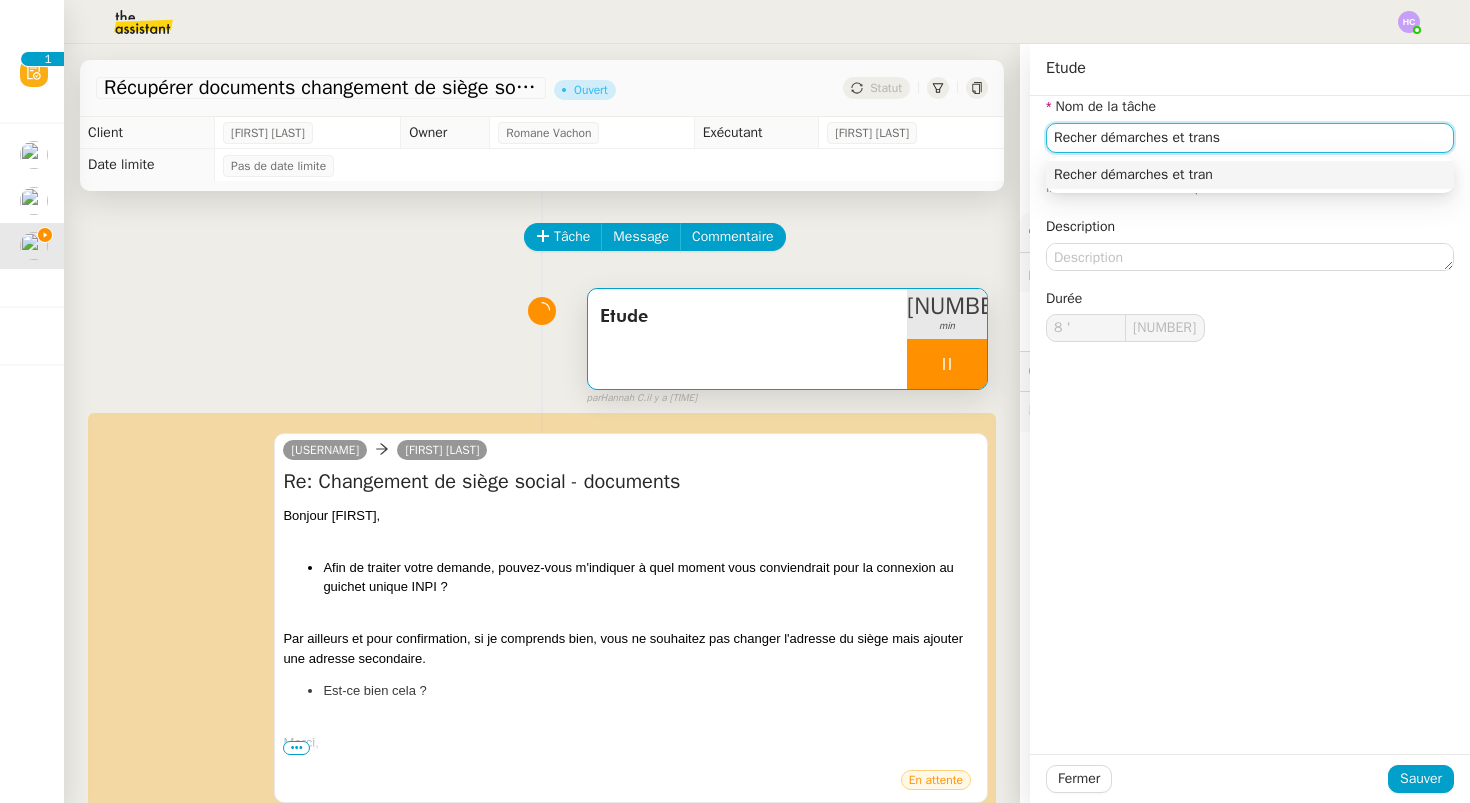 type on "Recher démarches et transm" 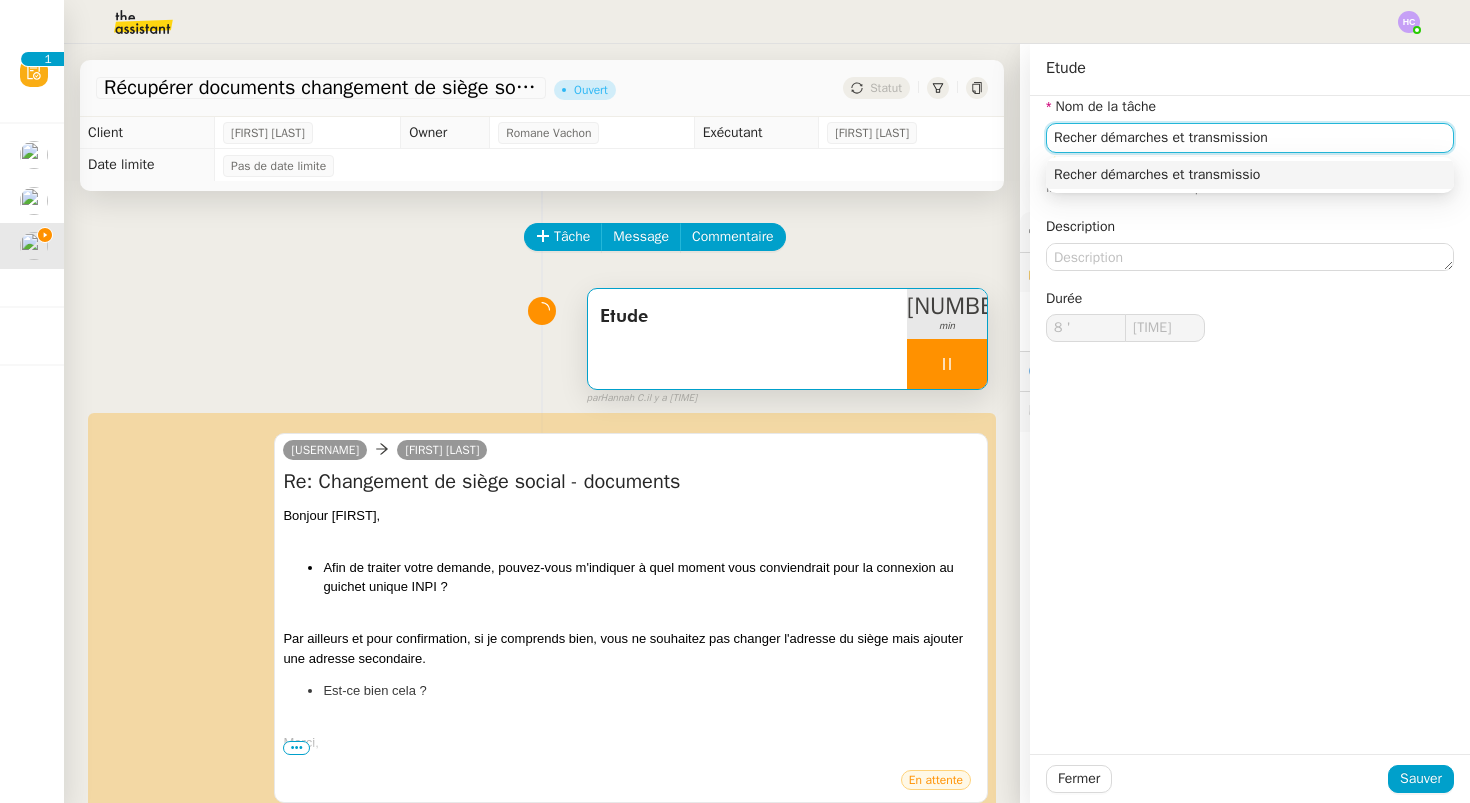 type on "Recher démarches et transmission" 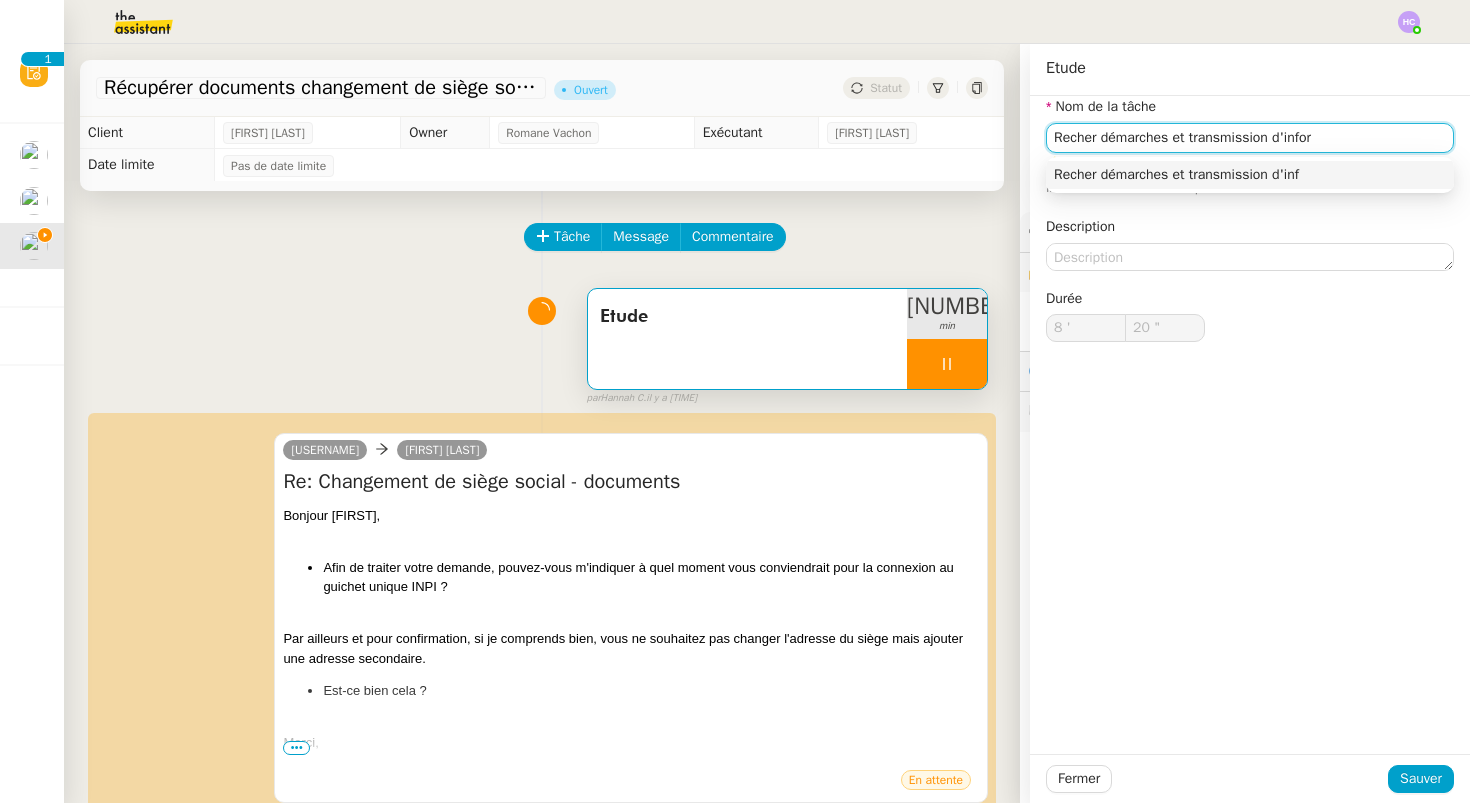 type on "Recher démarches et transmission d'inform" 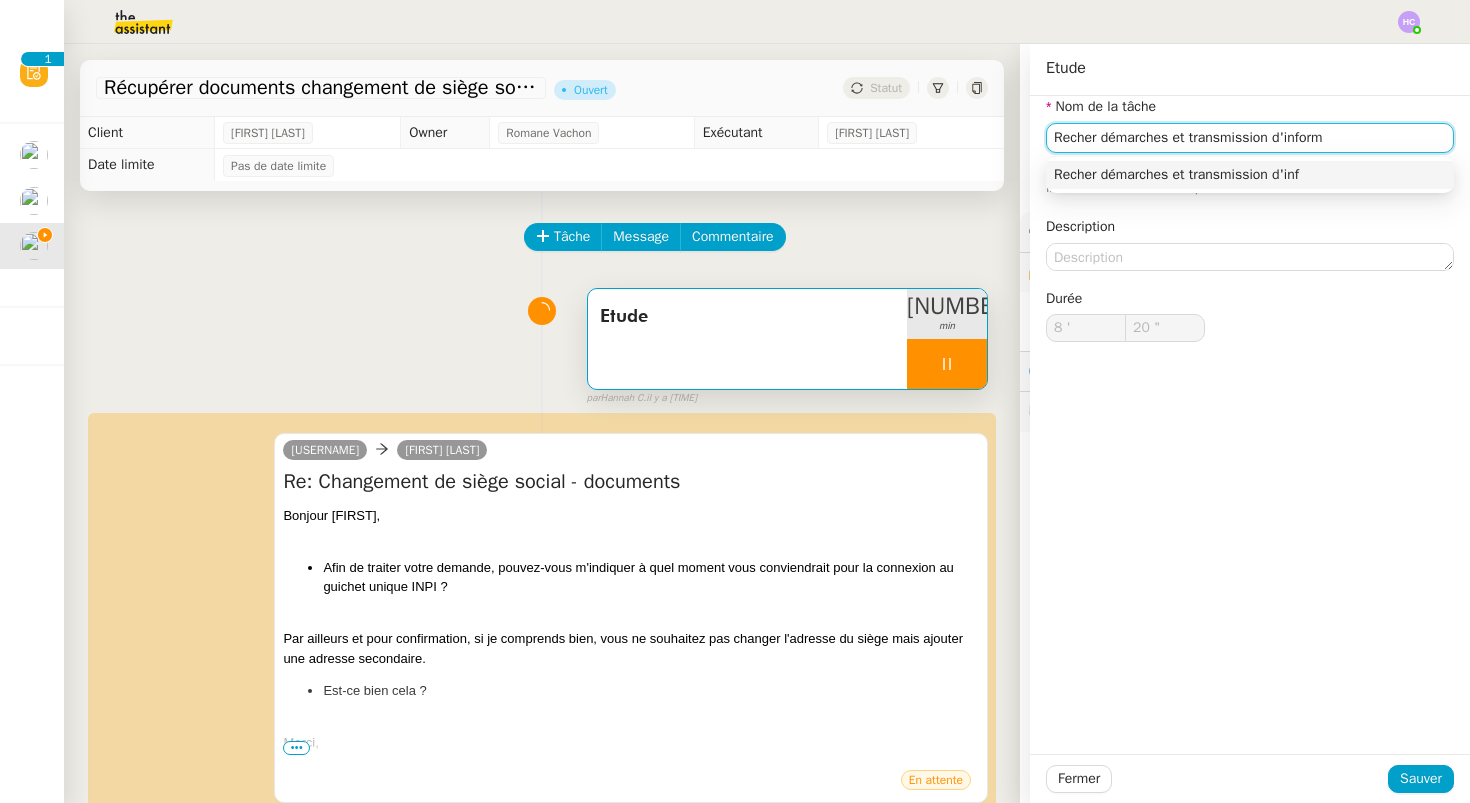 type on "21 "" 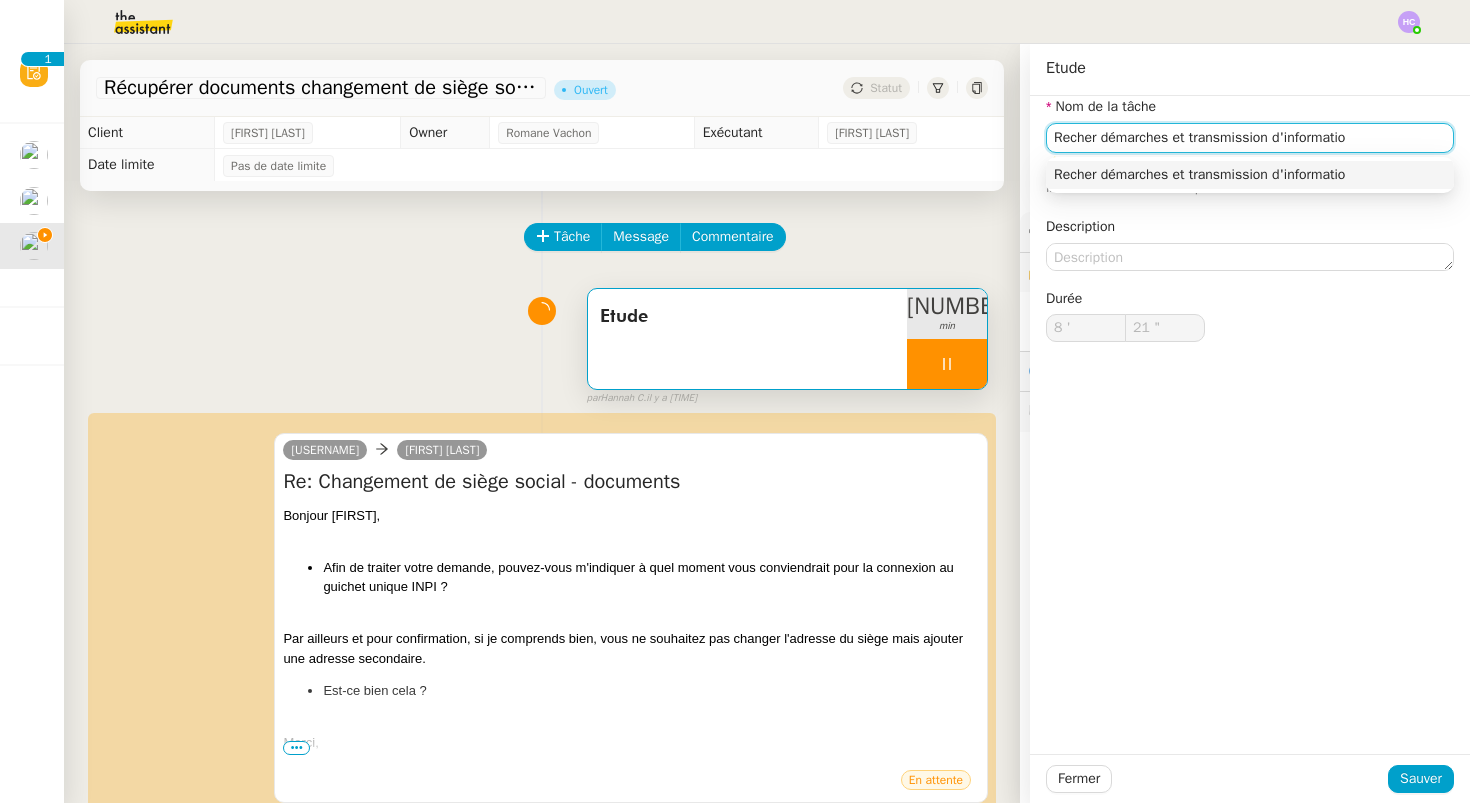 type on "Recher démarches et transmission d'information" 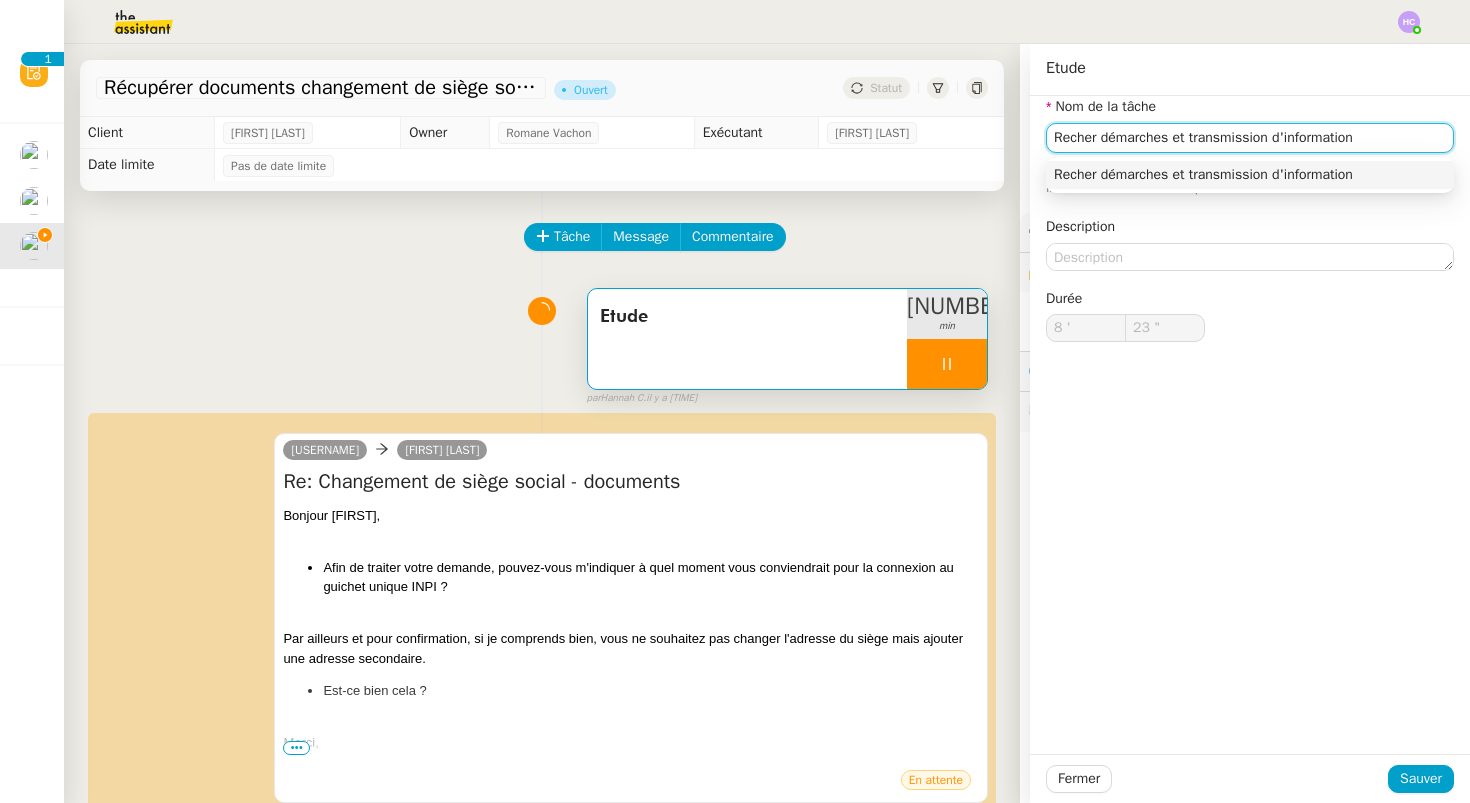 click on "Recher démarches et transmission d'information" 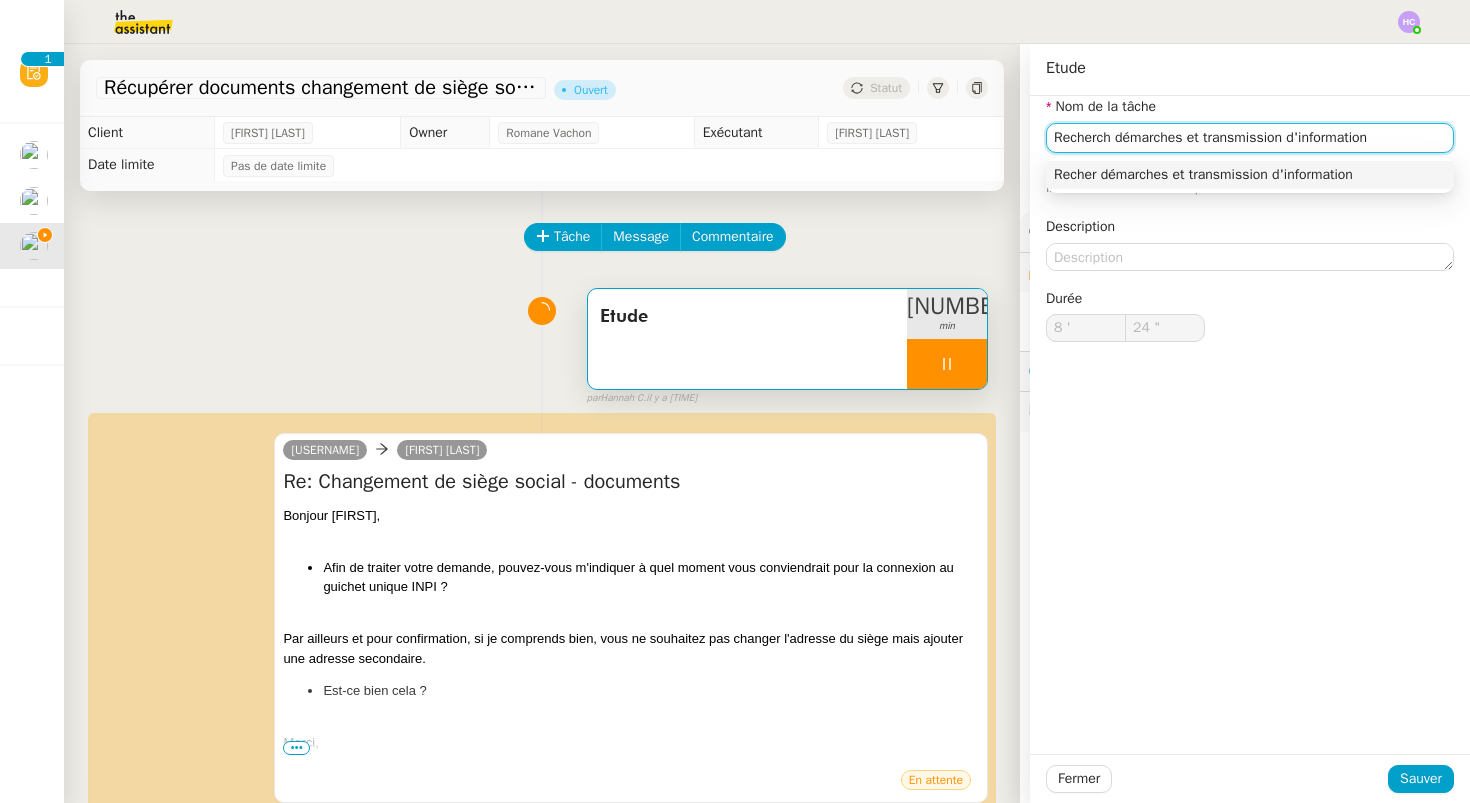 type on "Recherche démarches et transmission d'information" 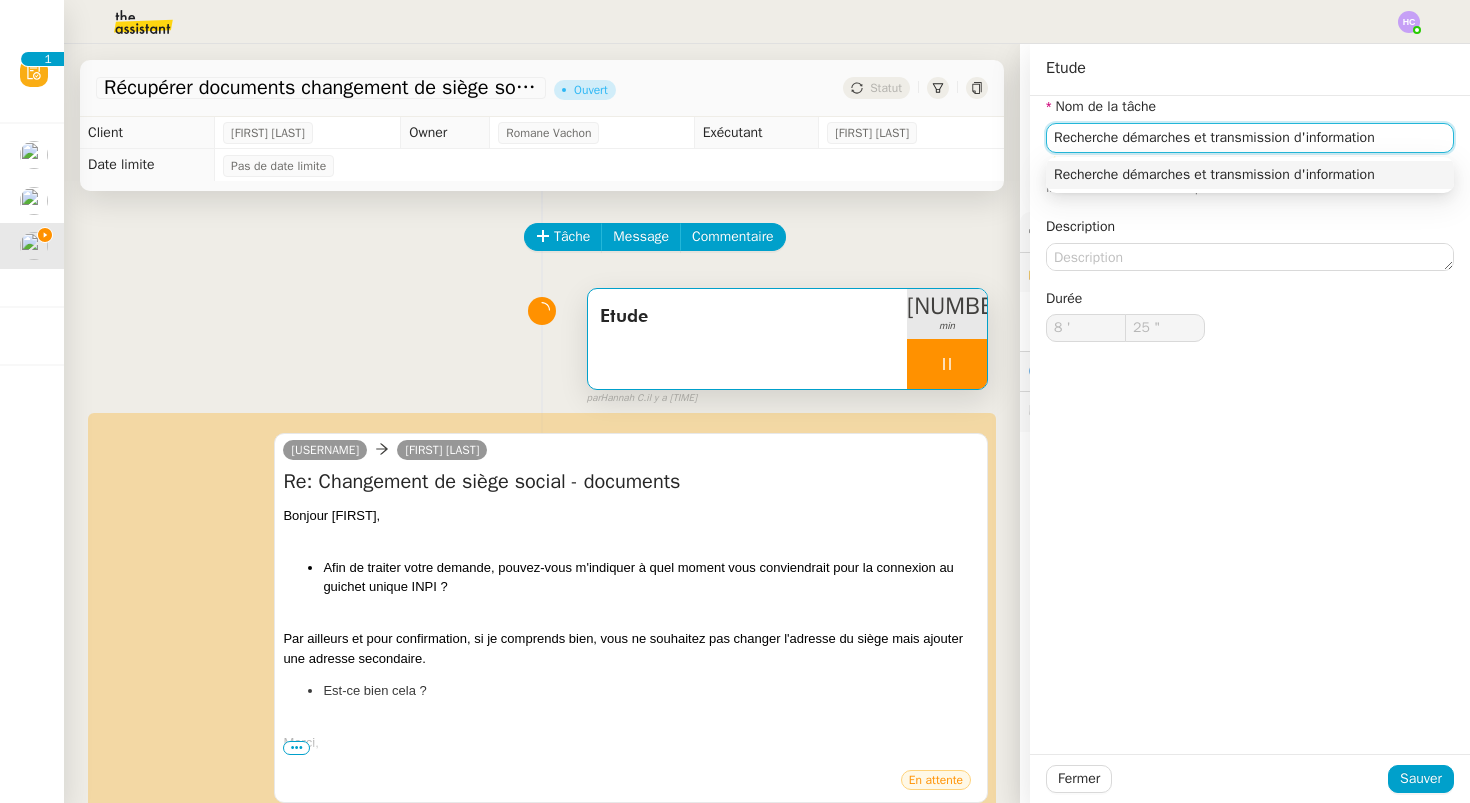 type on "[NUMBER] "" 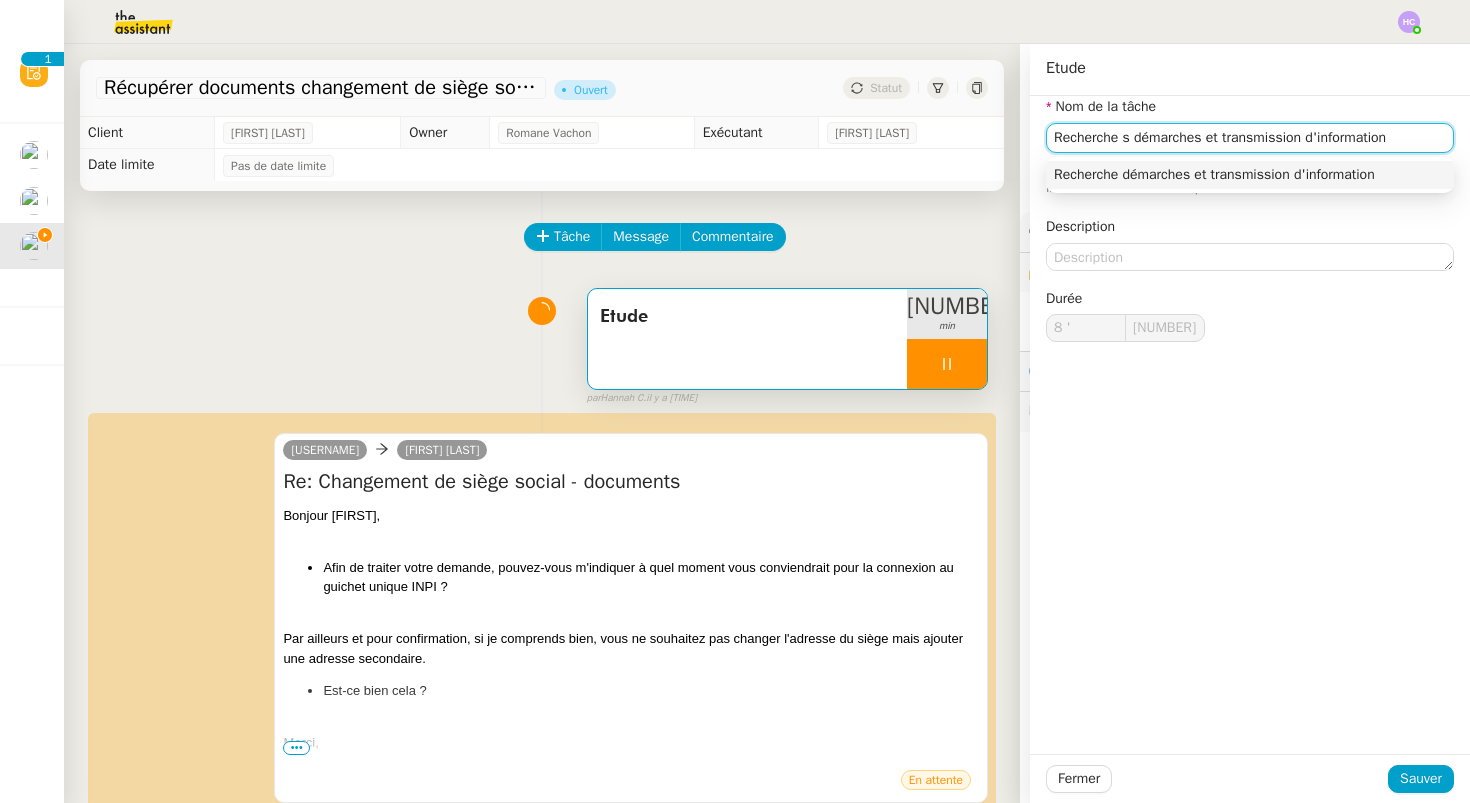 type on "Recherche su démarches et transmission d'information" 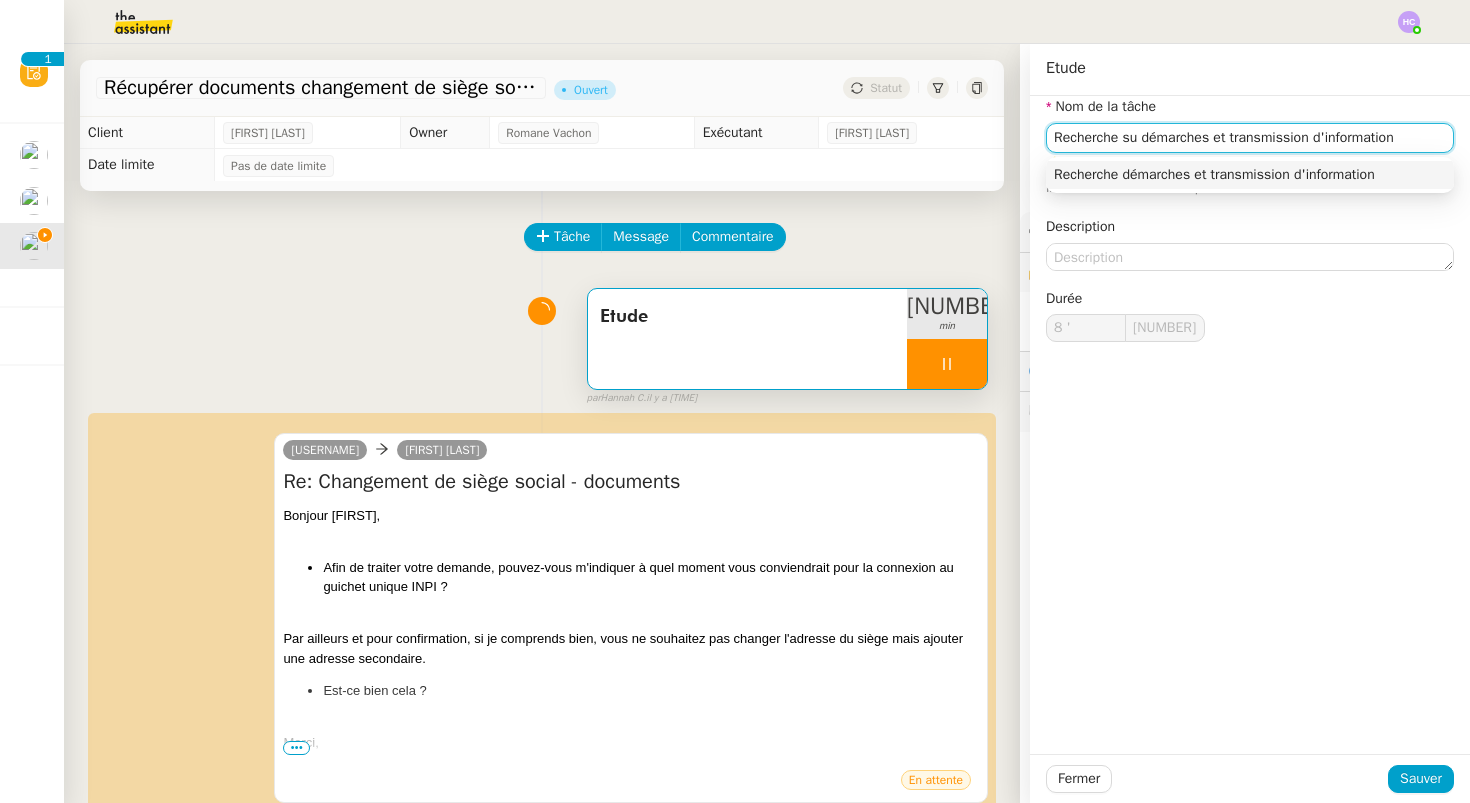 type on "[NUMBER] "" 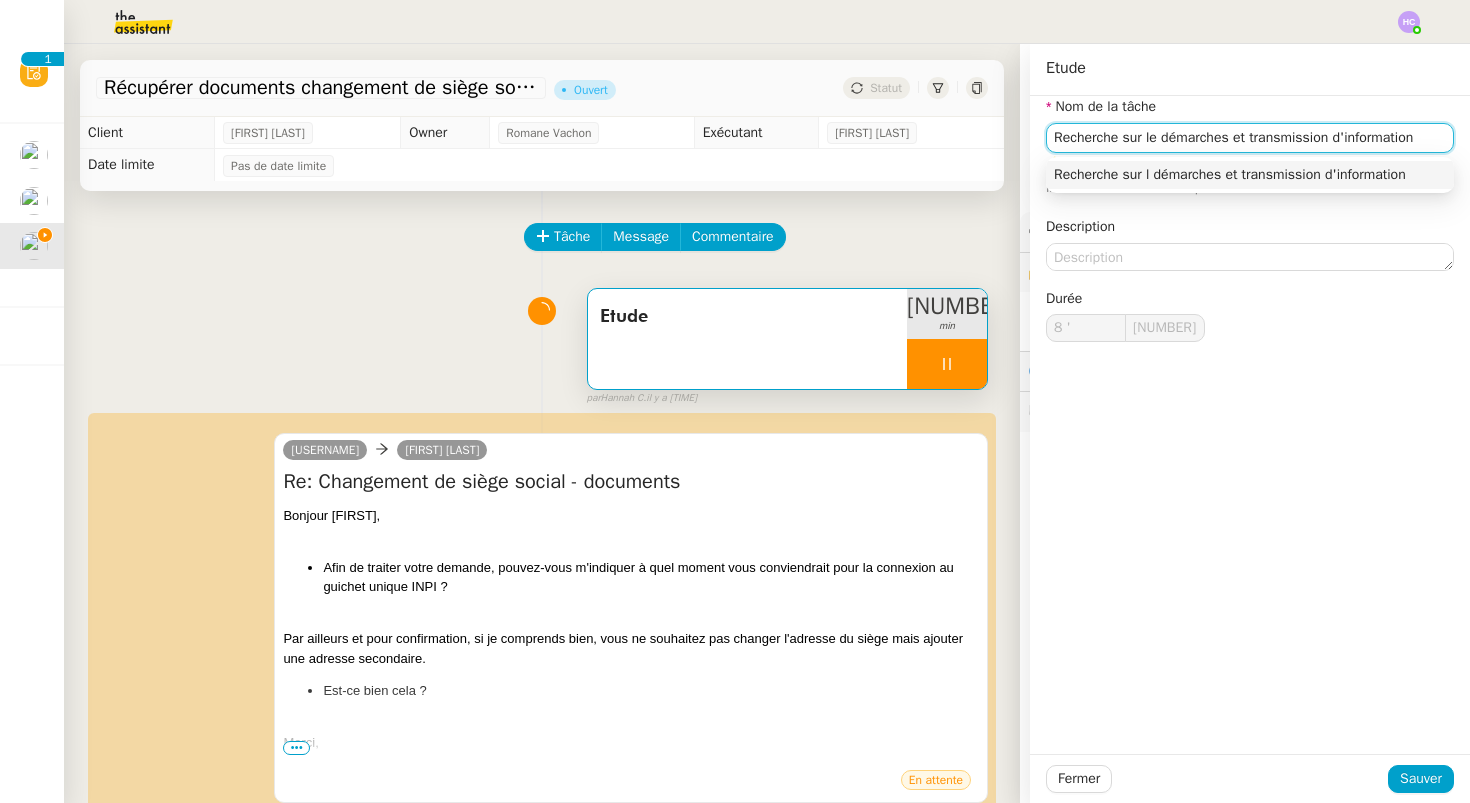 type on "Recherche sur les démarches et transmission d'information" 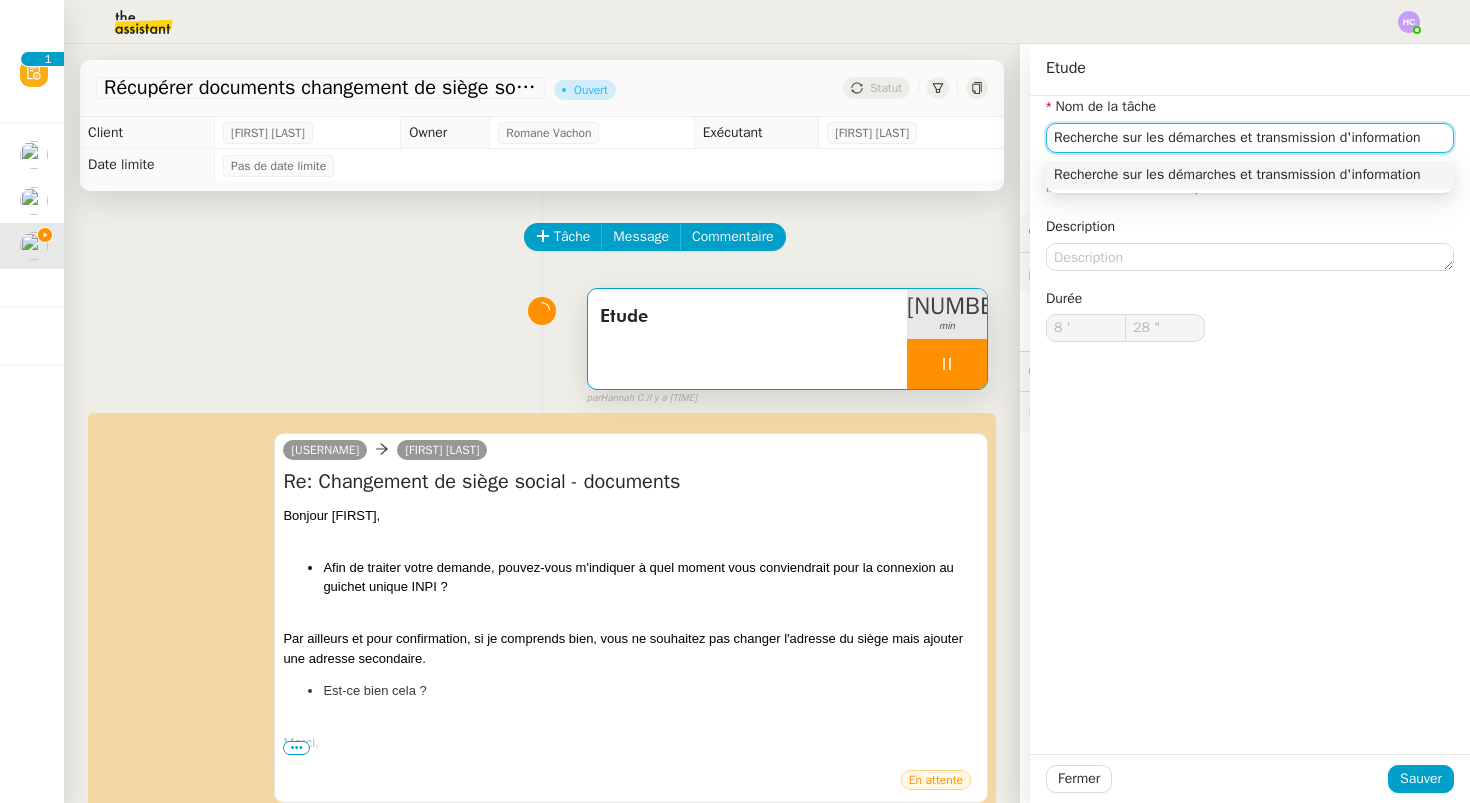 type on "[NUMBER] "" 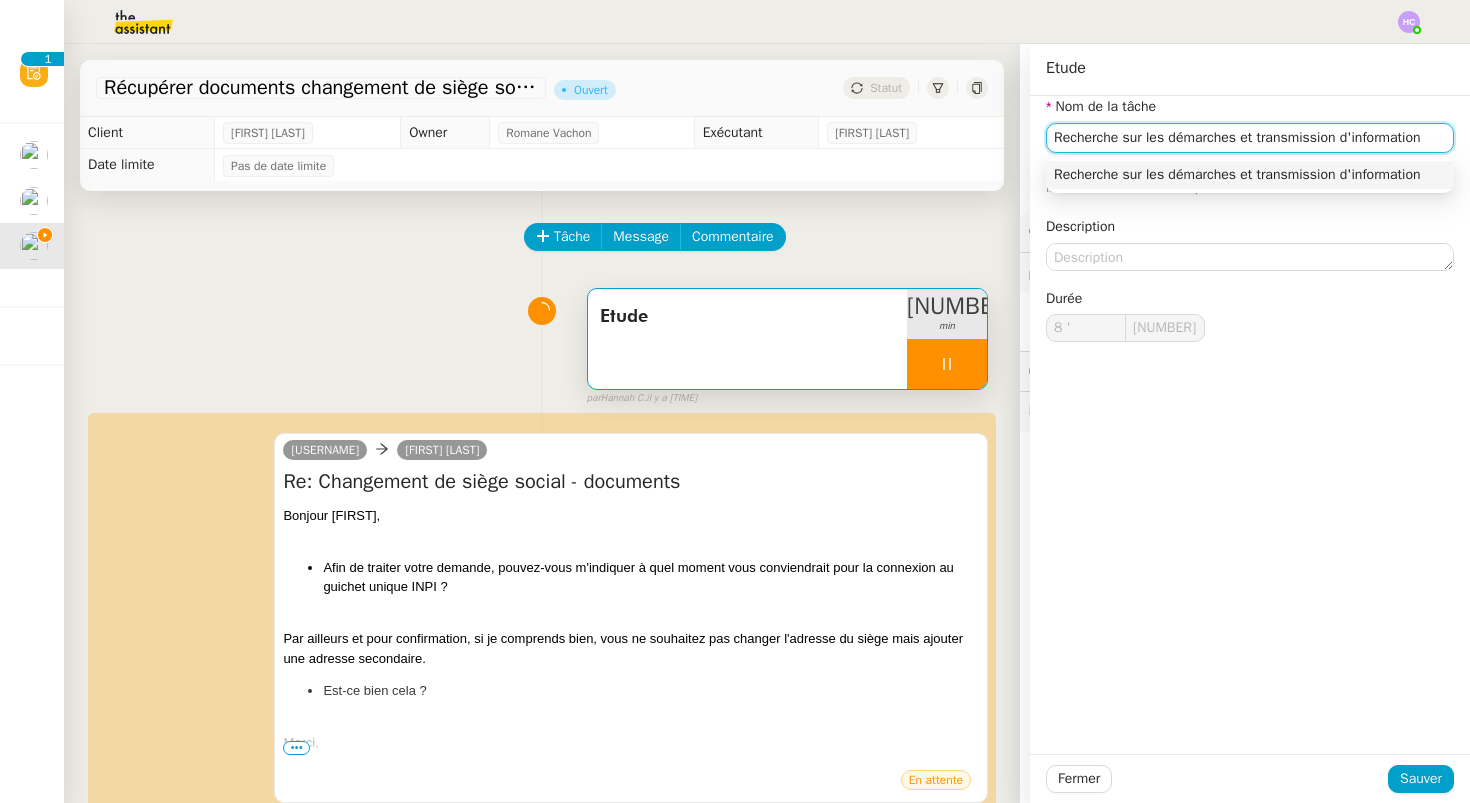 drag, startPoint x: 1251, startPoint y: 143, endPoint x: 1469, endPoint y: 146, distance: 218.02065 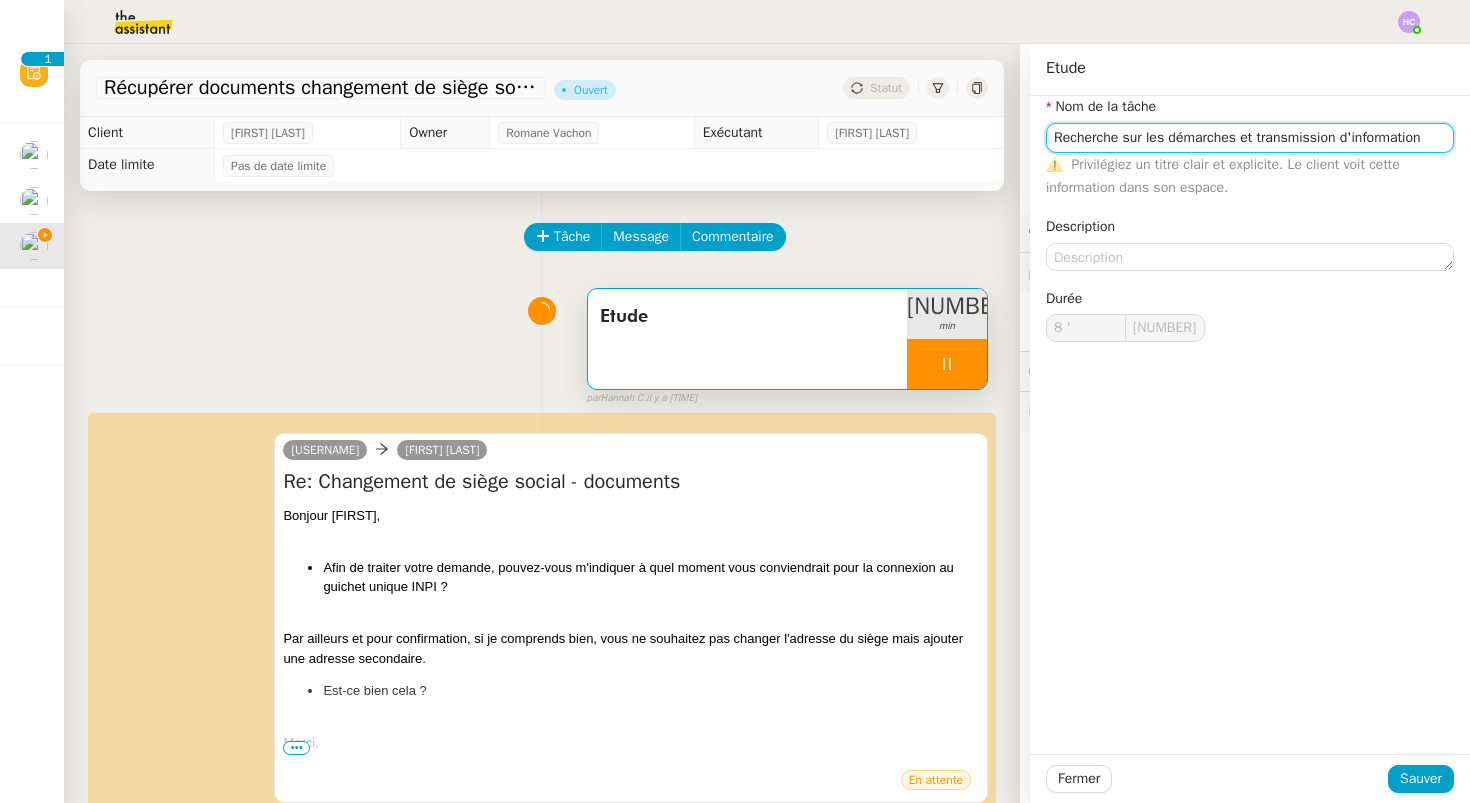 type on "Recherche sur les démarches" 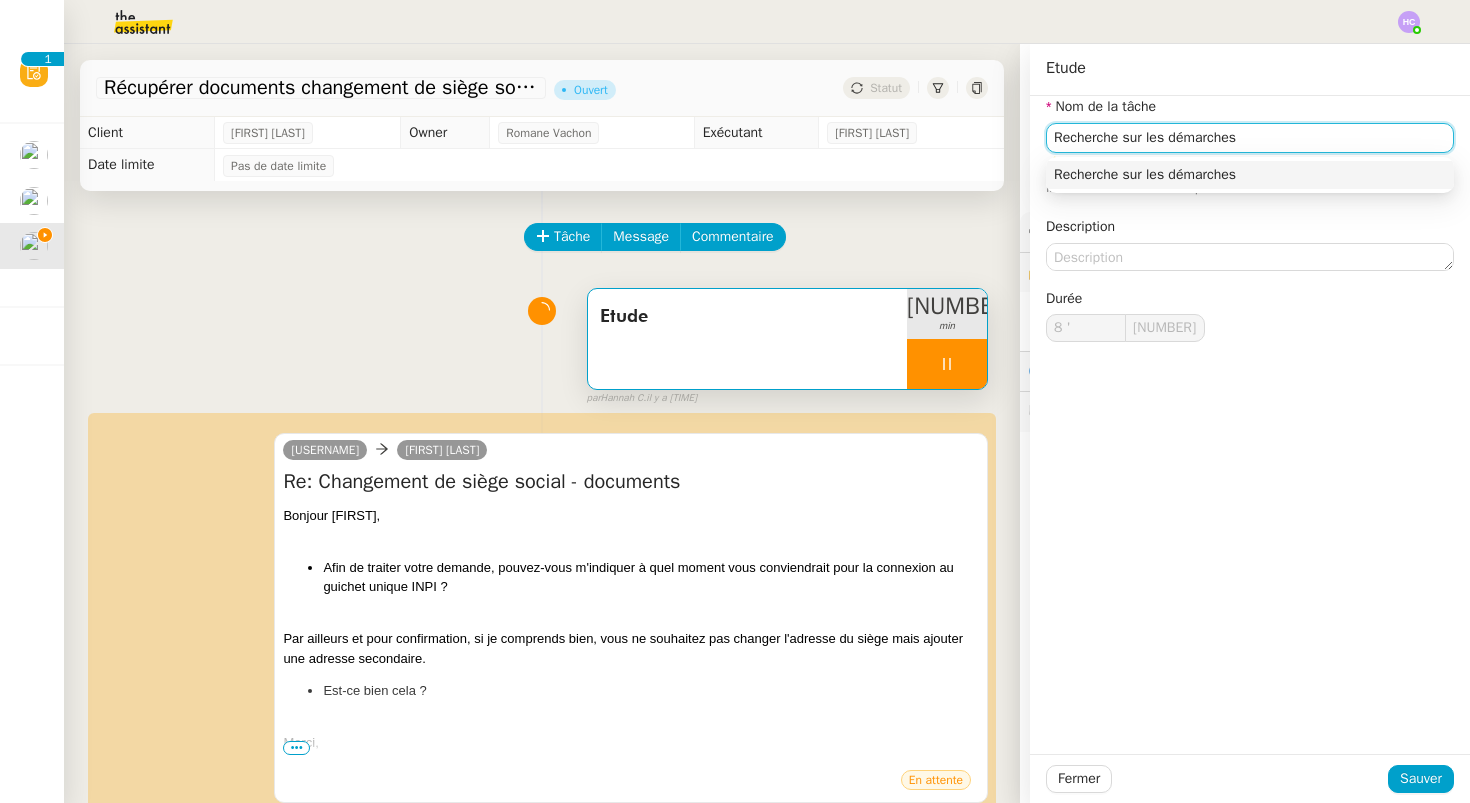 click on "Recherche sur les démarches" 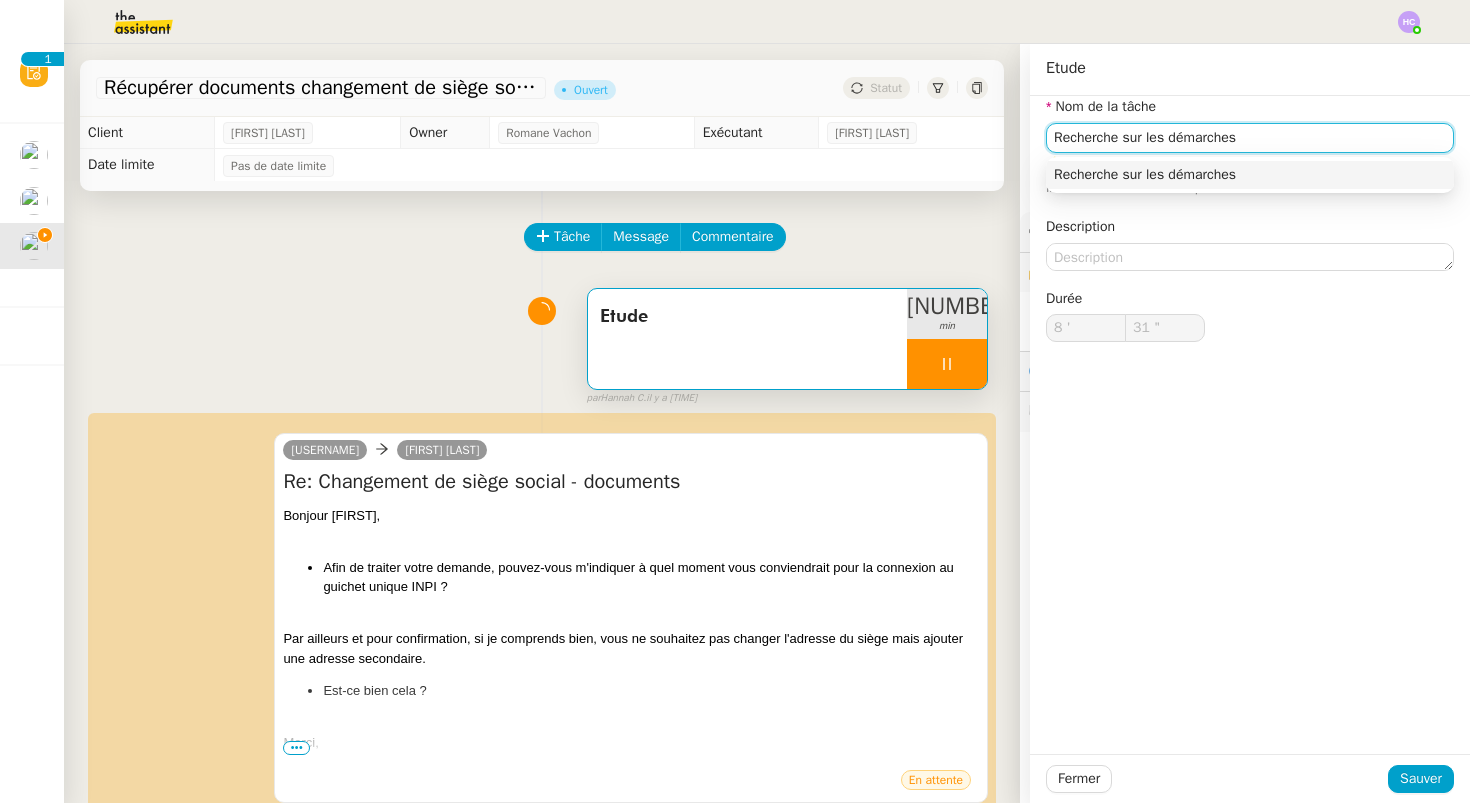 click on "Recherche sur les démarches" at bounding box center [1250, 175] 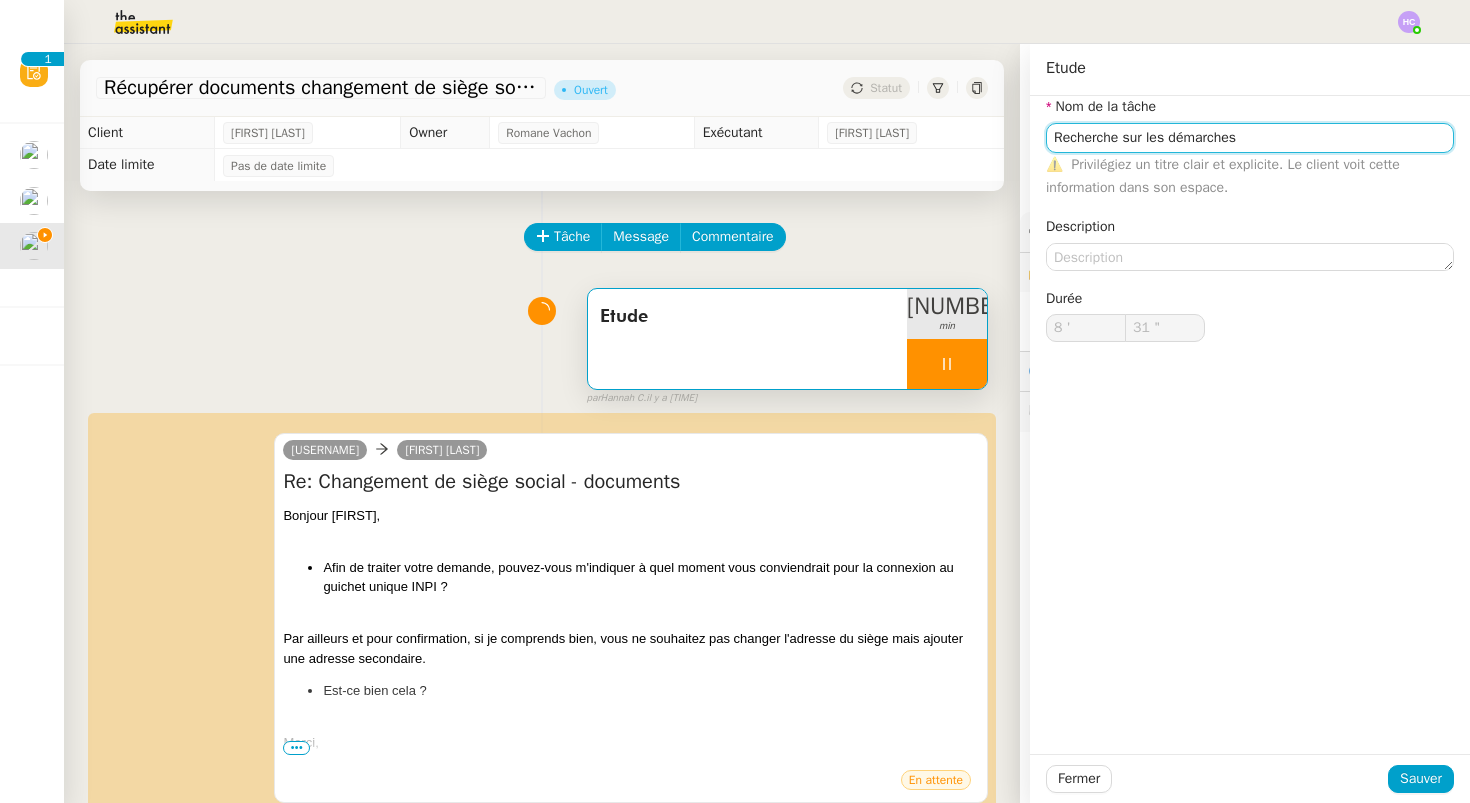type on "Recherche sur les démarches" 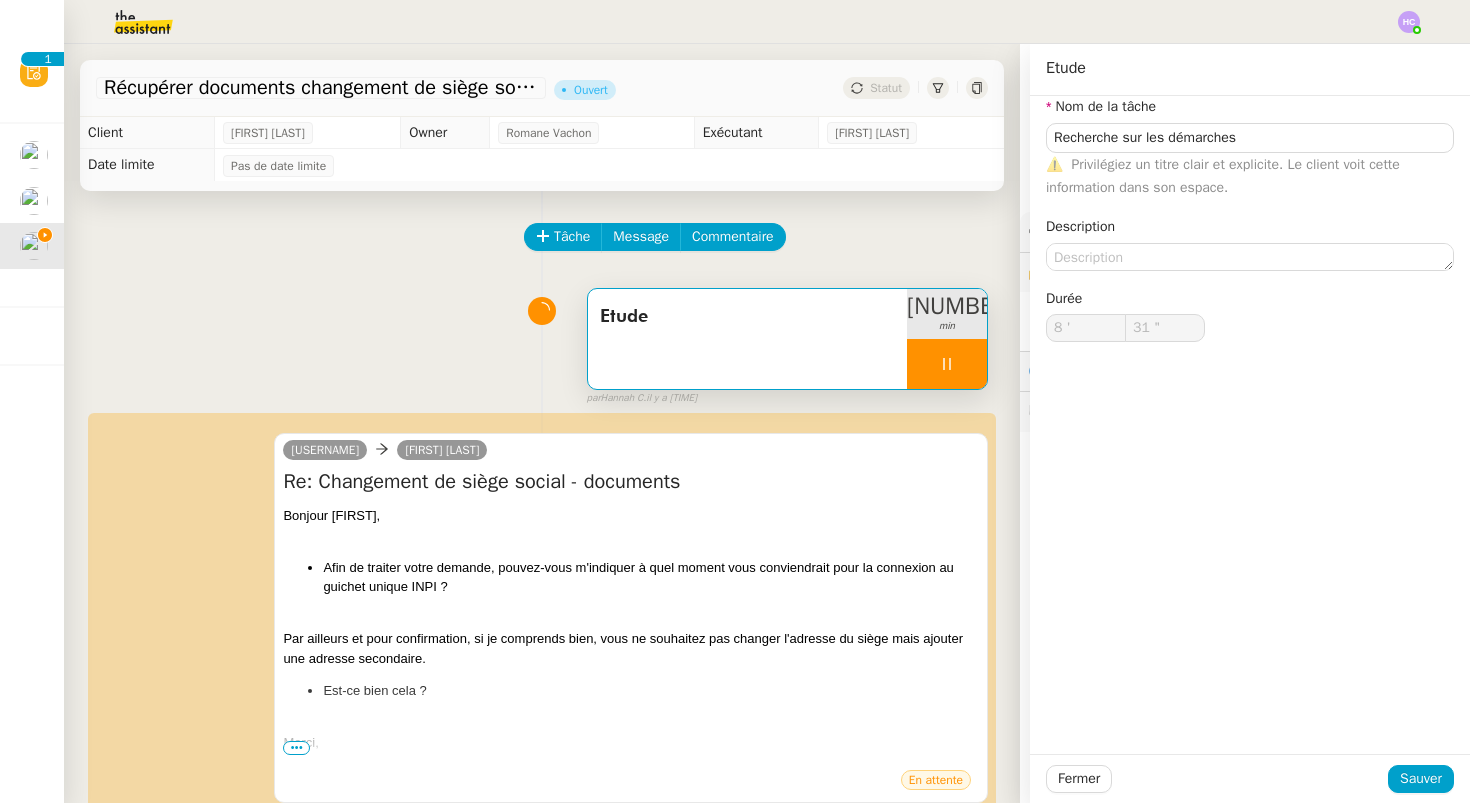 click on "Nom de la tâche Recherche sur les démarches ⚠️ Privilégiez un titre clair et explicite. Le client voit cette information dans son espace. Description Durée [TIME]" 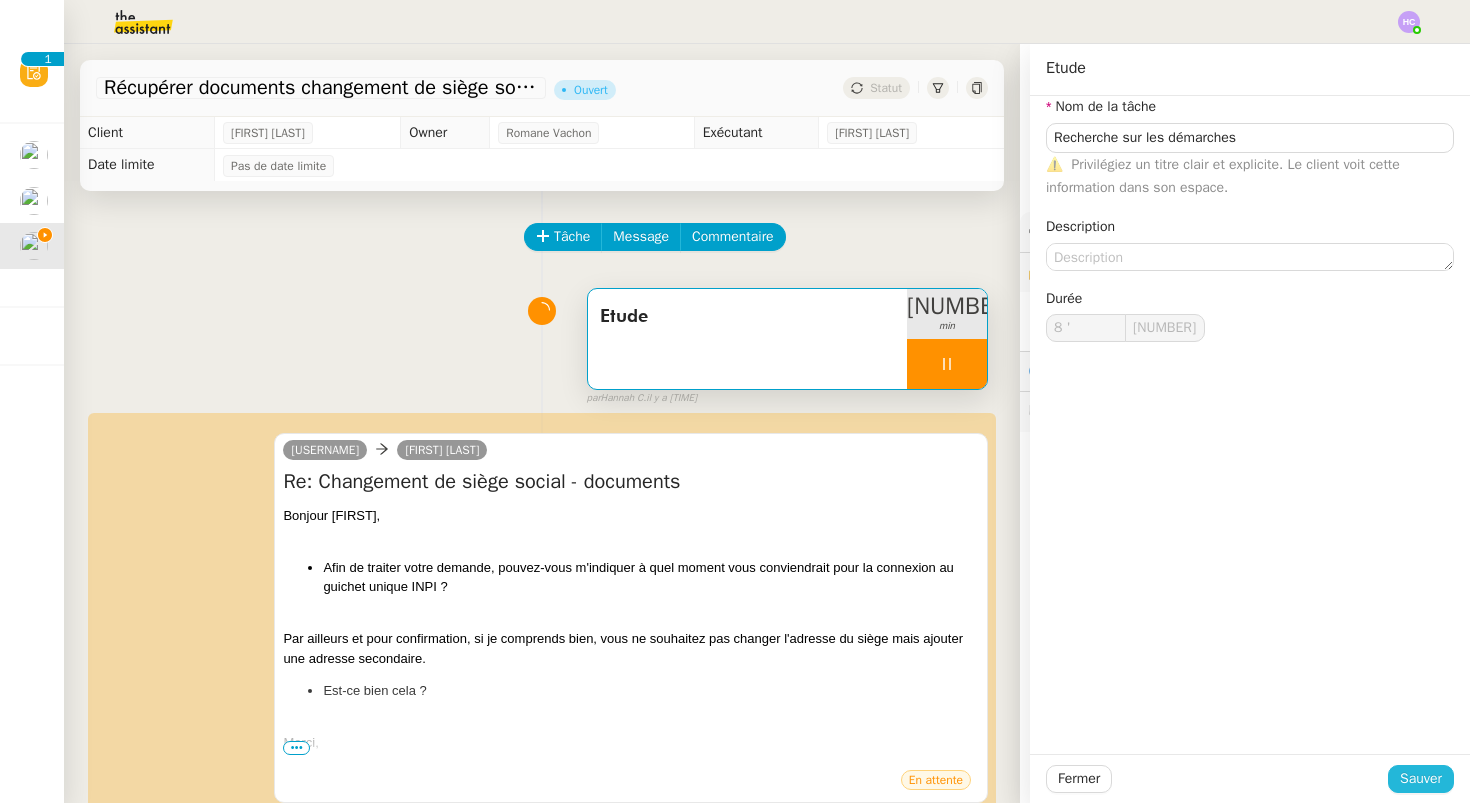 click on "Sauver" 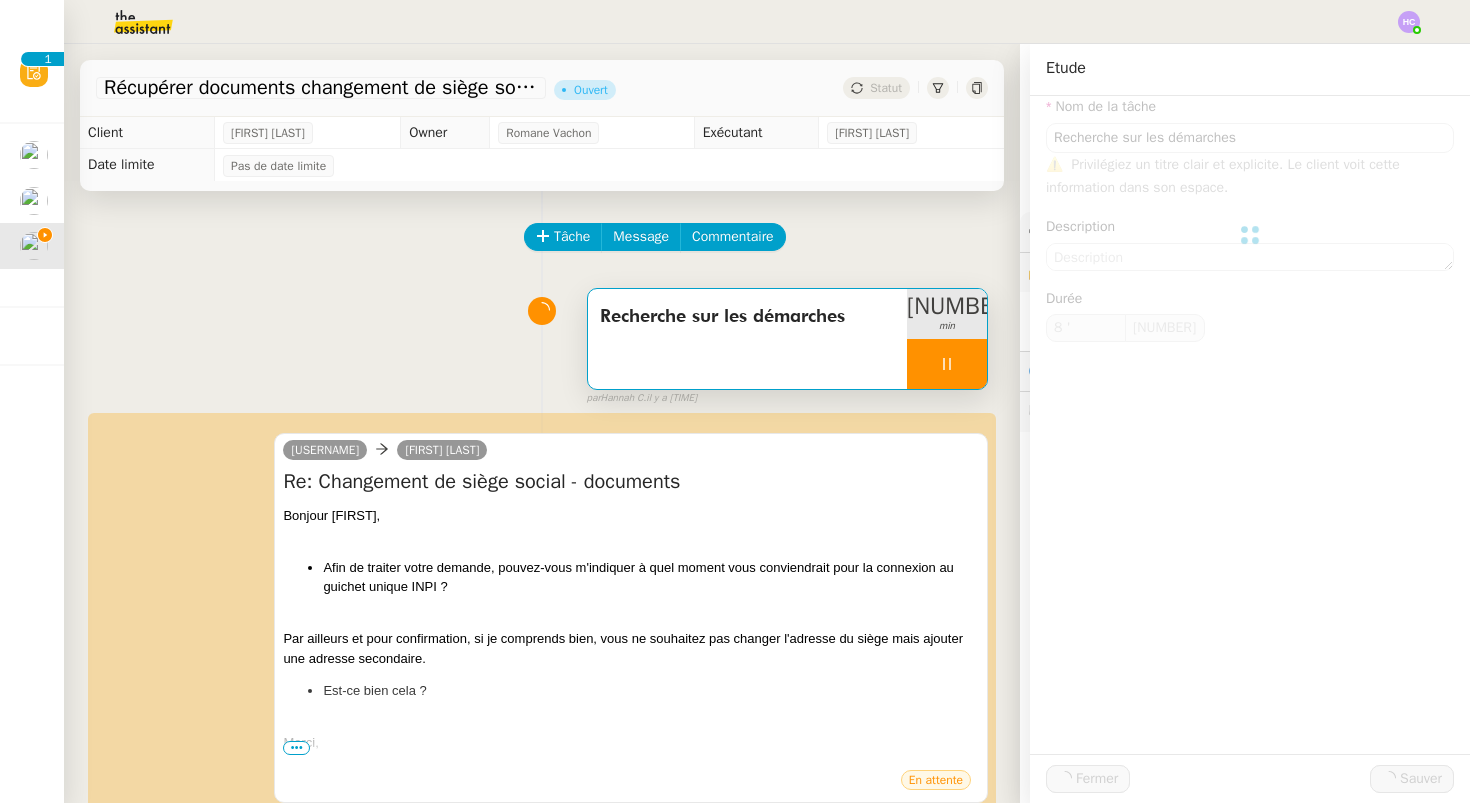 type on "Recherche sur les démarches" 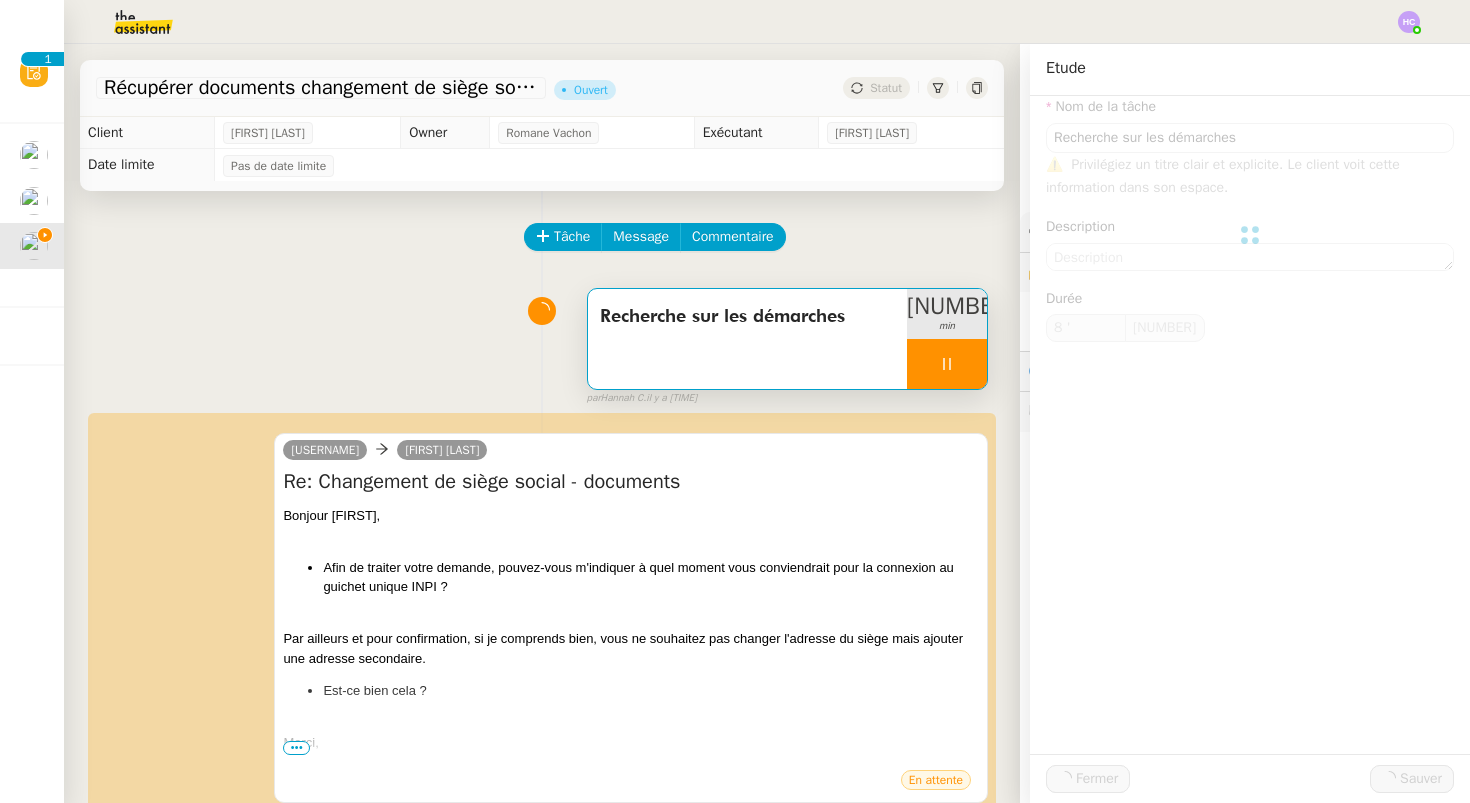 type on "8 '" 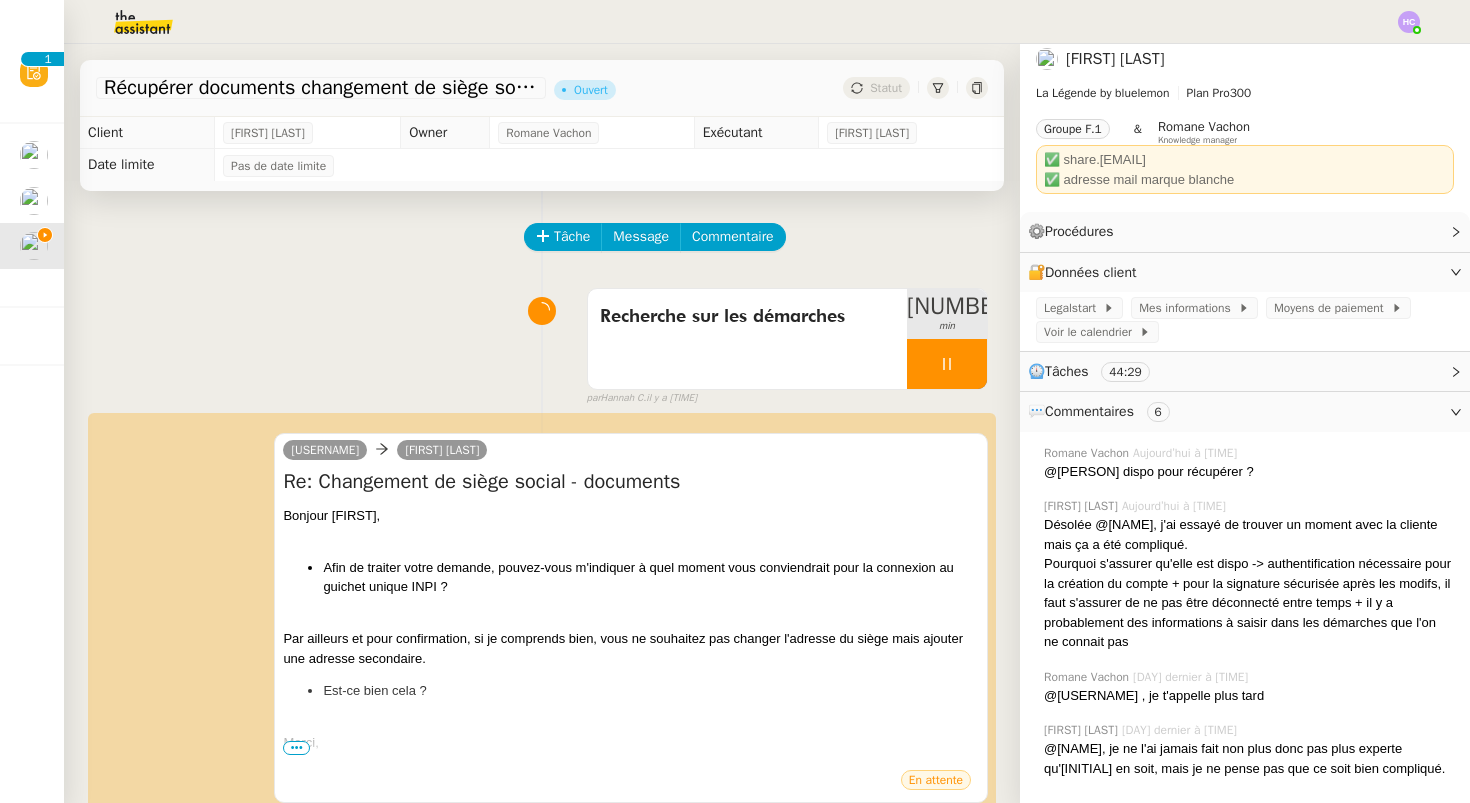 click at bounding box center [947, 364] 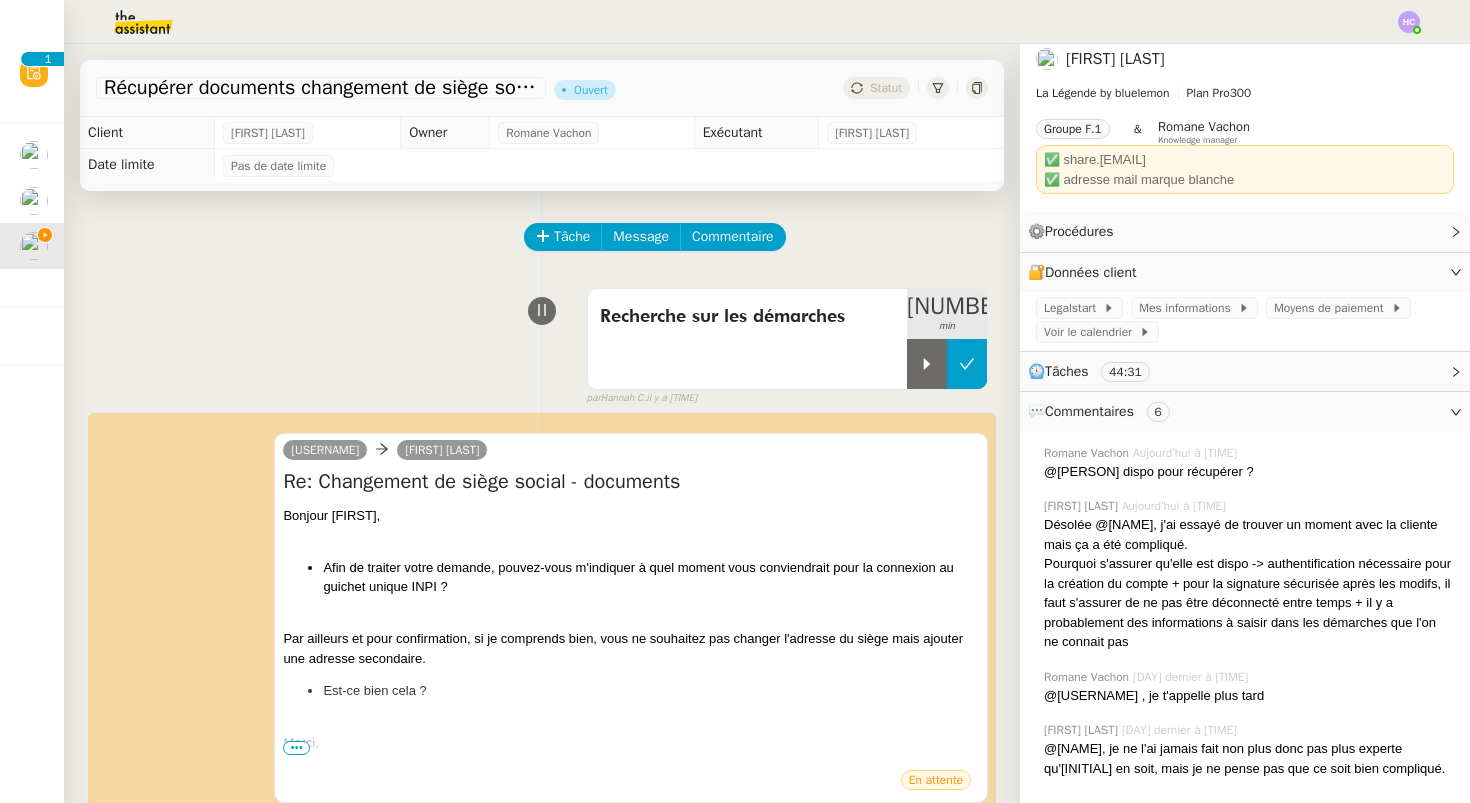 click at bounding box center (967, 364) 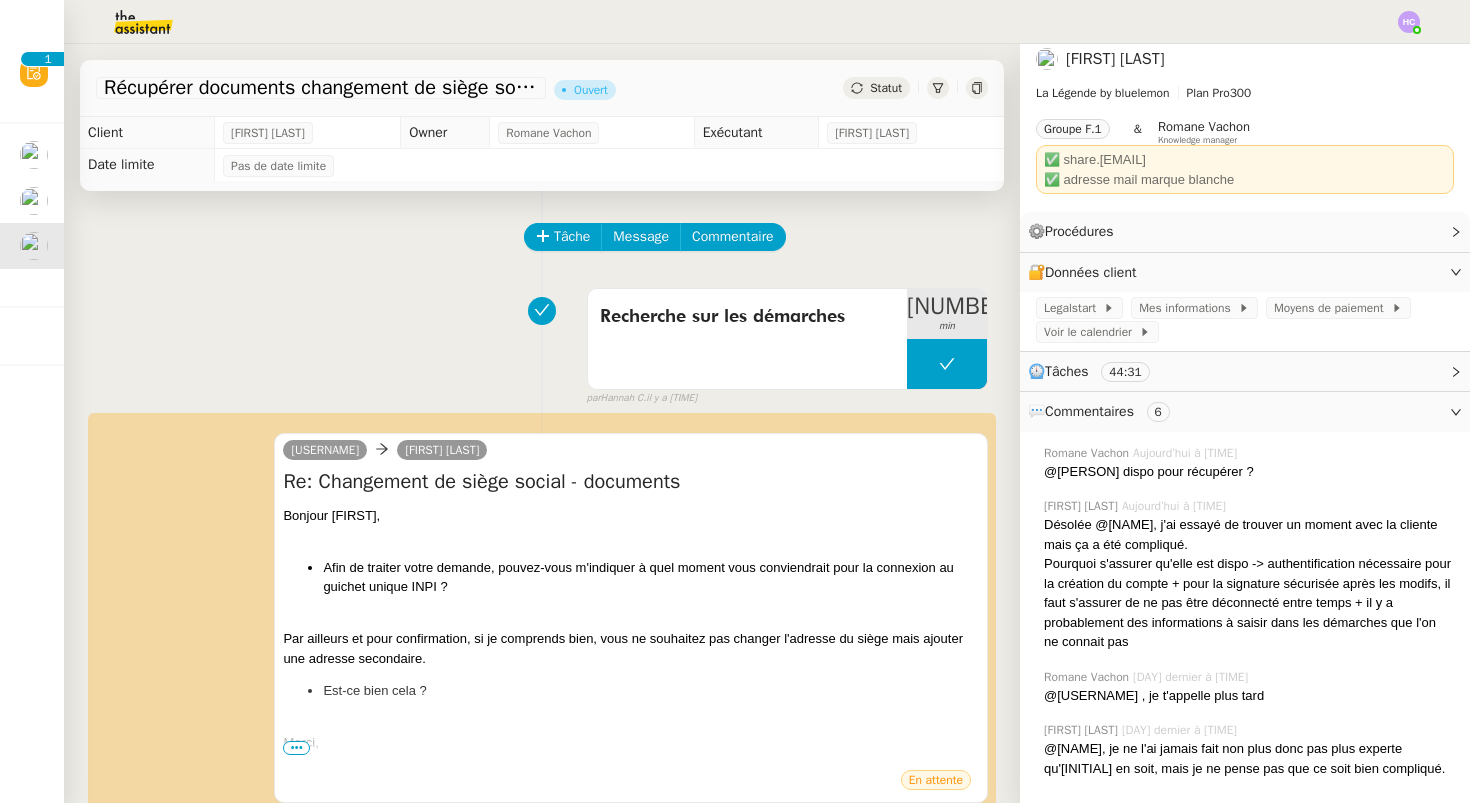 click on "Statut" 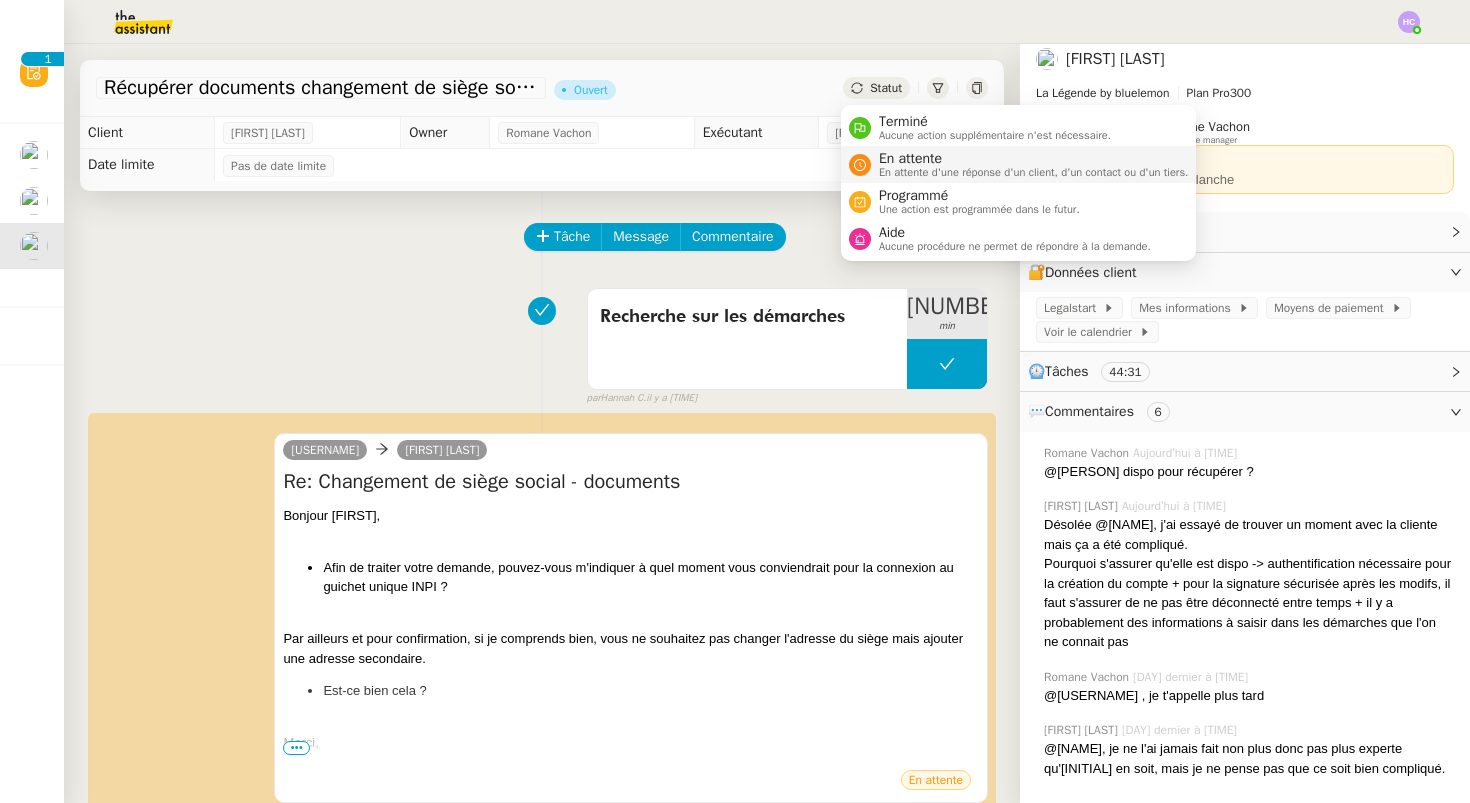 click on "En attente d'une réponse d'un client, d'un contact ou d'un tiers." at bounding box center (1034, 172) 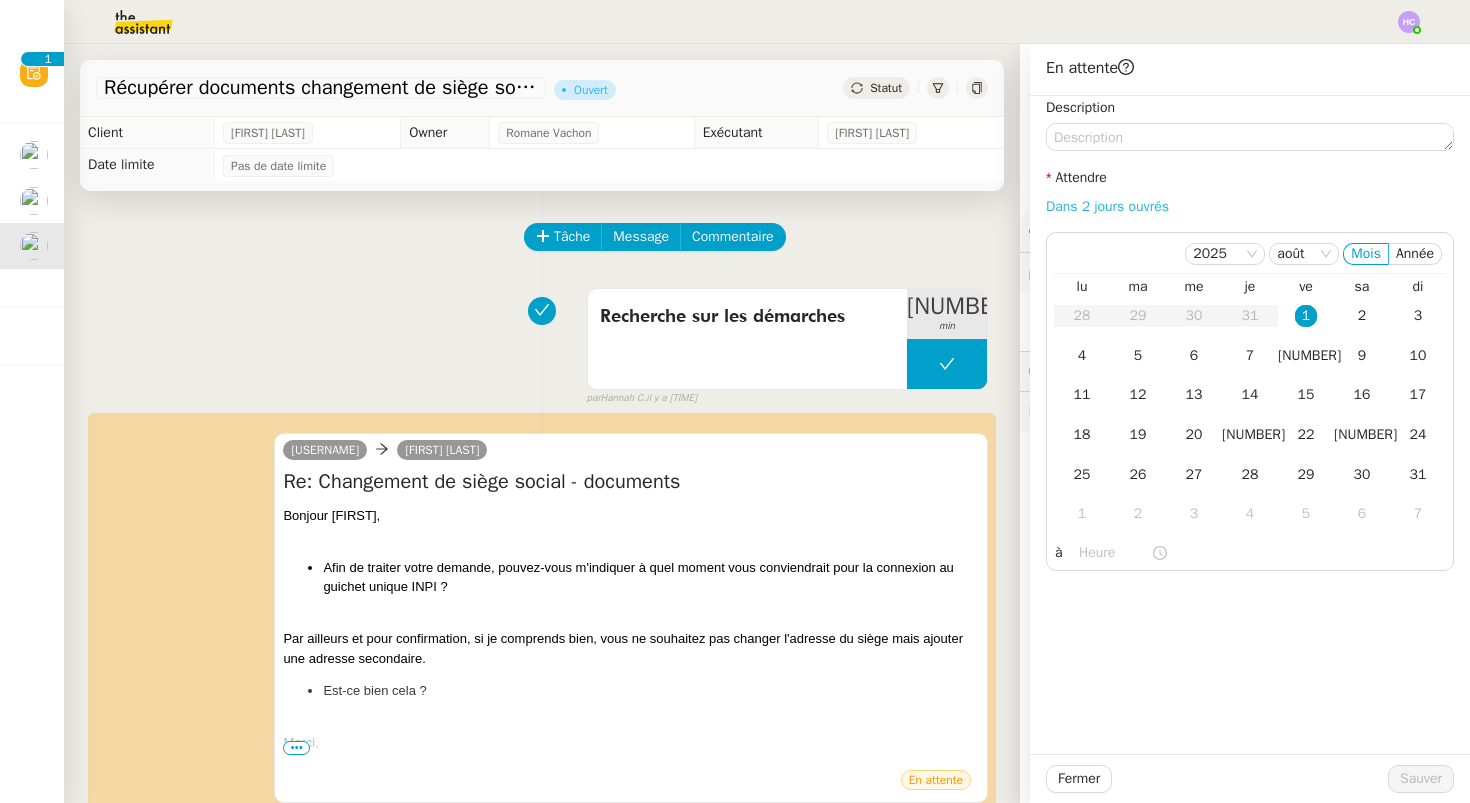 click on "Dans 2 jours ouvrés" 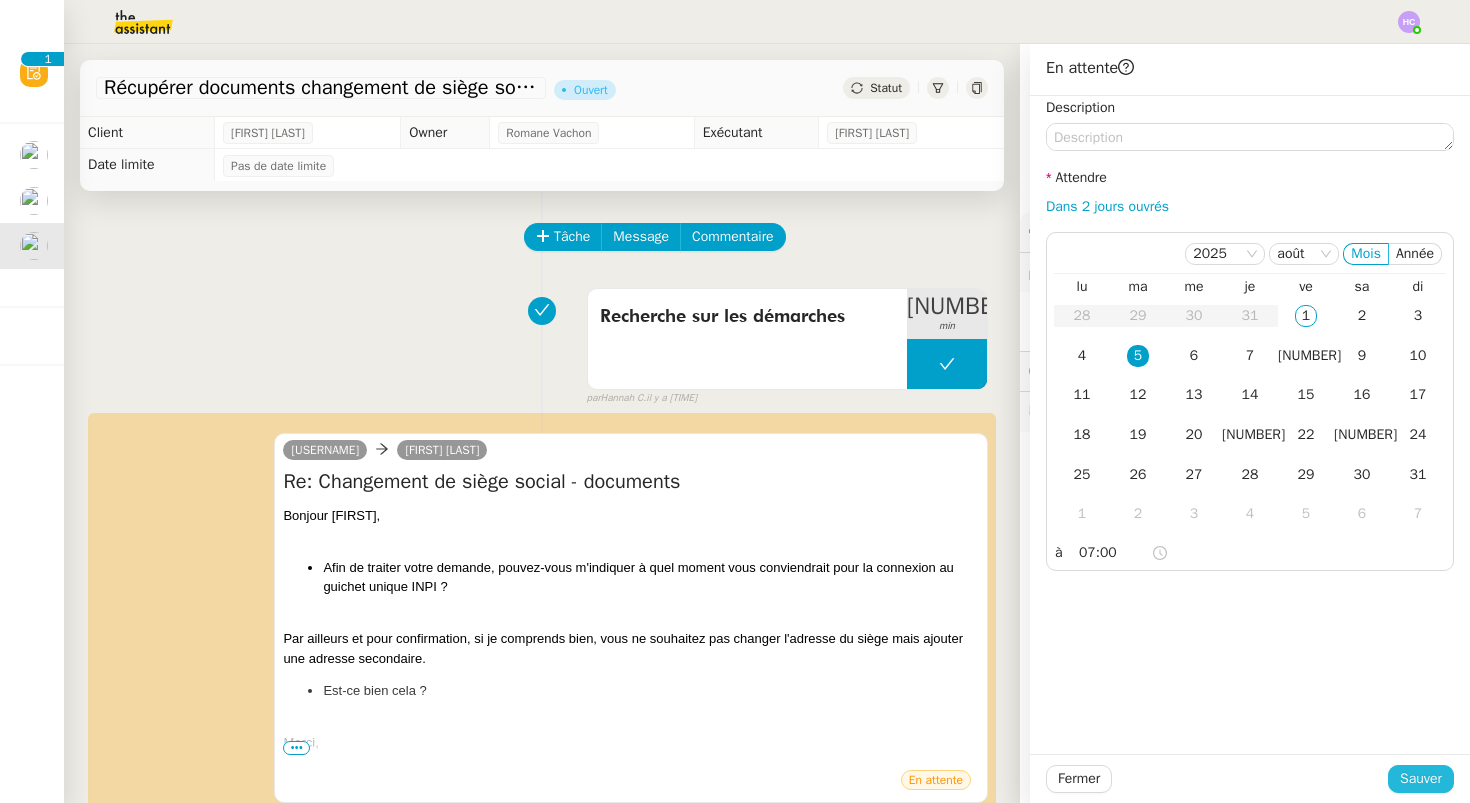click on "Sauver" 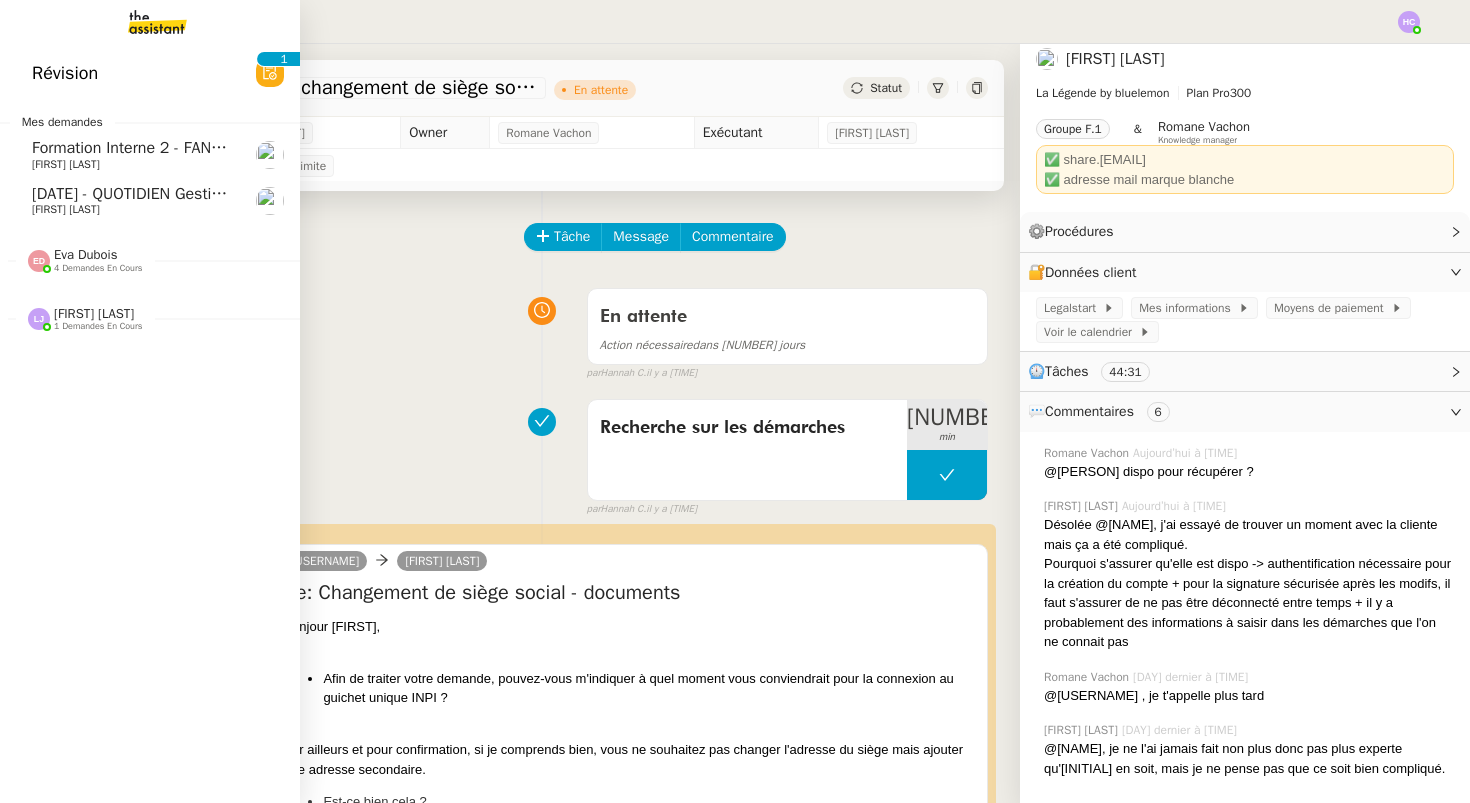 click on "[DATE] - QUOTIDIEN Gestion boite mail Accounting" 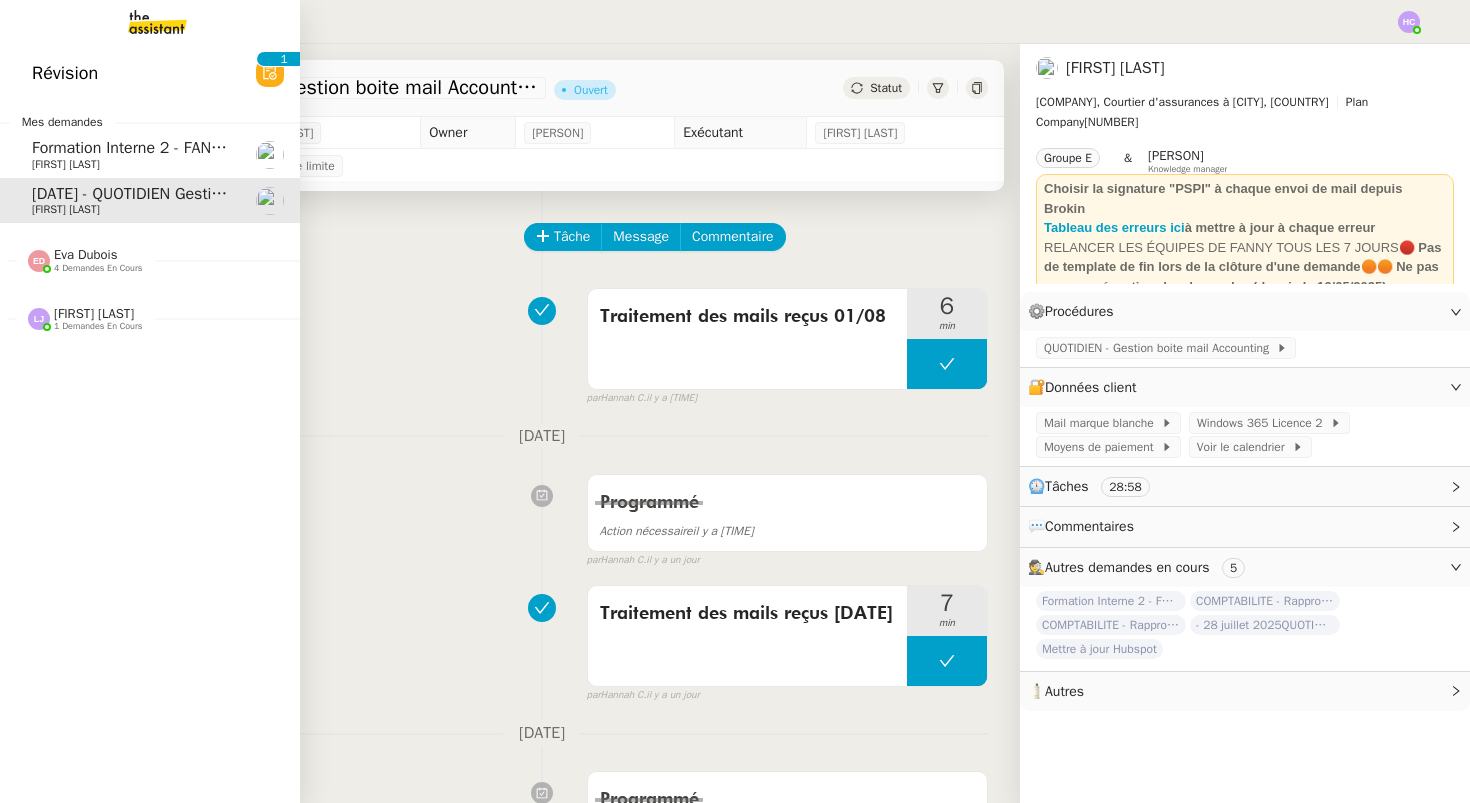 scroll, scrollTop: 0, scrollLeft: 0, axis: both 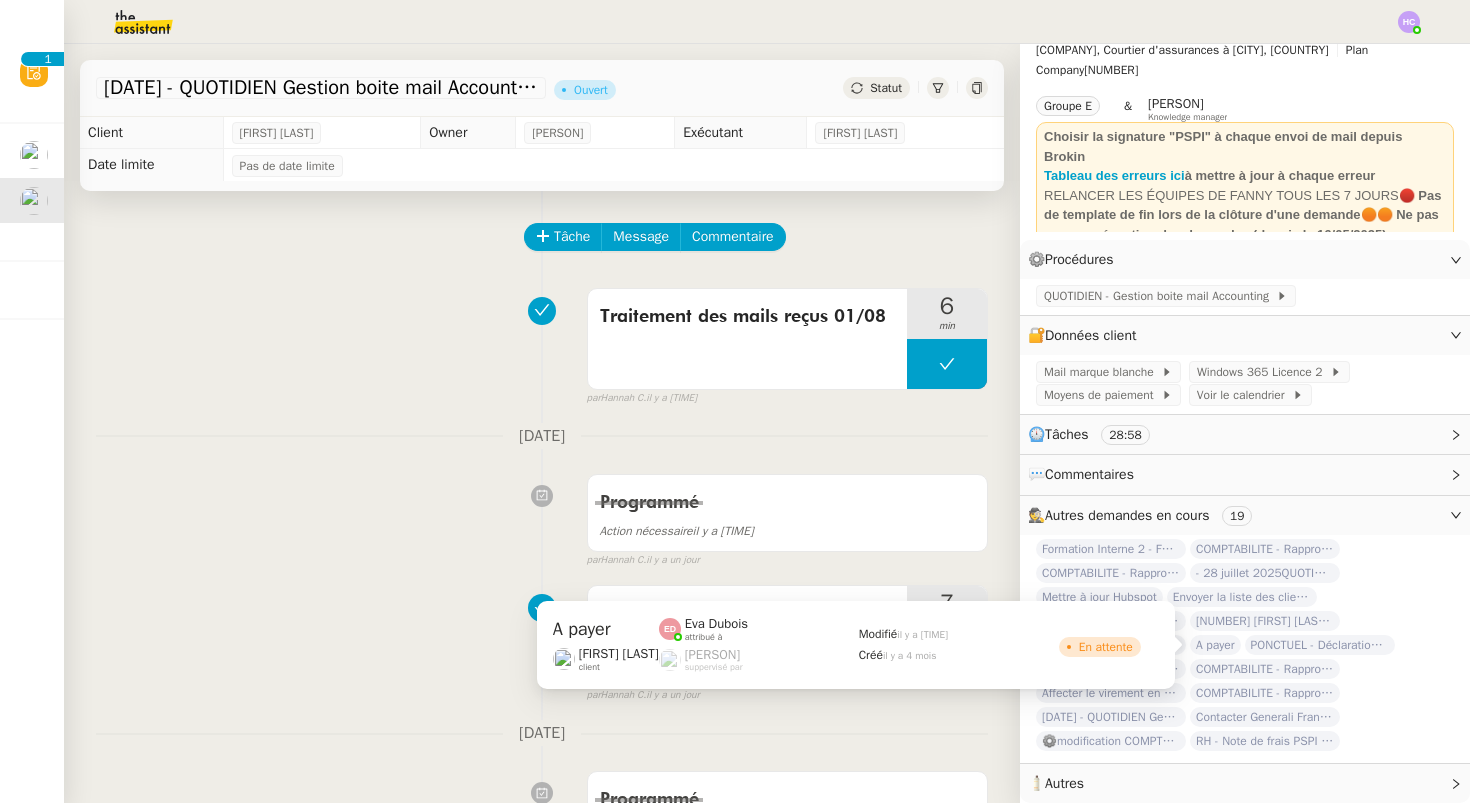 click on "A payer" 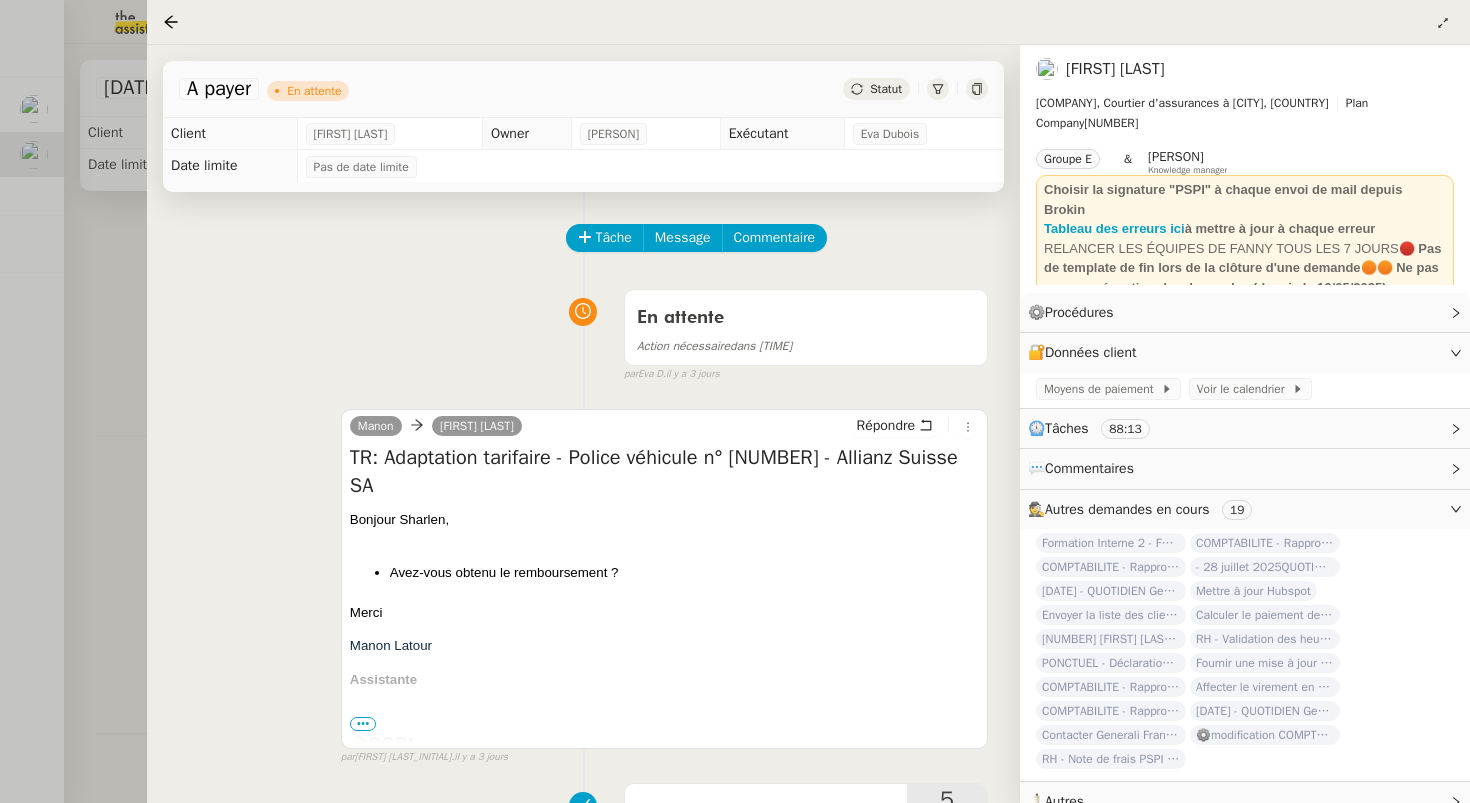 click at bounding box center (735, 401) 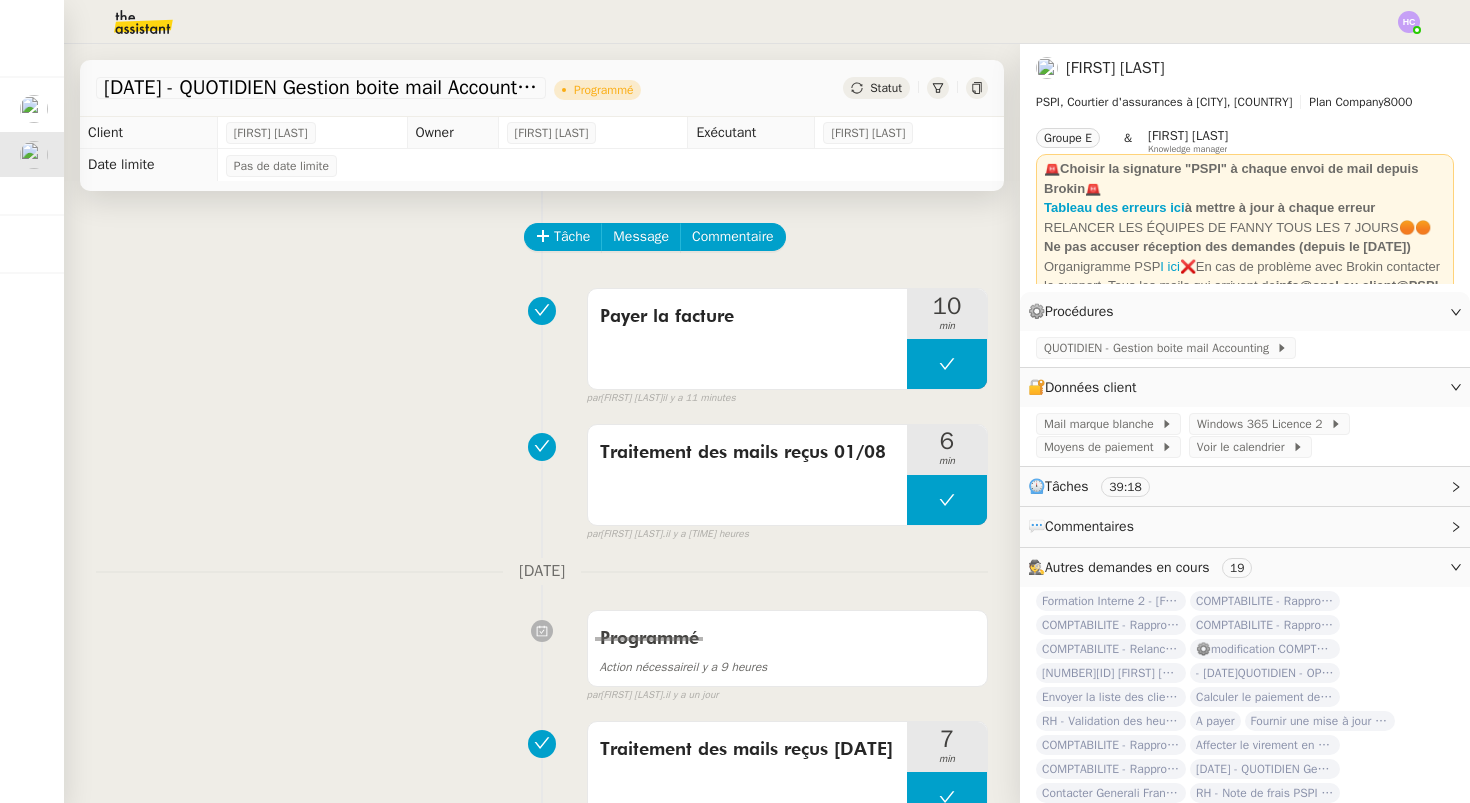 scroll, scrollTop: 0, scrollLeft: 0, axis: both 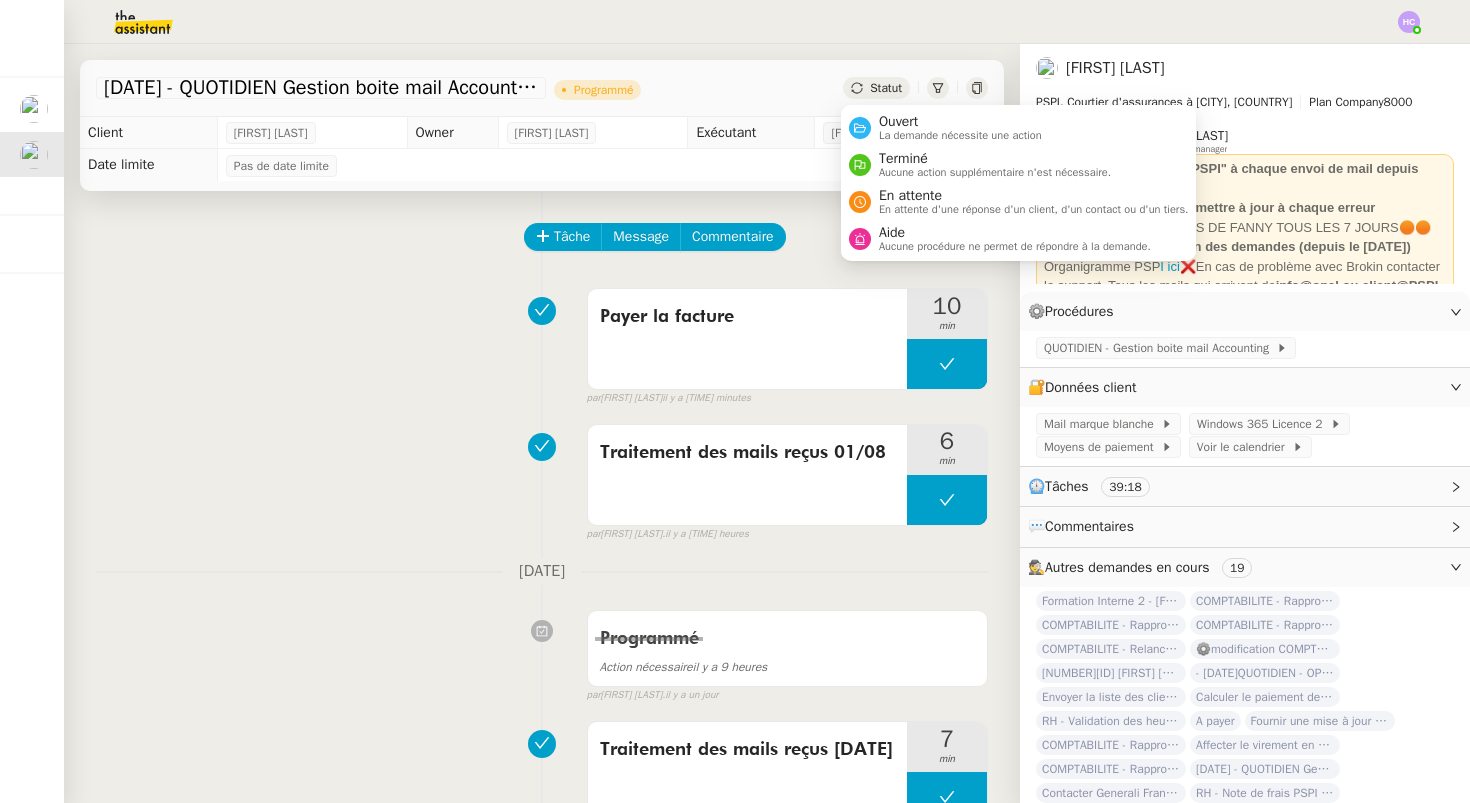 click on "Statut" 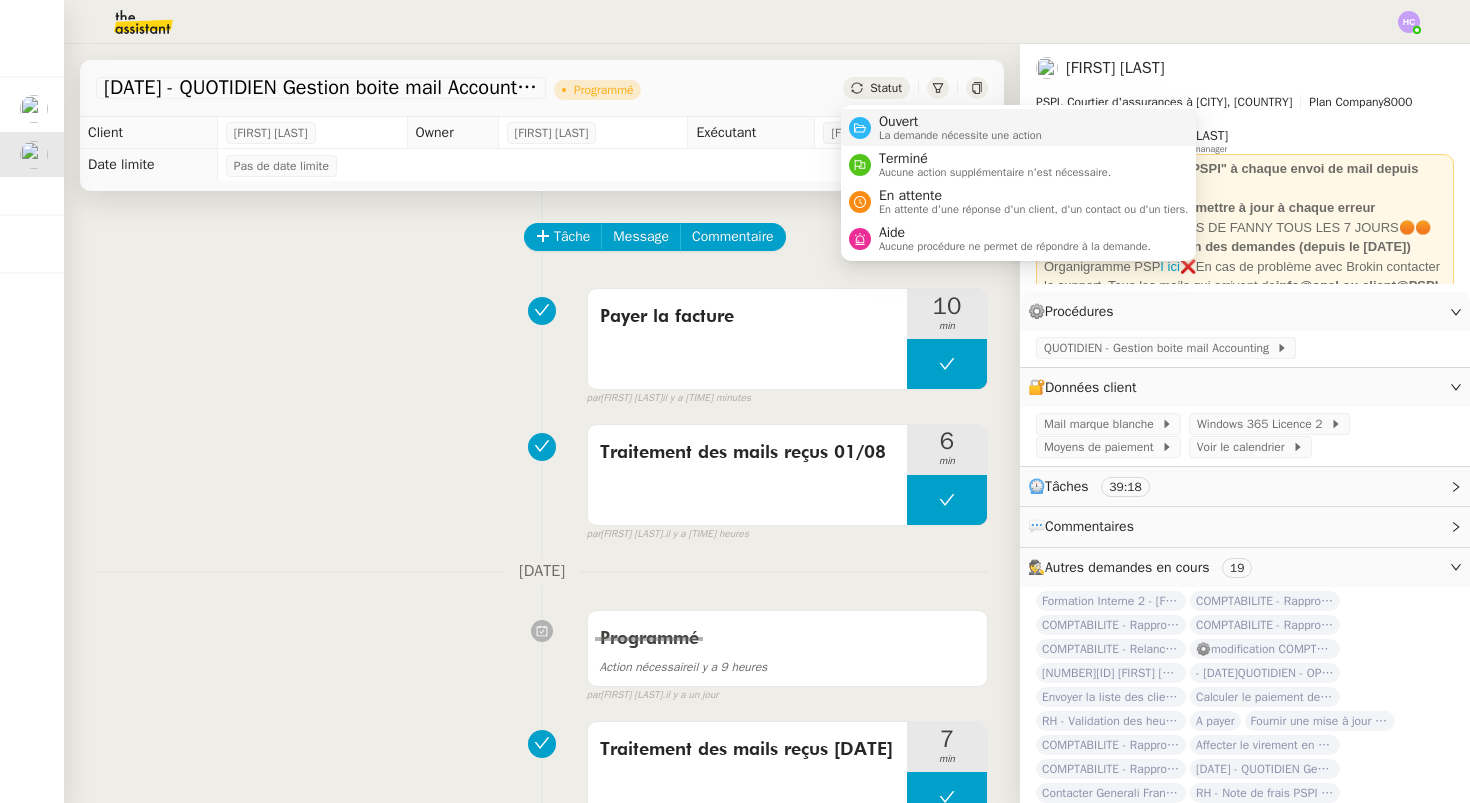 click on "Ouvert" at bounding box center [960, 122] 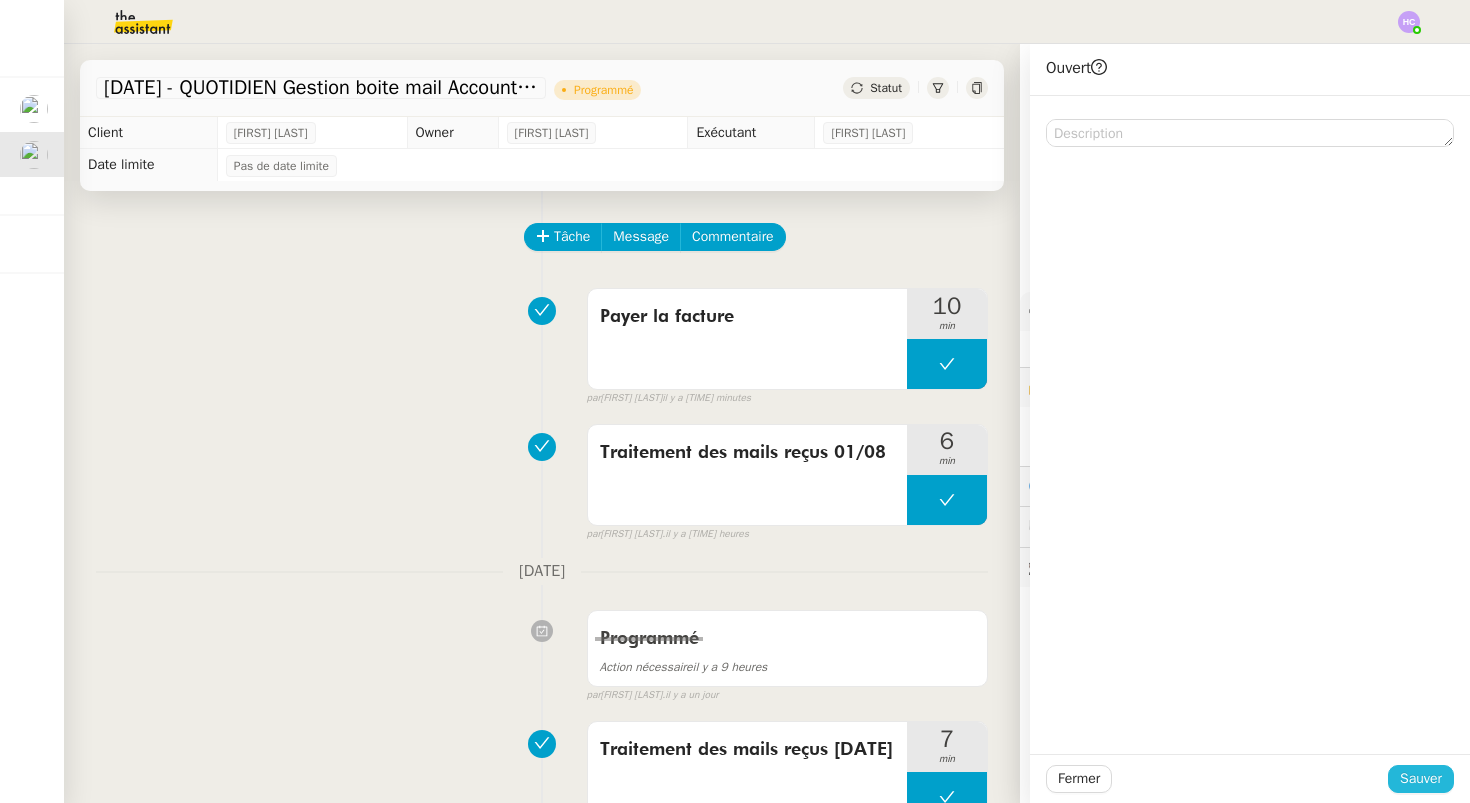 click on "Sauver" 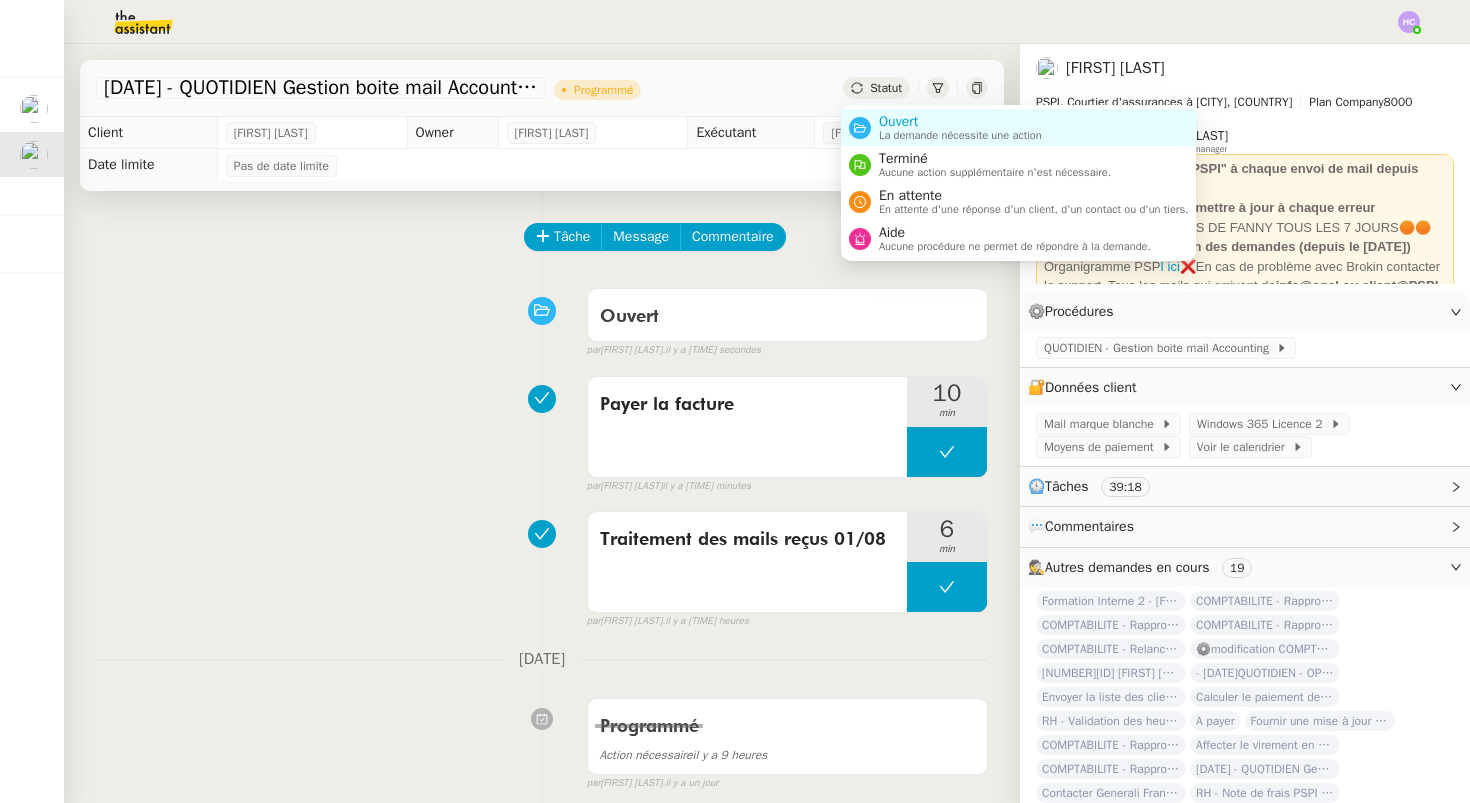 click on "Statut" 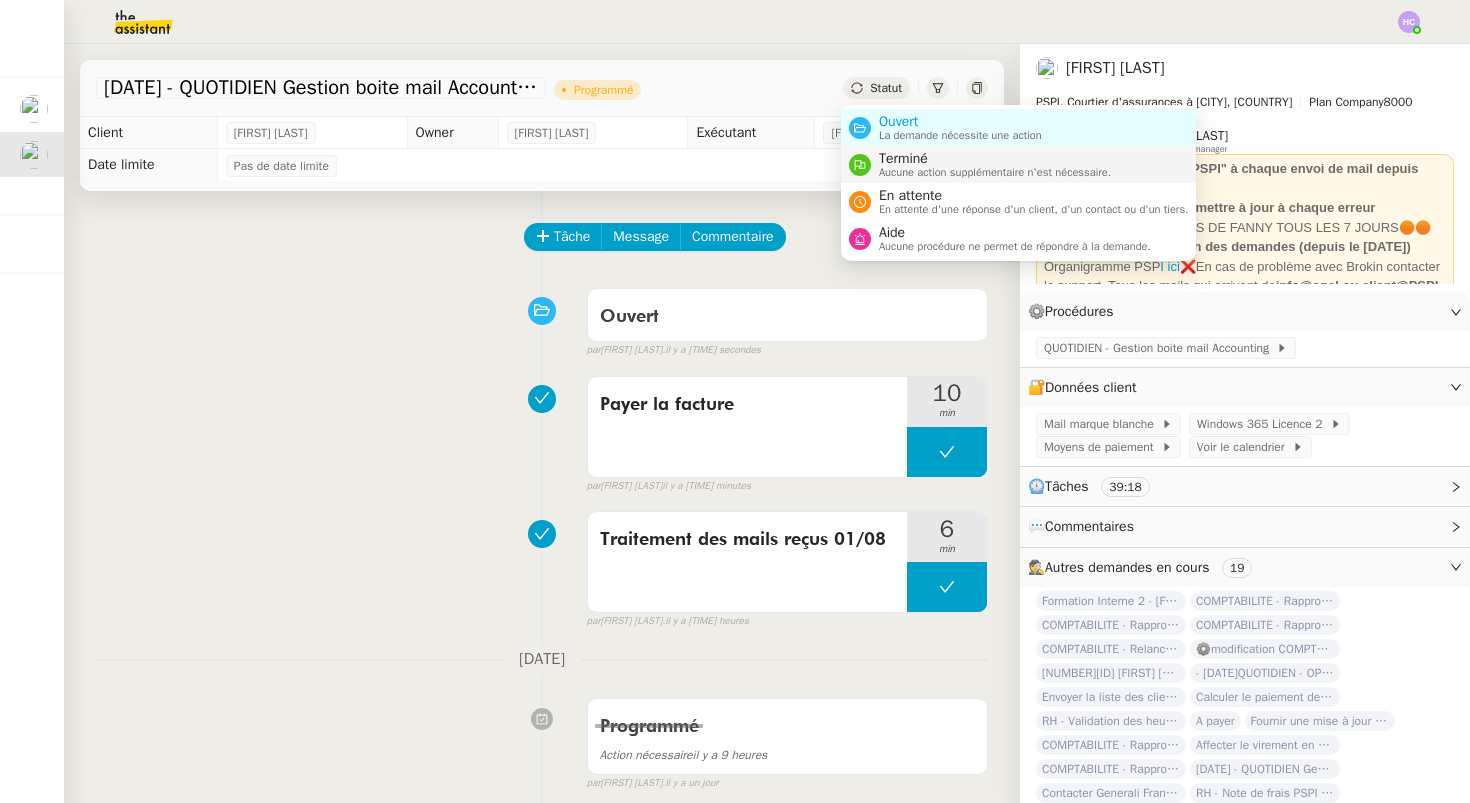 click on "Terminé" at bounding box center (995, 159) 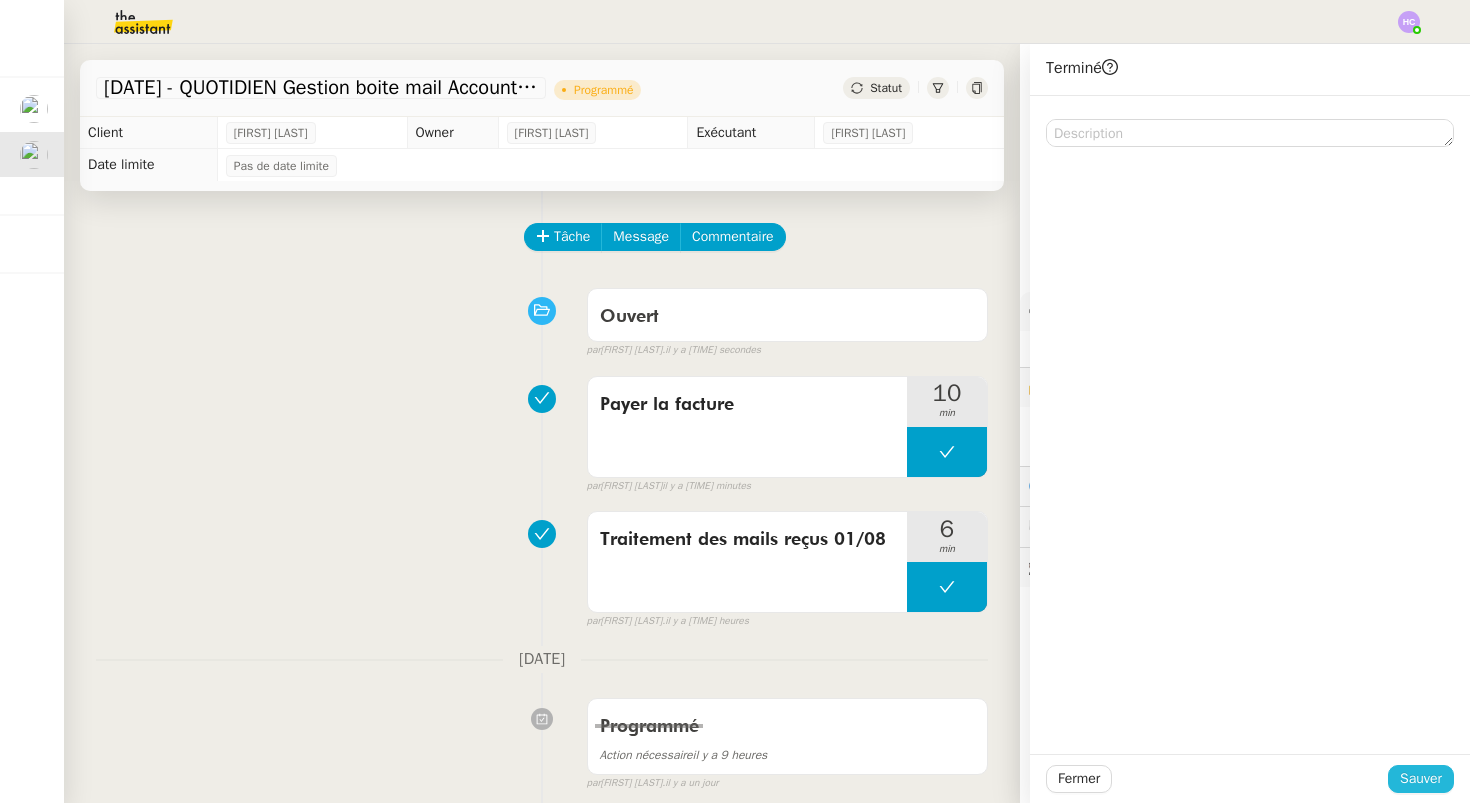 drag, startPoint x: 1433, startPoint y: 783, endPoint x: 1008, endPoint y: 695, distance: 434.01498 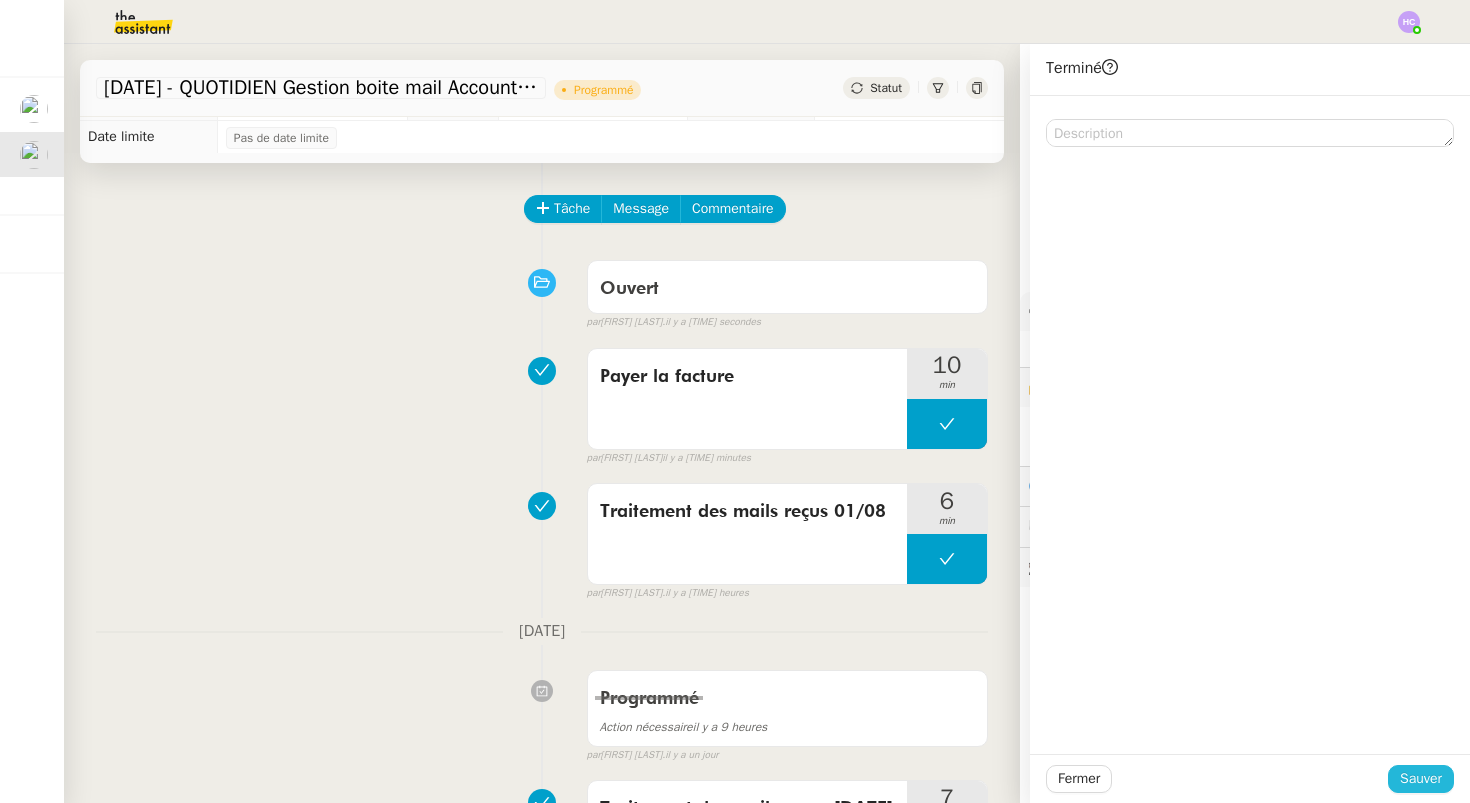 scroll, scrollTop: 0, scrollLeft: 0, axis: both 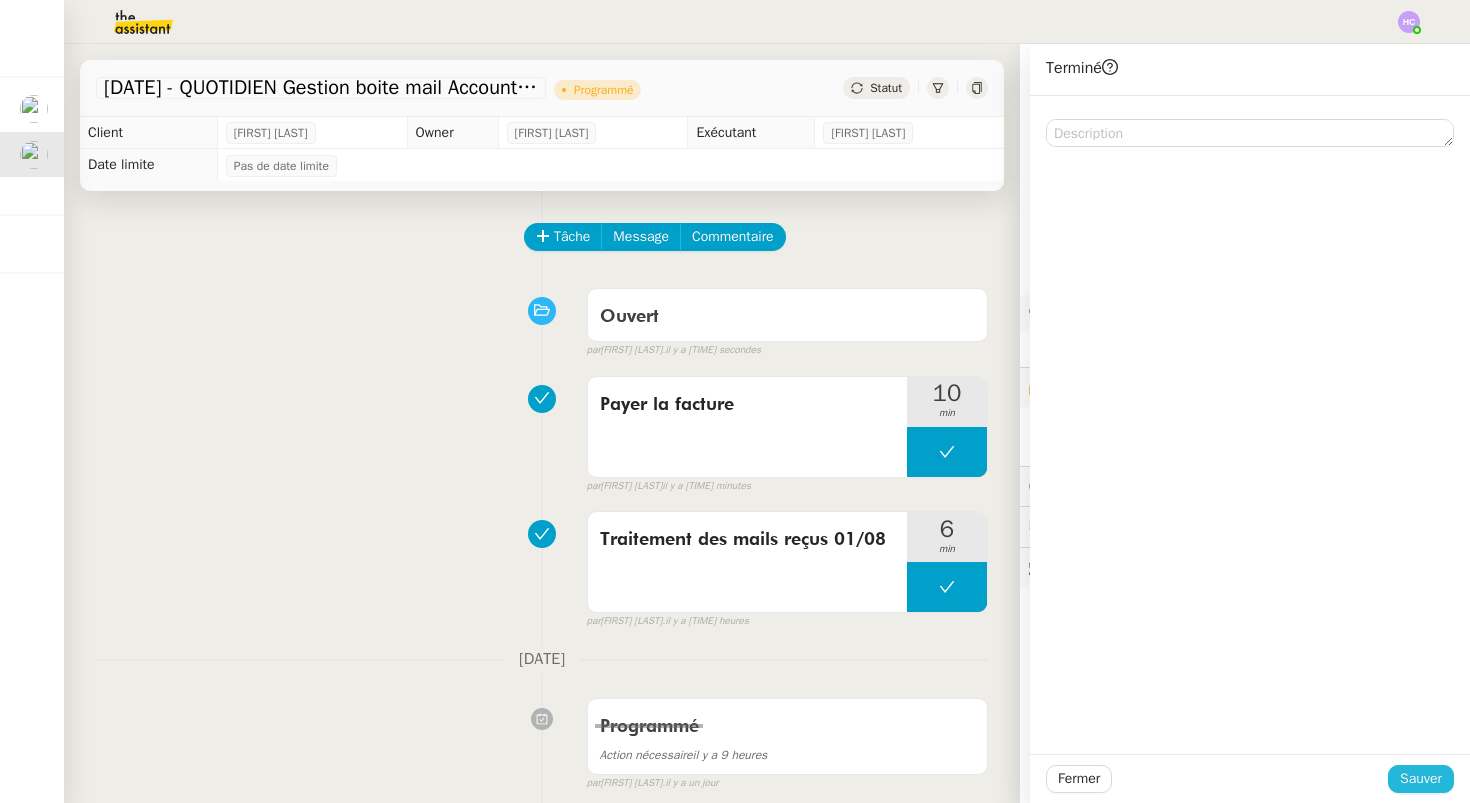 click on "Sauver" 